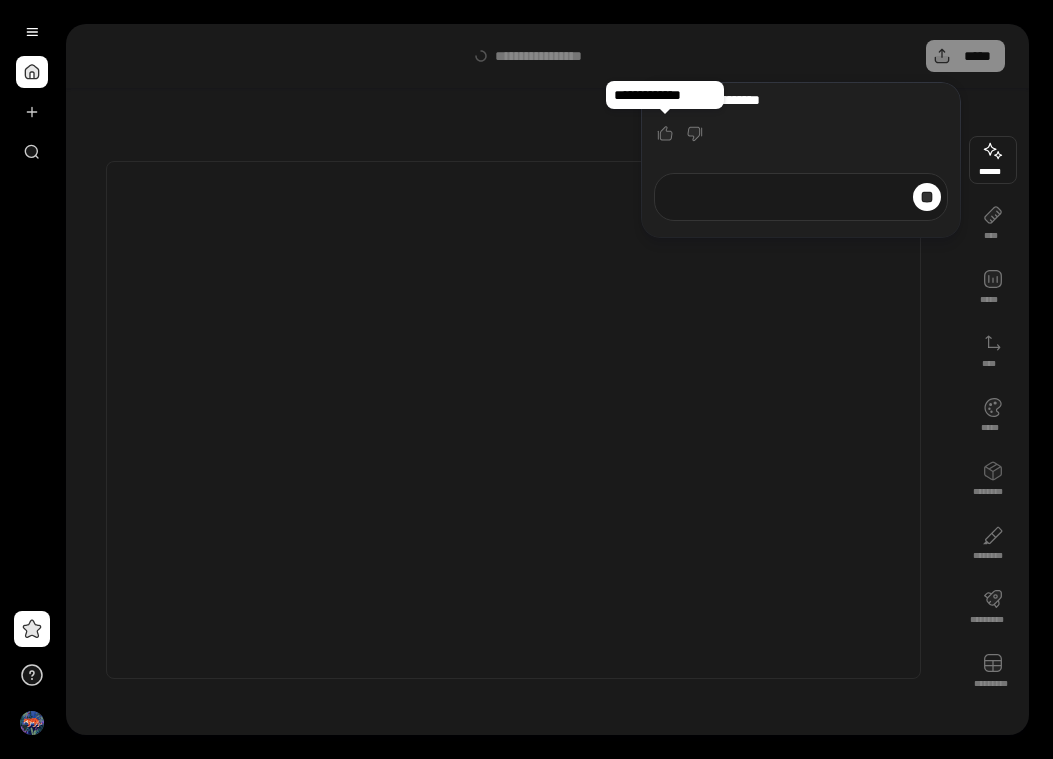 scroll, scrollTop: 0, scrollLeft: 0, axis: both 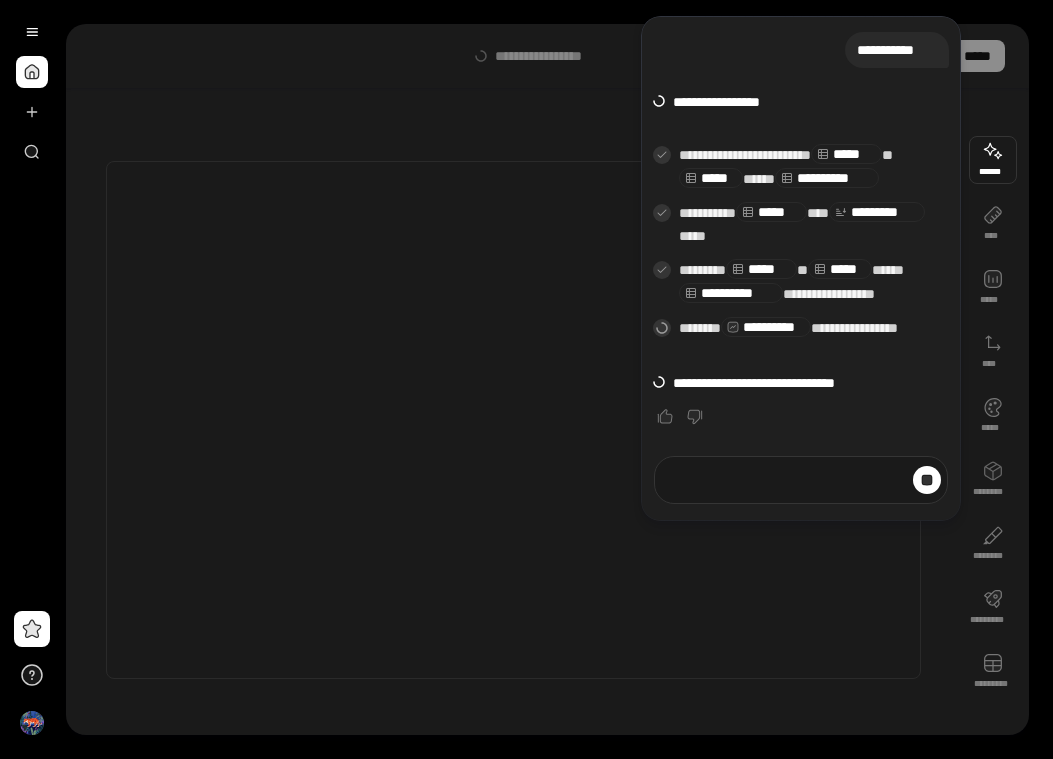 click at bounding box center (801, 418) 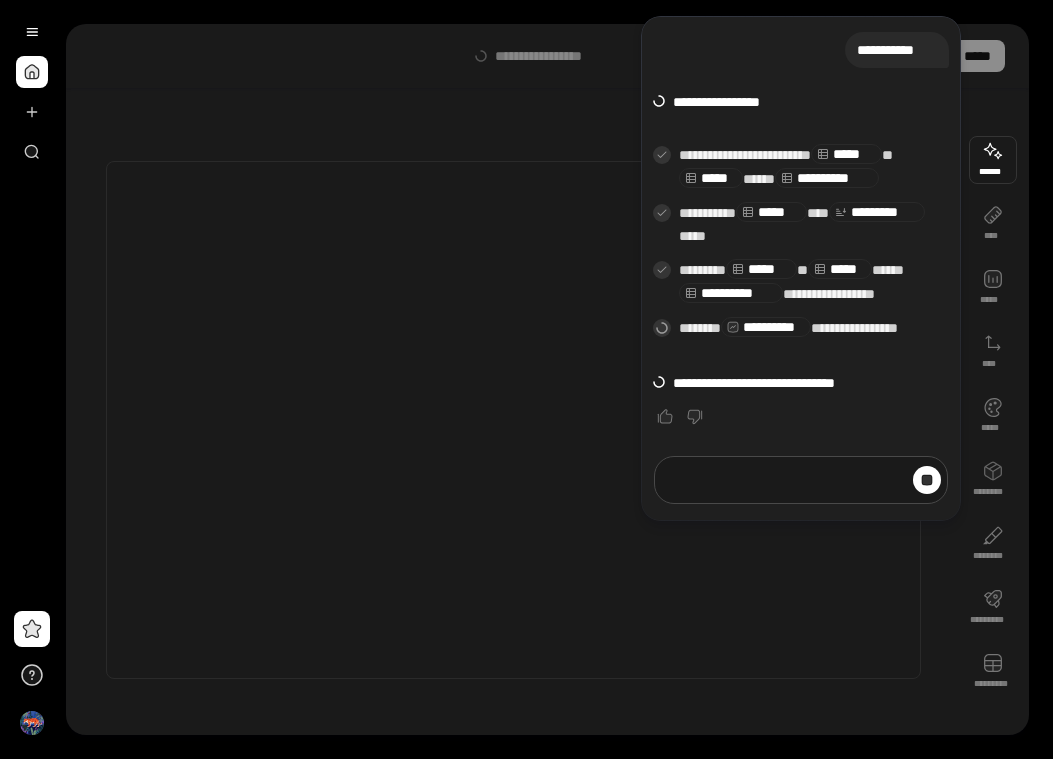 click at bounding box center (801, 480) 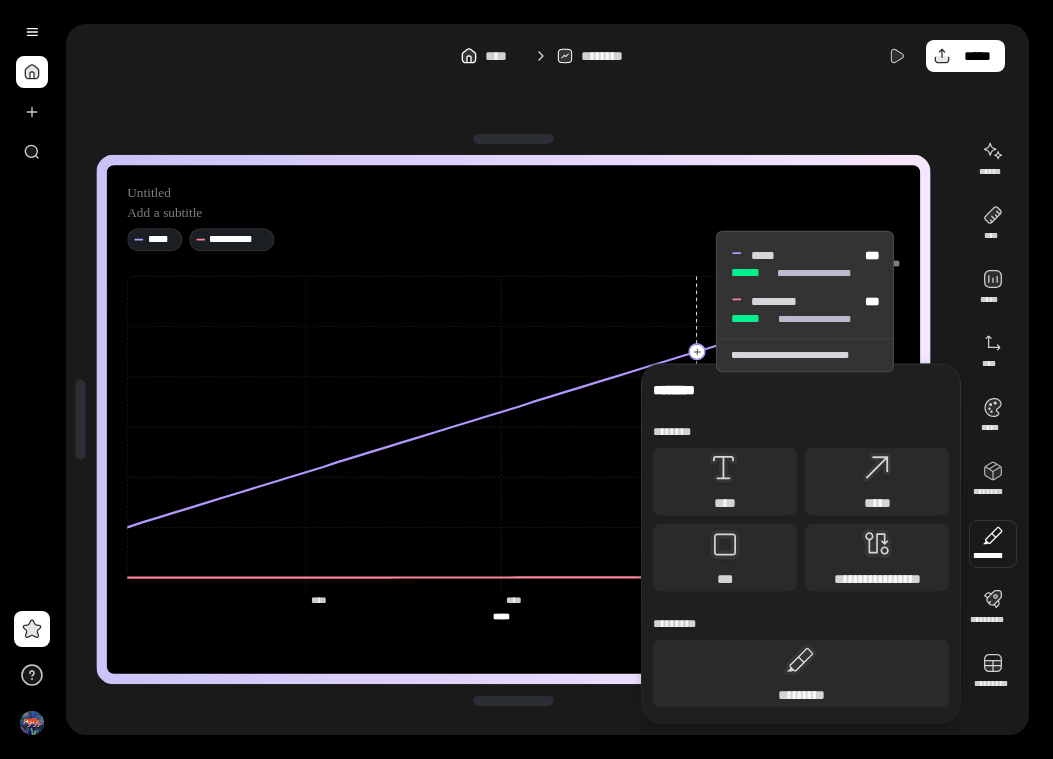 click 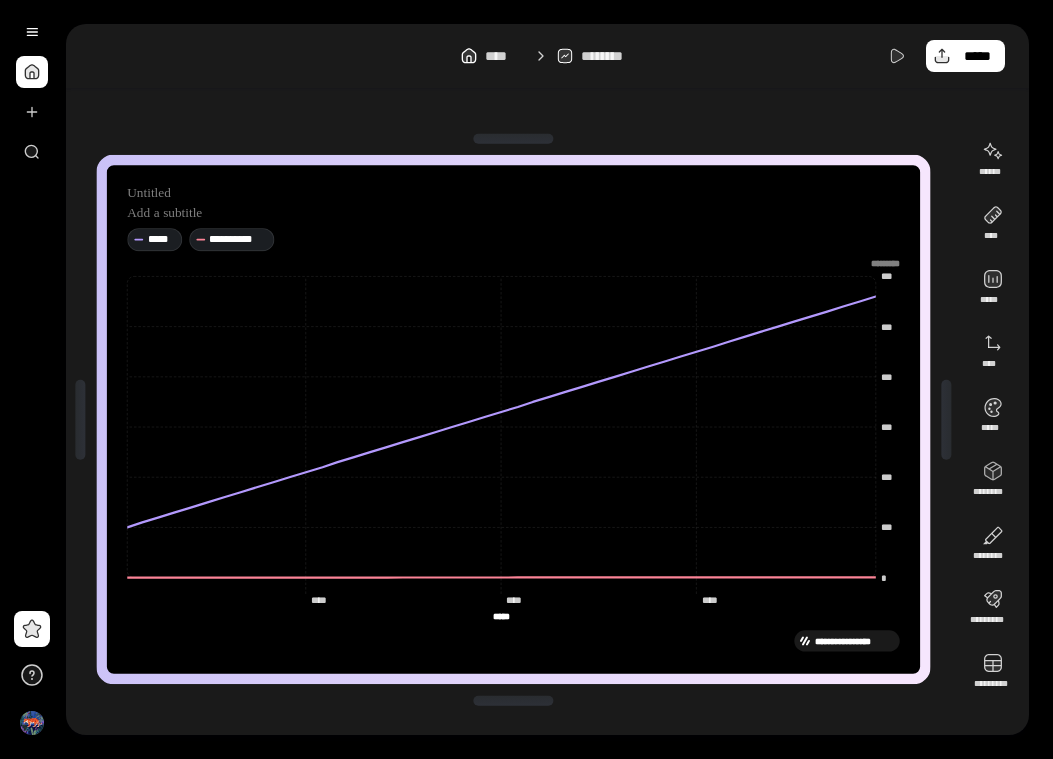 click on "**********" at bounding box center (854, 641) 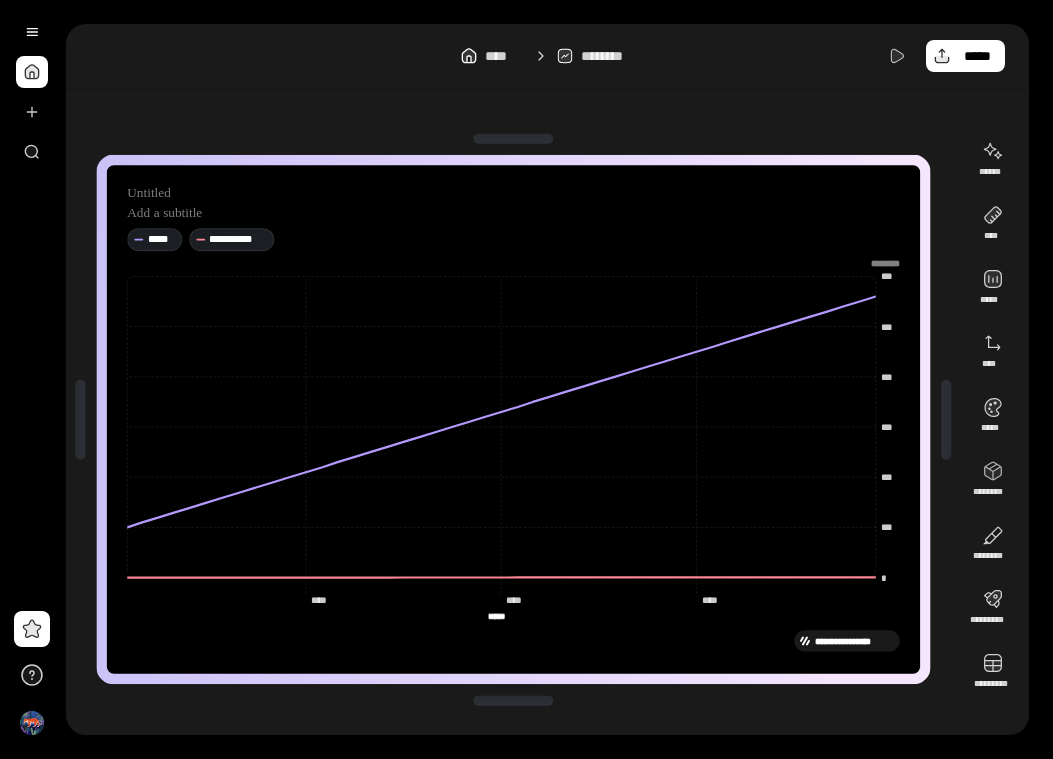 drag, startPoint x: 503, startPoint y: 617, endPoint x: 529, endPoint y: 629, distance: 28.635643 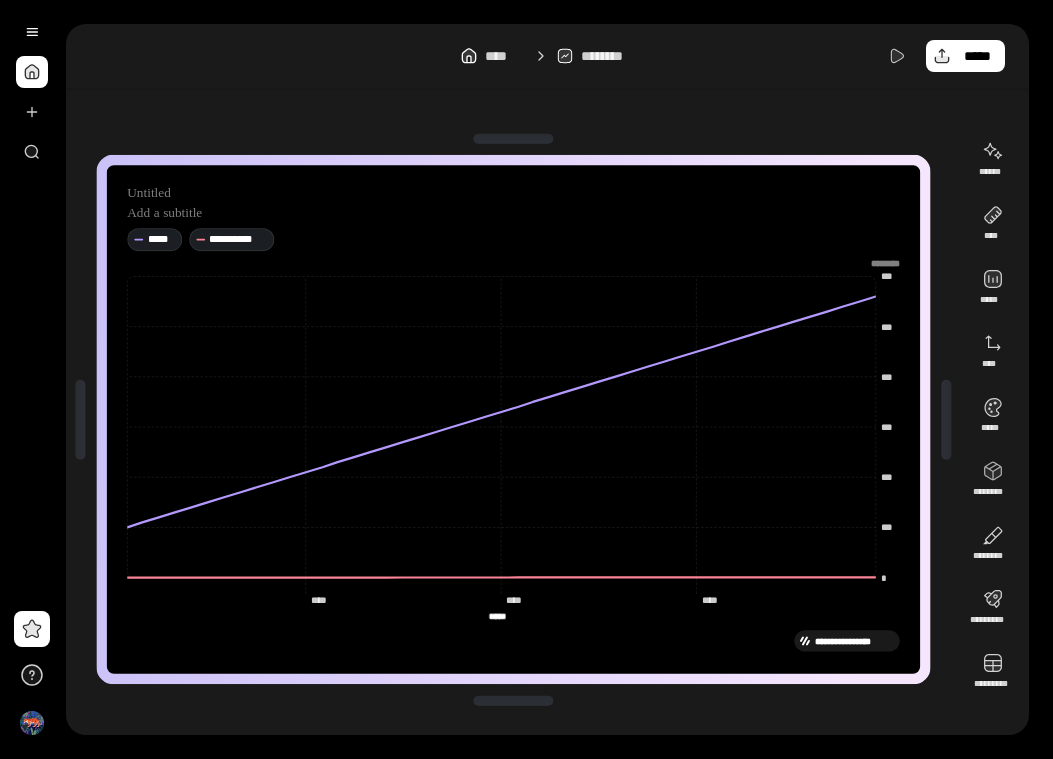 click on "***** ***** *********" at bounding box center (501, 616) 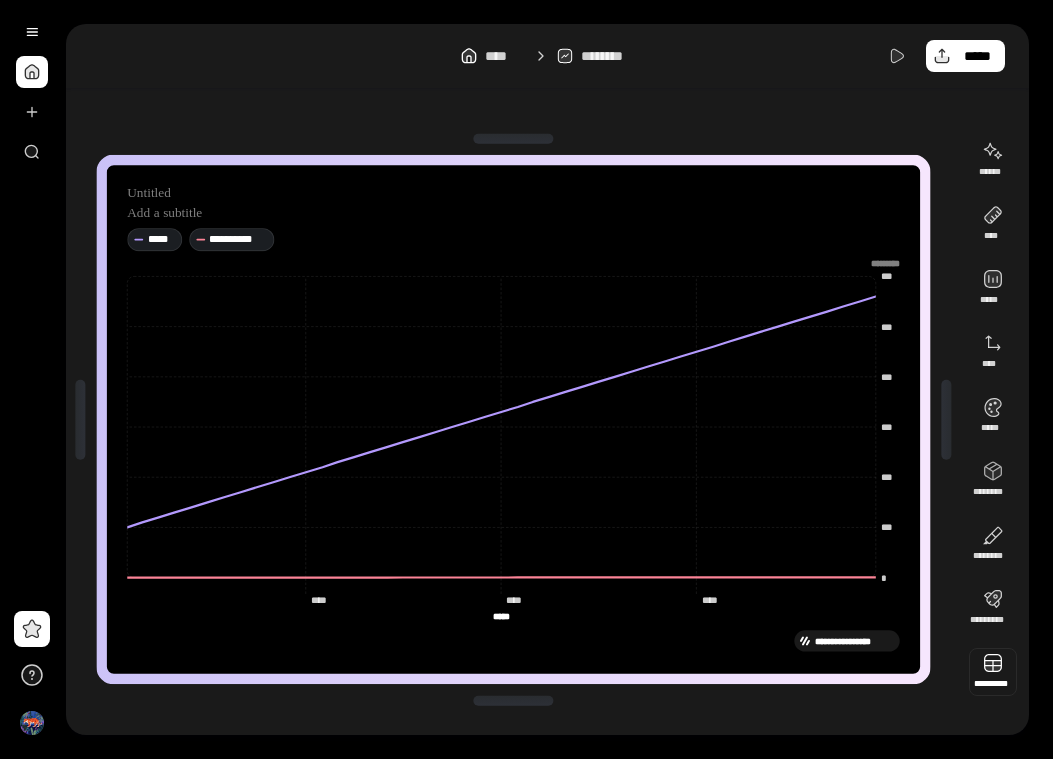 click at bounding box center [993, 672] 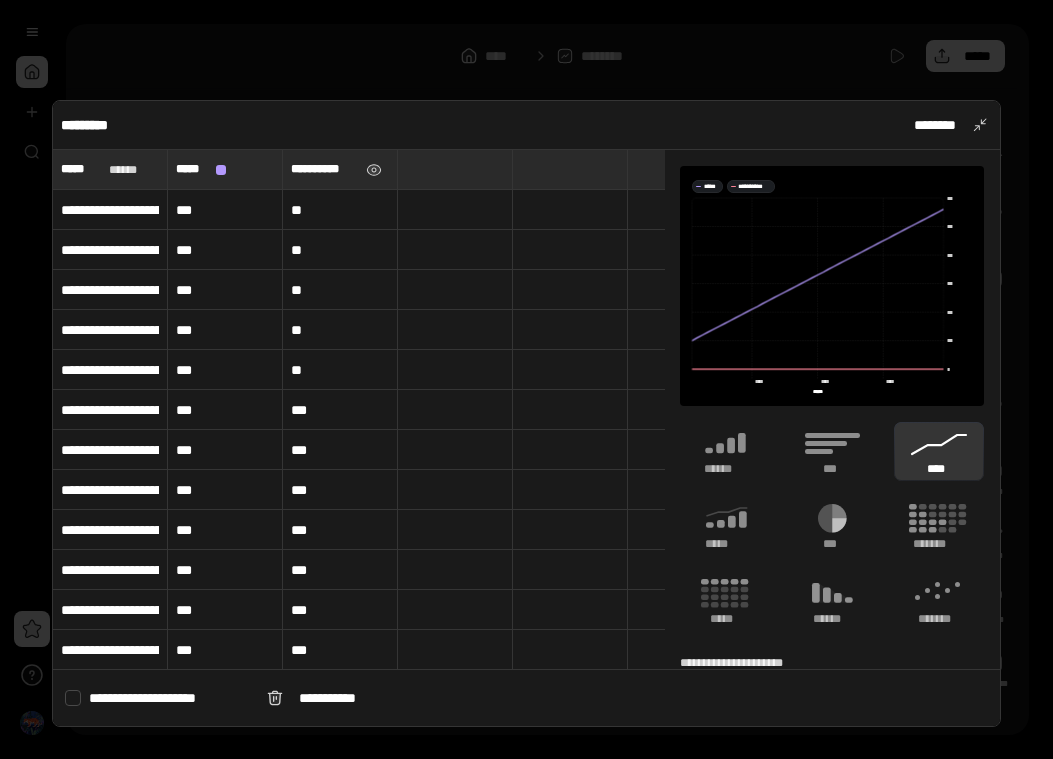 click on "**********" at bounding box center [340, 169] 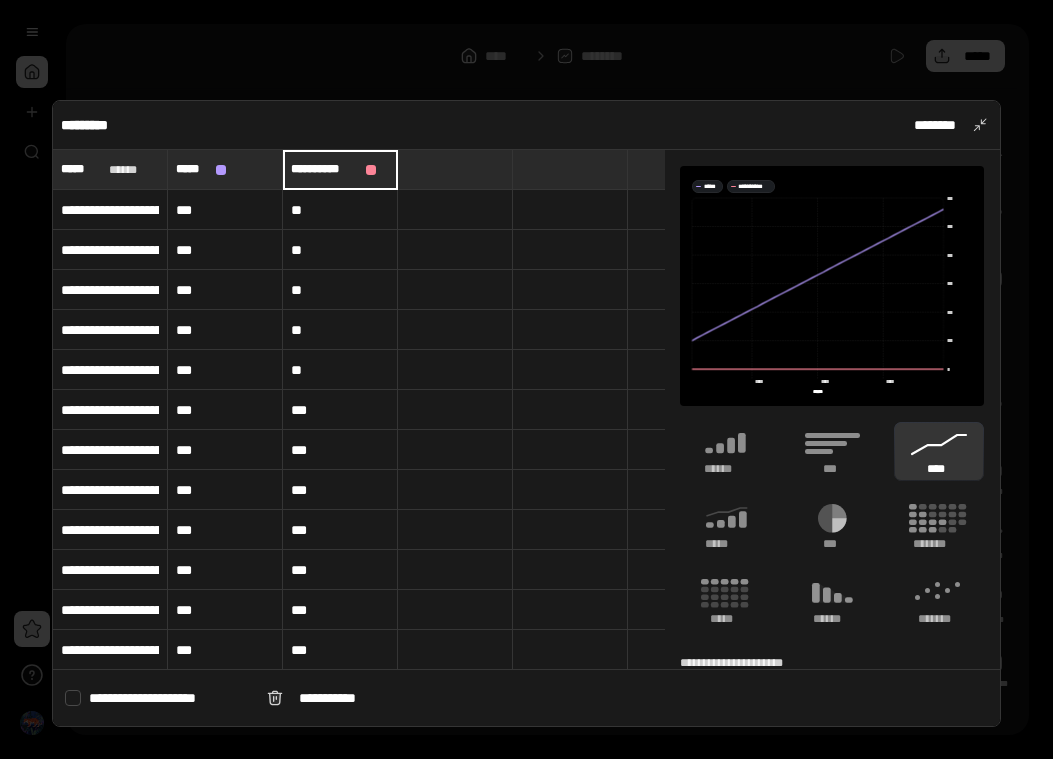 click on "**" at bounding box center [340, 210] 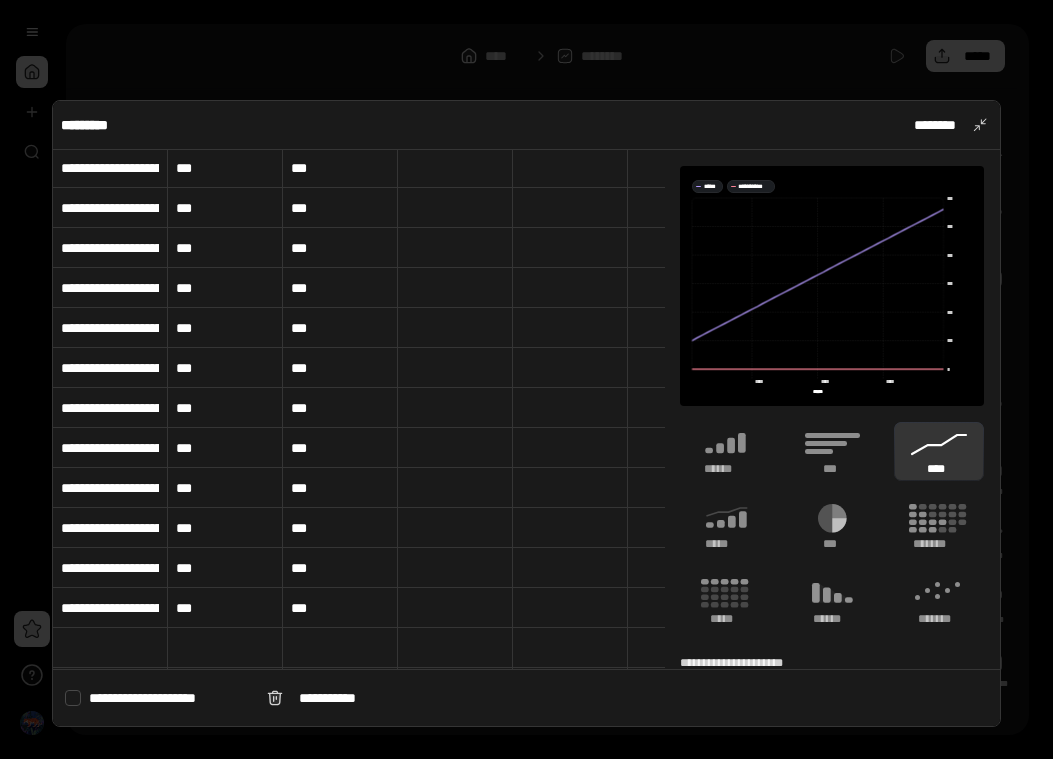 scroll, scrollTop: 1496, scrollLeft: 0, axis: vertical 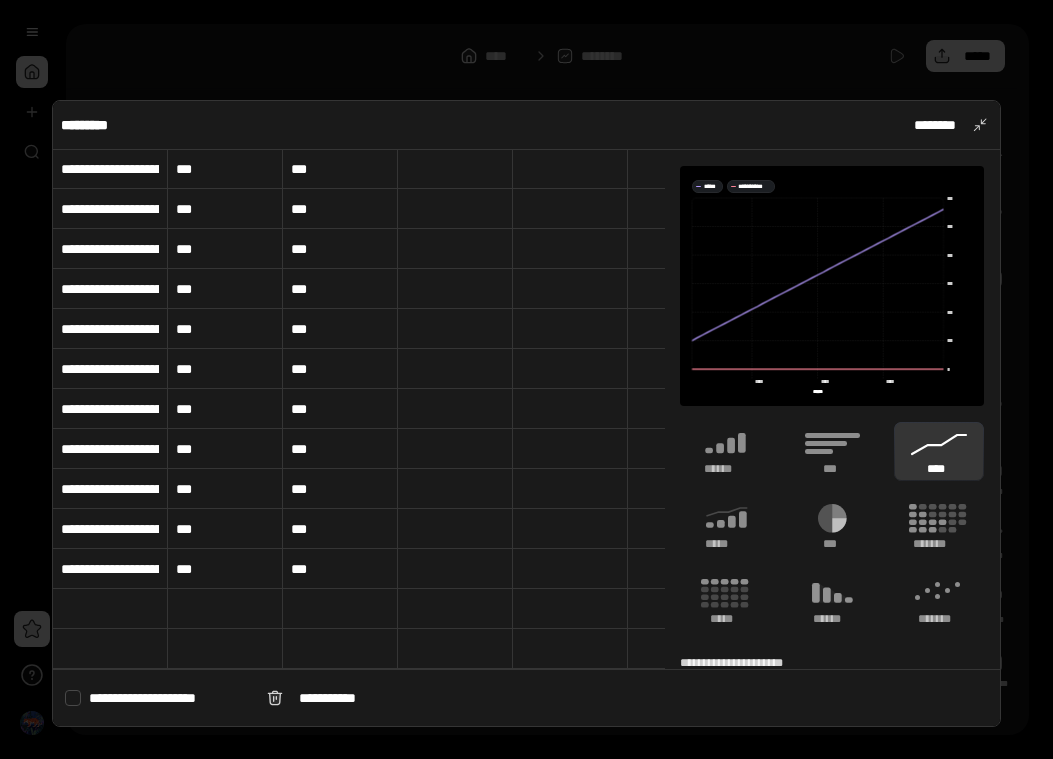 click on "**********" at bounding box center [110, 449] 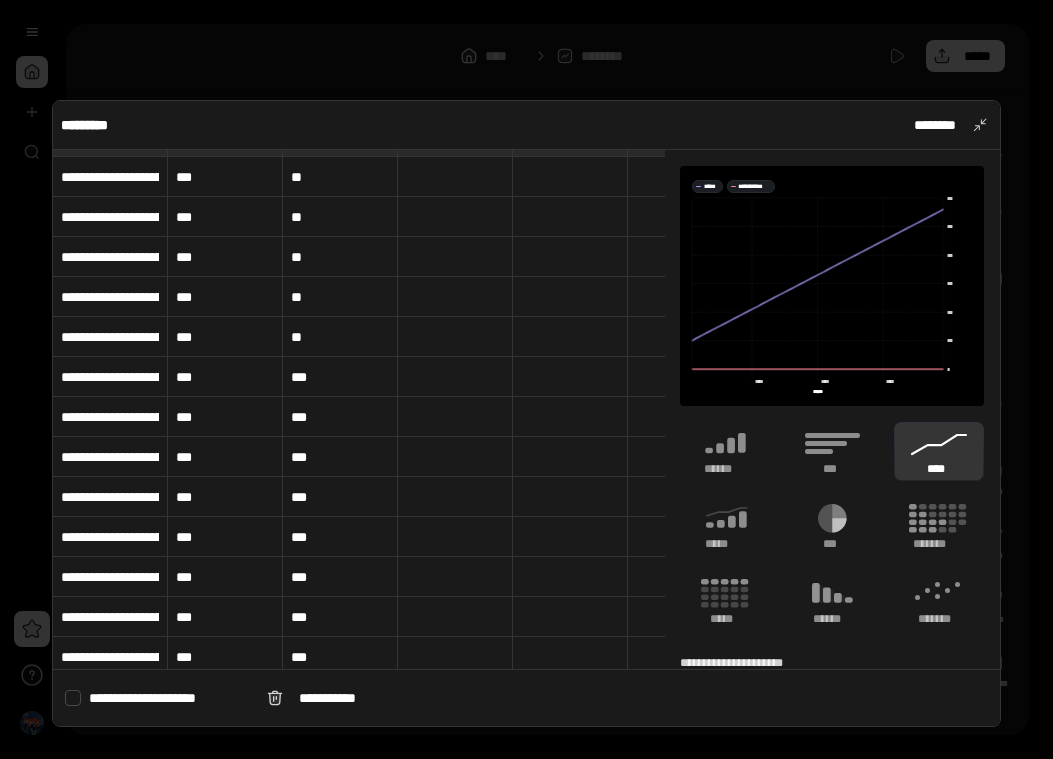 scroll, scrollTop: 0, scrollLeft: 0, axis: both 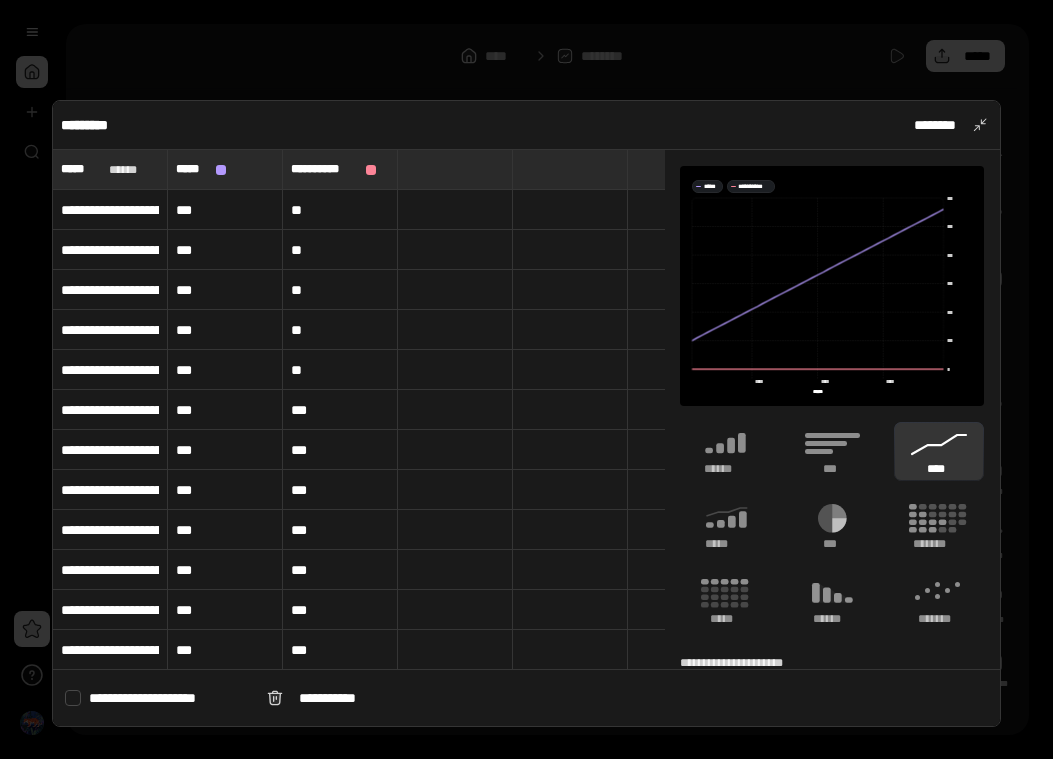 click on "***" at bounding box center (225, 210) 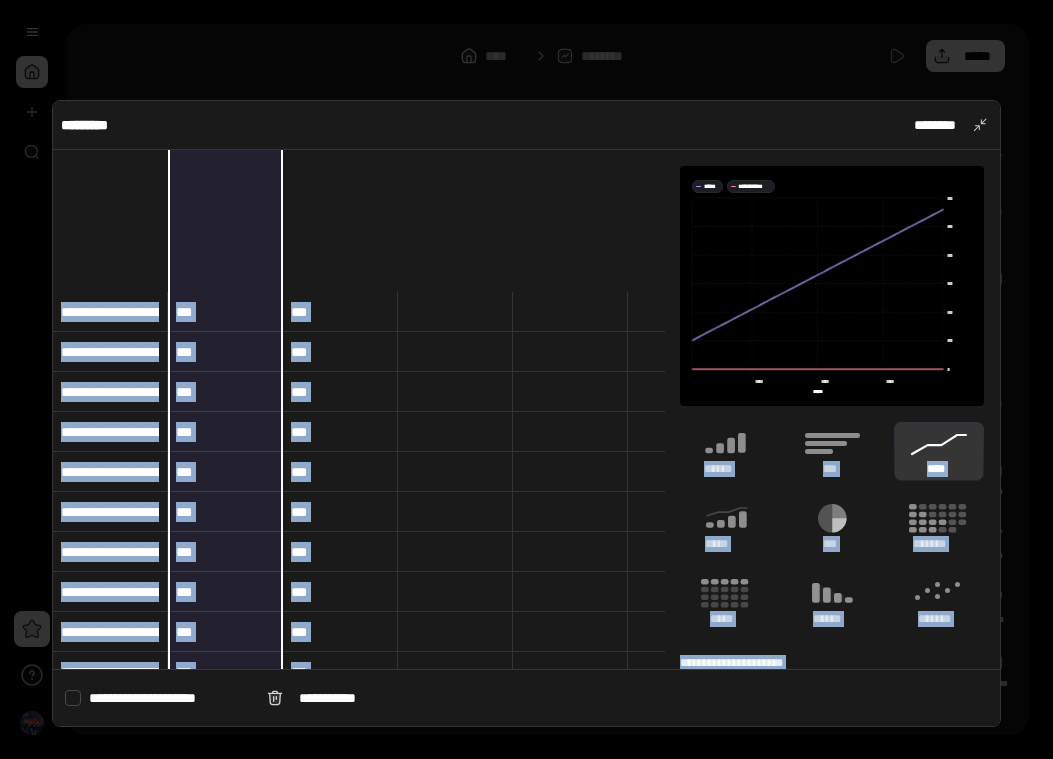 scroll, scrollTop: 1496, scrollLeft: 0, axis: vertical 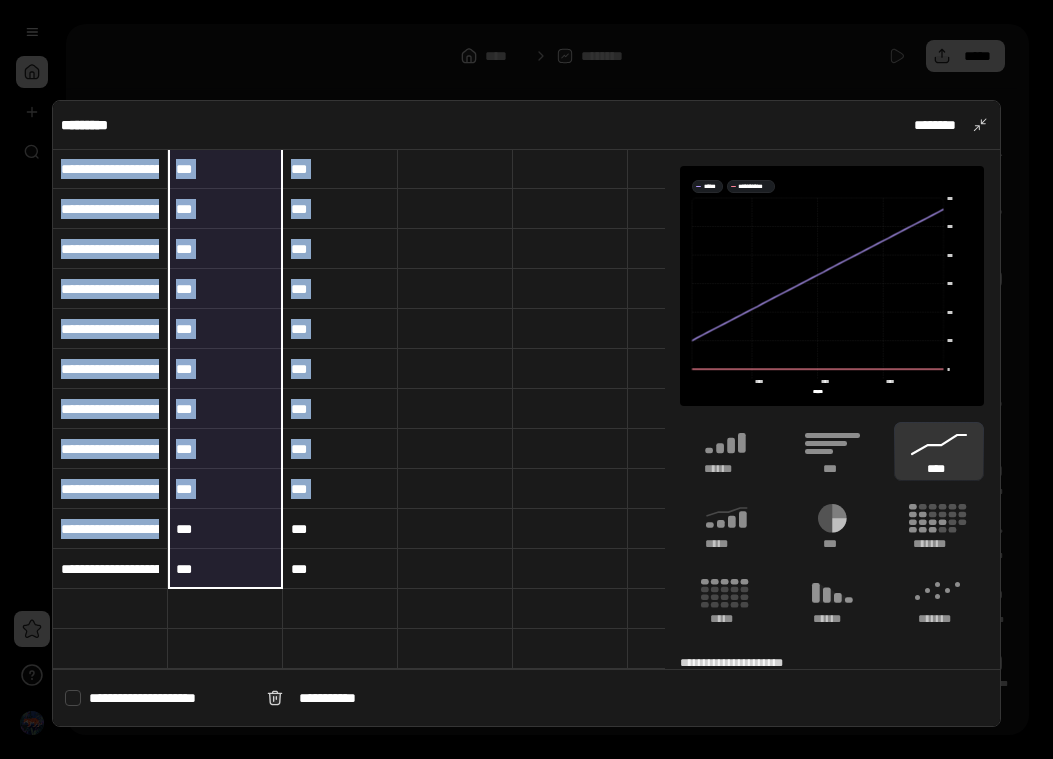 drag, startPoint x: 213, startPoint y: 207, endPoint x: 248, endPoint y: 531, distance: 325.88495 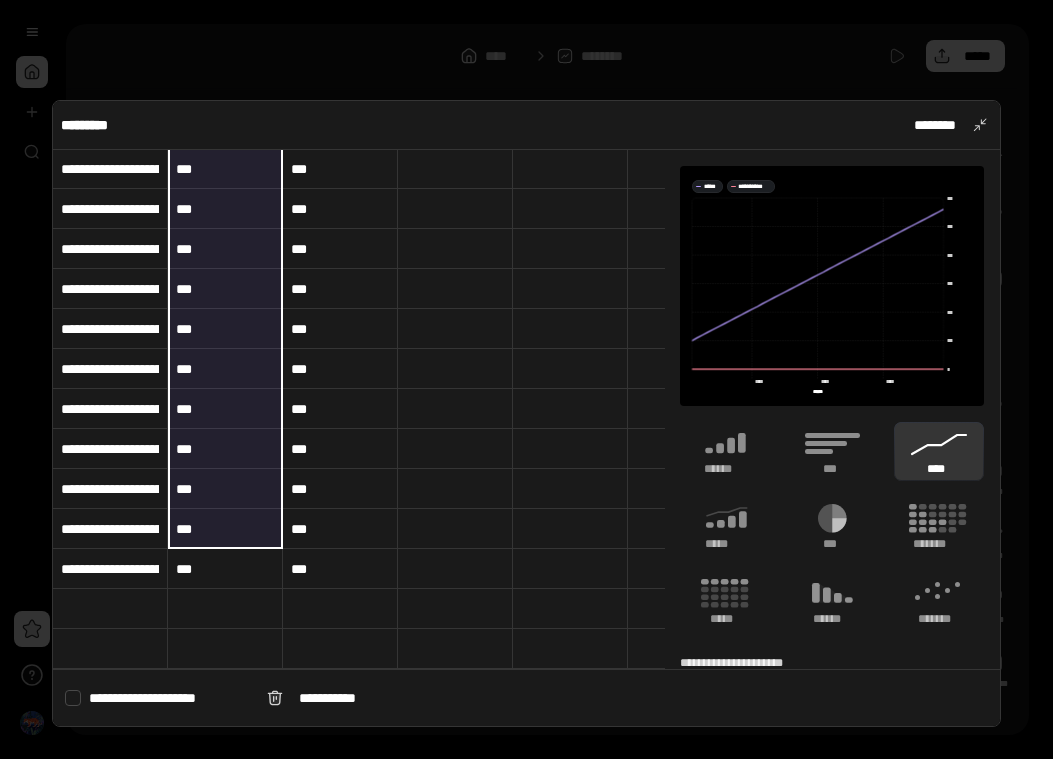 click on "***" at bounding box center [225, 569] 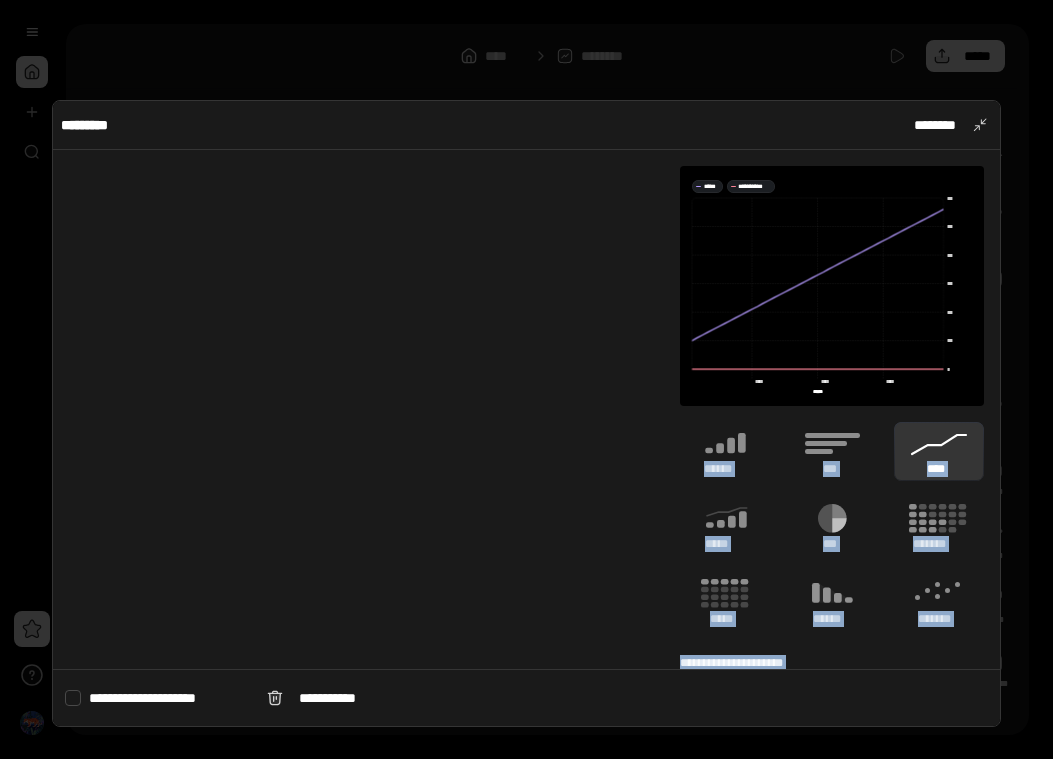 scroll, scrollTop: 0, scrollLeft: 0, axis: both 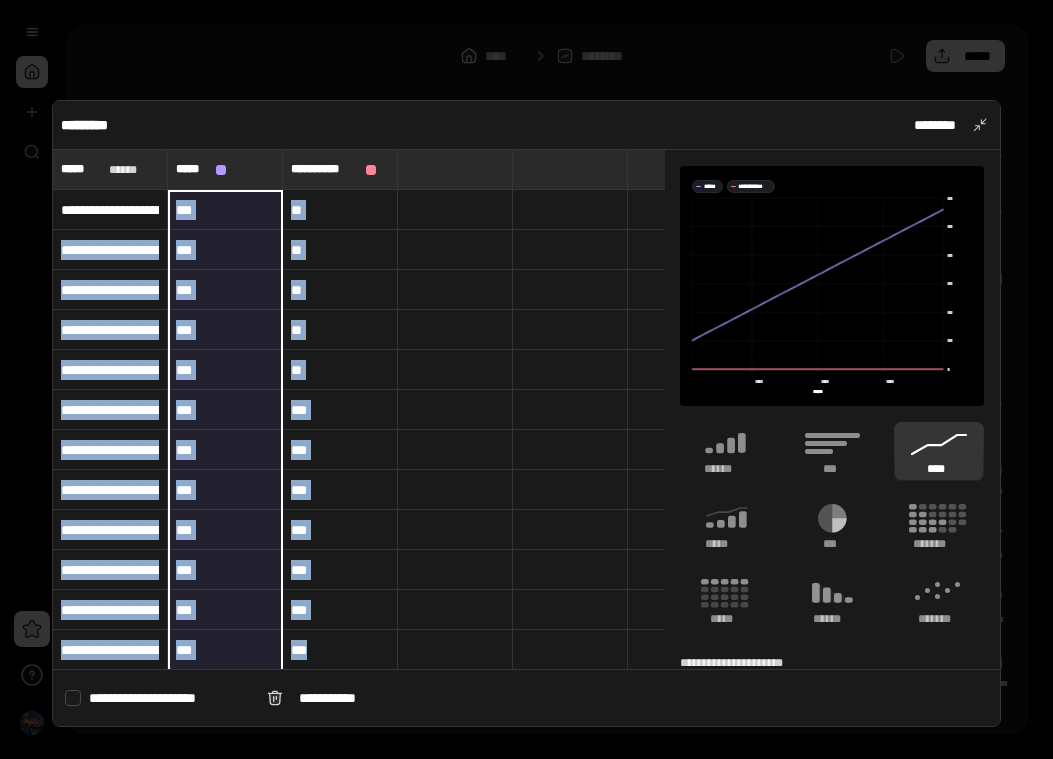drag, startPoint x: 248, startPoint y: 566, endPoint x: 241, endPoint y: 203, distance: 363.06747 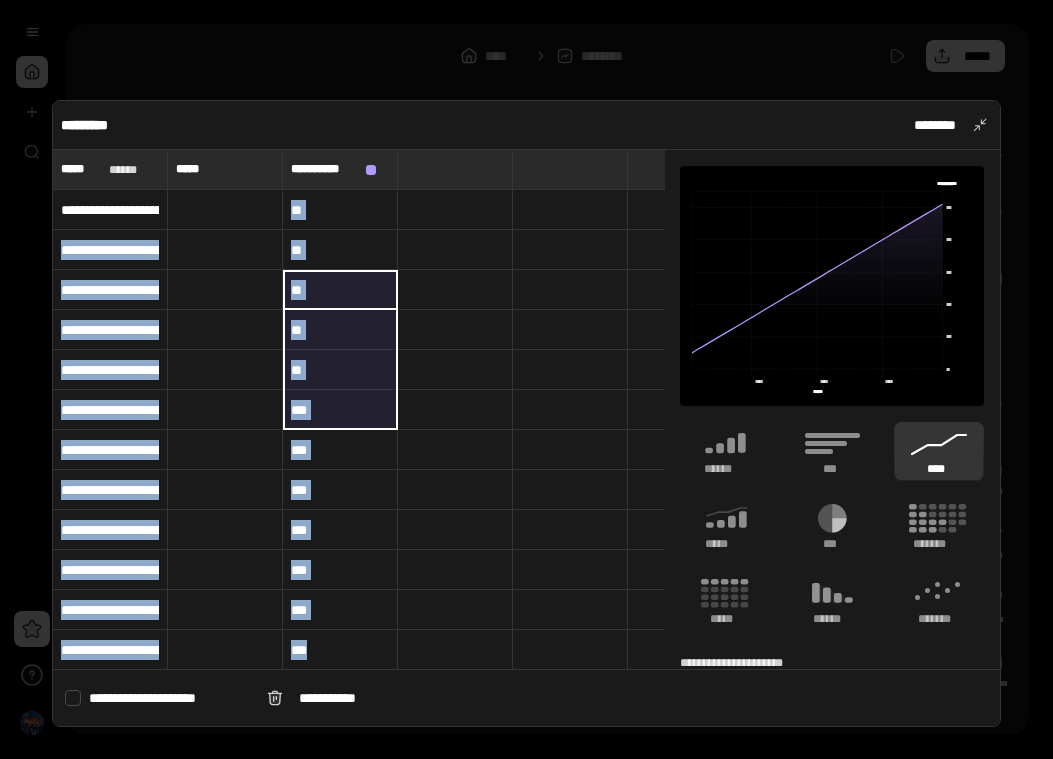 click at bounding box center [455, 330] 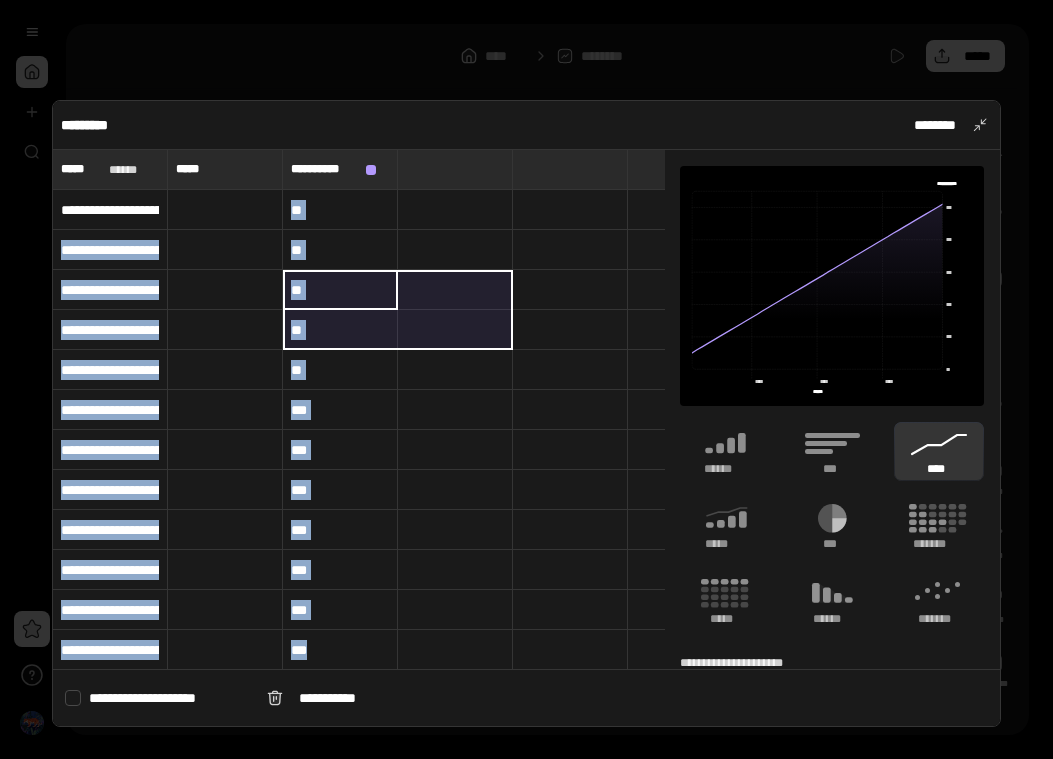 click at bounding box center (455, 210) 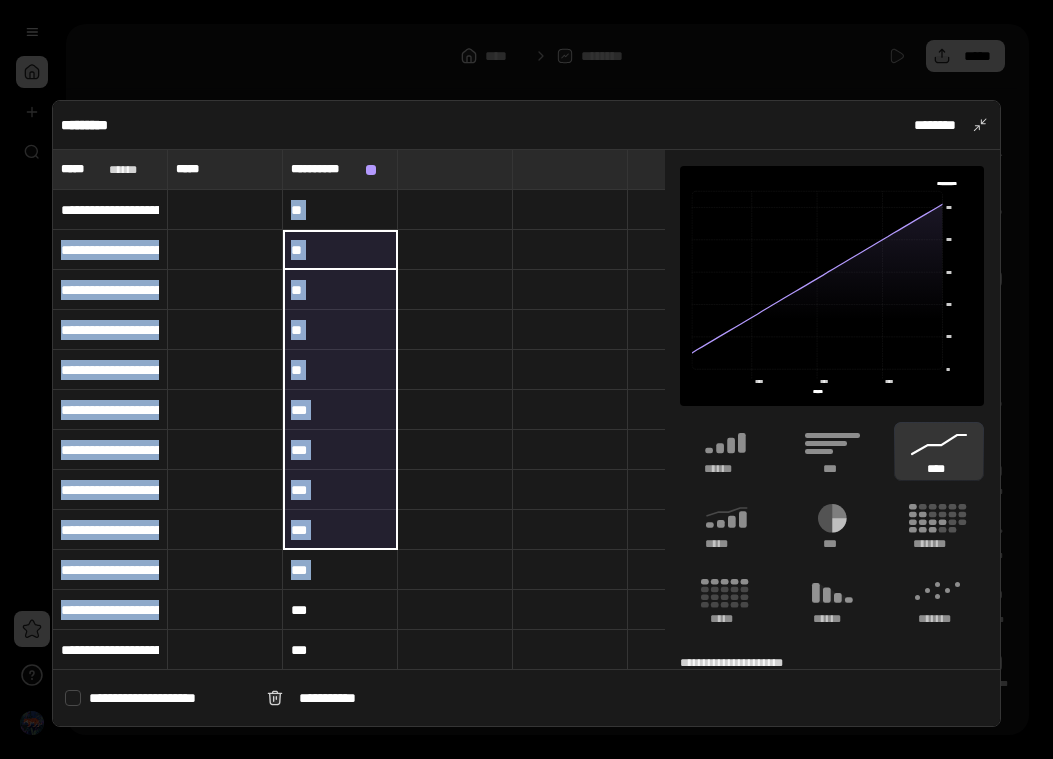 drag, startPoint x: 365, startPoint y: 213, endPoint x: 353, endPoint y: 599, distance: 386.1865 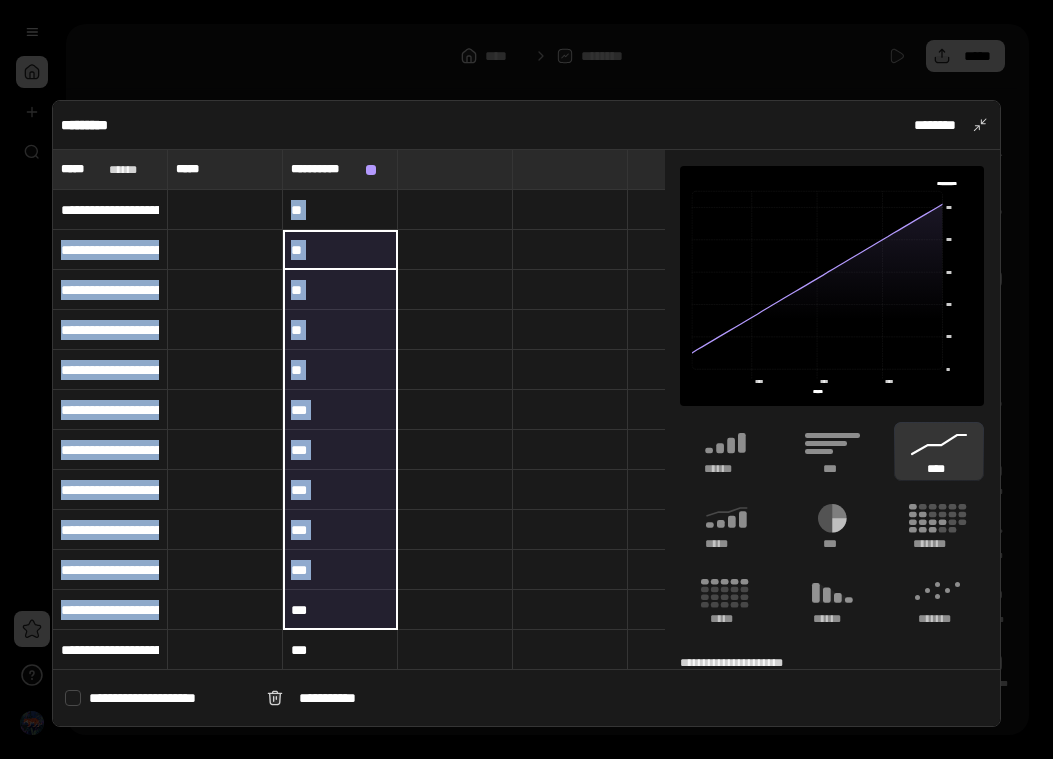 click at bounding box center (570, 410) 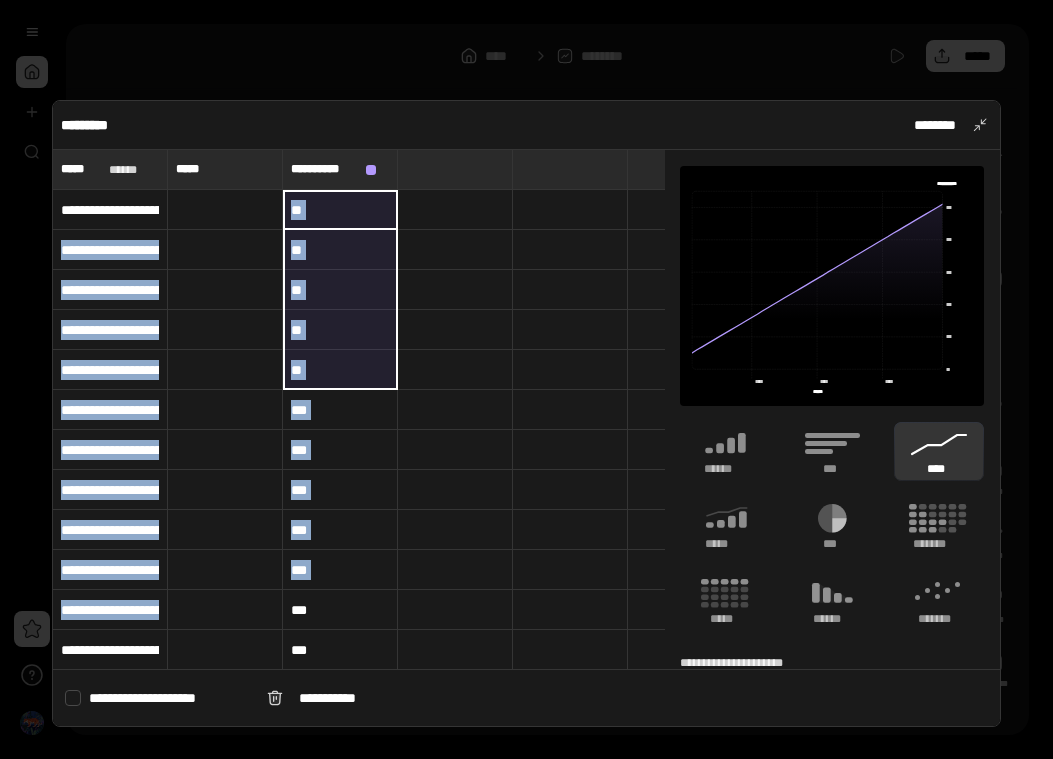 drag, startPoint x: 337, startPoint y: 195, endPoint x: 305, endPoint y: 607, distance: 413.24084 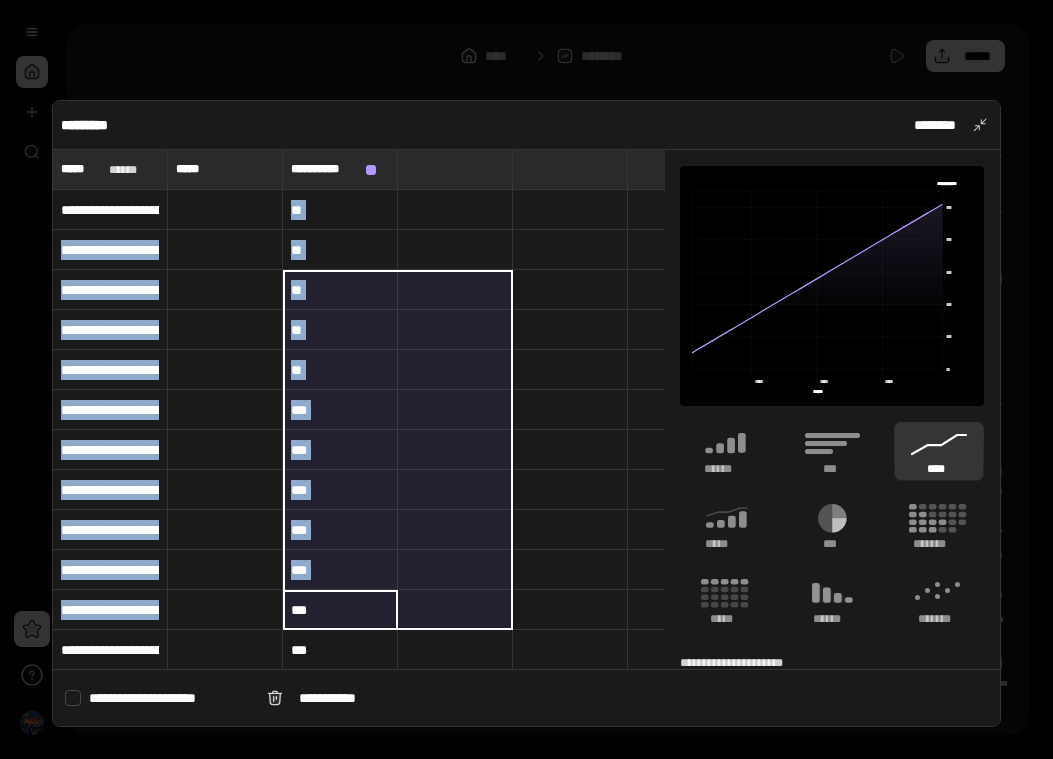 click at bounding box center [455, 290] 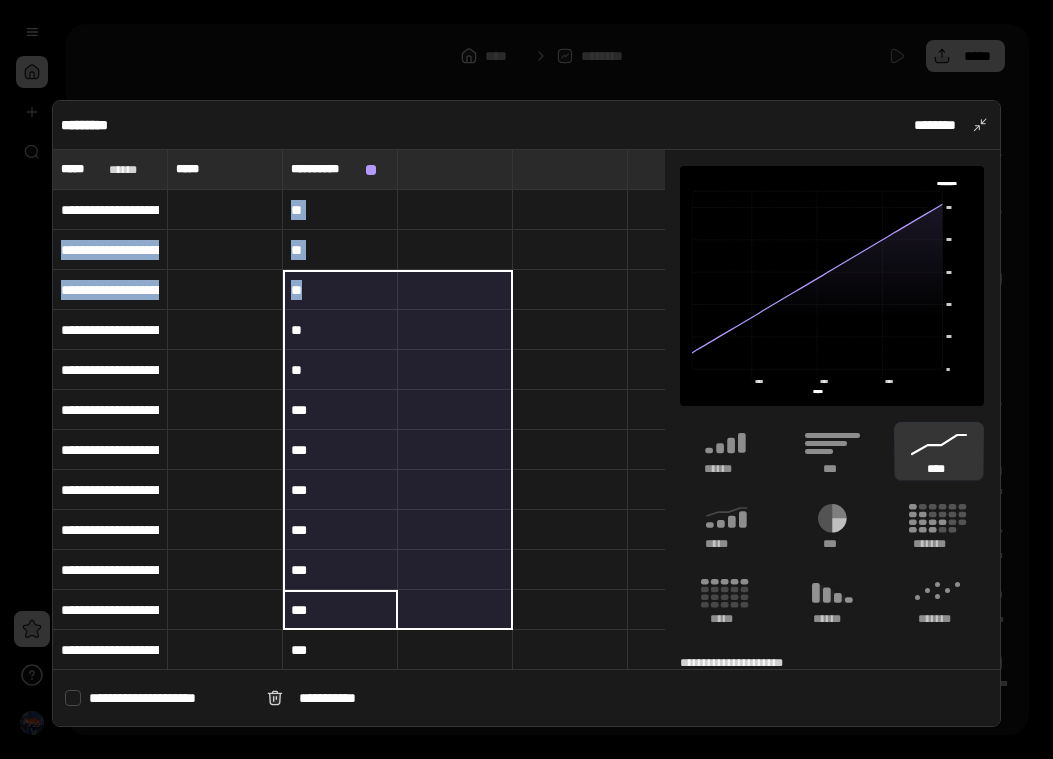 drag, startPoint x: 431, startPoint y: 301, endPoint x: 486, endPoint y: 283, distance: 57.870544 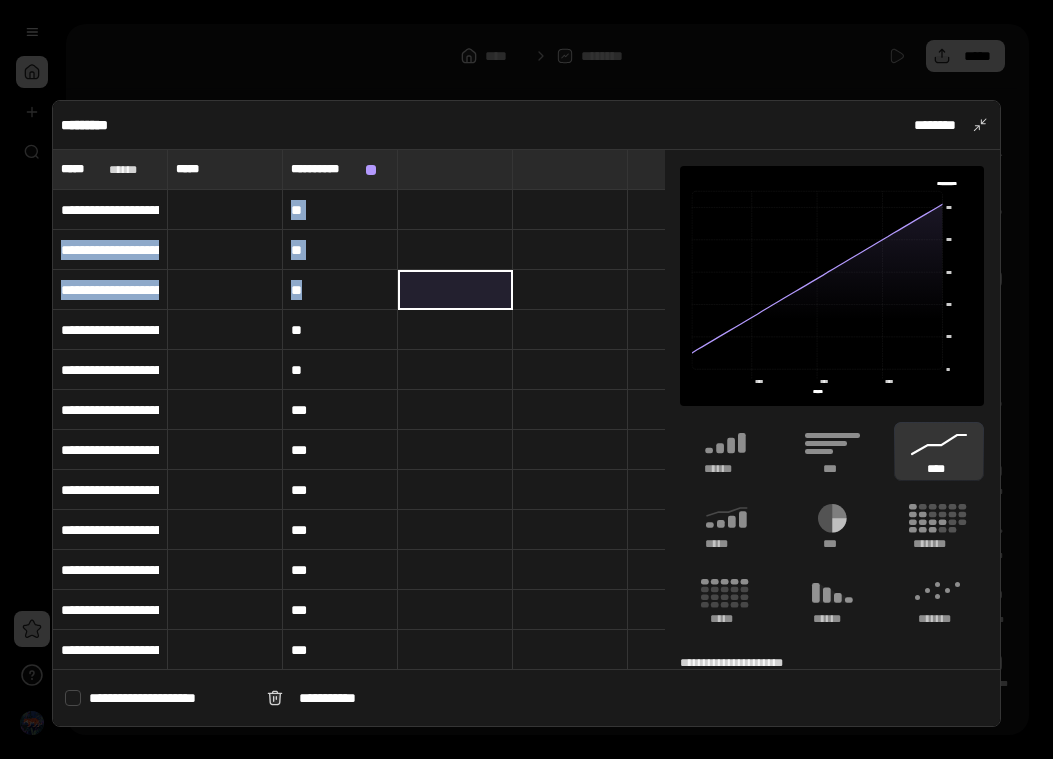 click at bounding box center (455, 290) 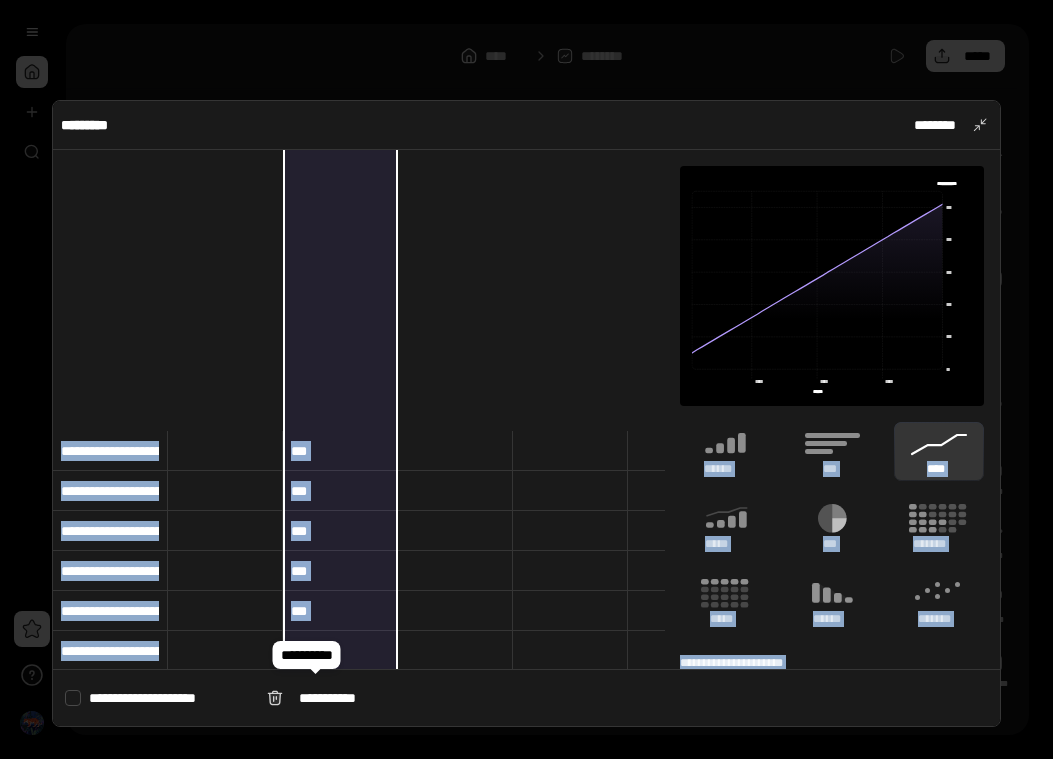 scroll, scrollTop: 1496, scrollLeft: 0, axis: vertical 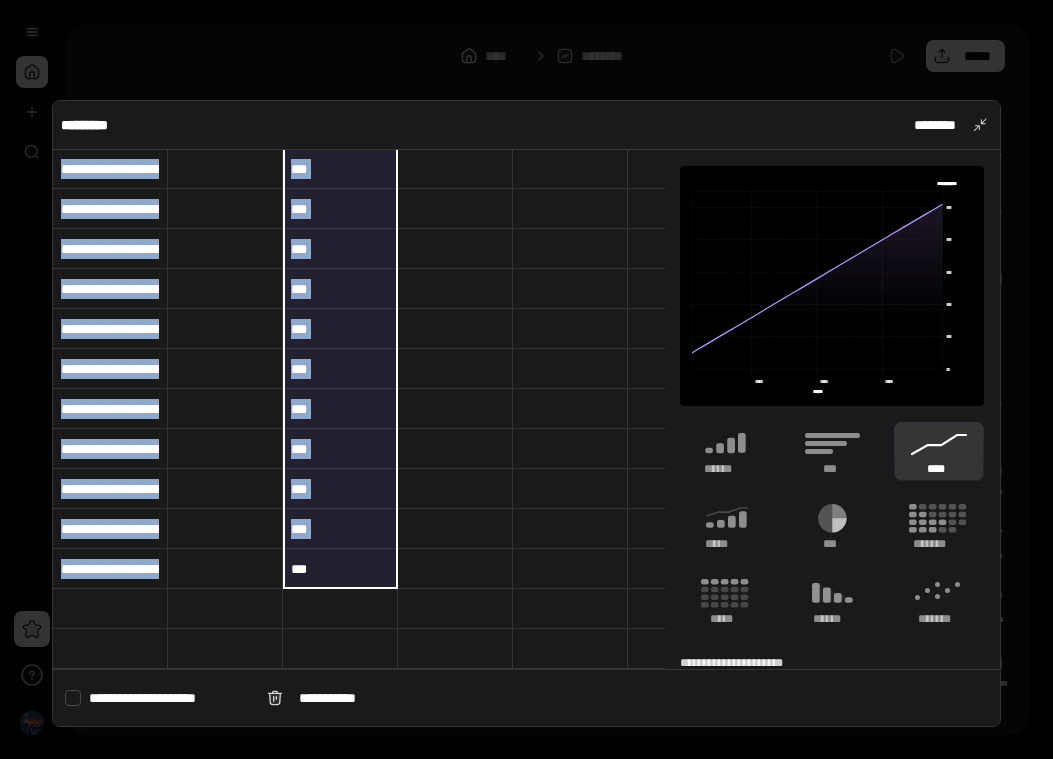 drag, startPoint x: 355, startPoint y: 205, endPoint x: 345, endPoint y: 553, distance: 348.14365 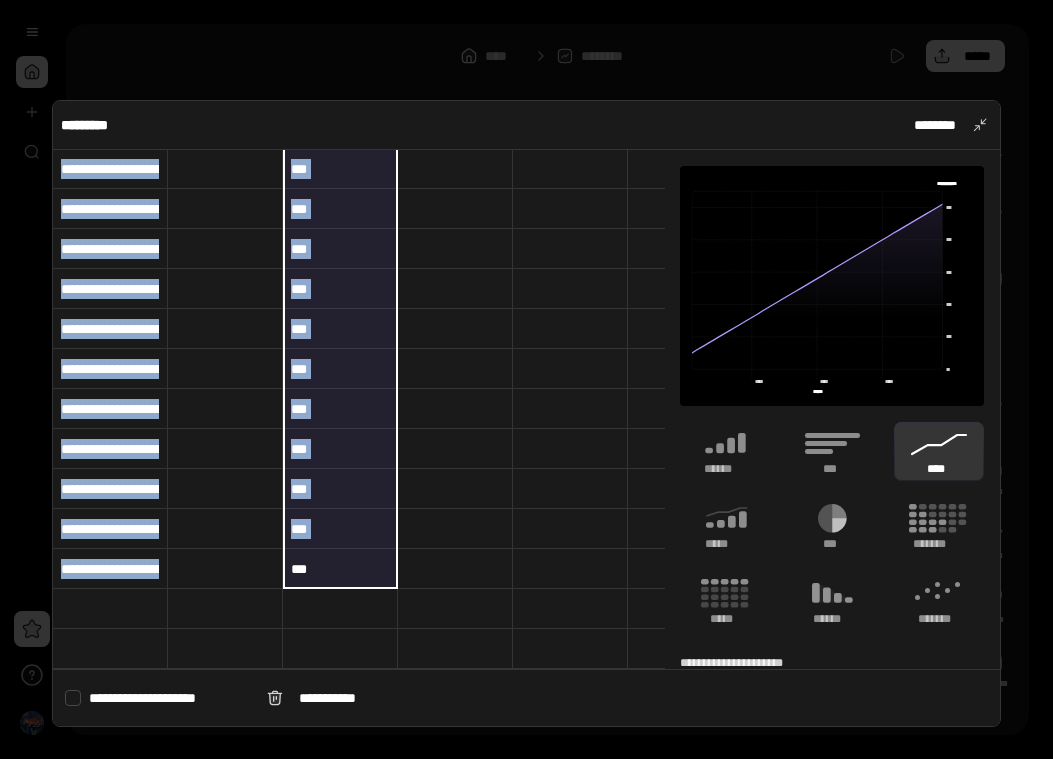 click on "***" at bounding box center (340, 569) 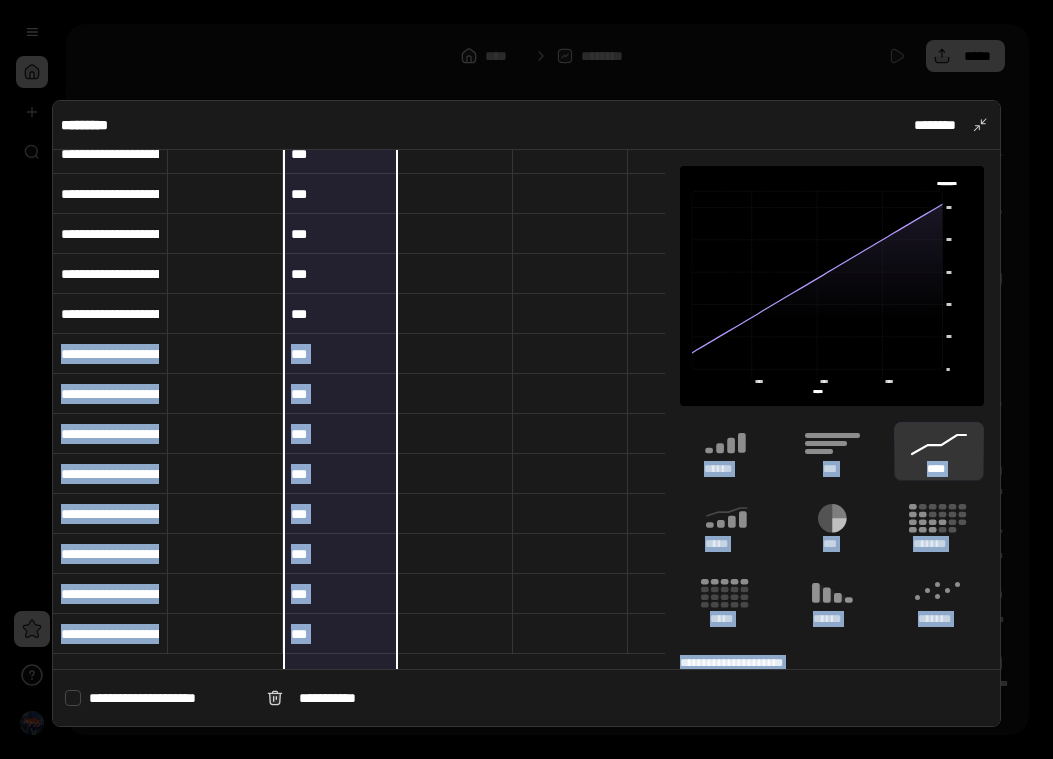 scroll, scrollTop: 0, scrollLeft: 0, axis: both 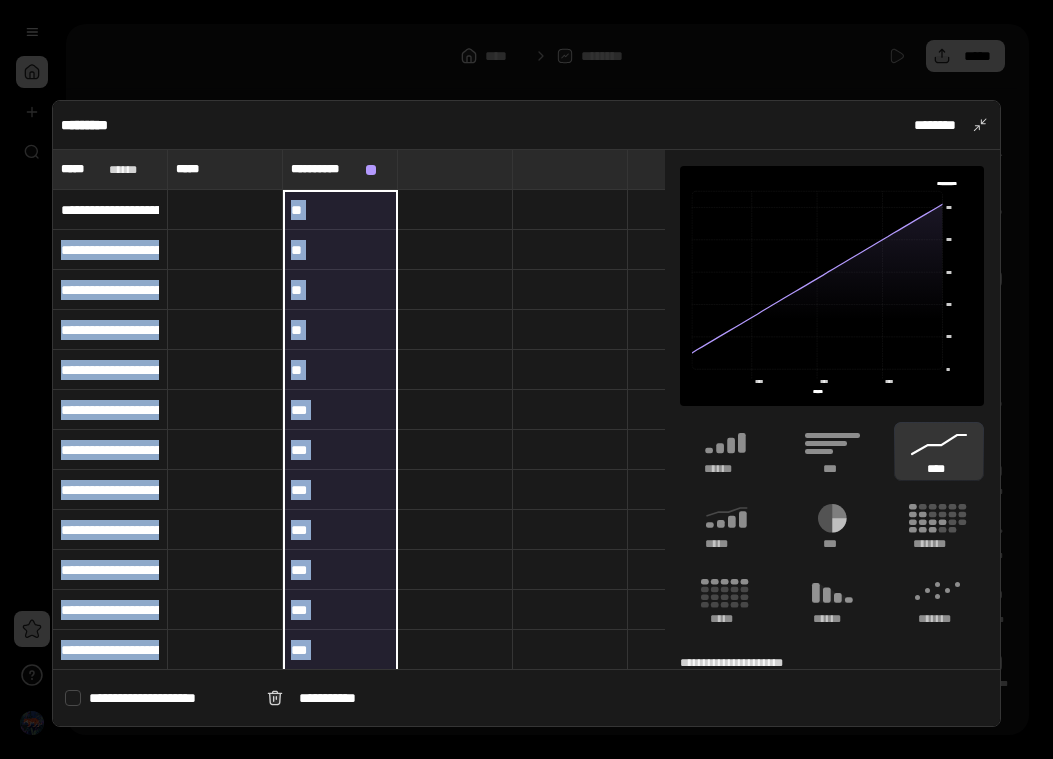 drag, startPoint x: 346, startPoint y: 551, endPoint x: 312, endPoint y: 215, distance: 337.71585 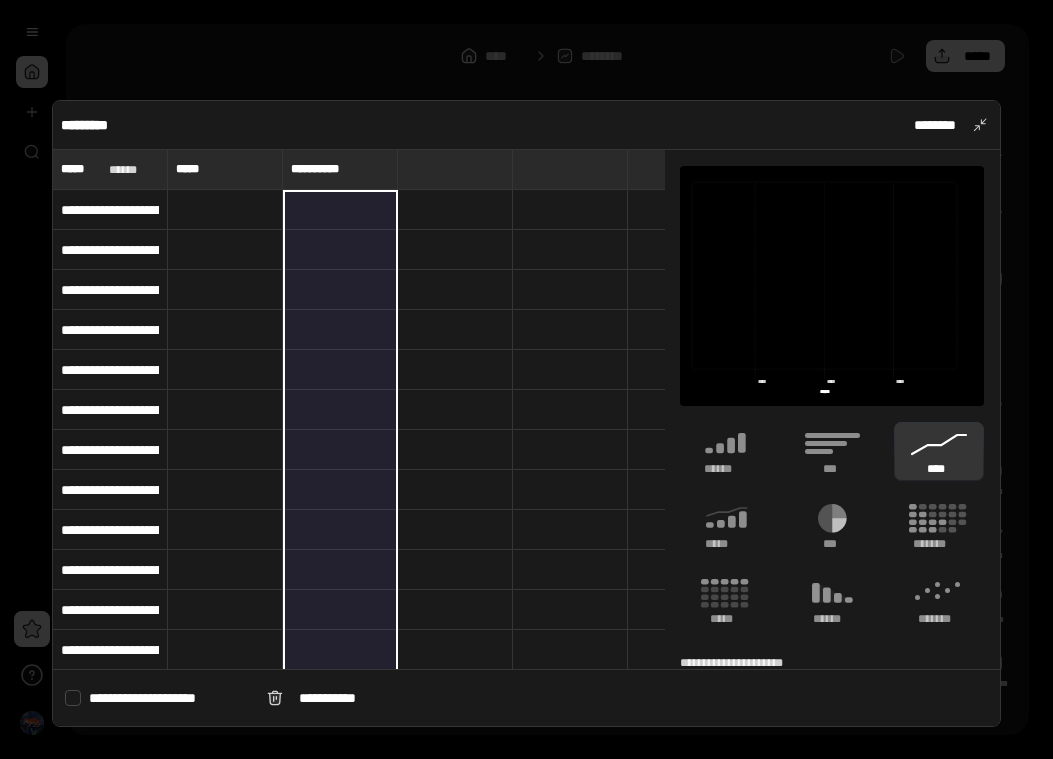 click at bounding box center [225, 210] 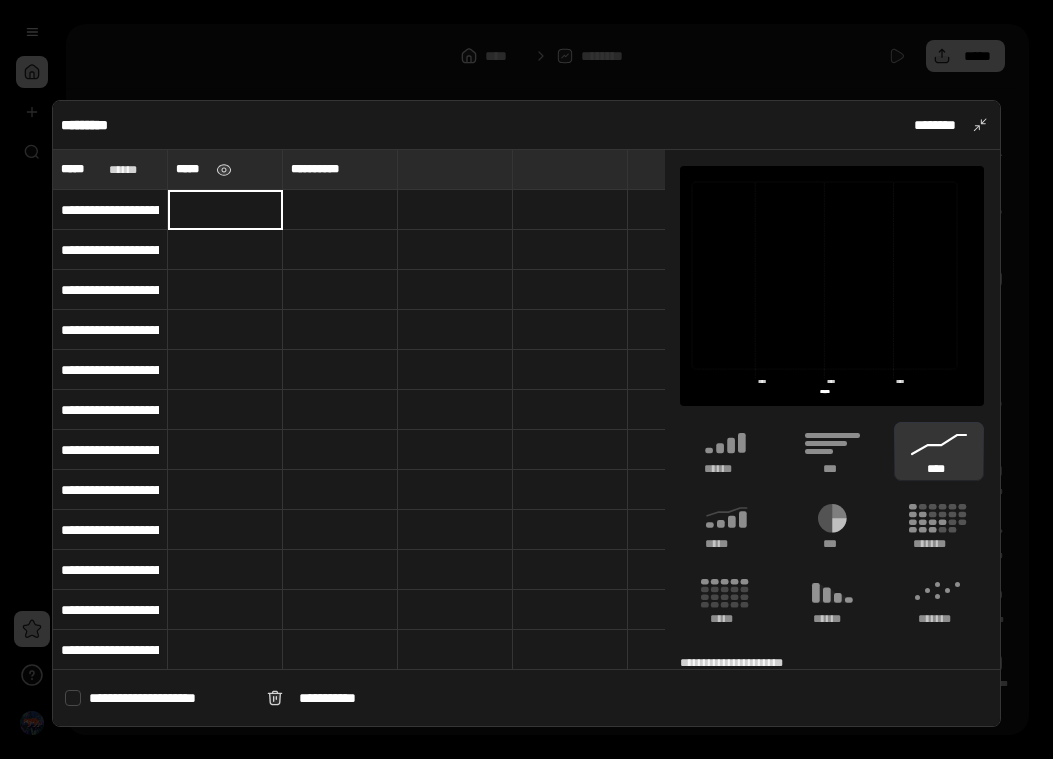 type on "**********" 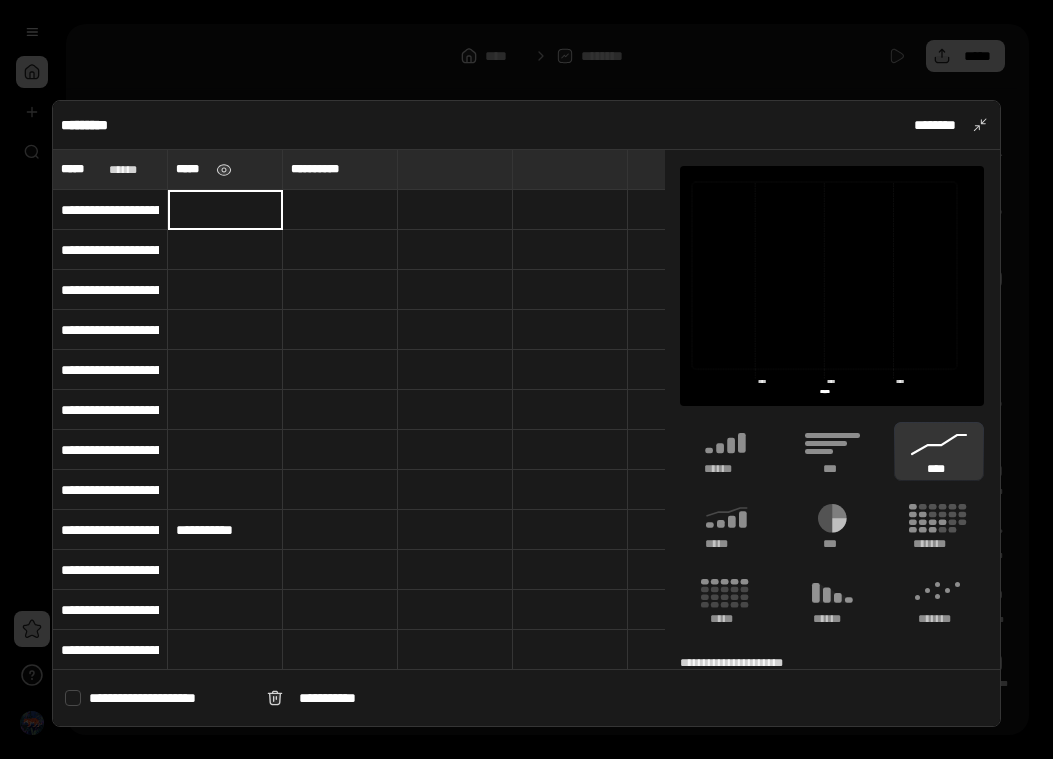 type on "**********" 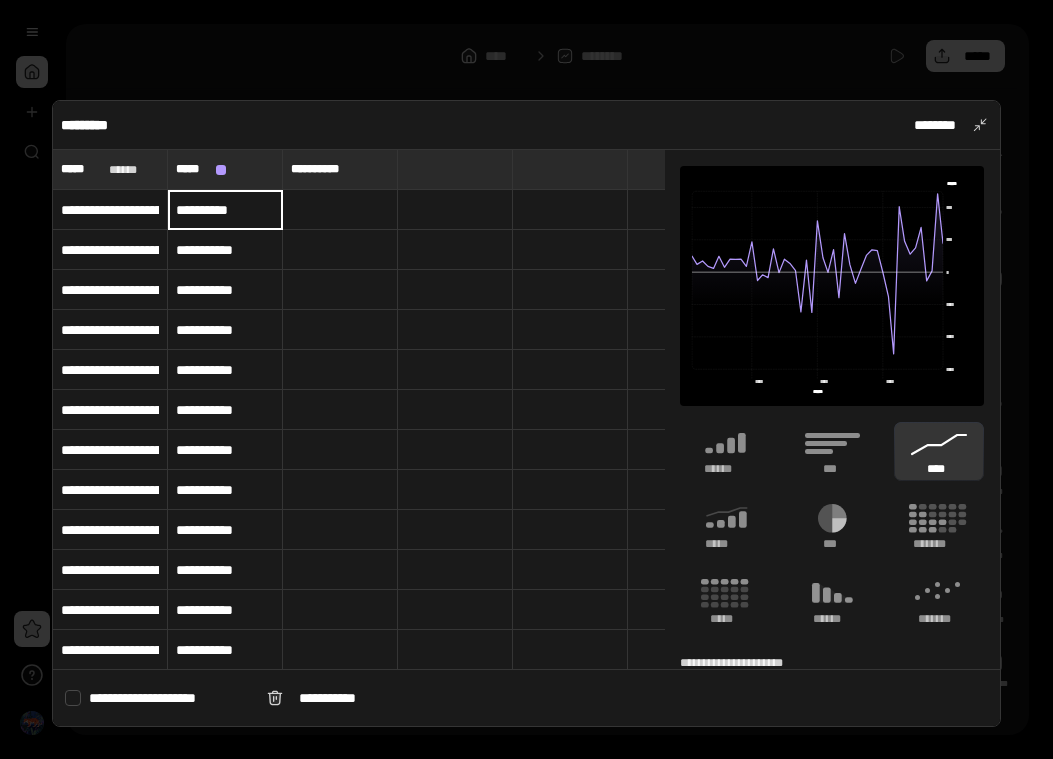 click at bounding box center [340, 210] 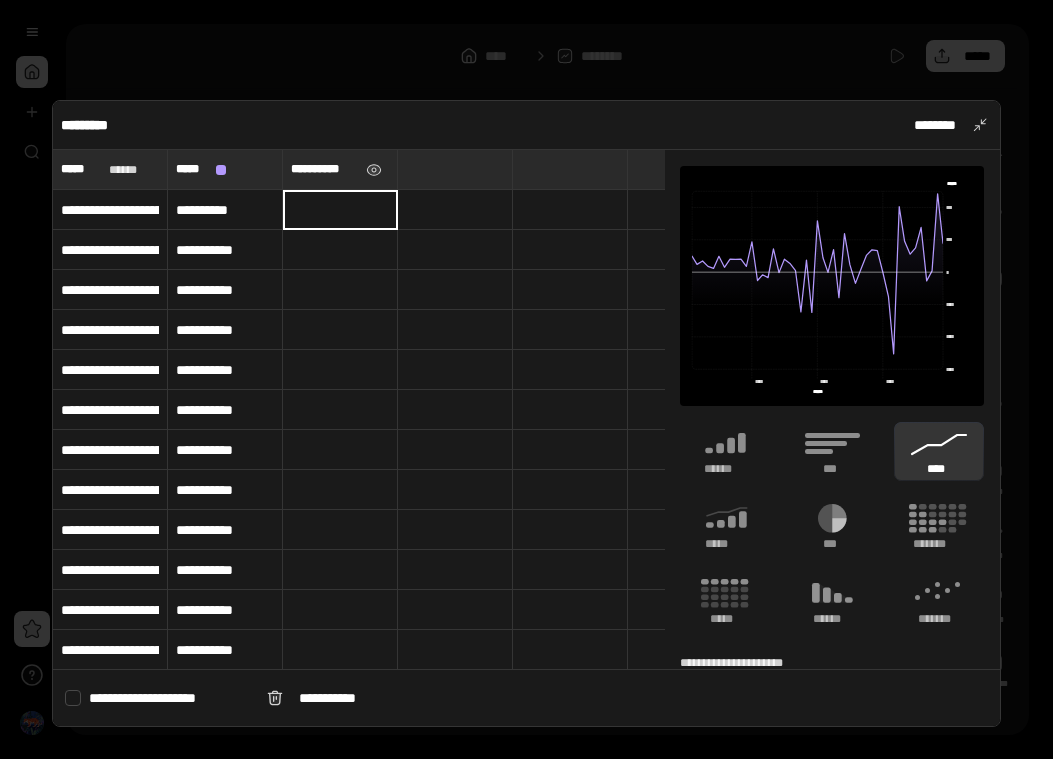 click on "**********" at bounding box center [324, 169] 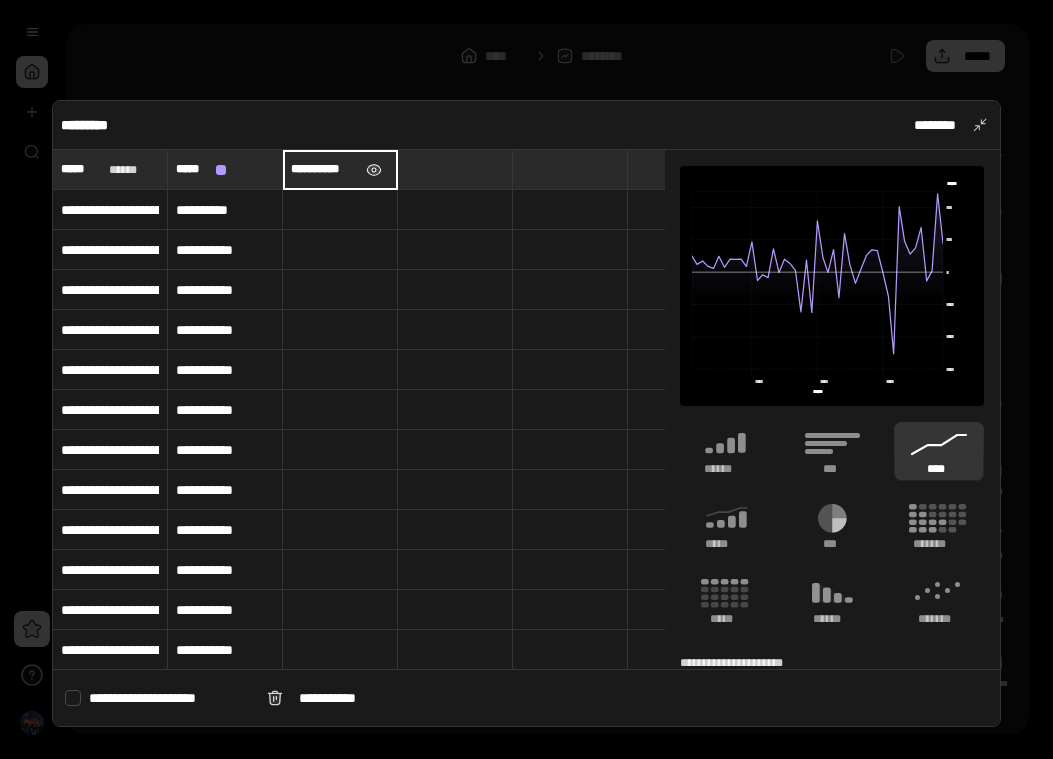 click at bounding box center (373, 170) 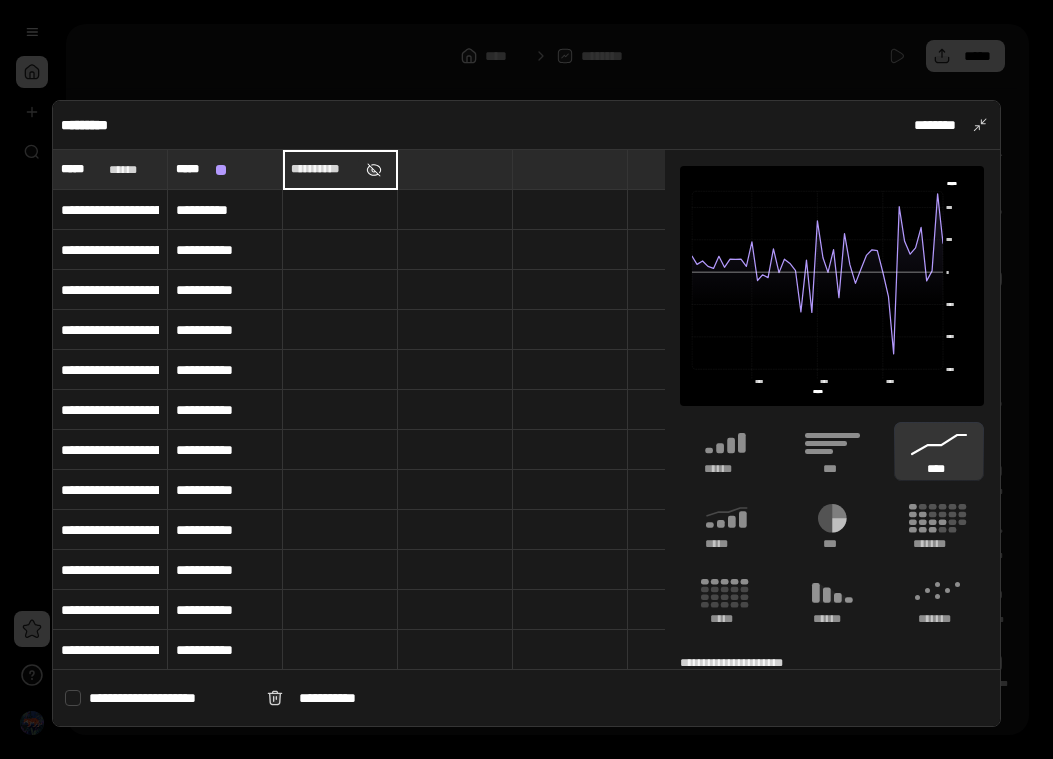 type 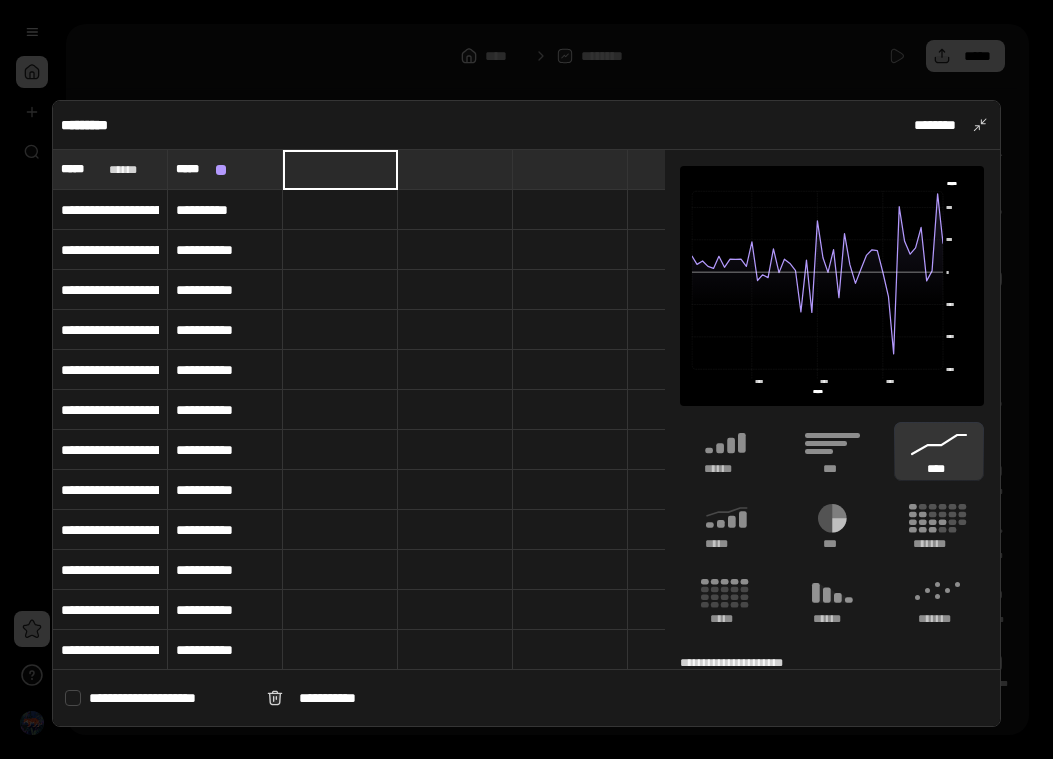 click at bounding box center [455, 210] 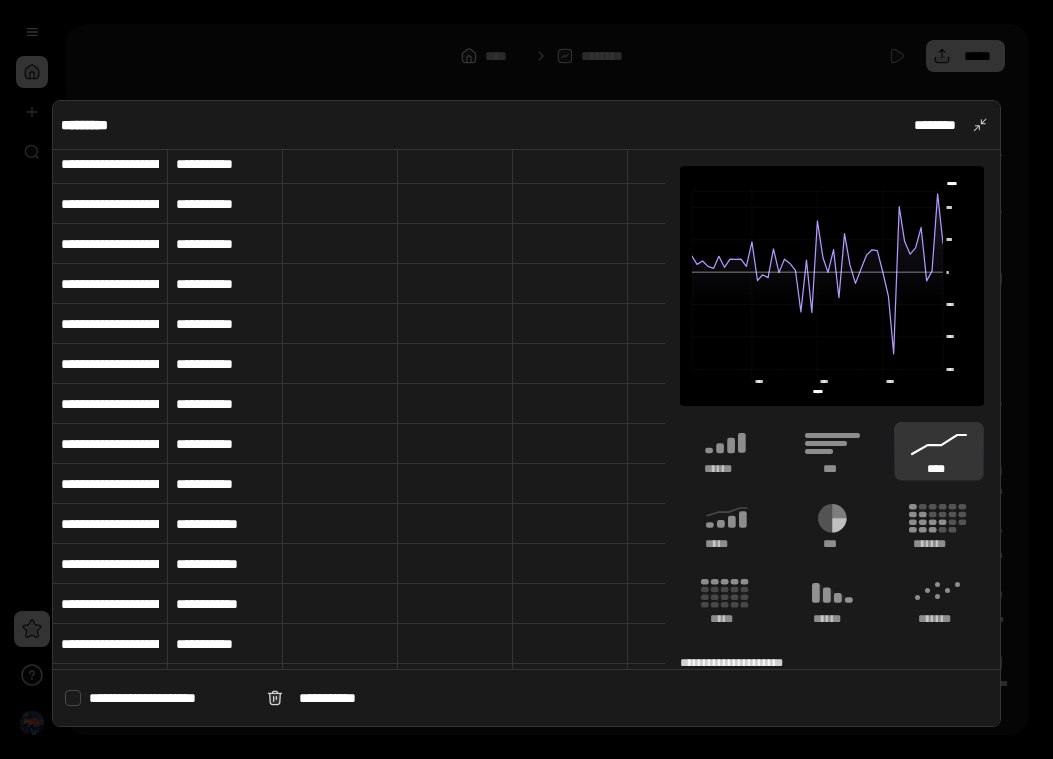 scroll, scrollTop: 167, scrollLeft: 0, axis: vertical 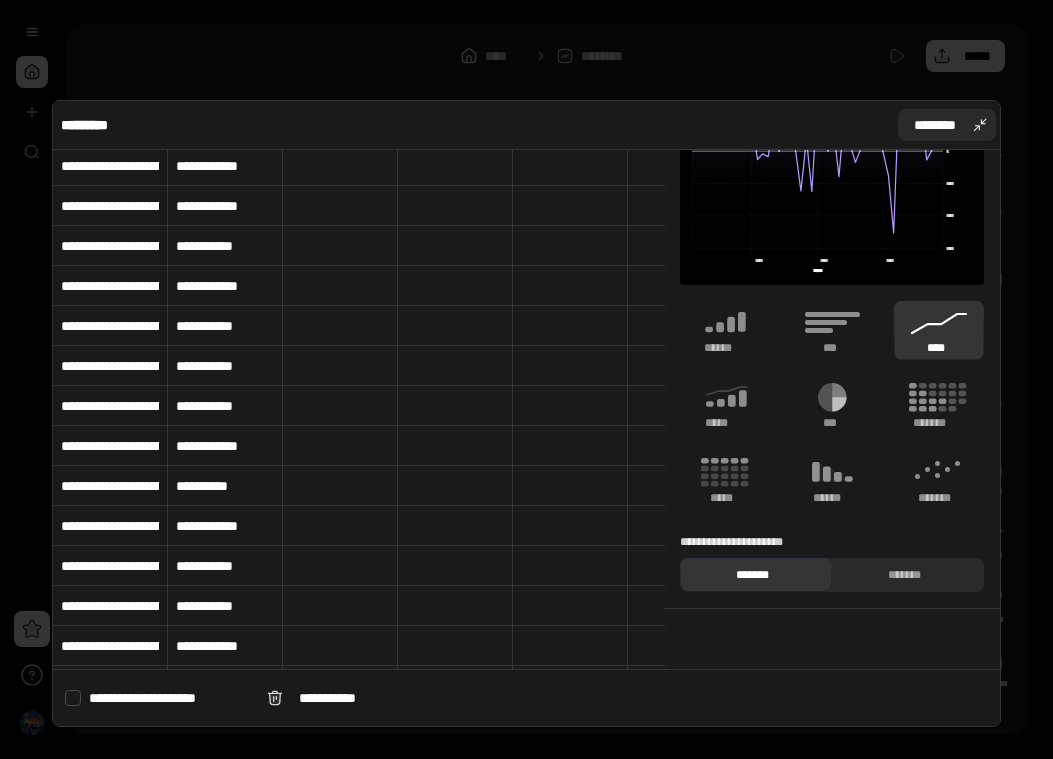click on "********" at bounding box center [947, 125] 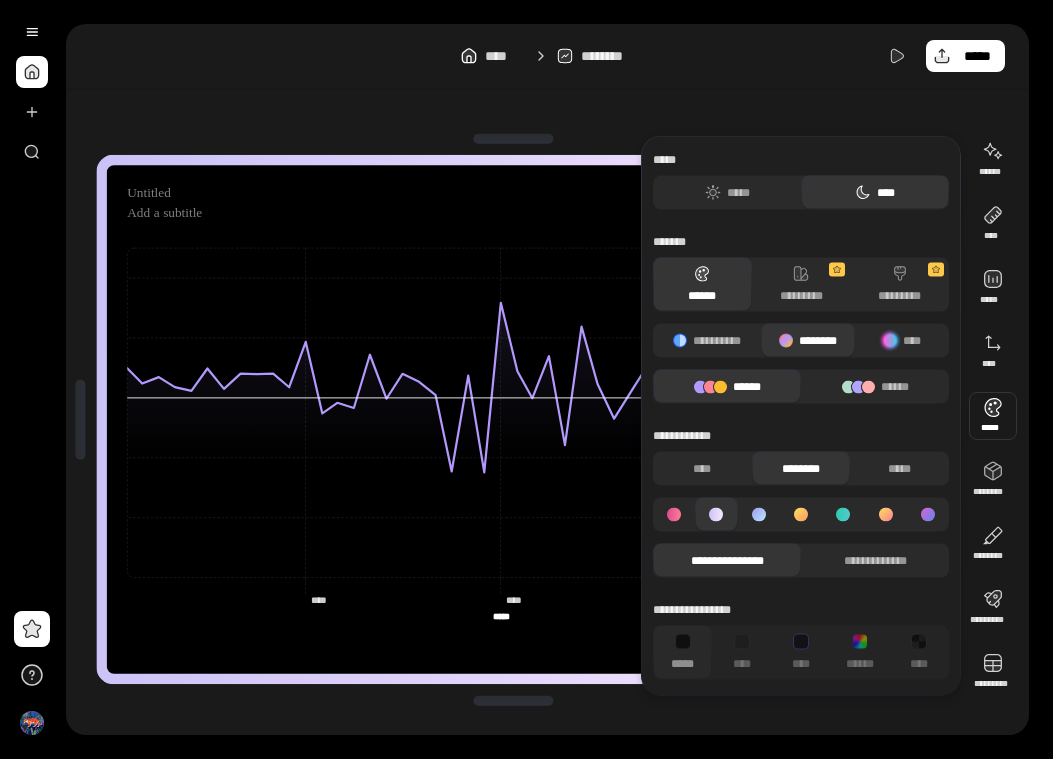 click at bounding box center [993, 416] 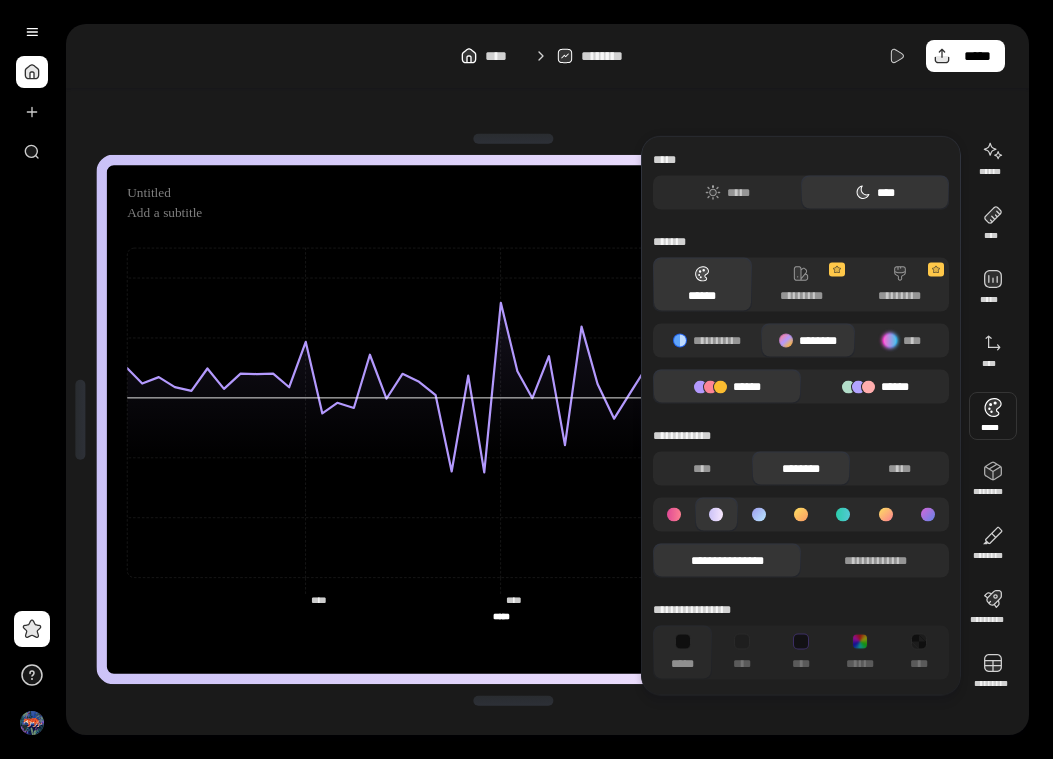 click 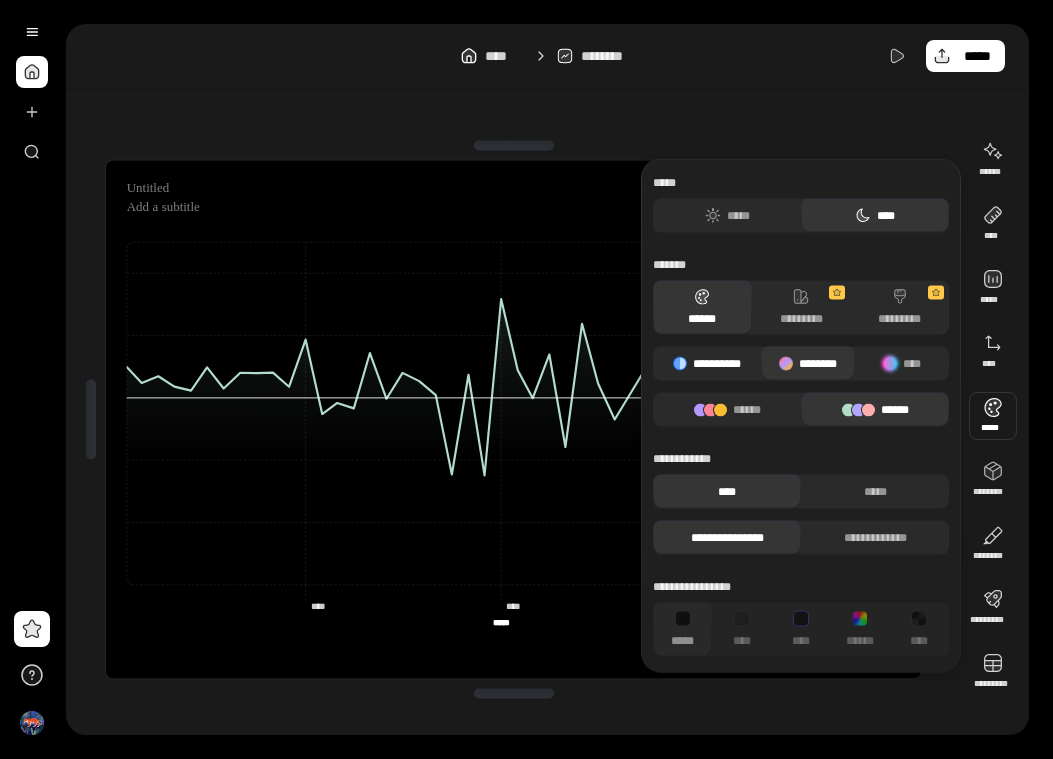 click on "**********" at bounding box center [707, 364] 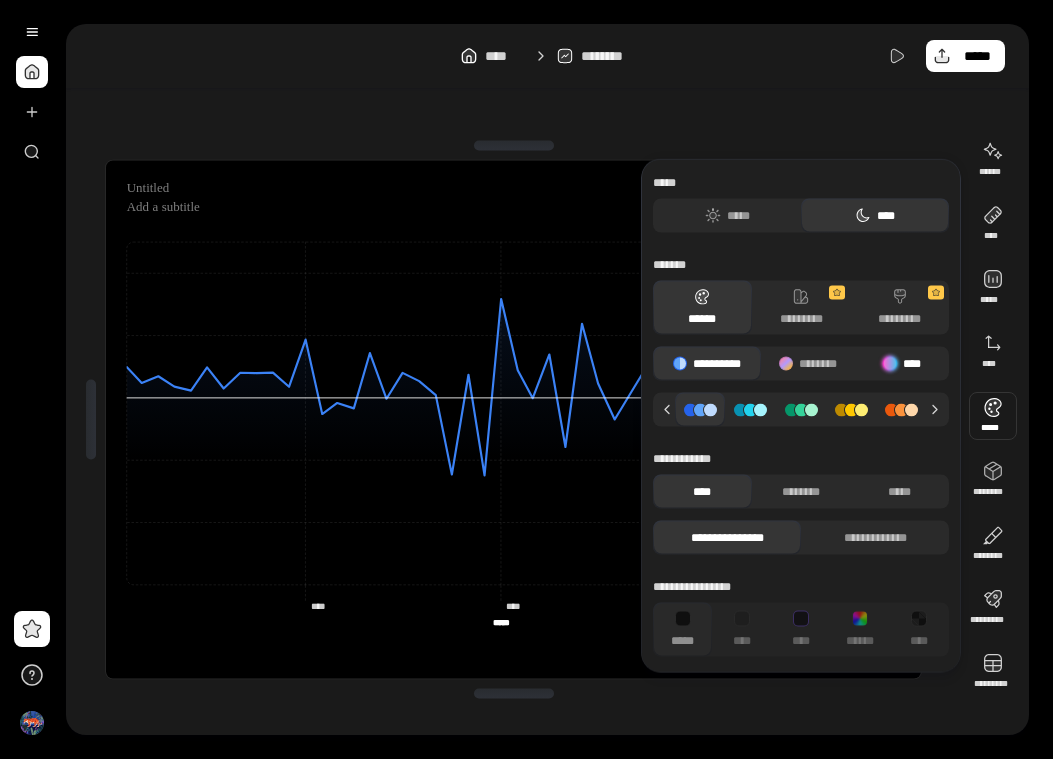 click at bounding box center [890, 364] 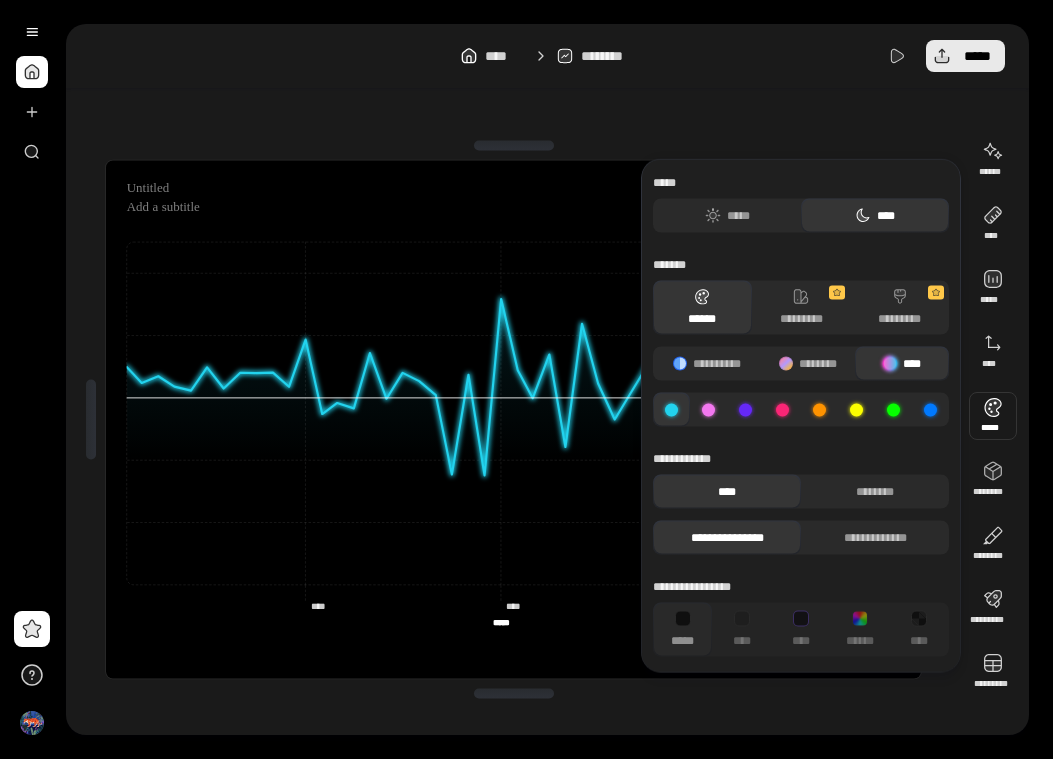 click on "*****" at bounding box center [965, 56] 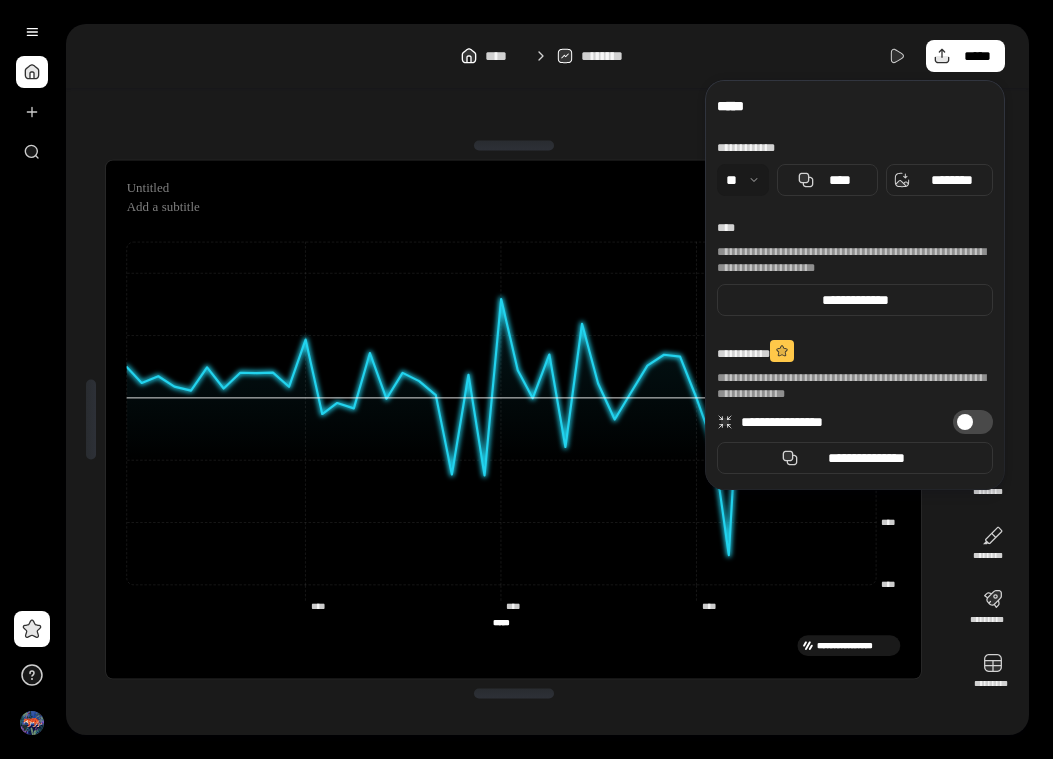 click on "**********" at bounding box center [513, 419] 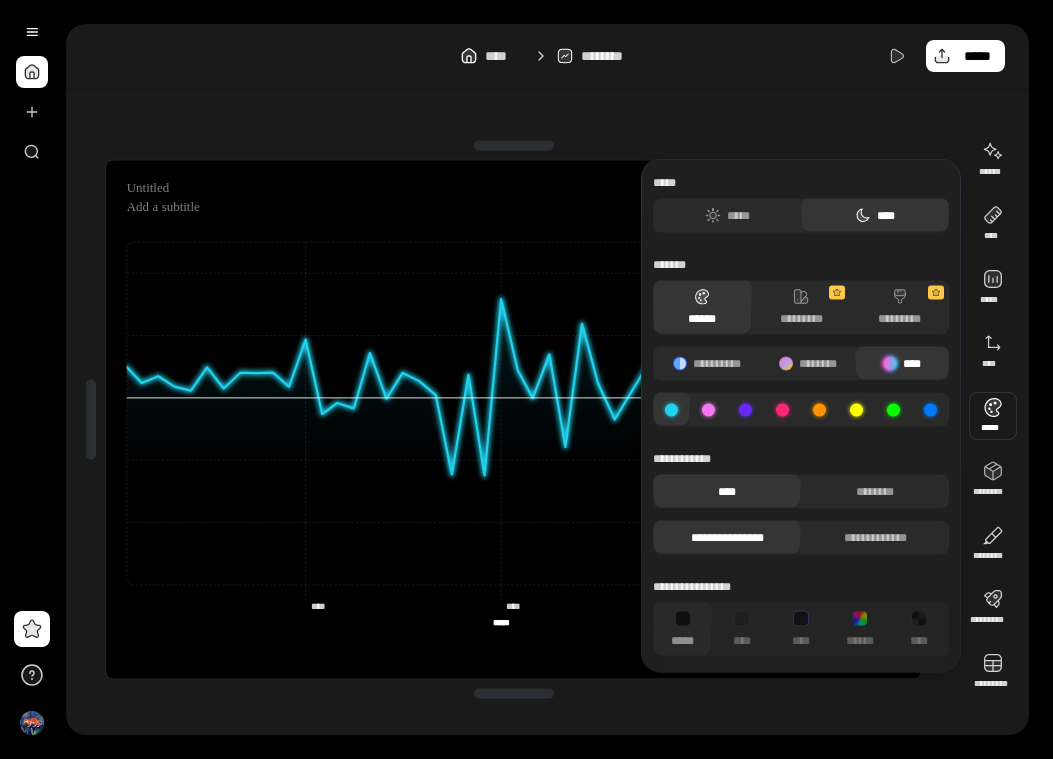 click at bounding box center [993, 416] 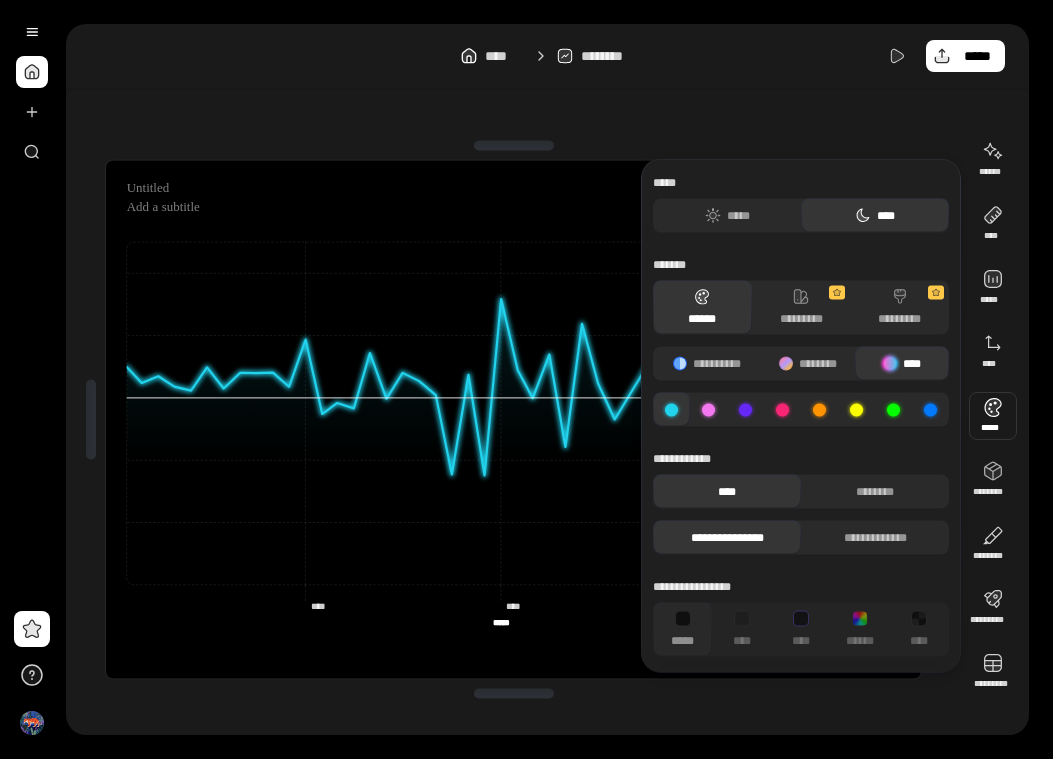 click at bounding box center (993, 416) 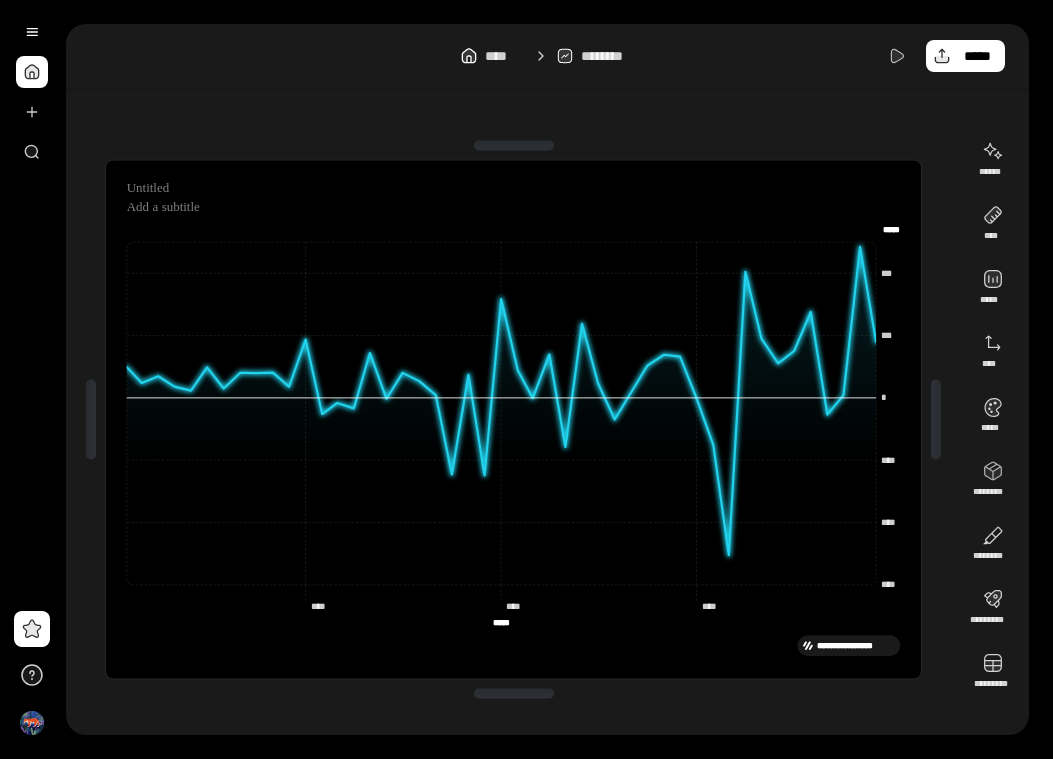 click on "**********" at bounding box center (513, 419) 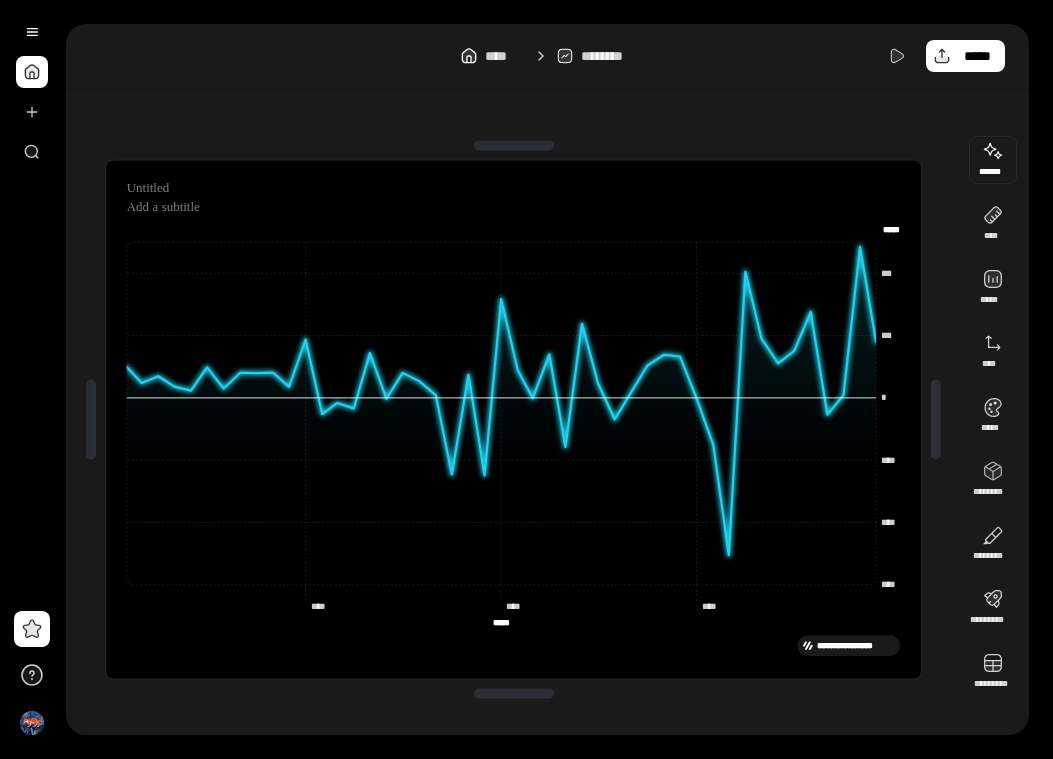 click at bounding box center [993, 160] 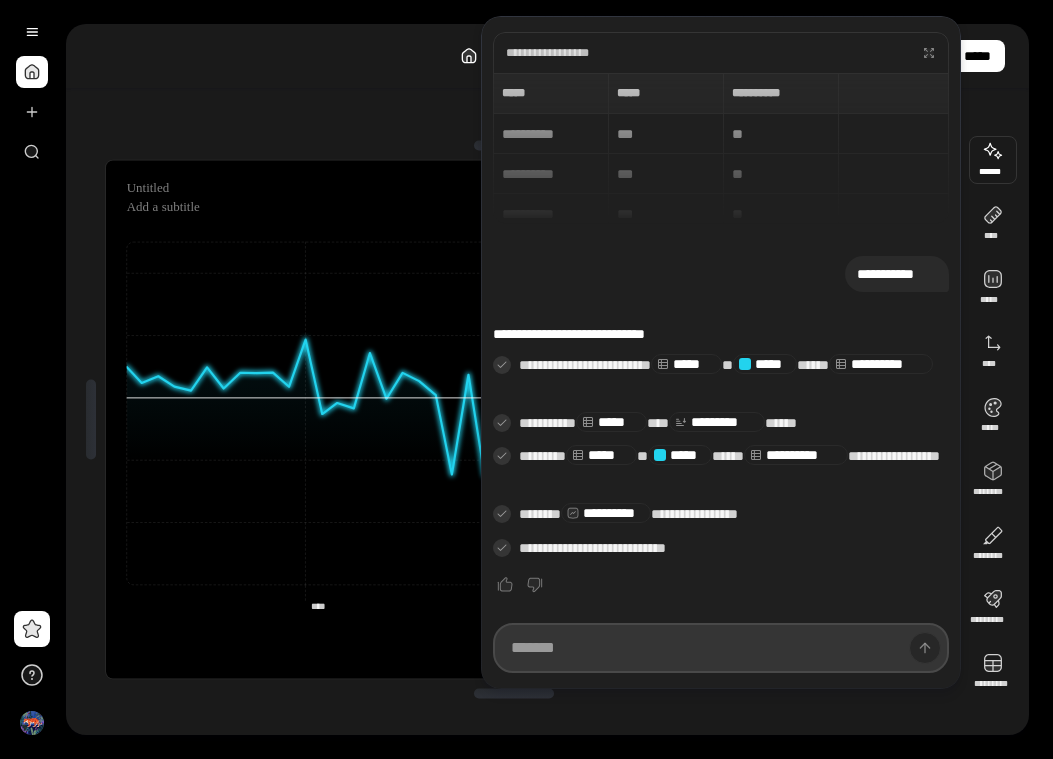 click at bounding box center (721, 648) 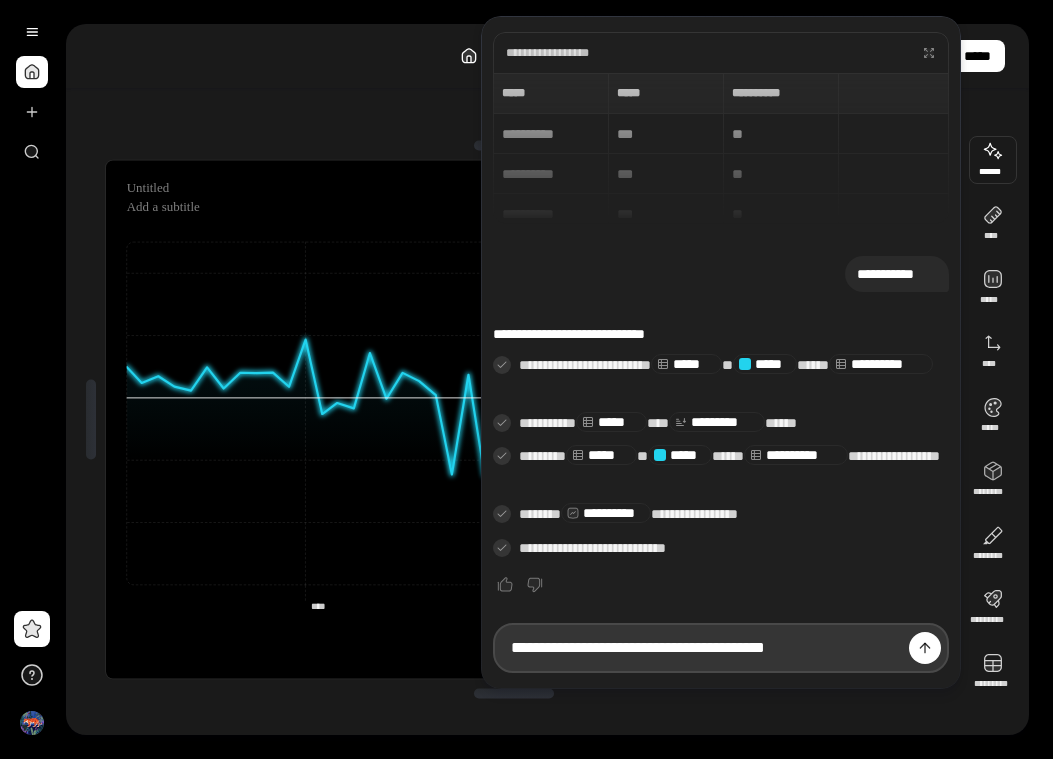 type on "**********" 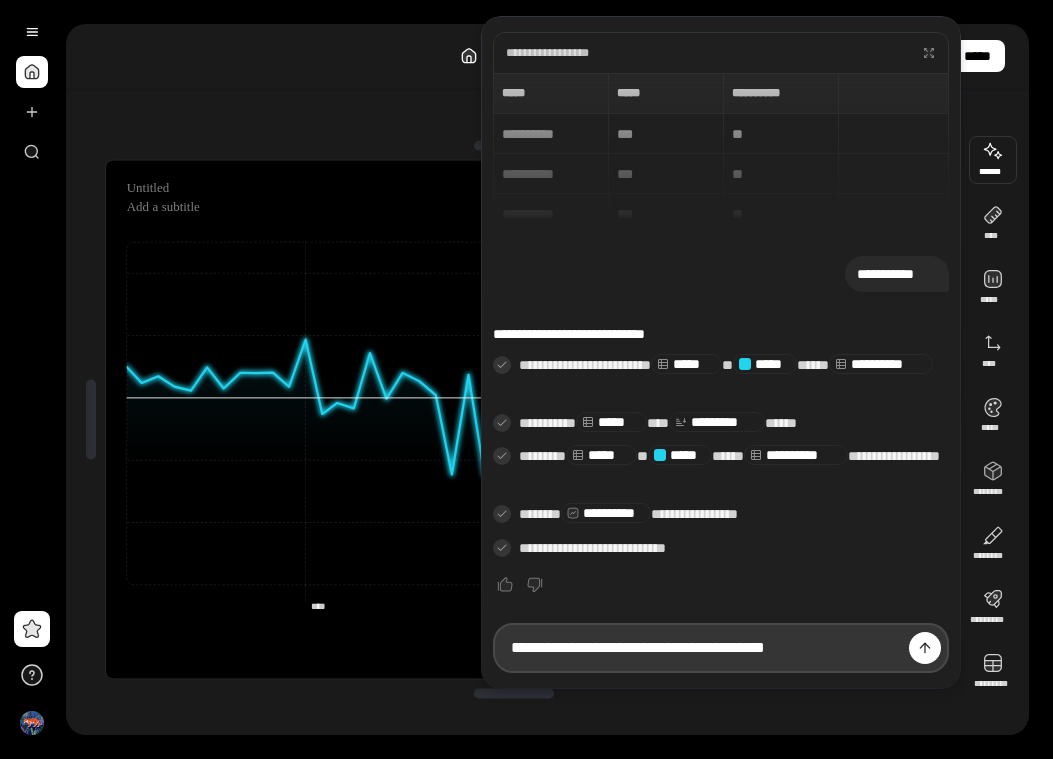 type 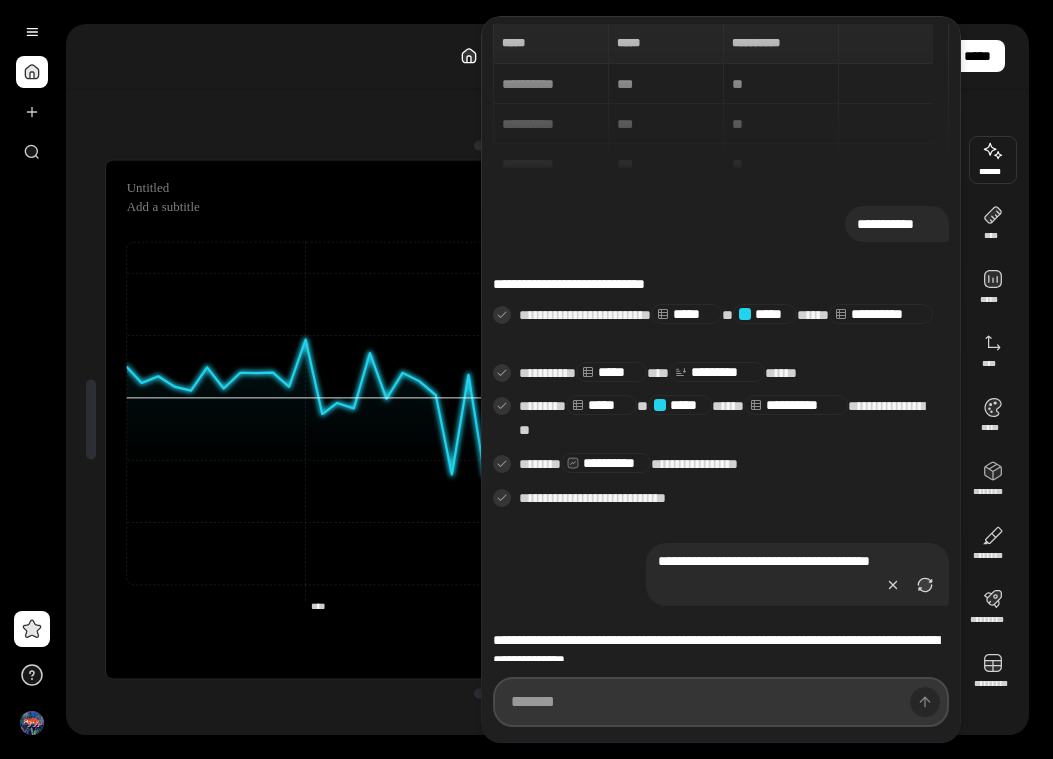 scroll, scrollTop: 103, scrollLeft: 0, axis: vertical 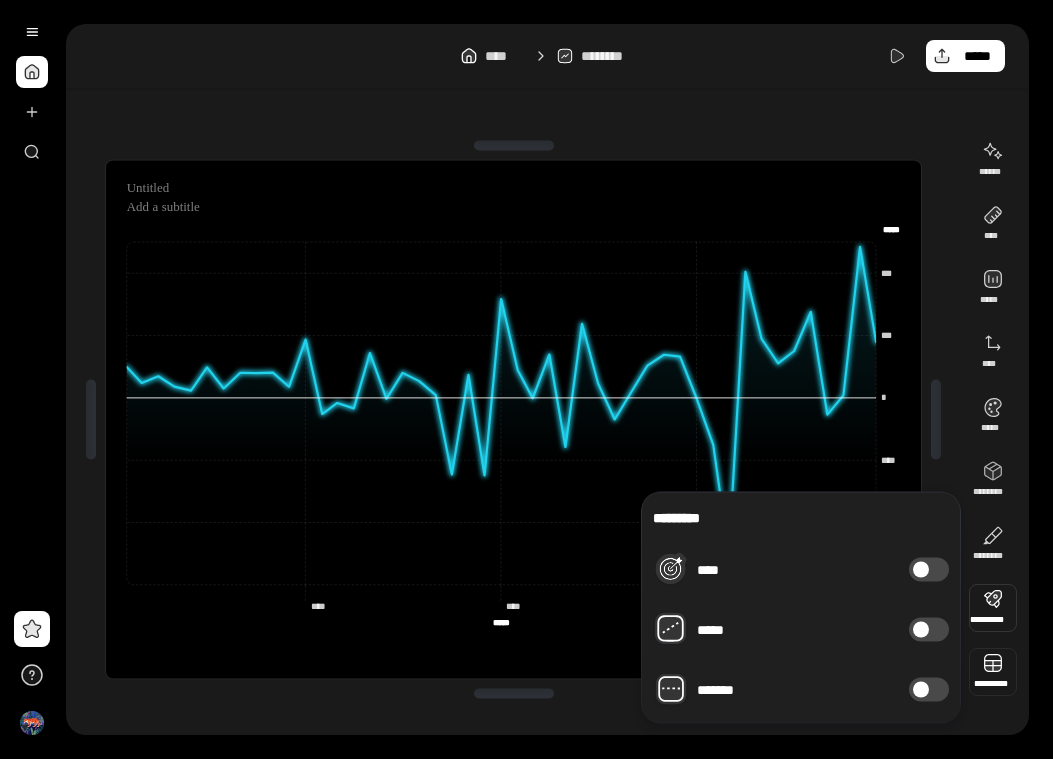 click at bounding box center (993, 672) 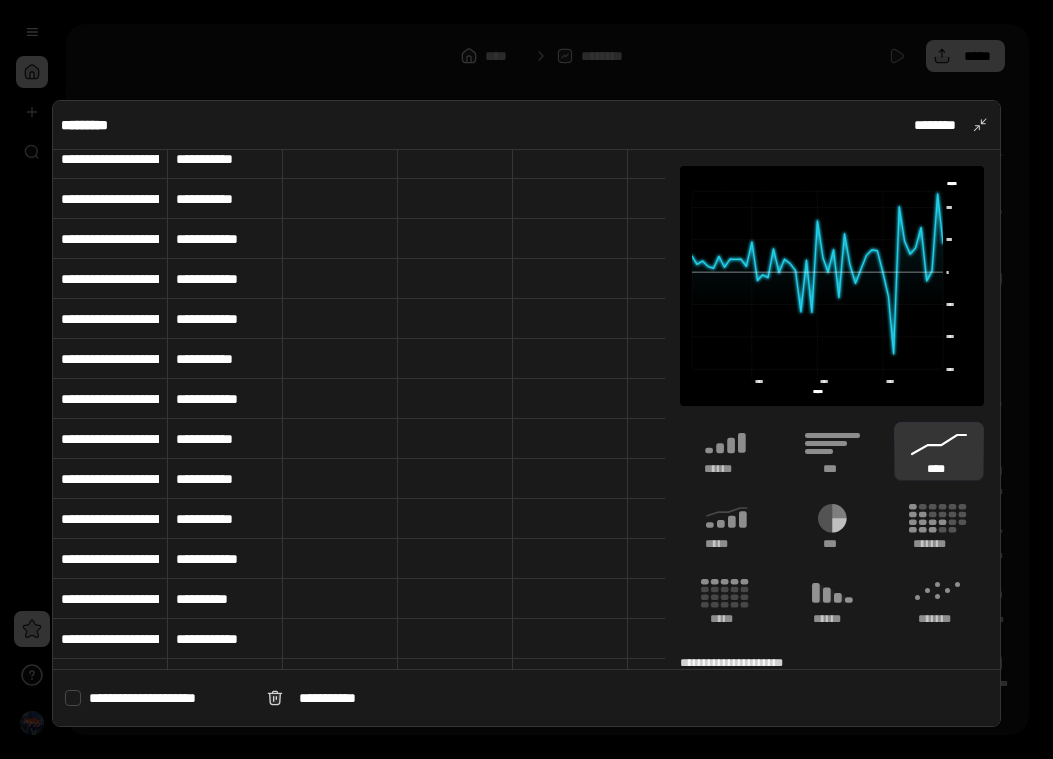 scroll, scrollTop: 452, scrollLeft: 0, axis: vertical 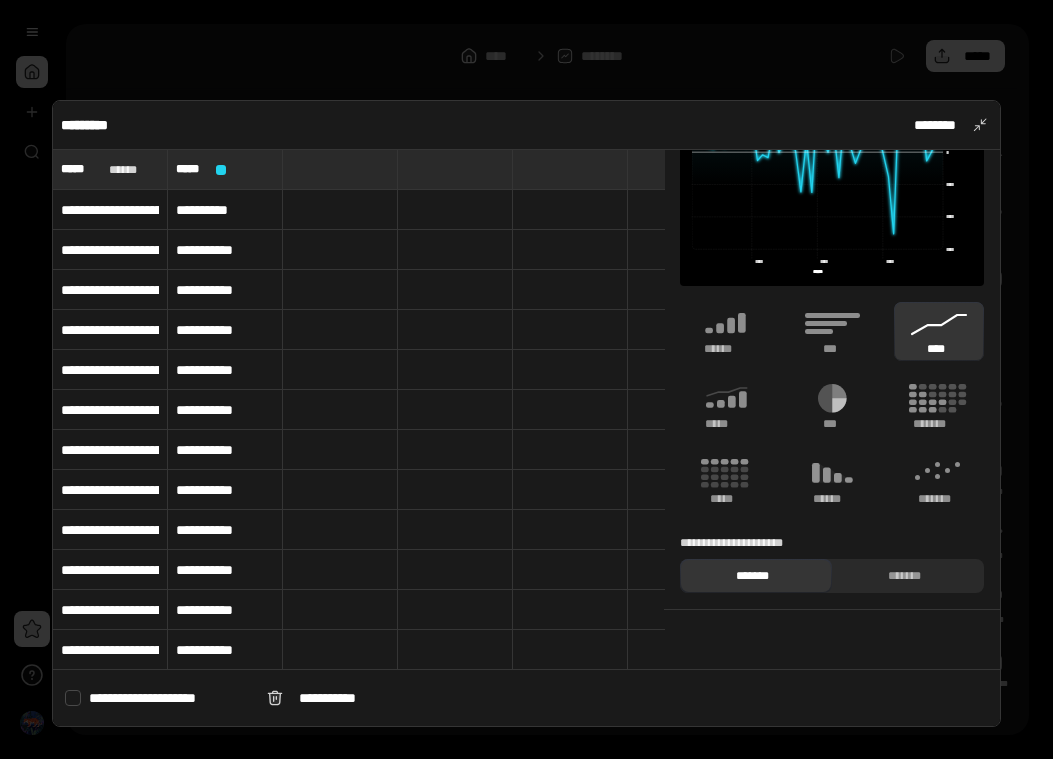 click on "*********" at bounding box center [91, 125] 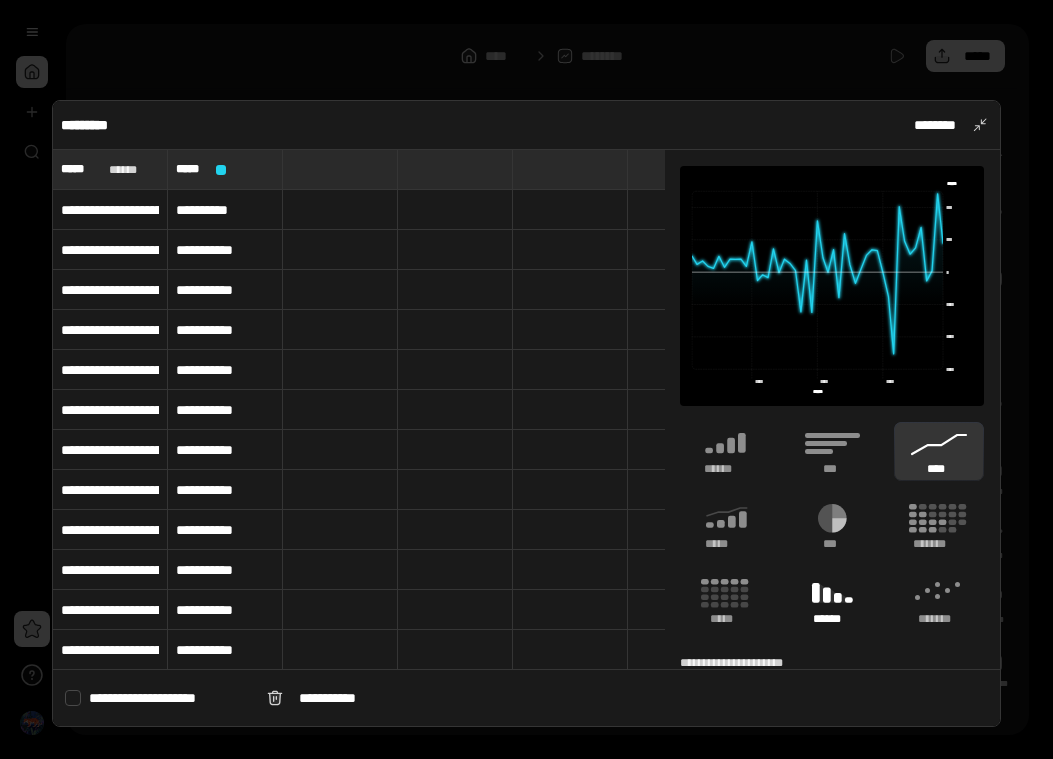 scroll, scrollTop: 121, scrollLeft: 0, axis: vertical 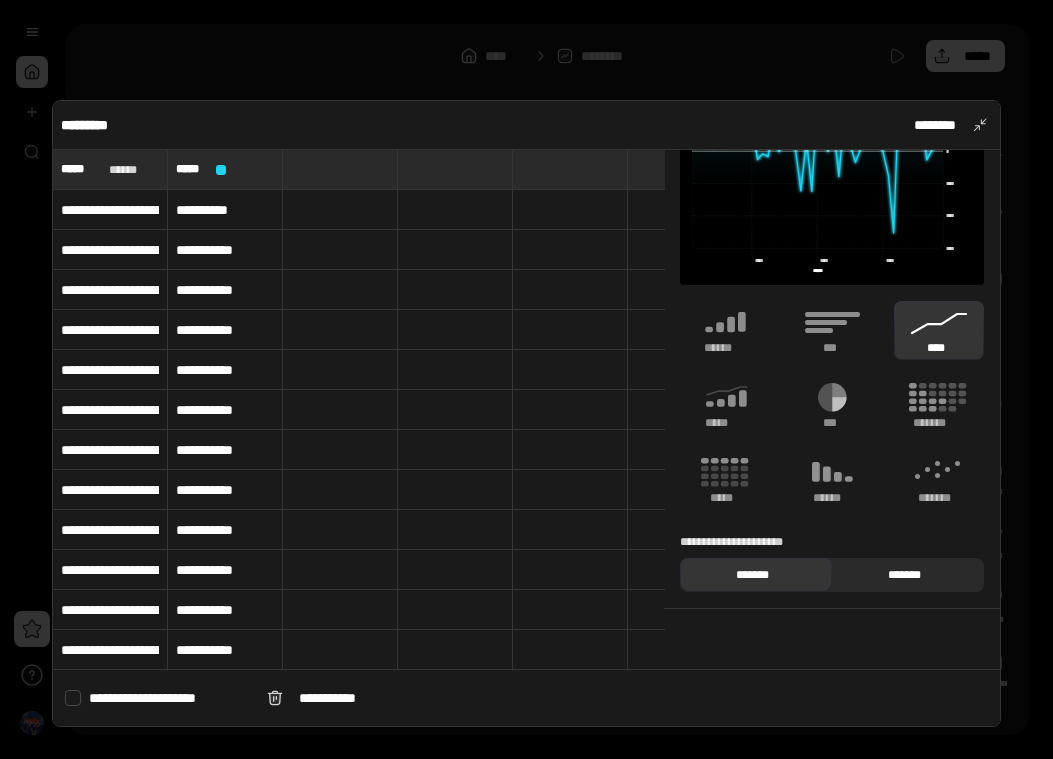 click on "*******" at bounding box center [904, 575] 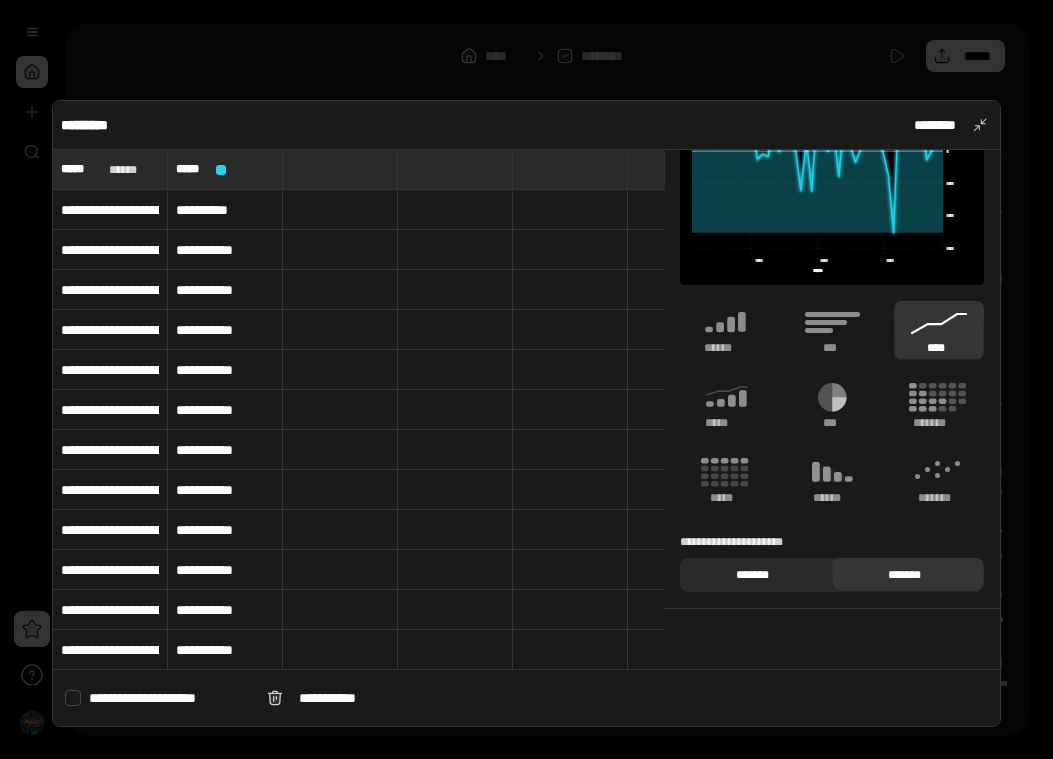 click on "*******" at bounding box center [752, 575] 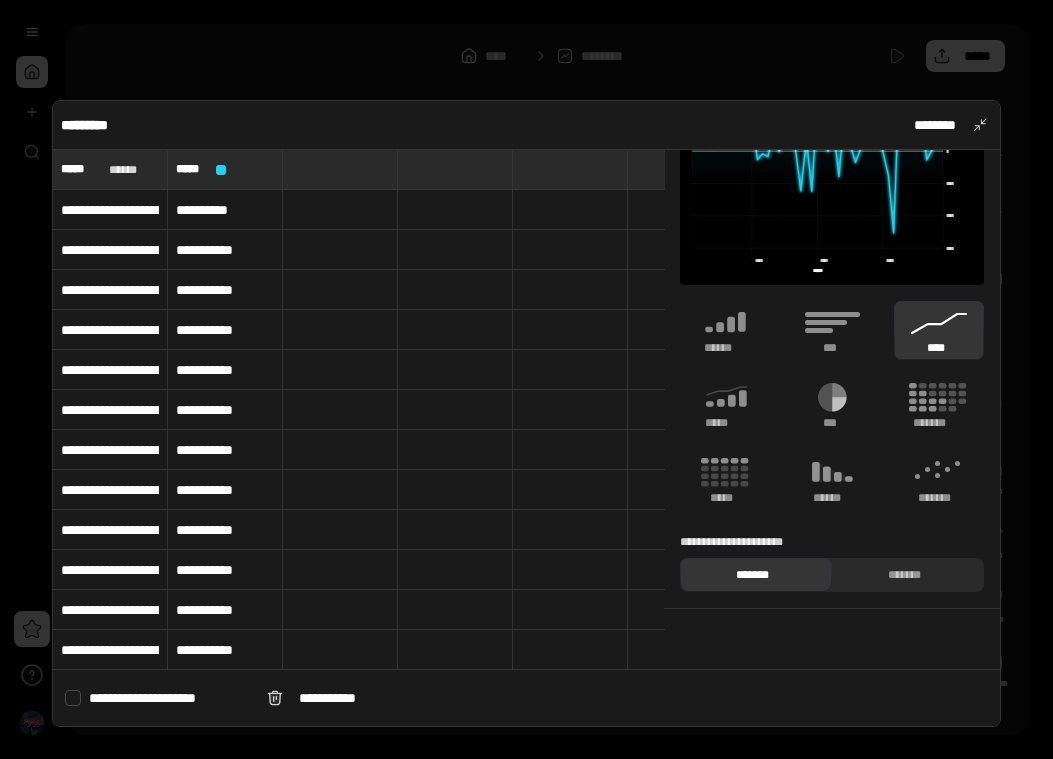 scroll, scrollTop: 0, scrollLeft: 0, axis: both 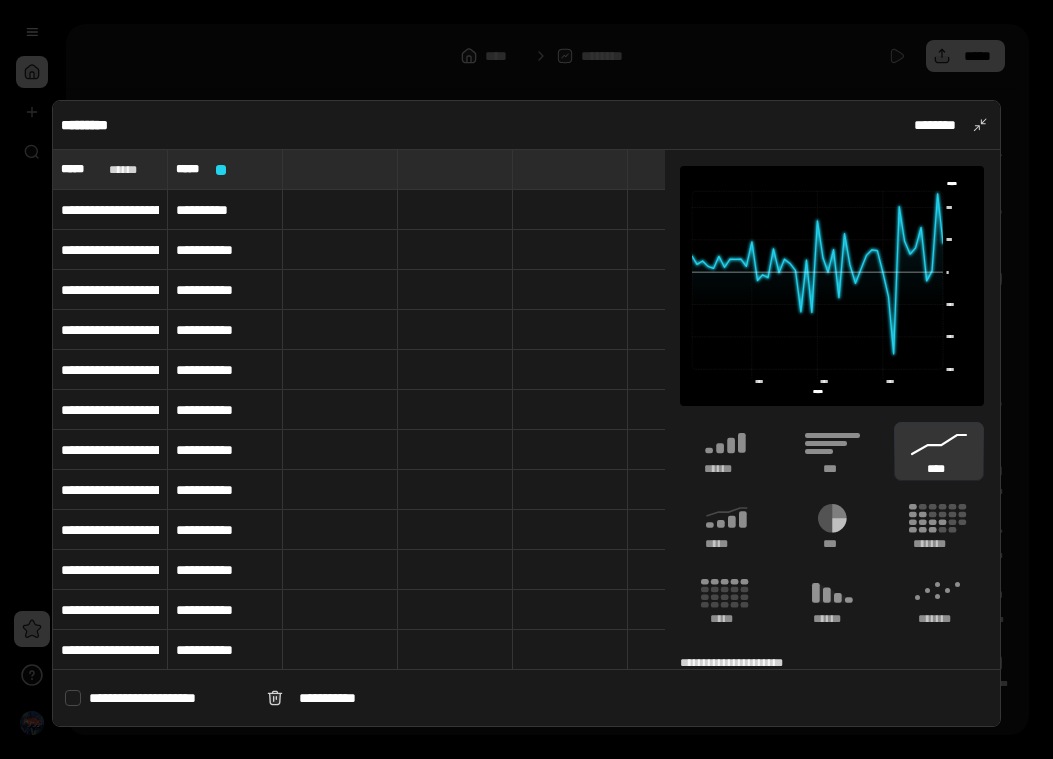 click at bounding box center [340, 210] 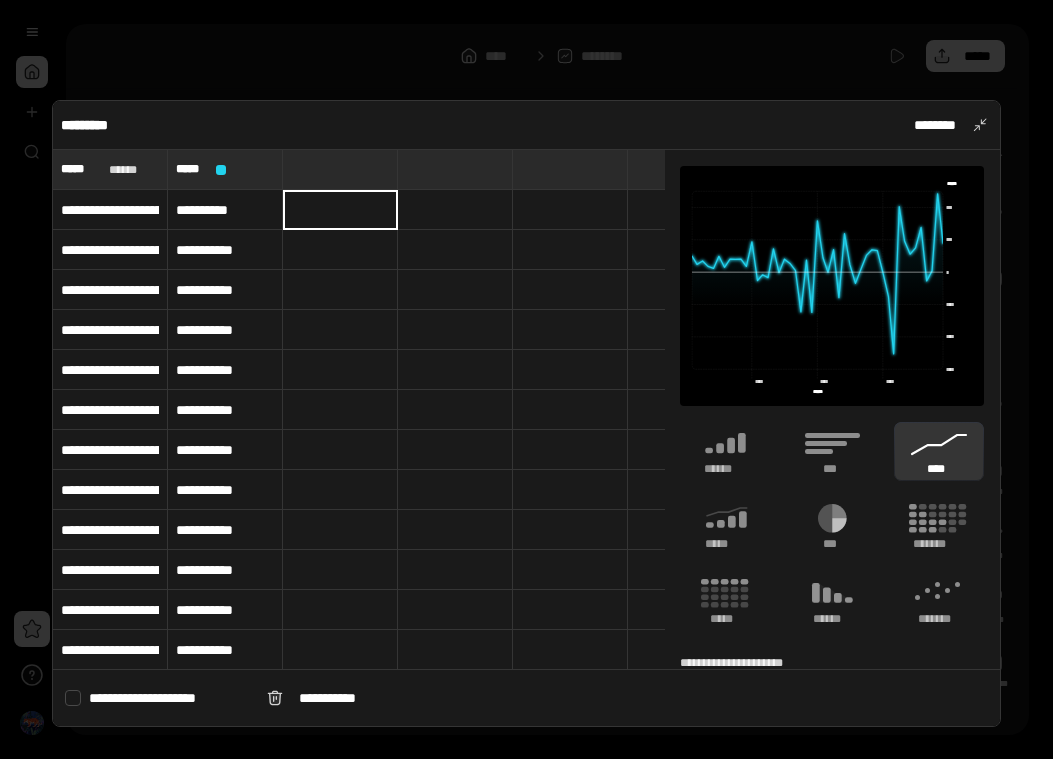 click on "**********" at bounding box center [110, 210] 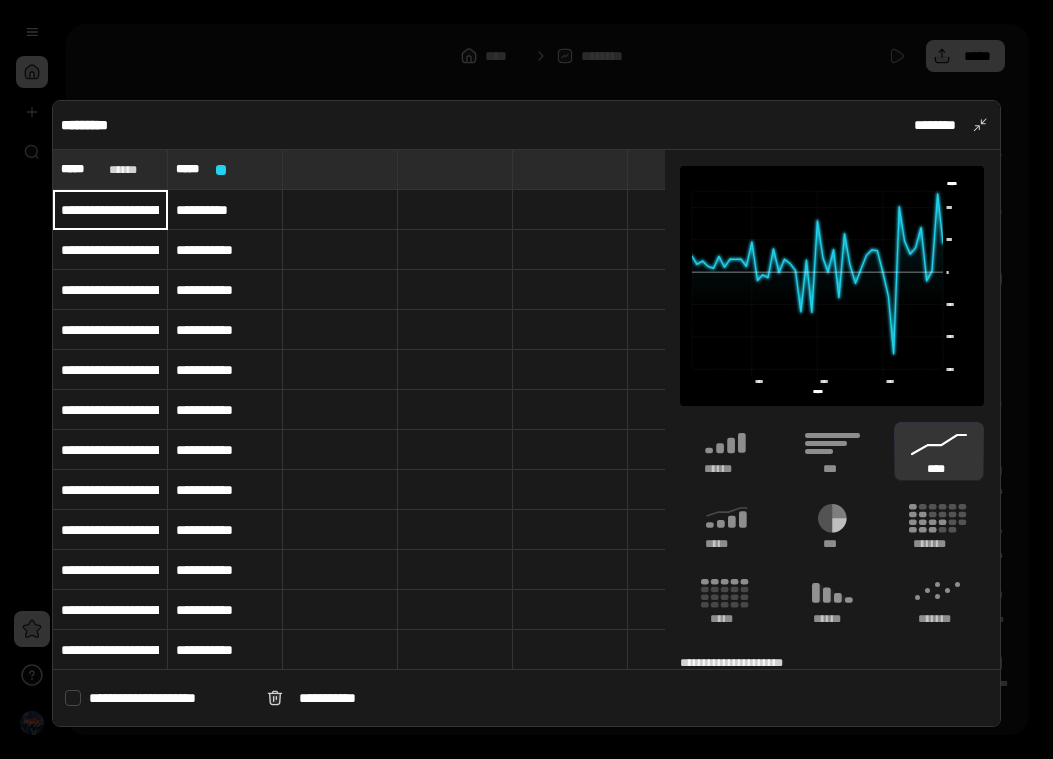 click at bounding box center [340, 210] 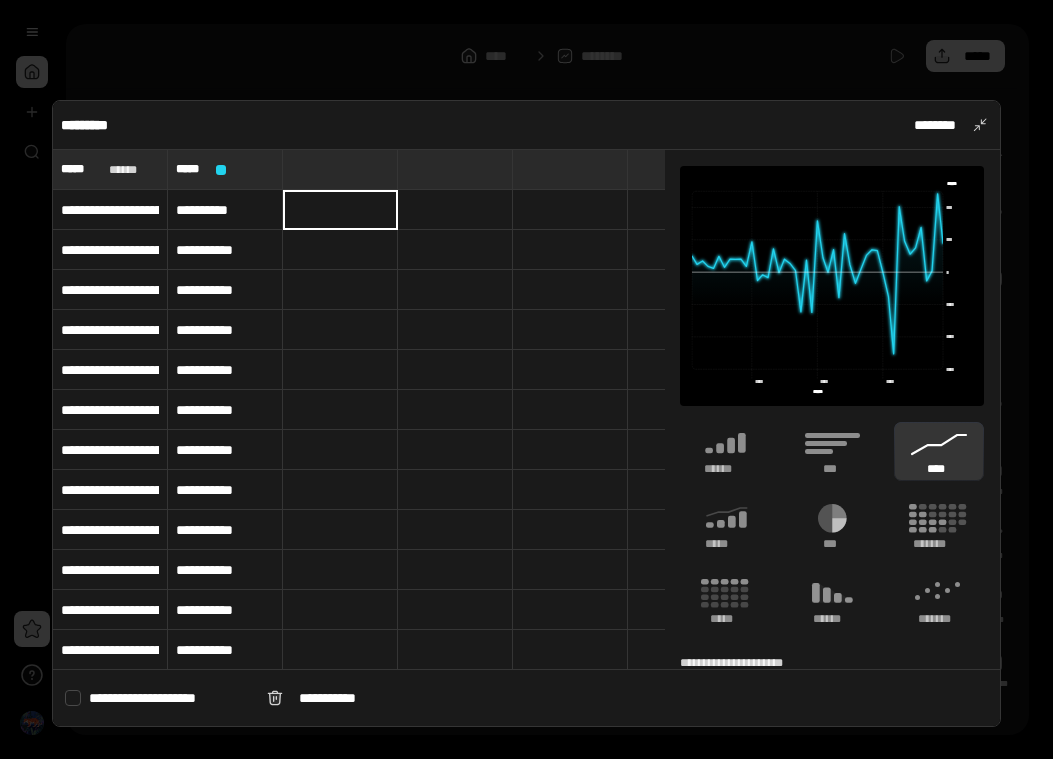 click at bounding box center [340, 210] 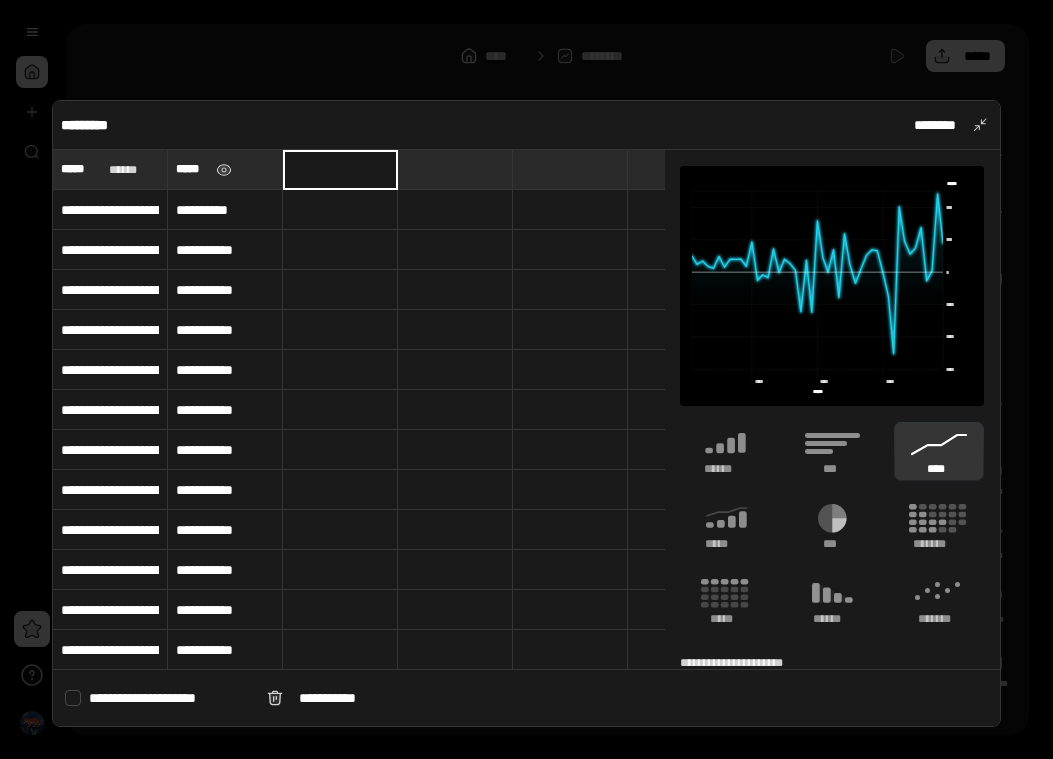 click on "*****" at bounding box center [192, 169] 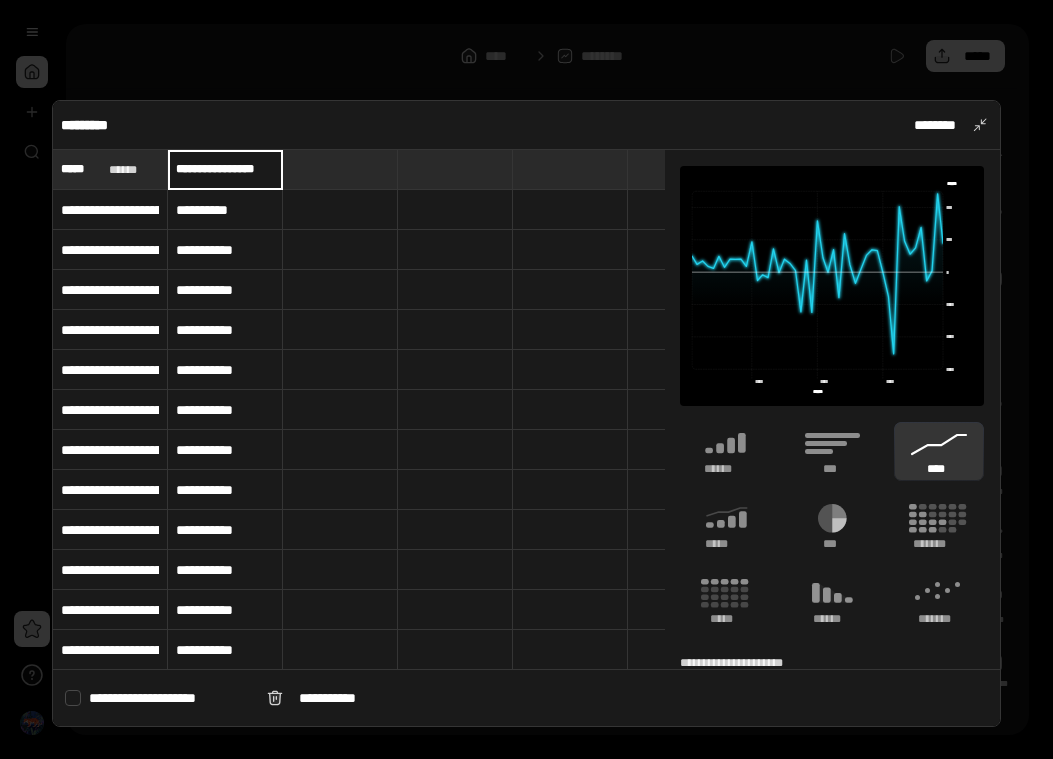 scroll, scrollTop: 0, scrollLeft: 1, axis: horizontal 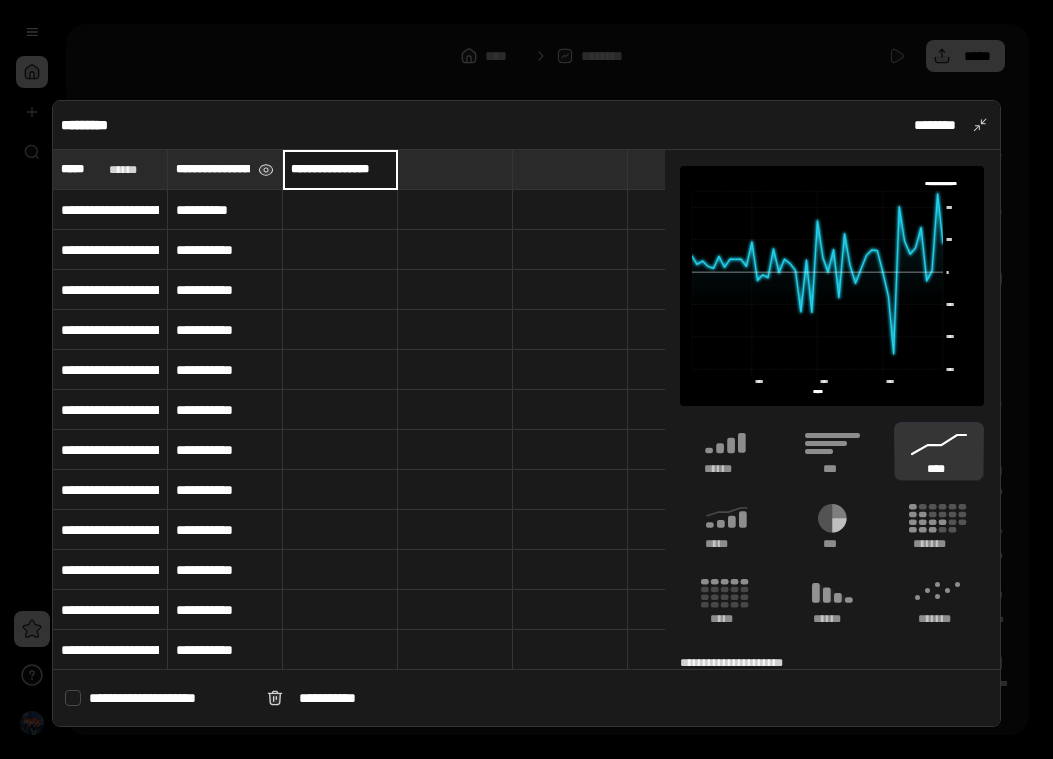 click on "**********" at bounding box center [340, 169] 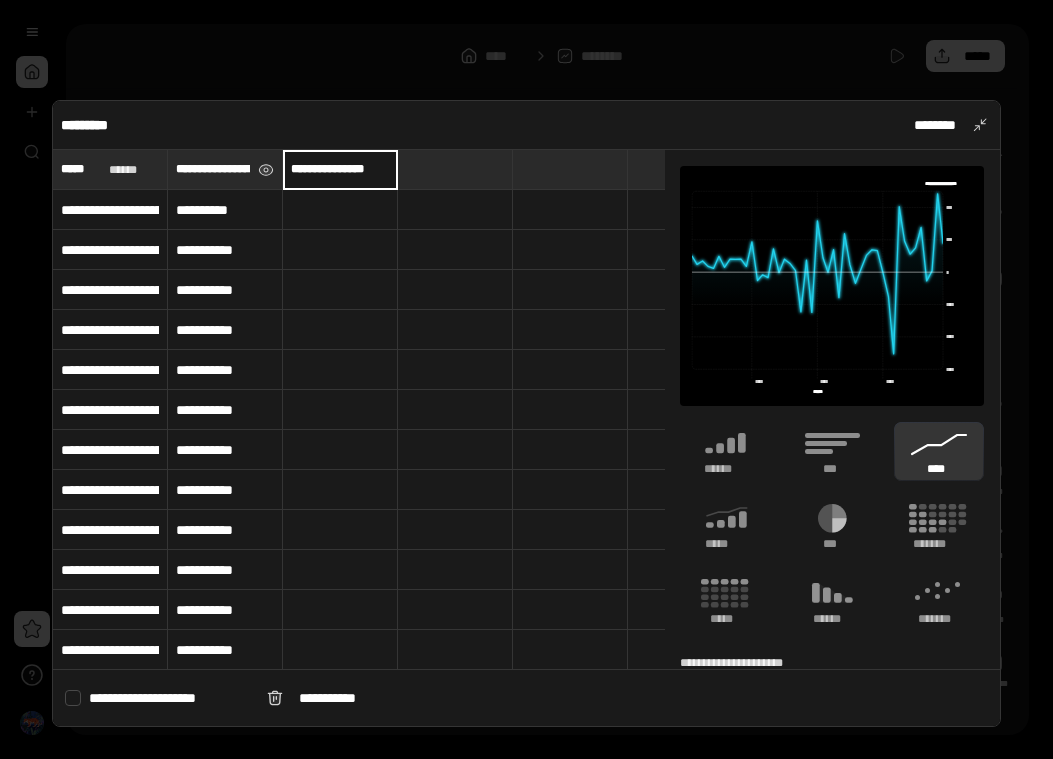 scroll, scrollTop: 0, scrollLeft: 0, axis: both 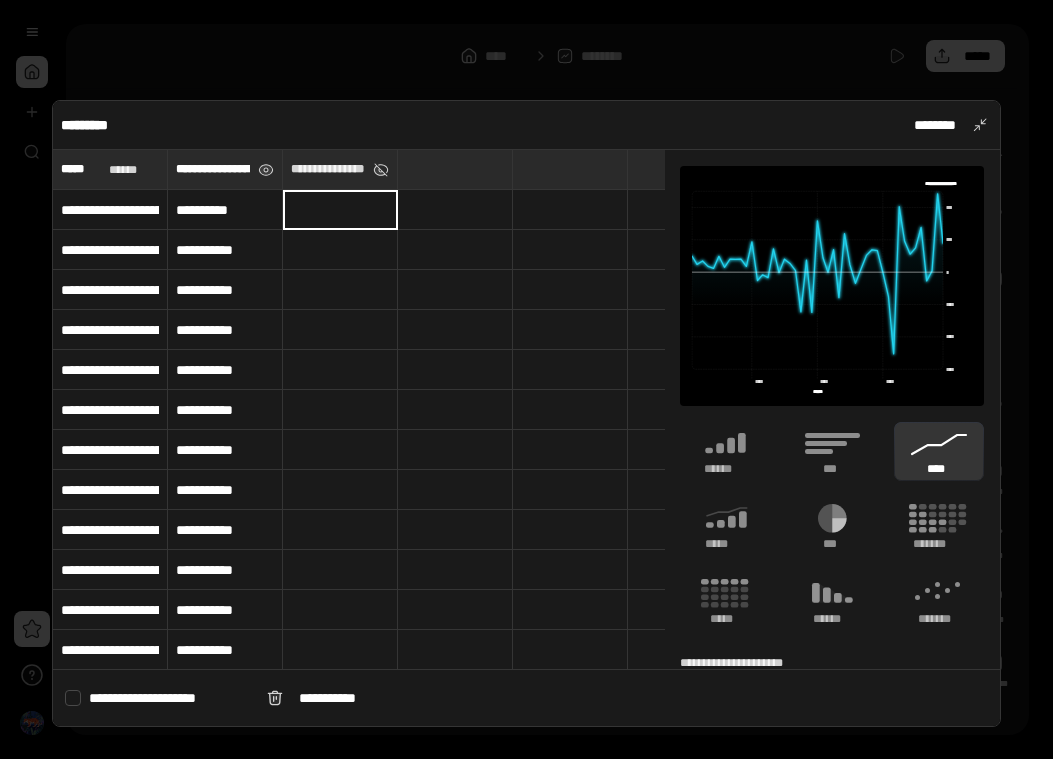 click at bounding box center [340, 210] 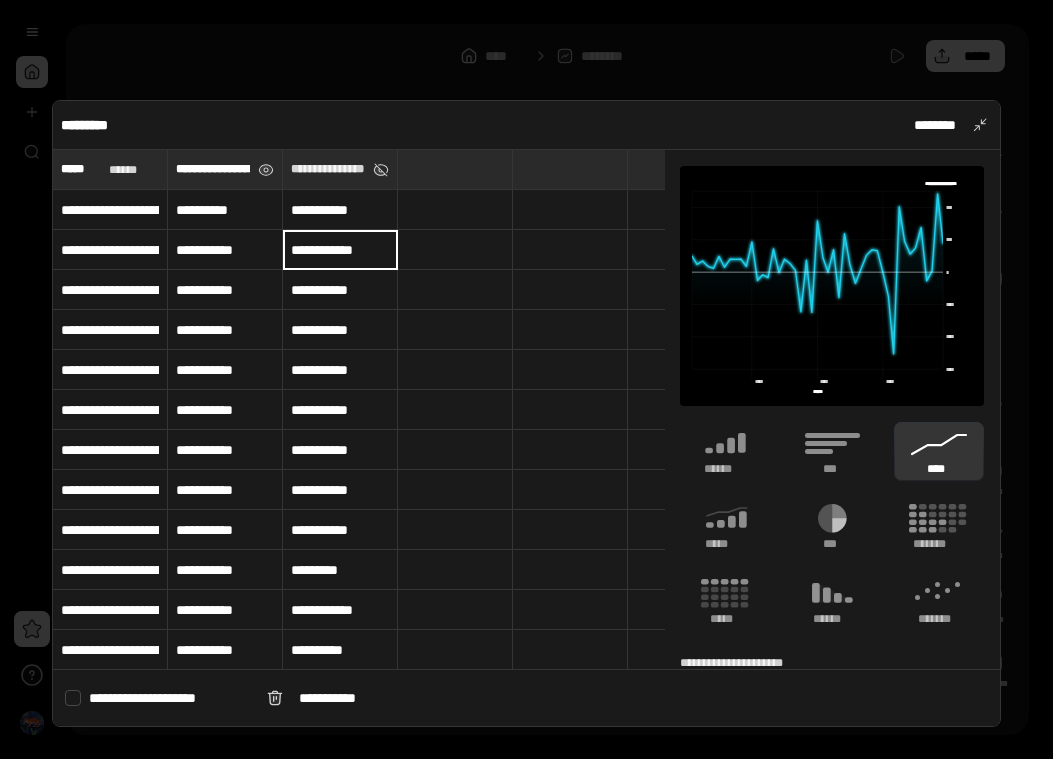 click at bounding box center (570, 290) 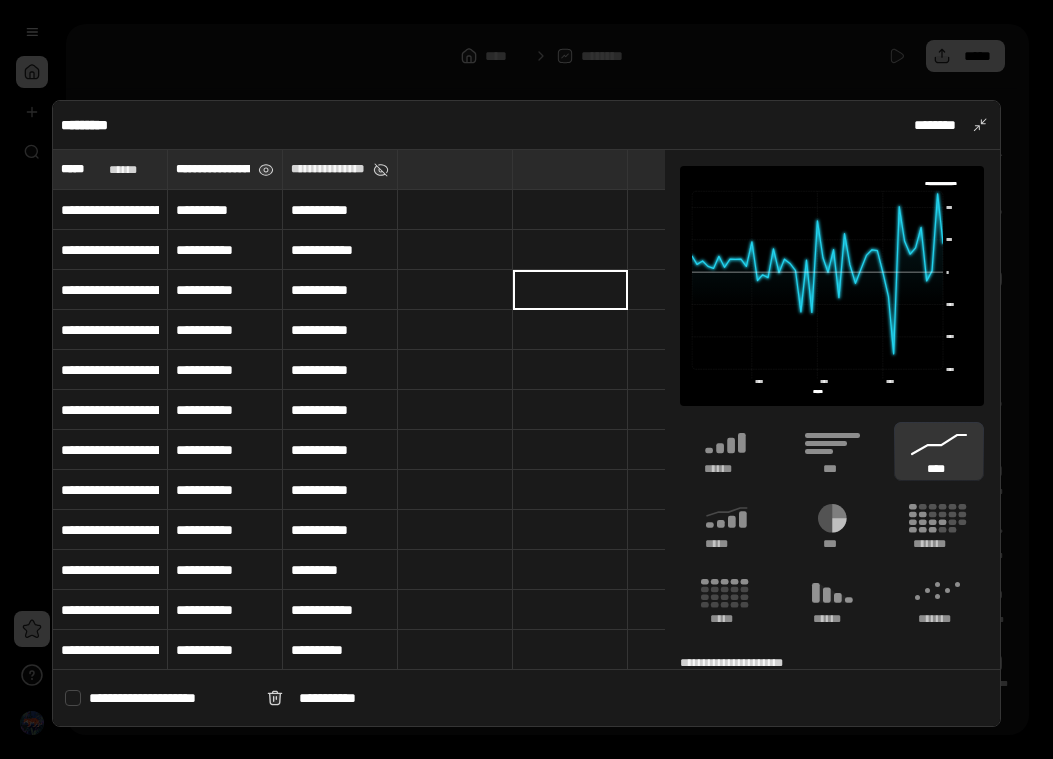 click on "**********" at bounding box center [340, 169] 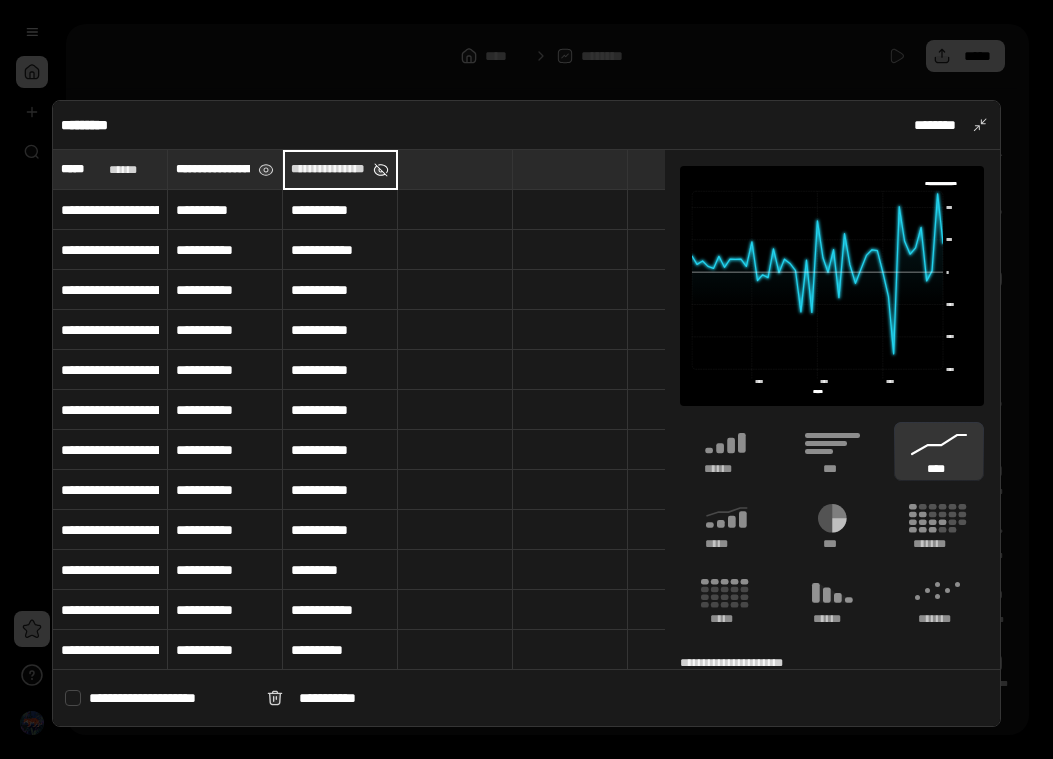 click at bounding box center (381, 170) 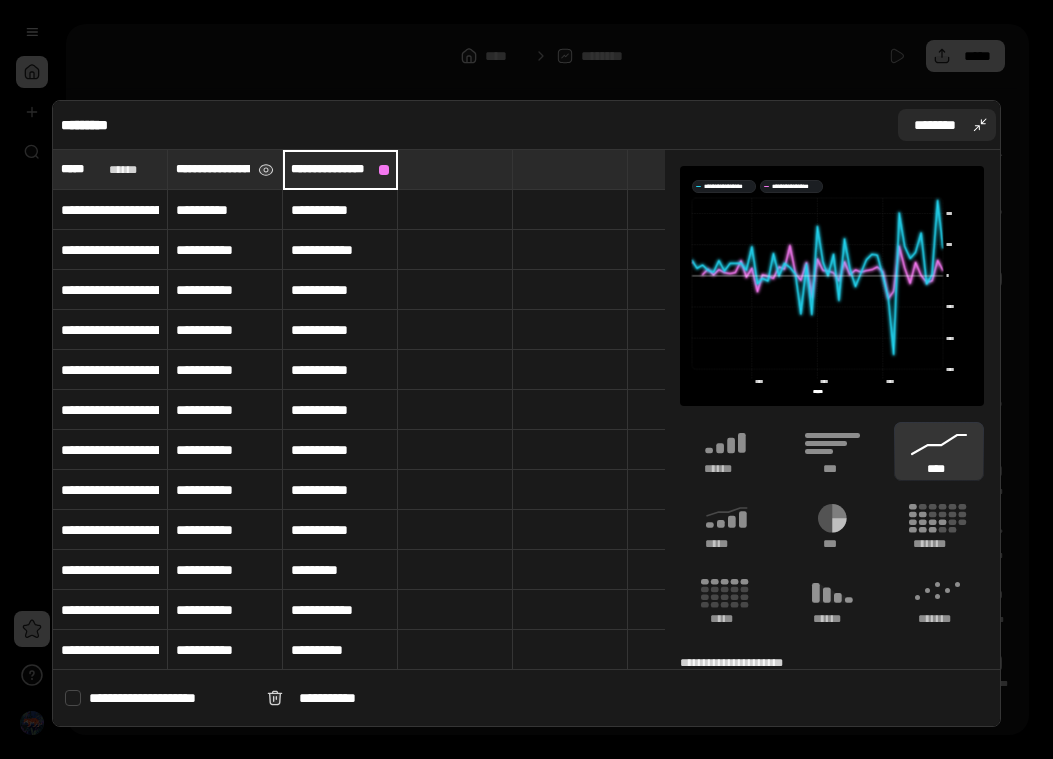 click on "********" at bounding box center (947, 125) 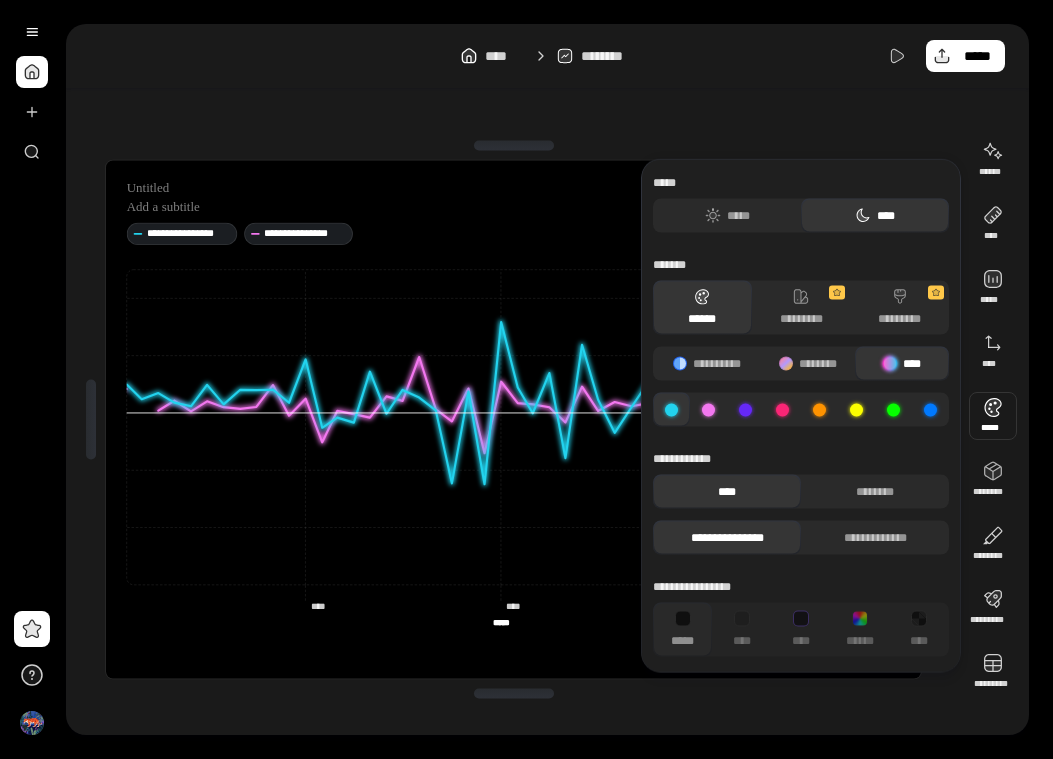 click at bounding box center (993, 416) 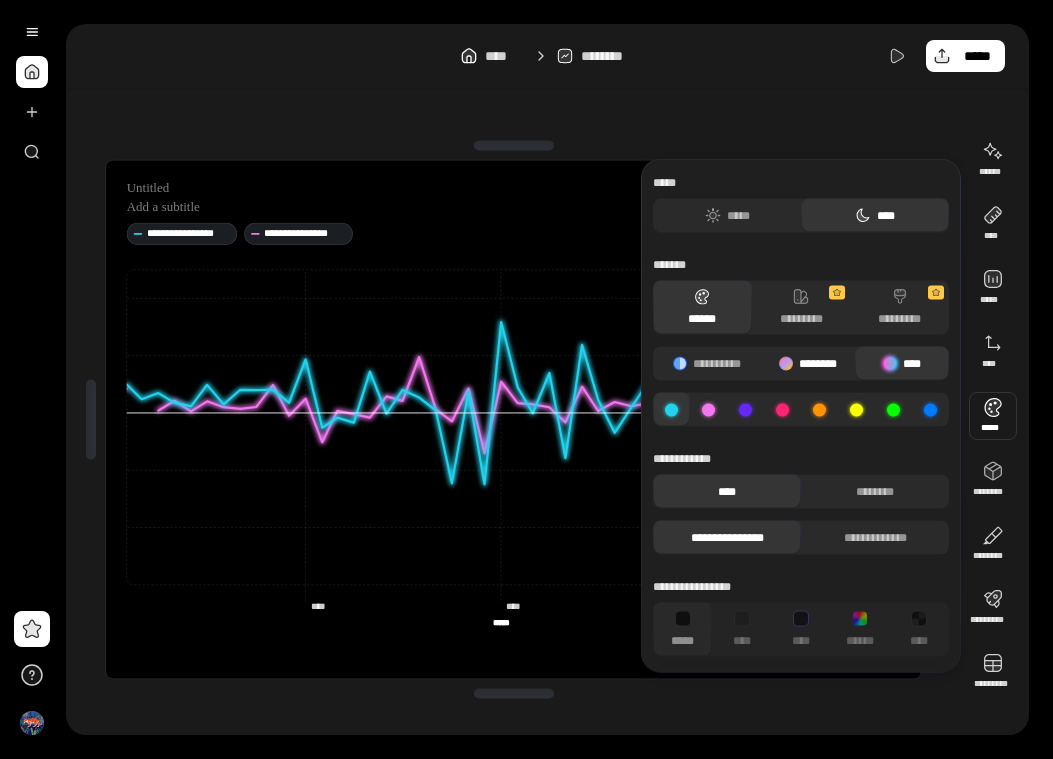 click on "********" at bounding box center [808, 364] 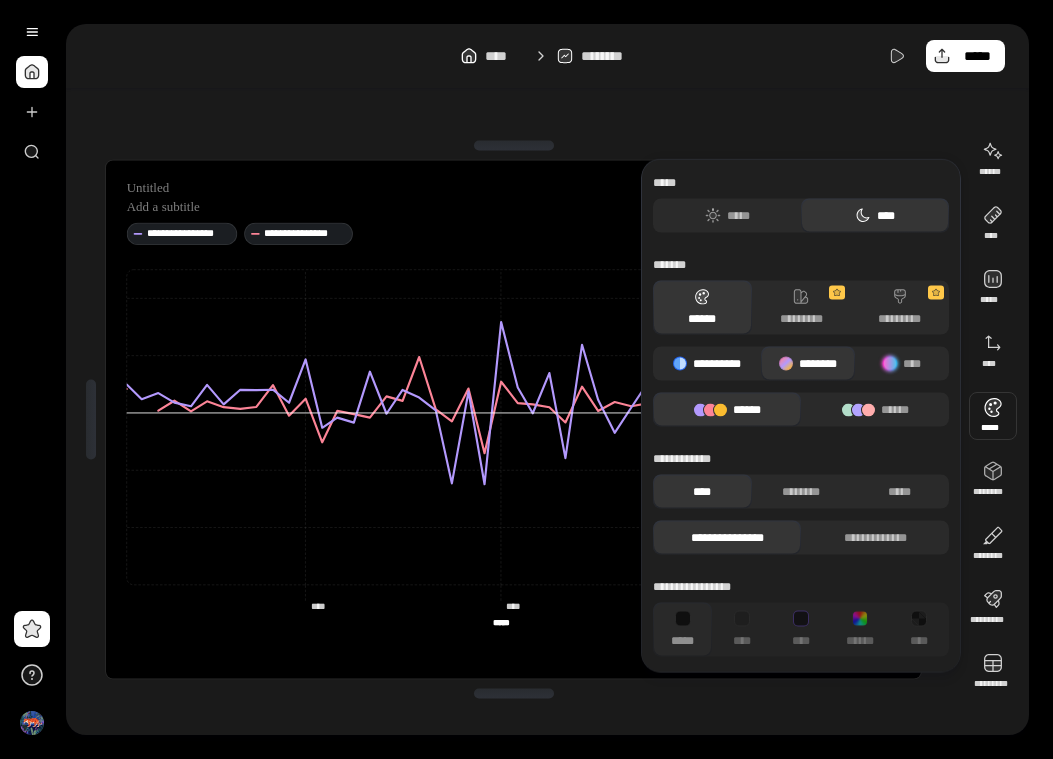 click on "**********" at bounding box center [707, 364] 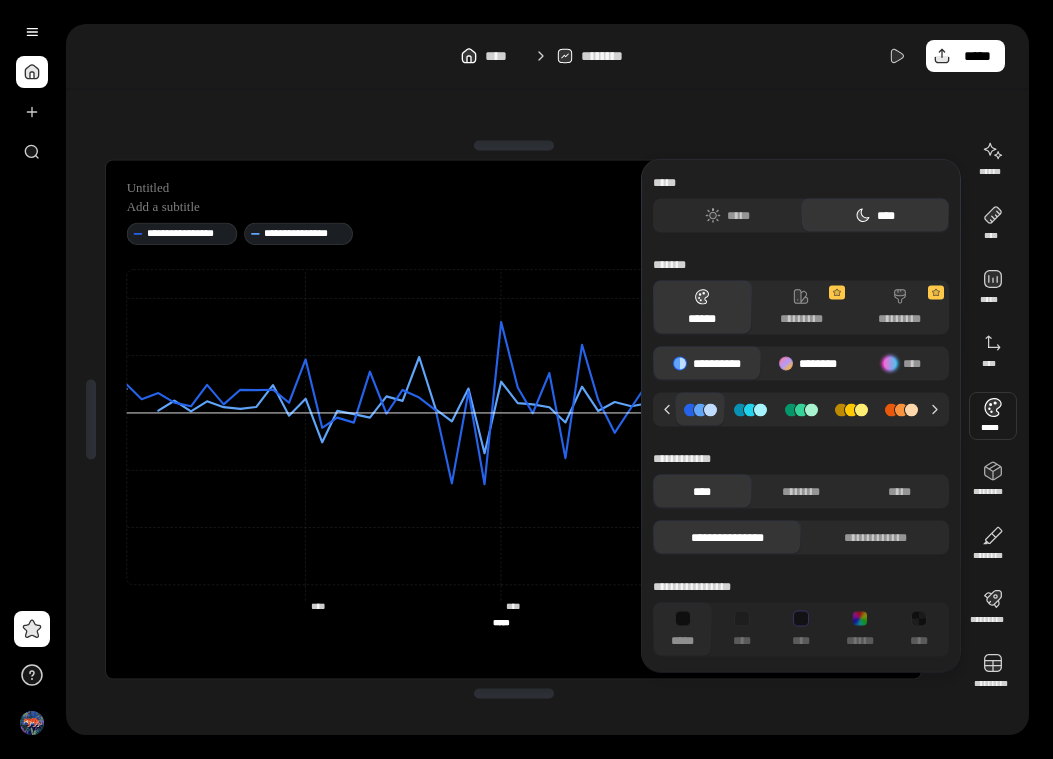 click on "********" at bounding box center [808, 364] 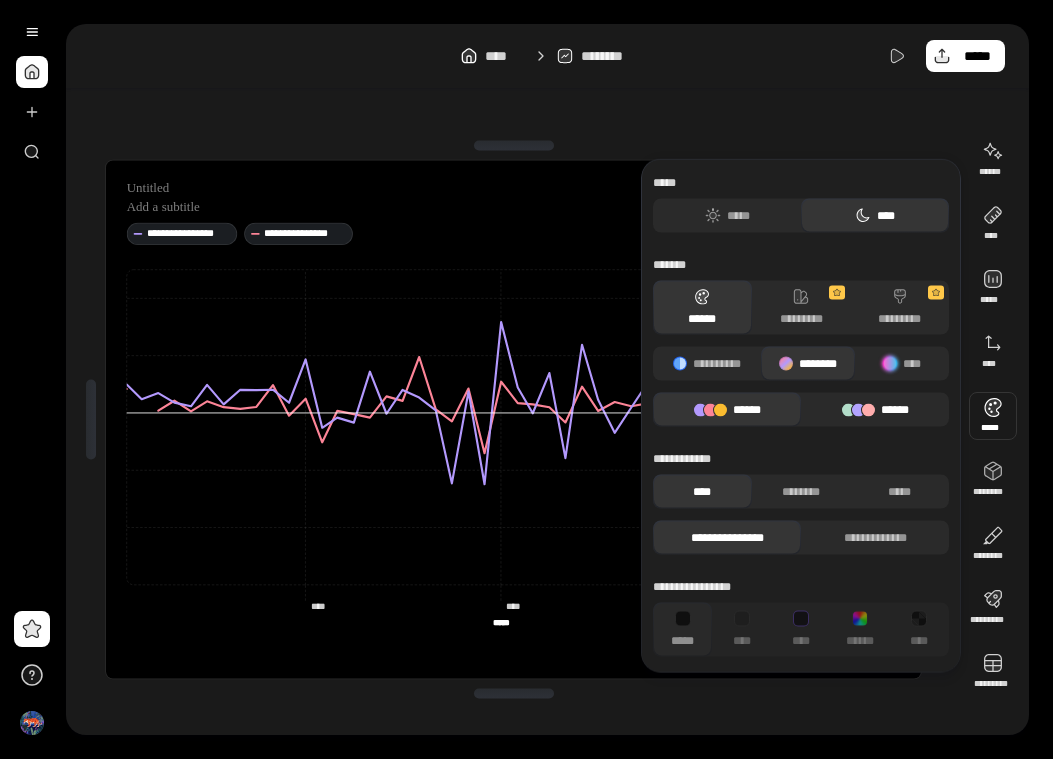 click 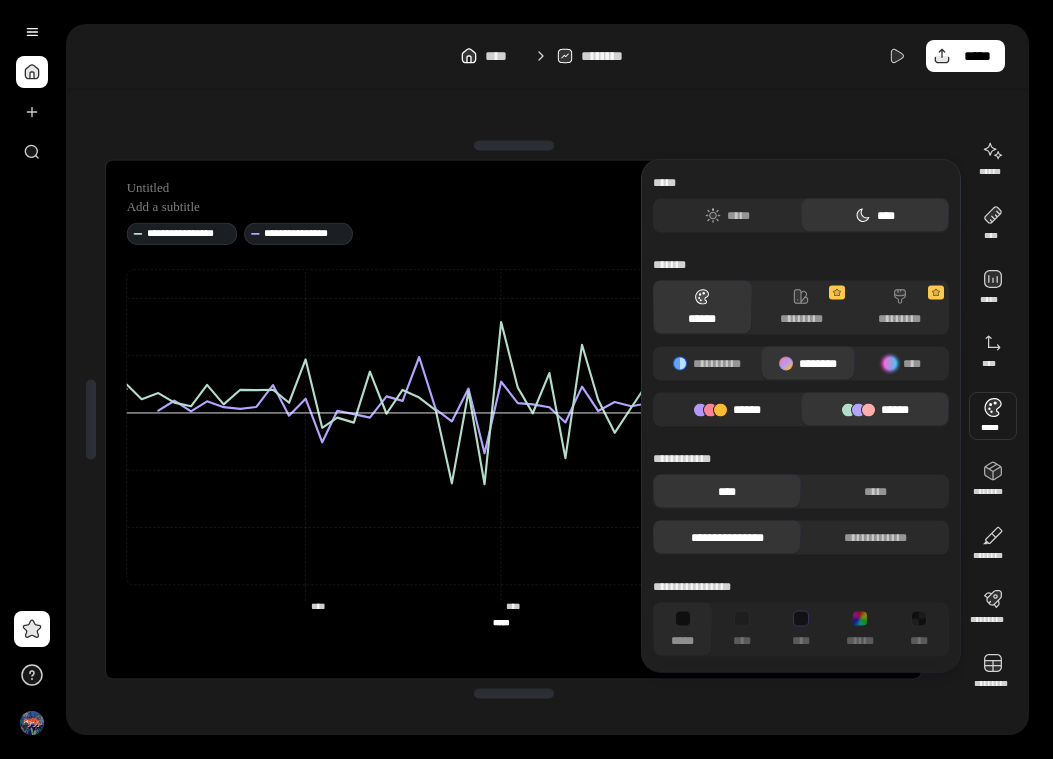 click on "******" at bounding box center (727, 410) 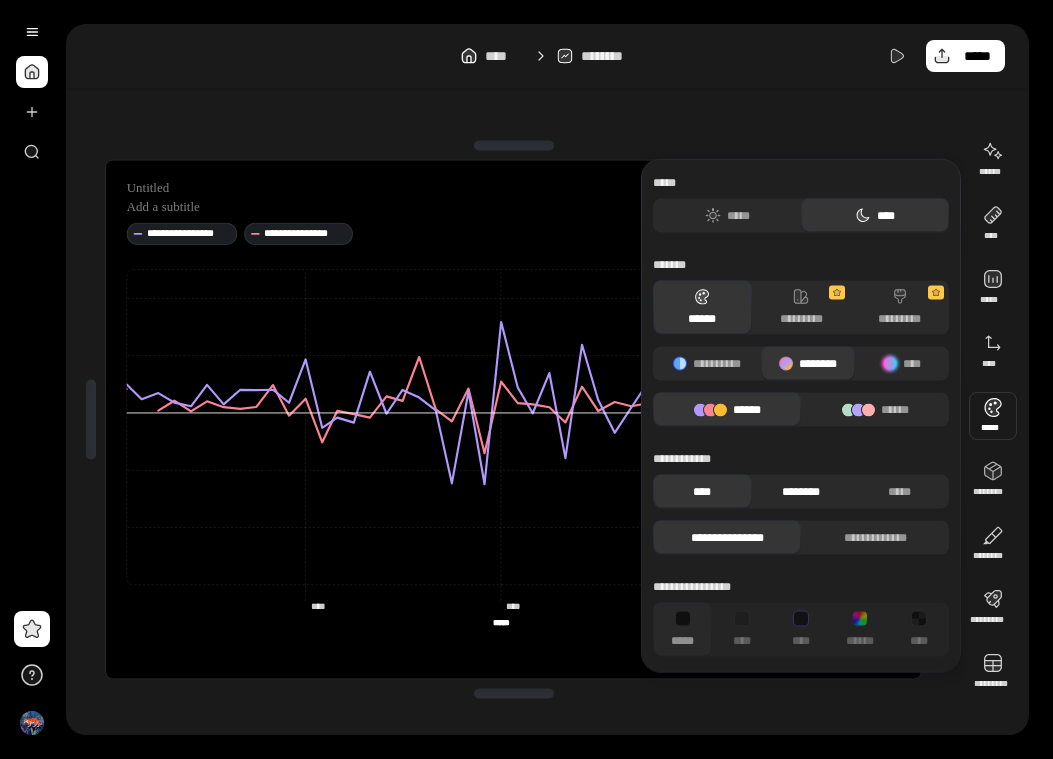 click on "********" at bounding box center [801, 492] 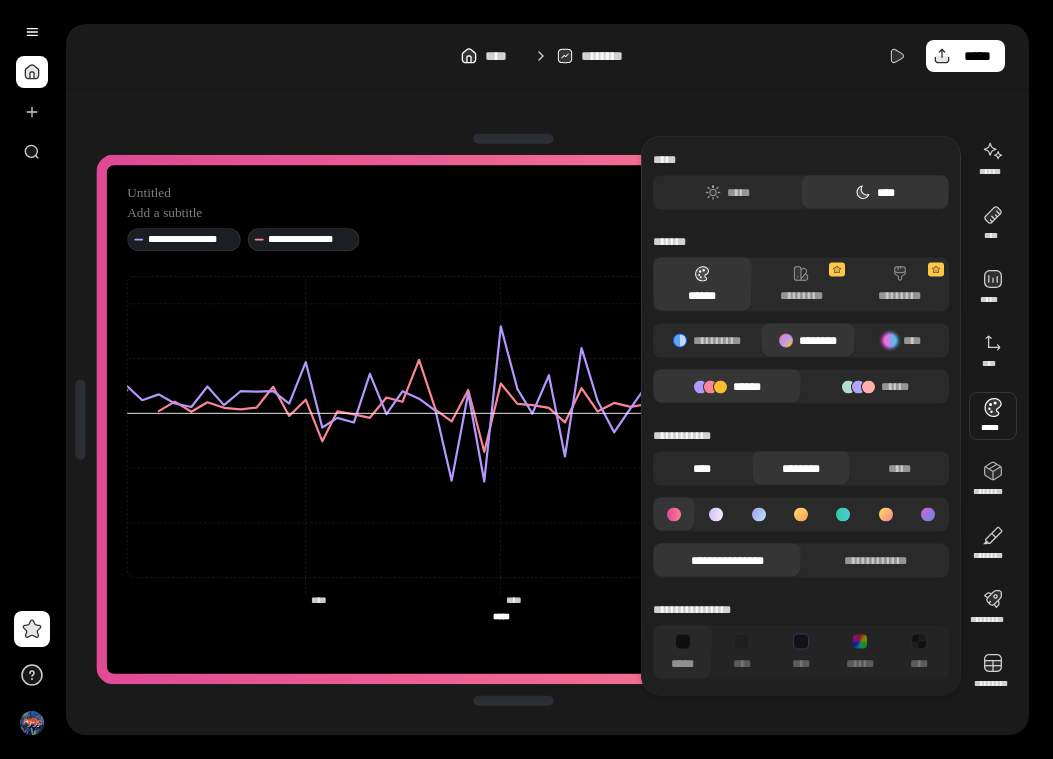 click on "****" at bounding box center [702, 469] 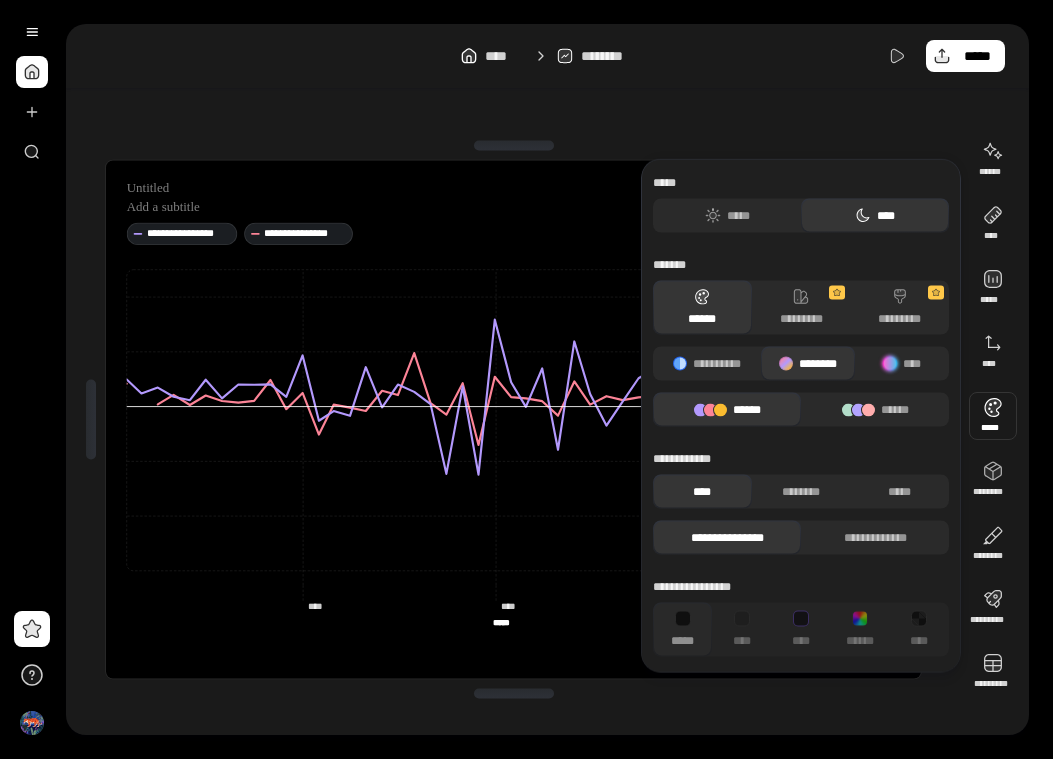 click on "**********" at bounding box center [801, 480] 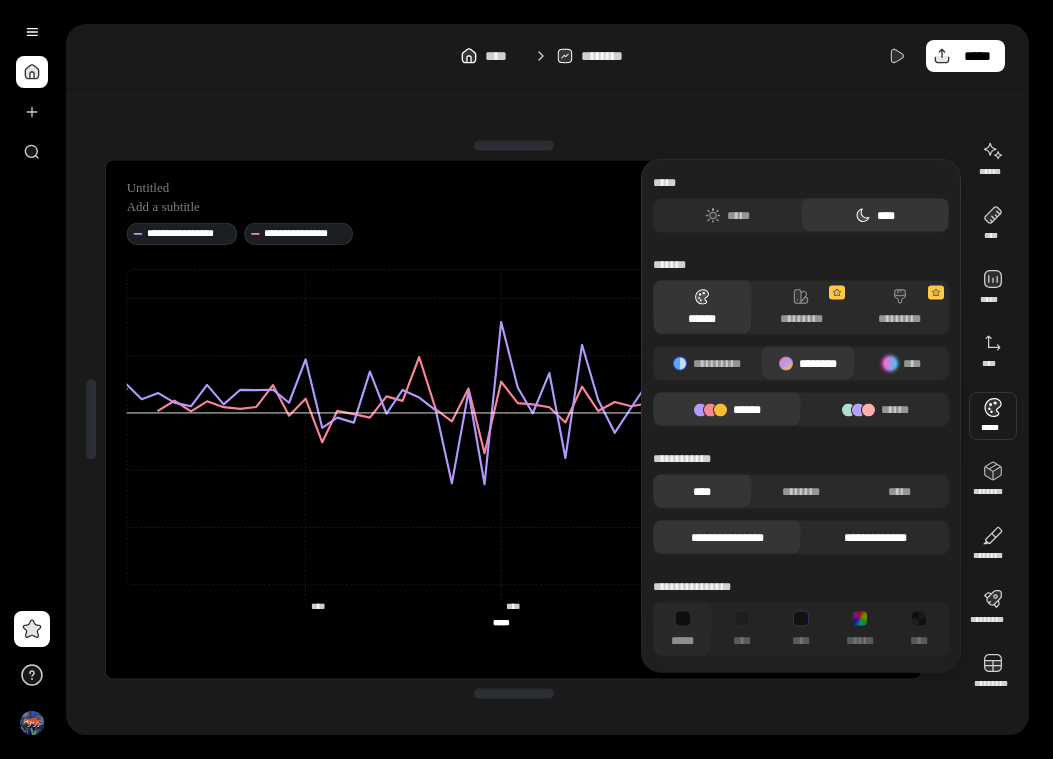 click on "**********" at bounding box center [875, 538] 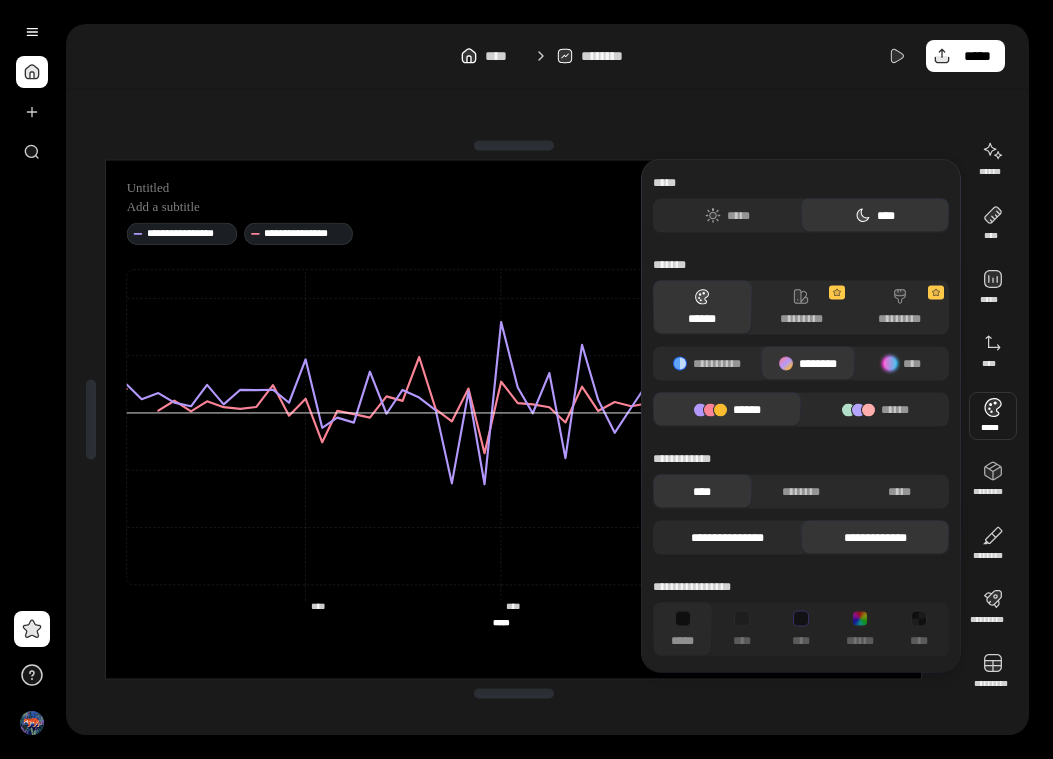 click on "**********" at bounding box center (727, 538) 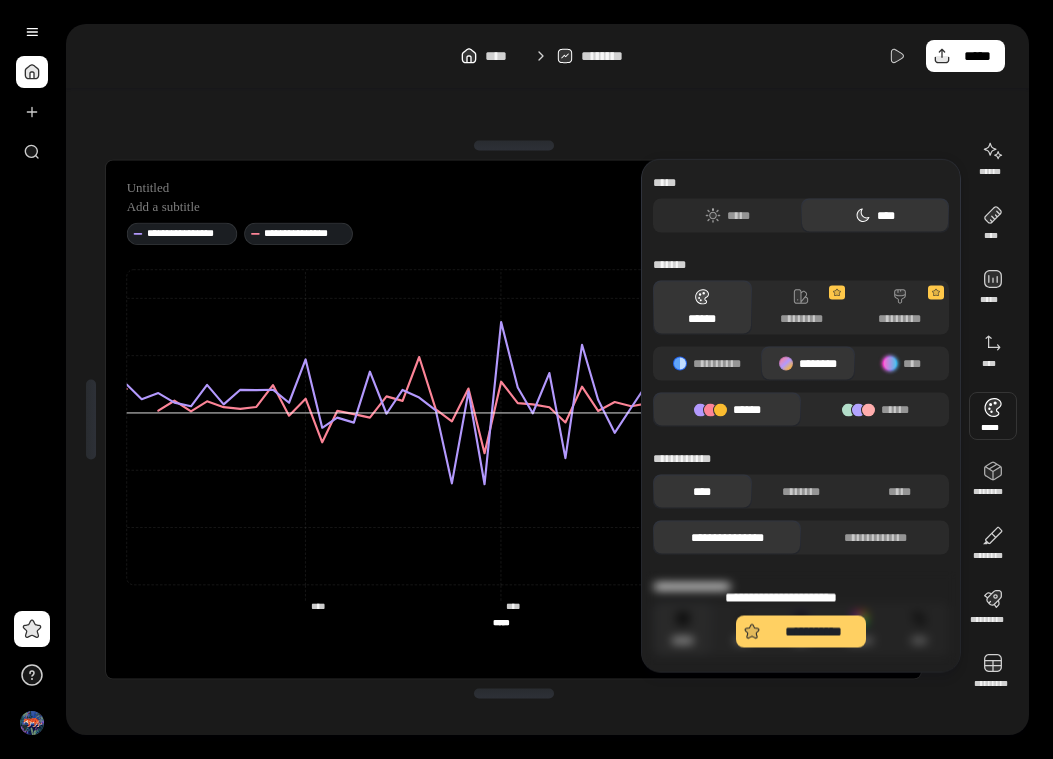 click on "**********" at bounding box center (801, 632) 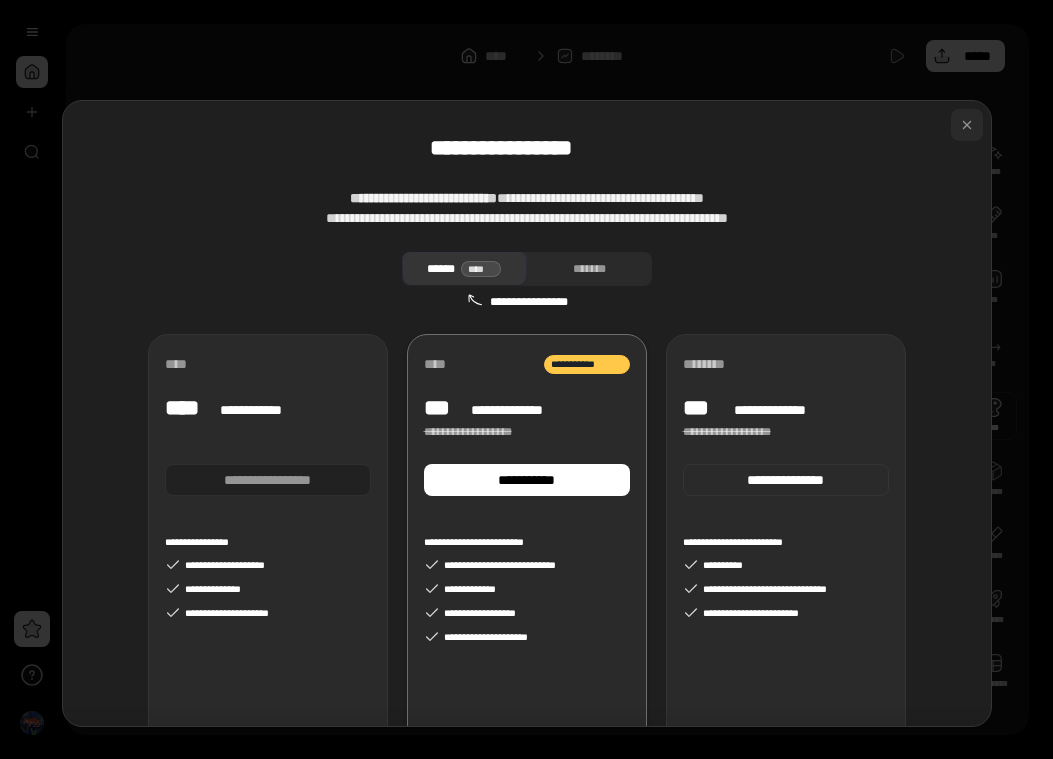 click at bounding box center [967, 125] 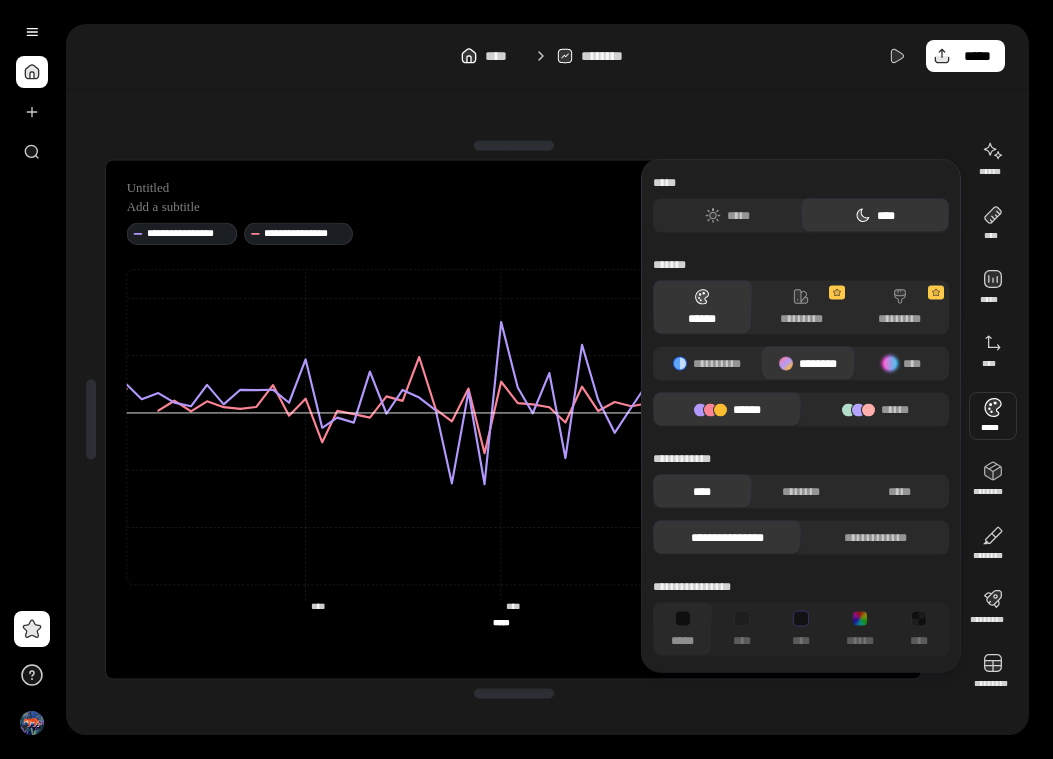 click at bounding box center [993, 416] 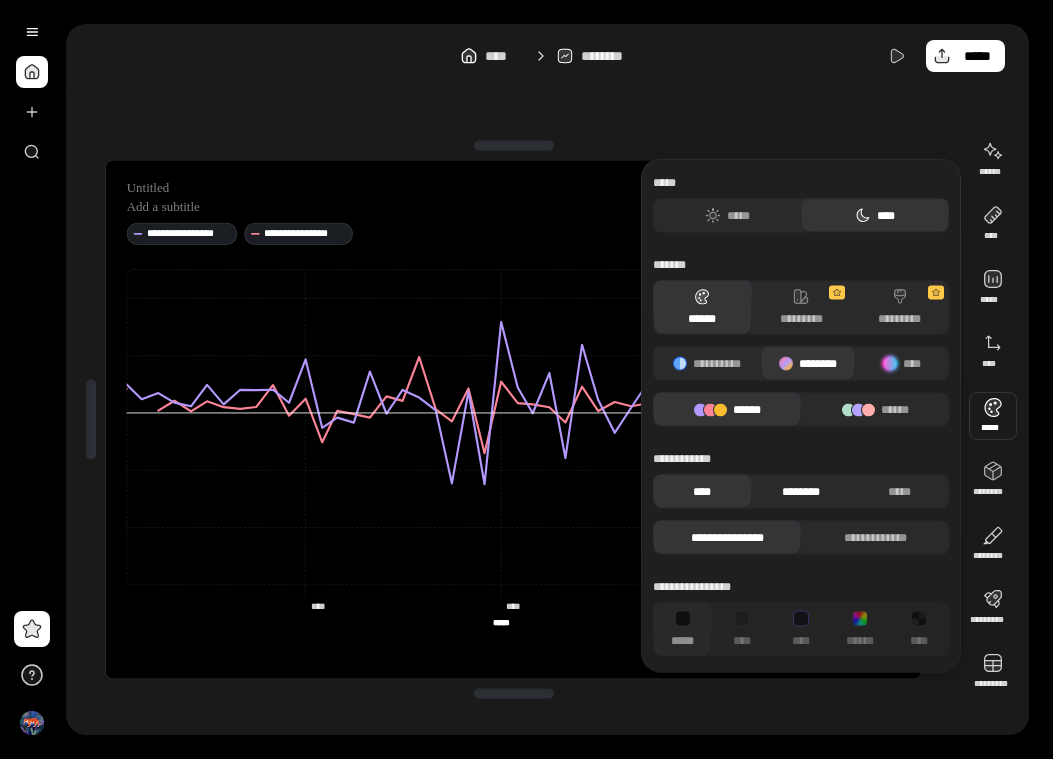 click on "********" at bounding box center [801, 492] 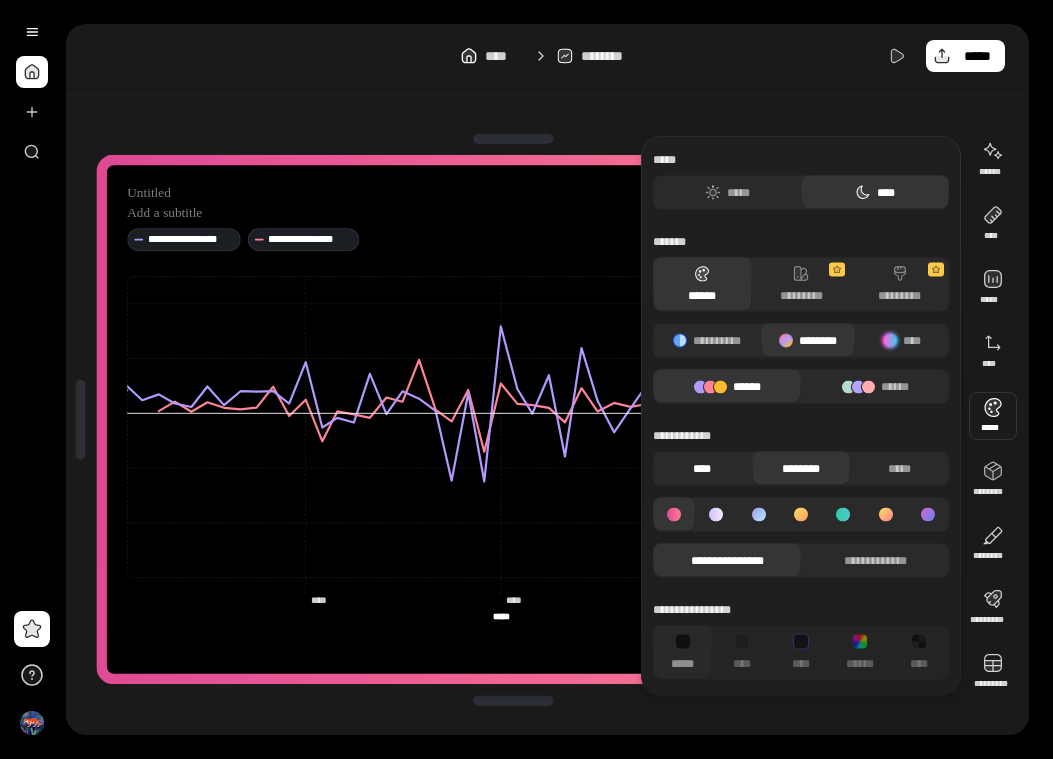 click on "****" at bounding box center (702, 469) 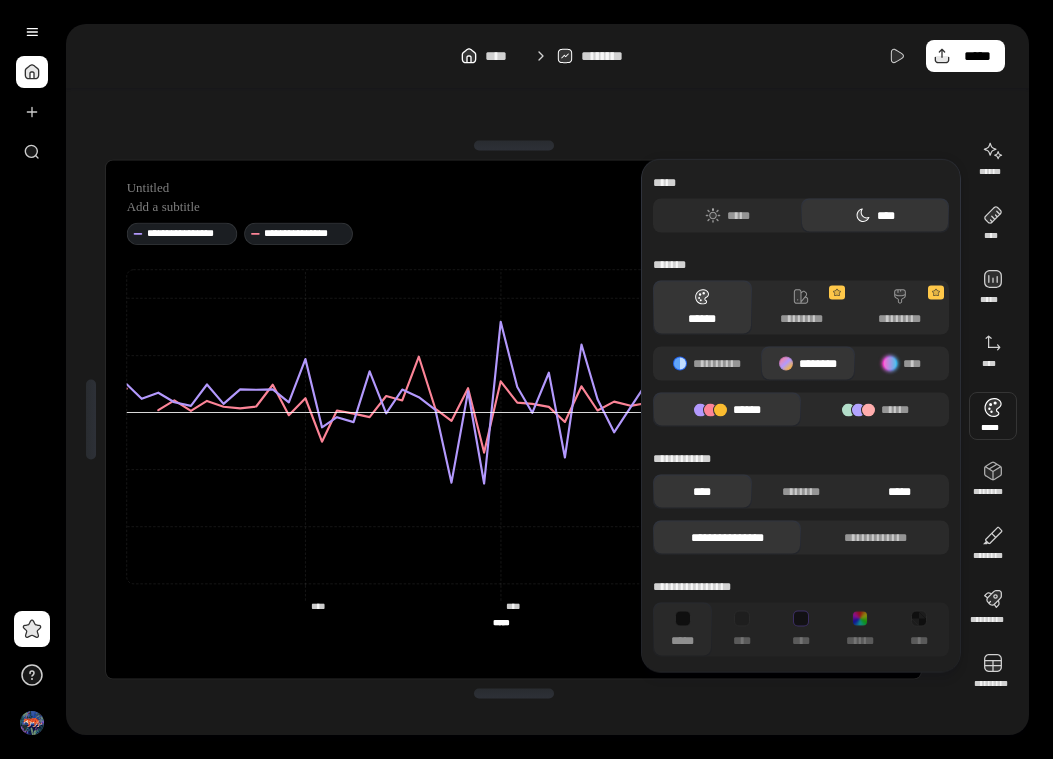 click on "*****" at bounding box center (899, 492) 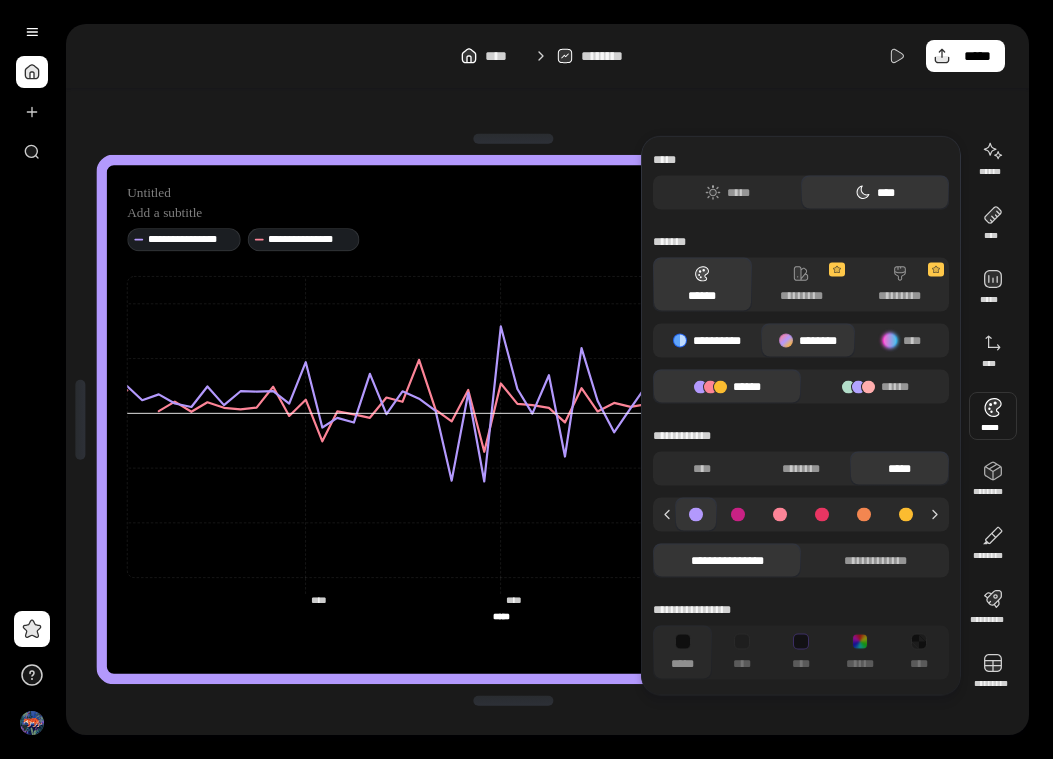 click on "**********" at bounding box center (707, 341) 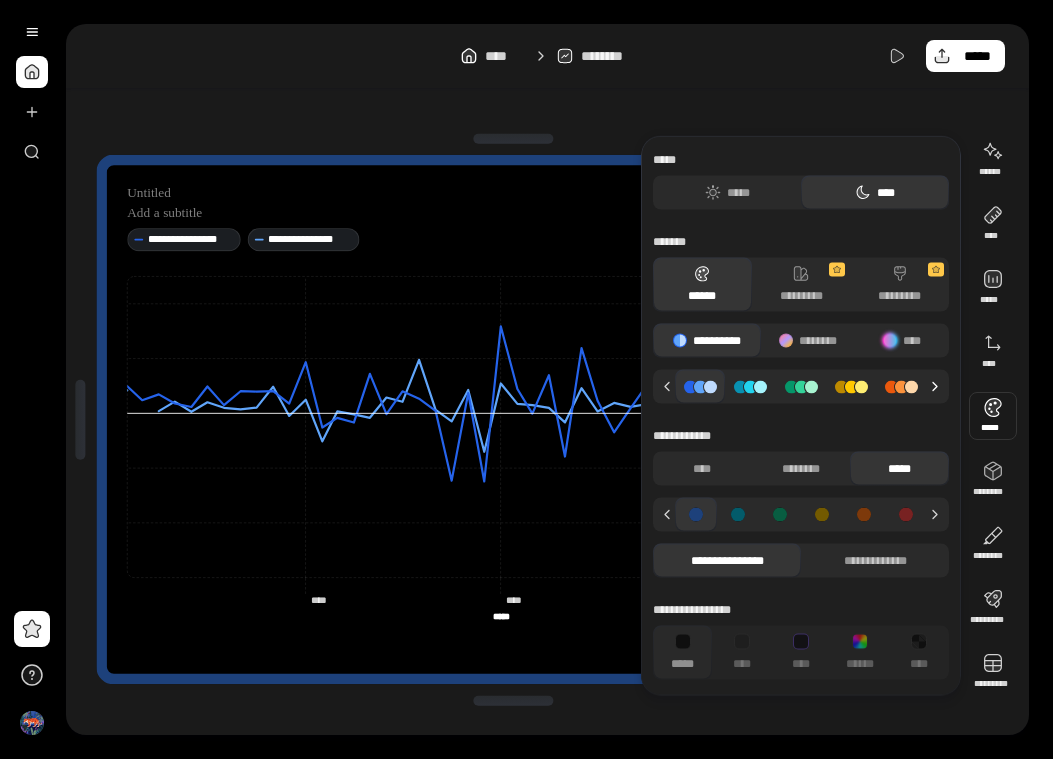 click 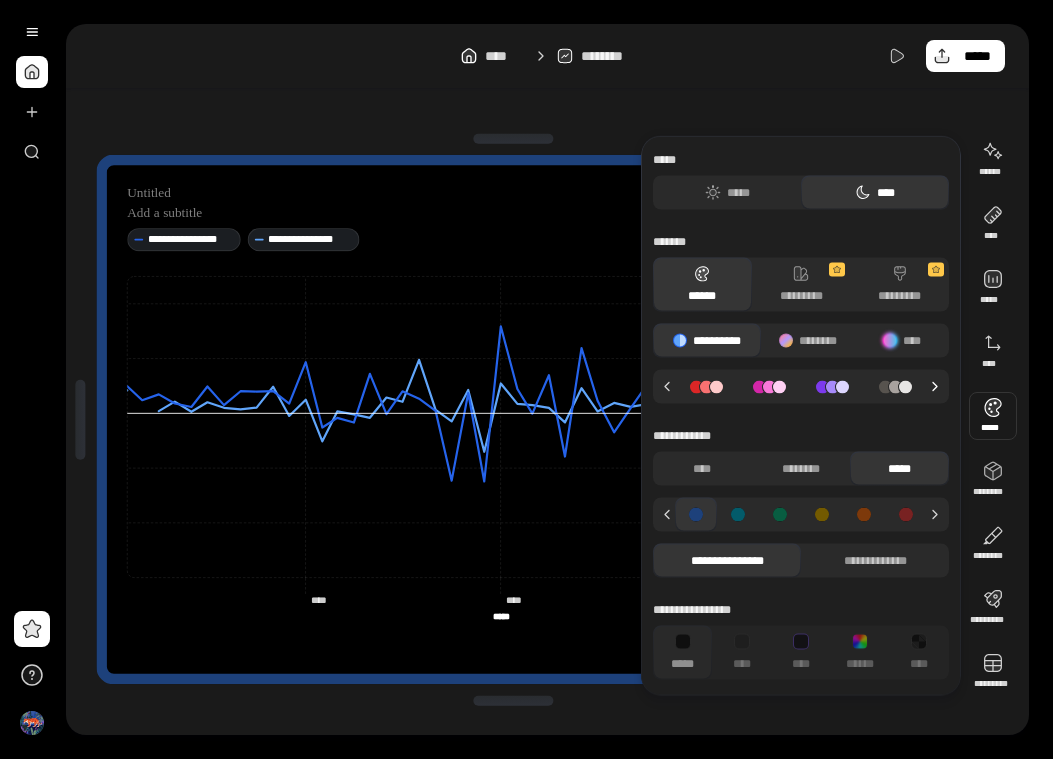 click 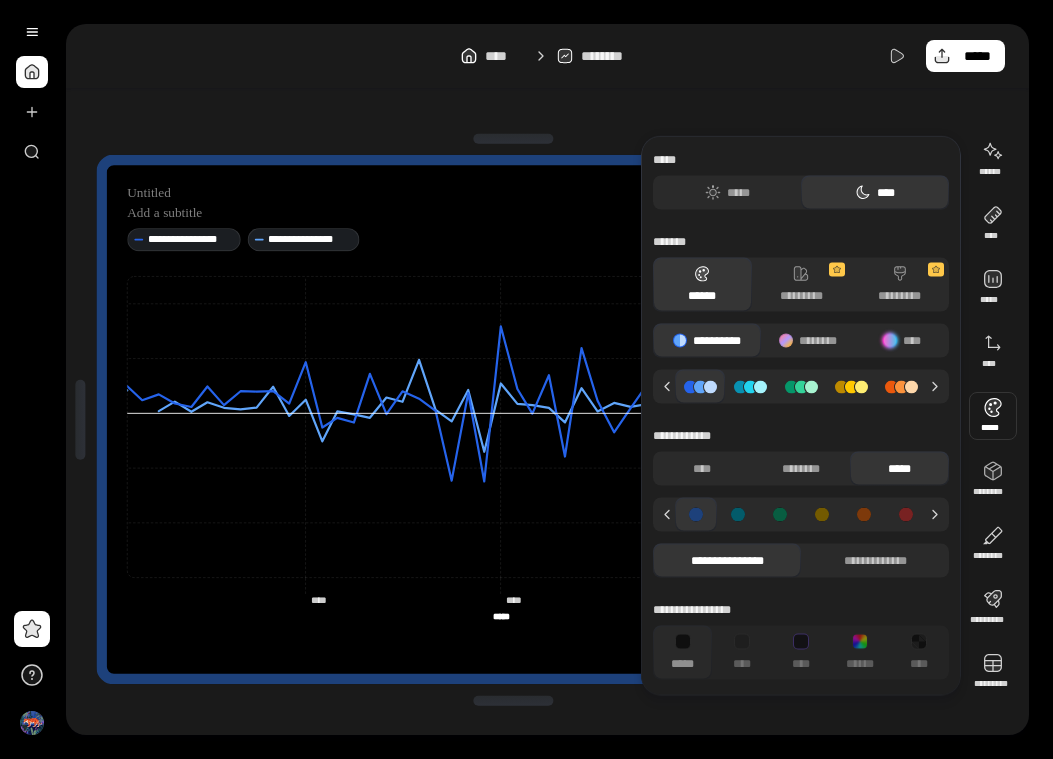 click 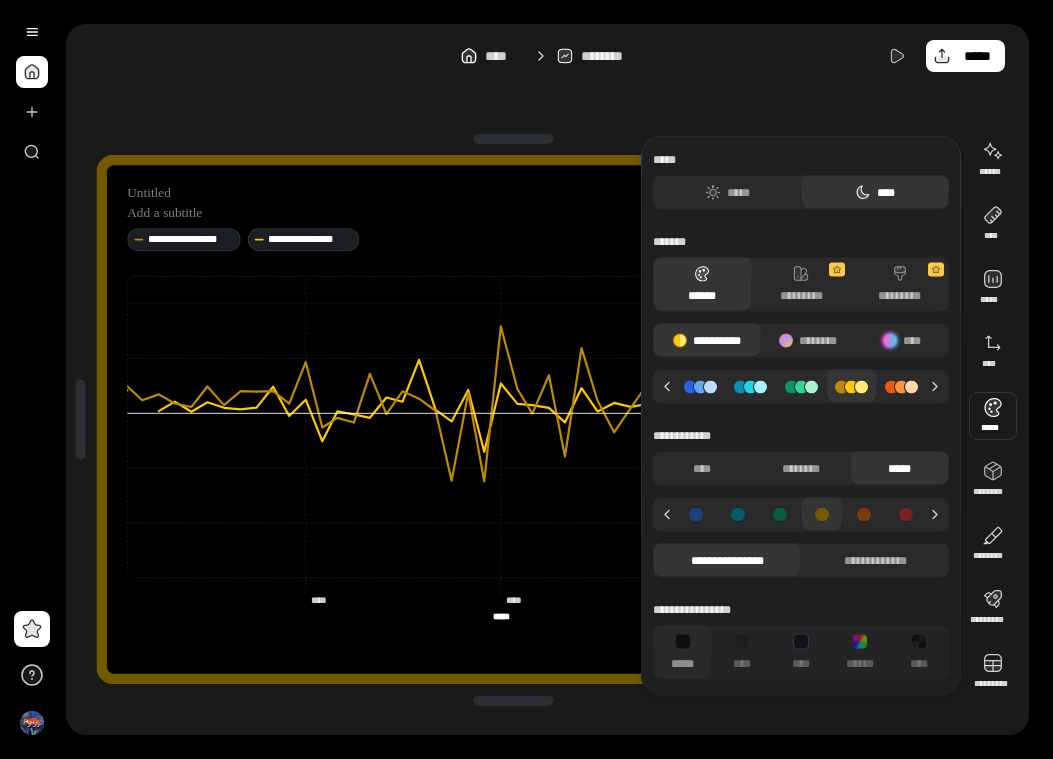 click 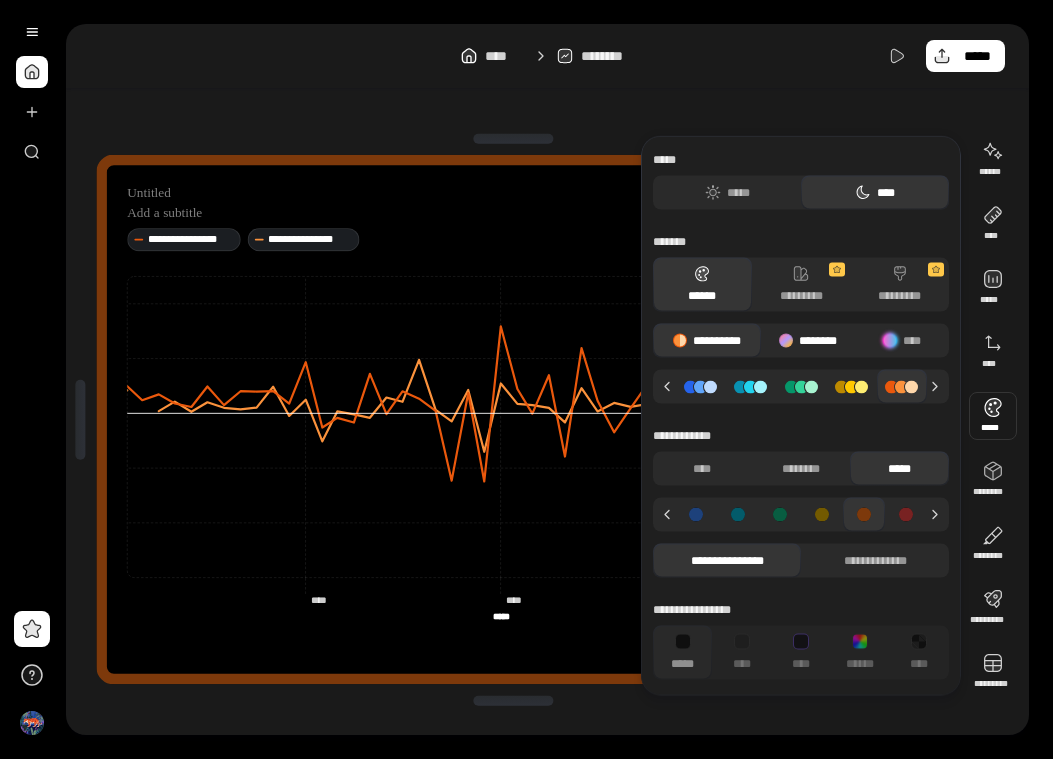 click on "********" at bounding box center (808, 341) 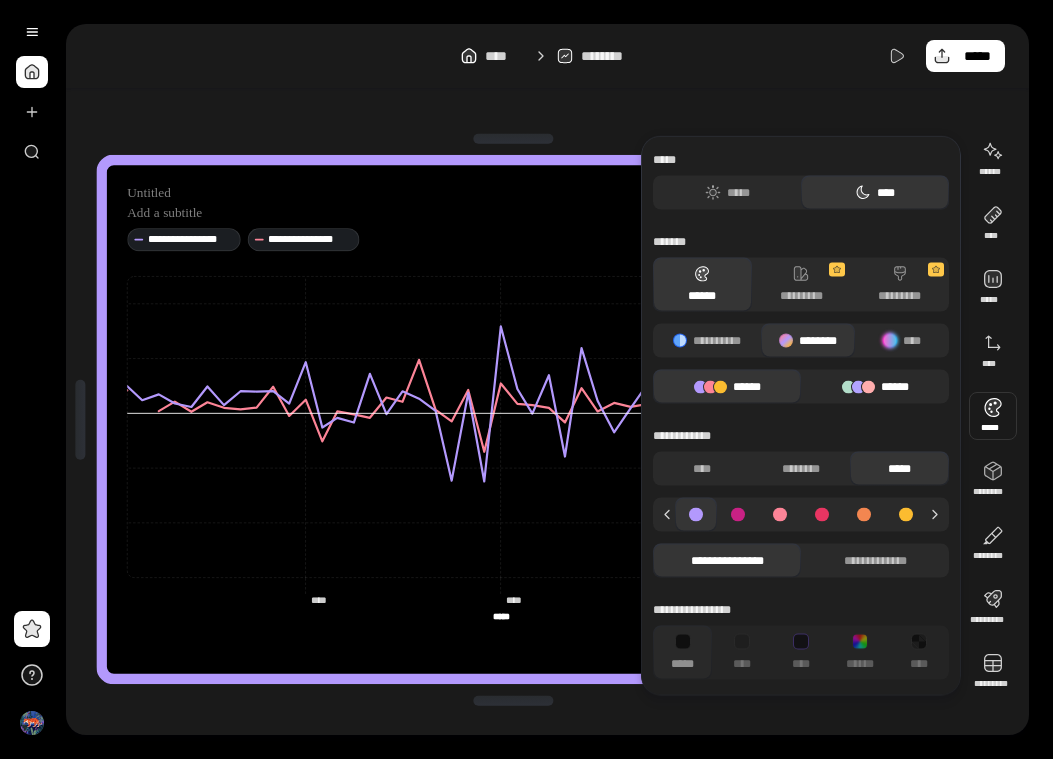 click on "******" at bounding box center [875, 387] 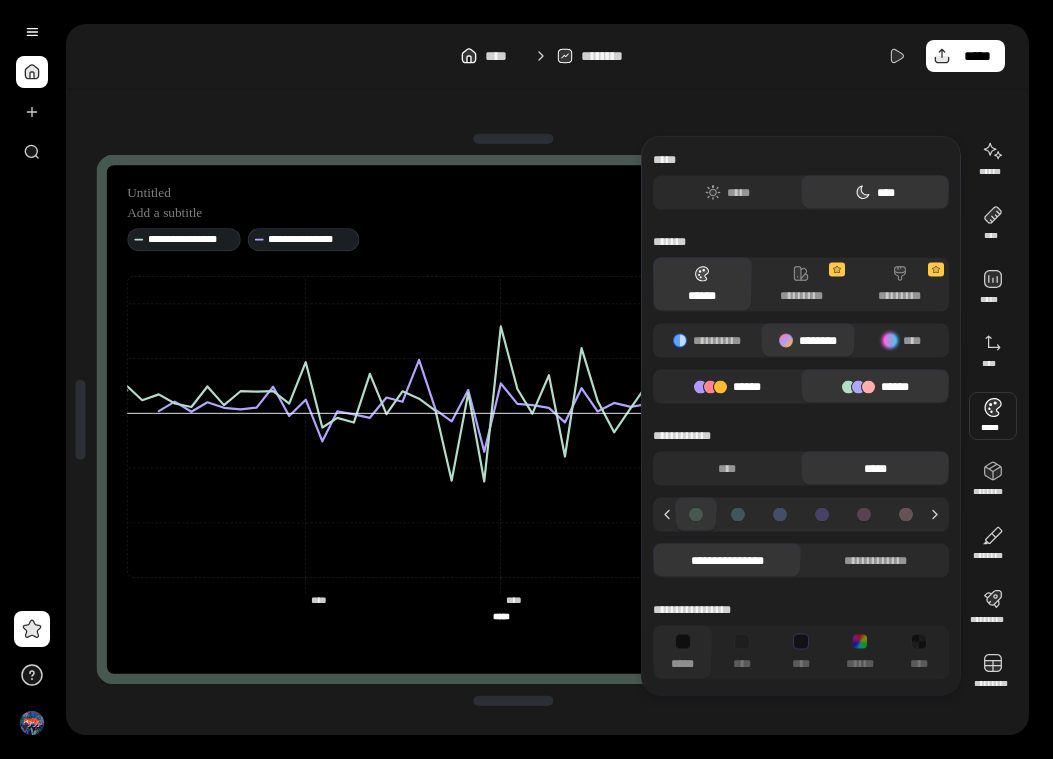click on "******" at bounding box center (727, 387) 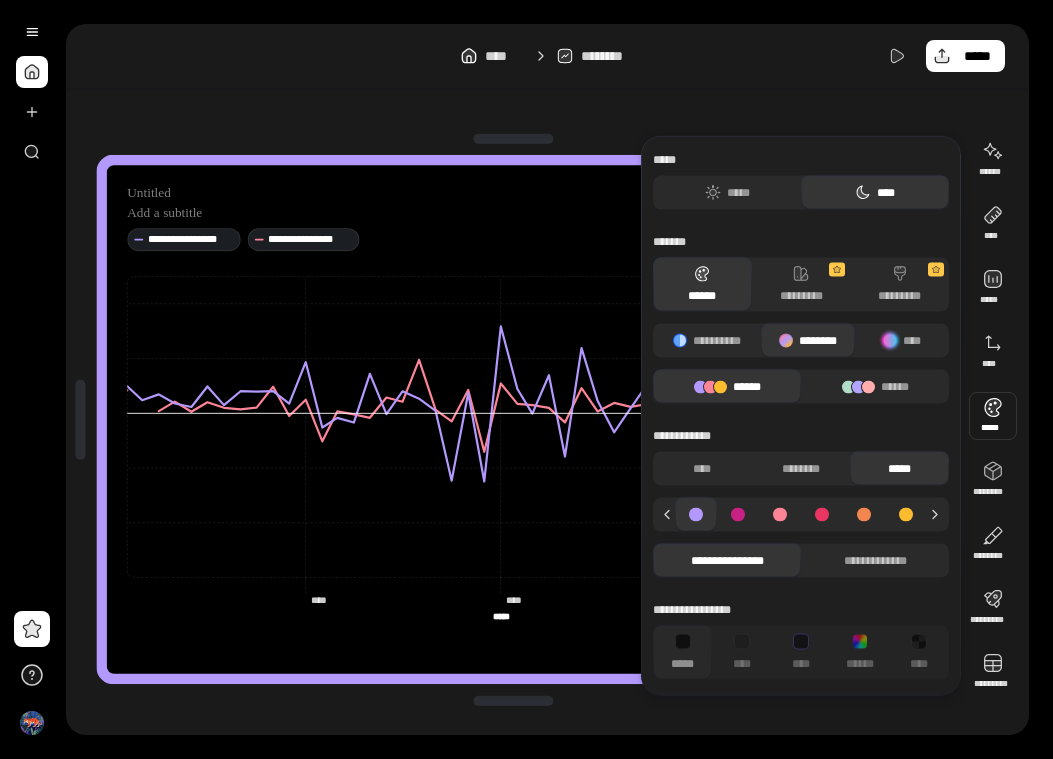 click at bounding box center (738, 515) 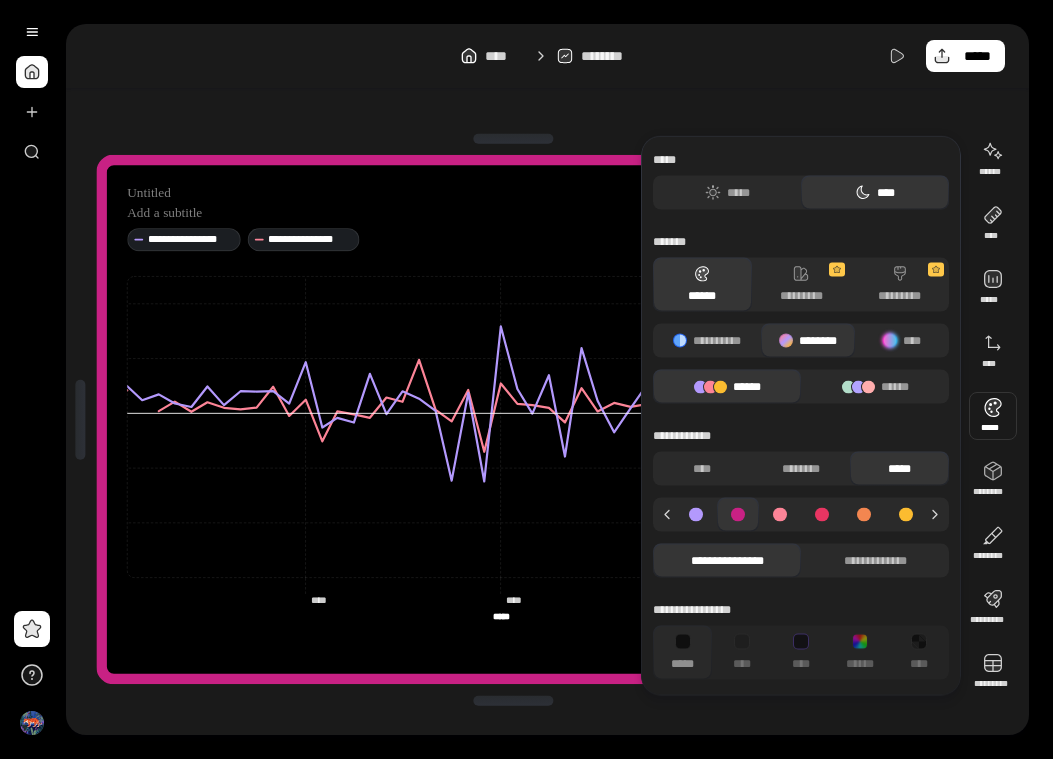 click at bounding box center [696, 515] 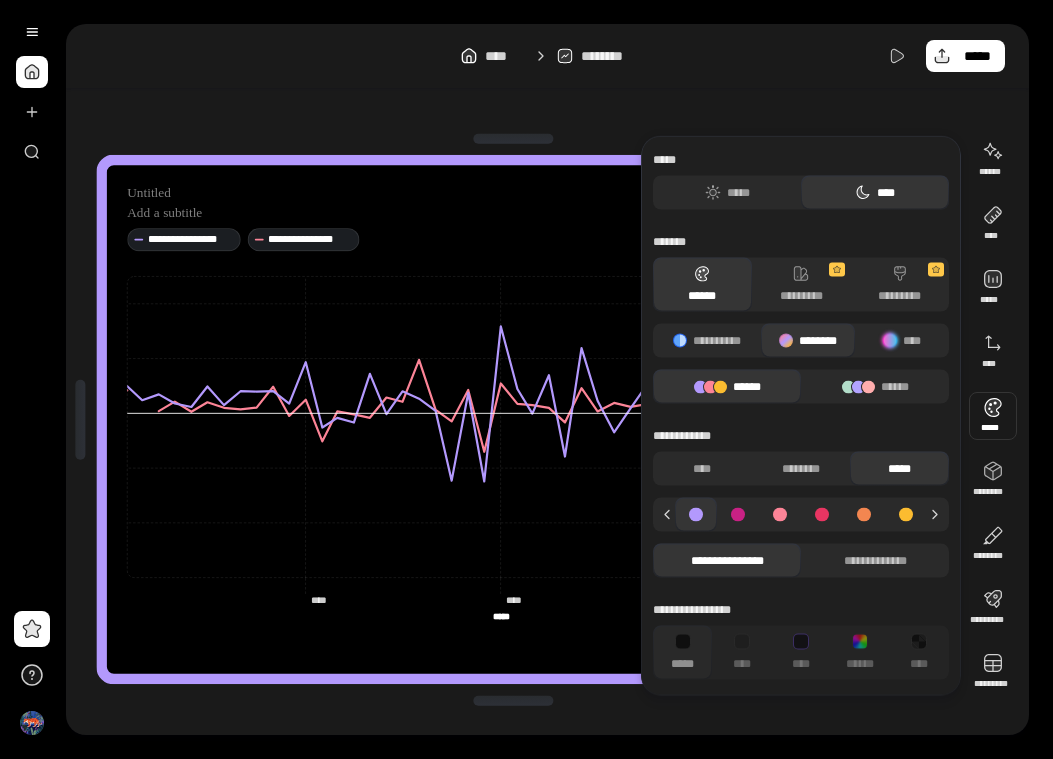 click on "******" at bounding box center [727, 387] 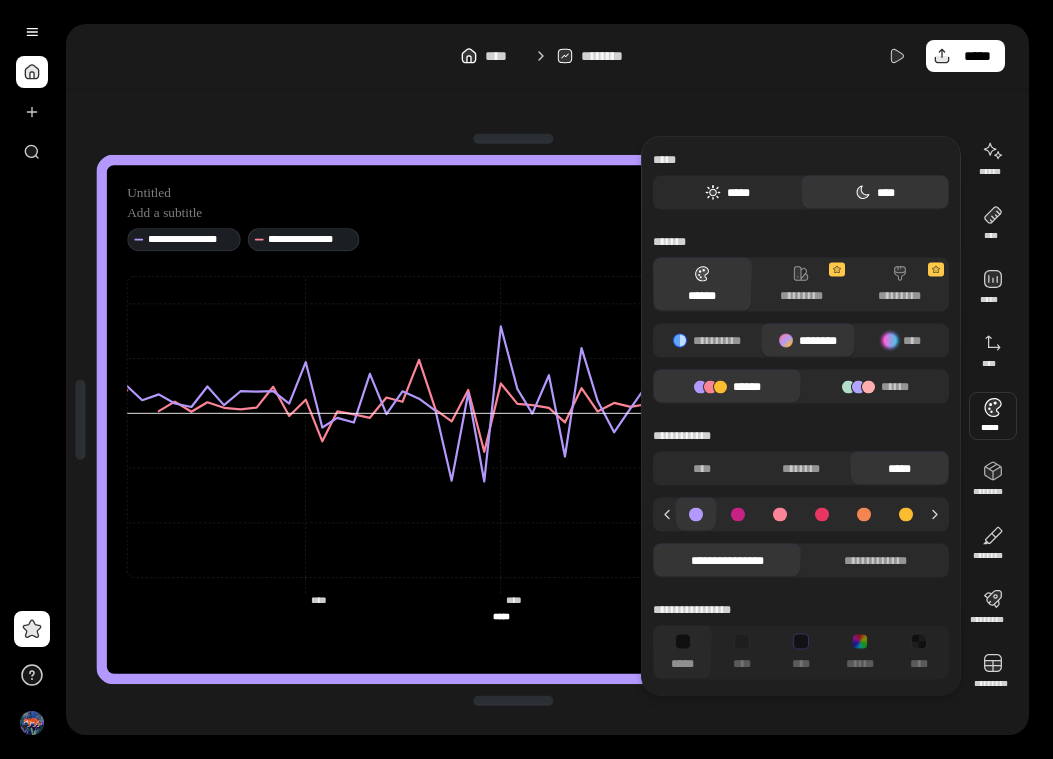 click on "*****" at bounding box center [727, 193] 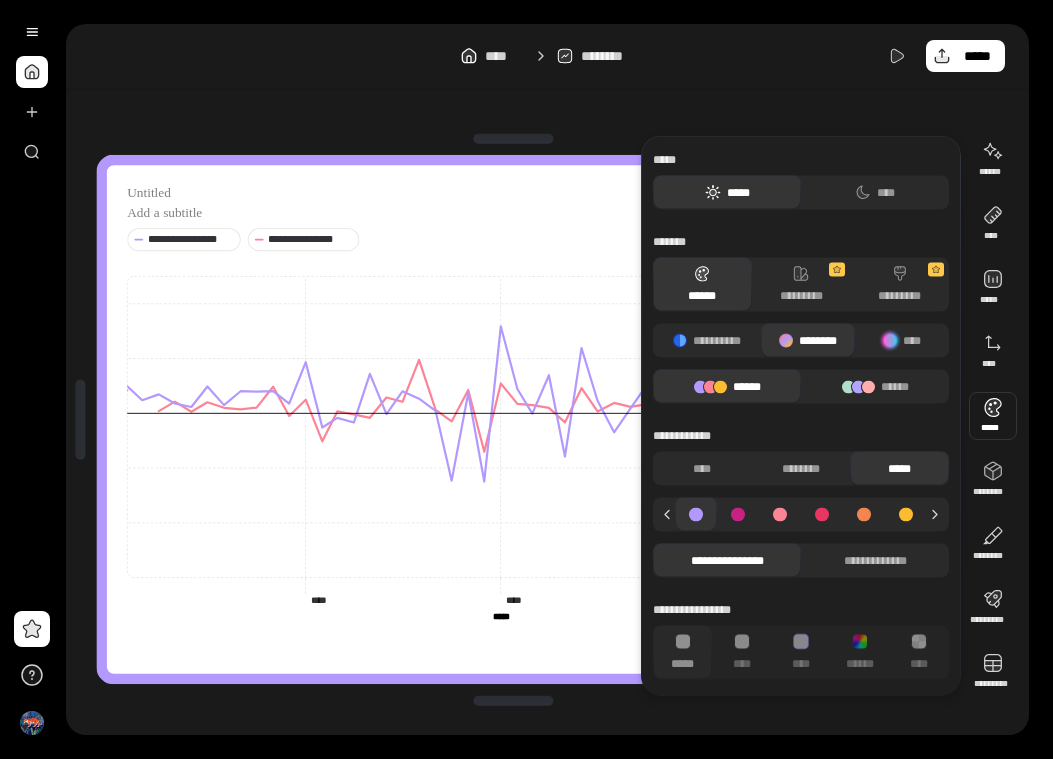 click on "*****" at bounding box center (727, 193) 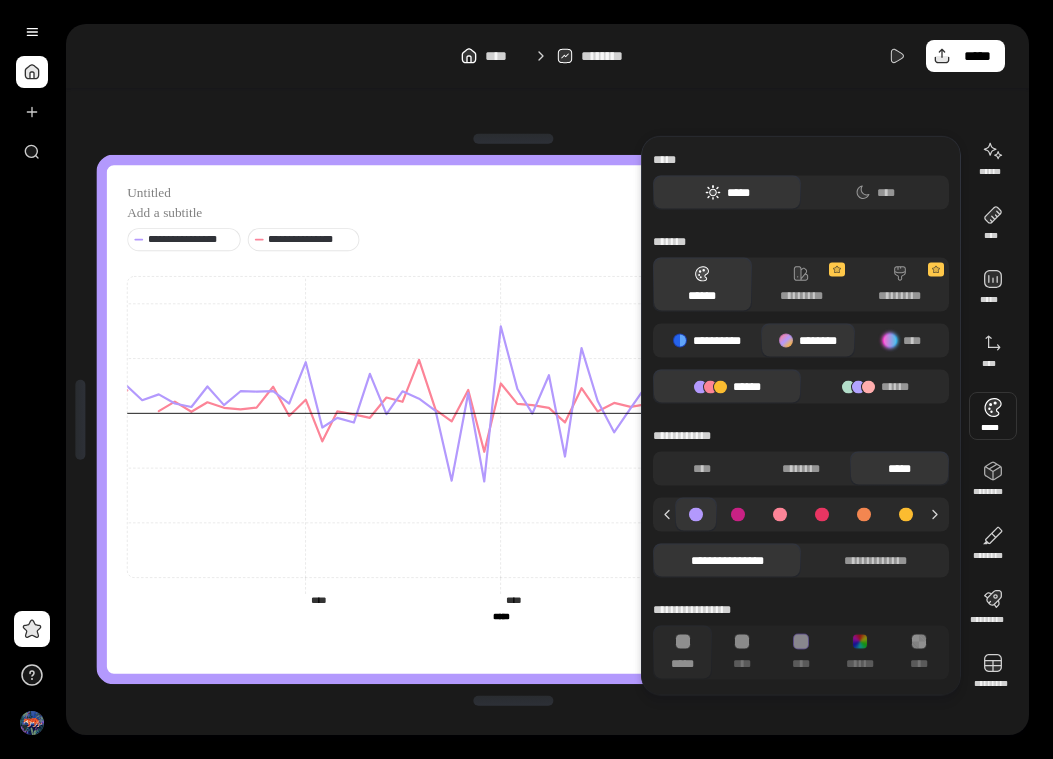 click on "**********" at bounding box center [707, 341] 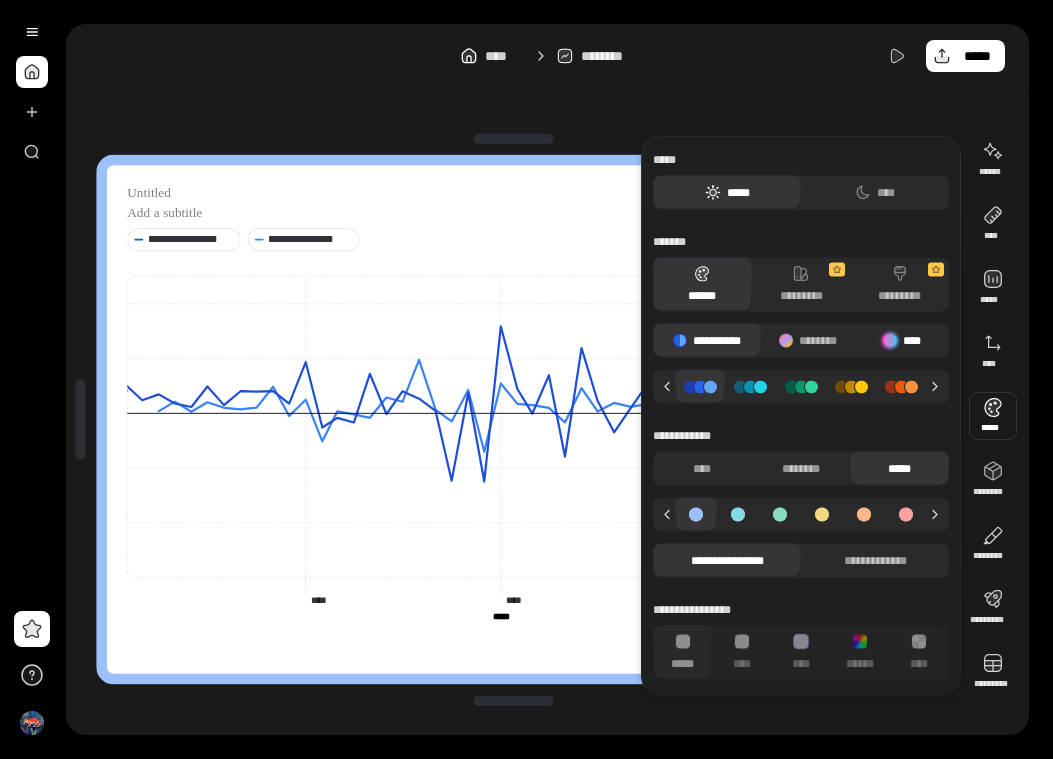 click on "****" at bounding box center (902, 341) 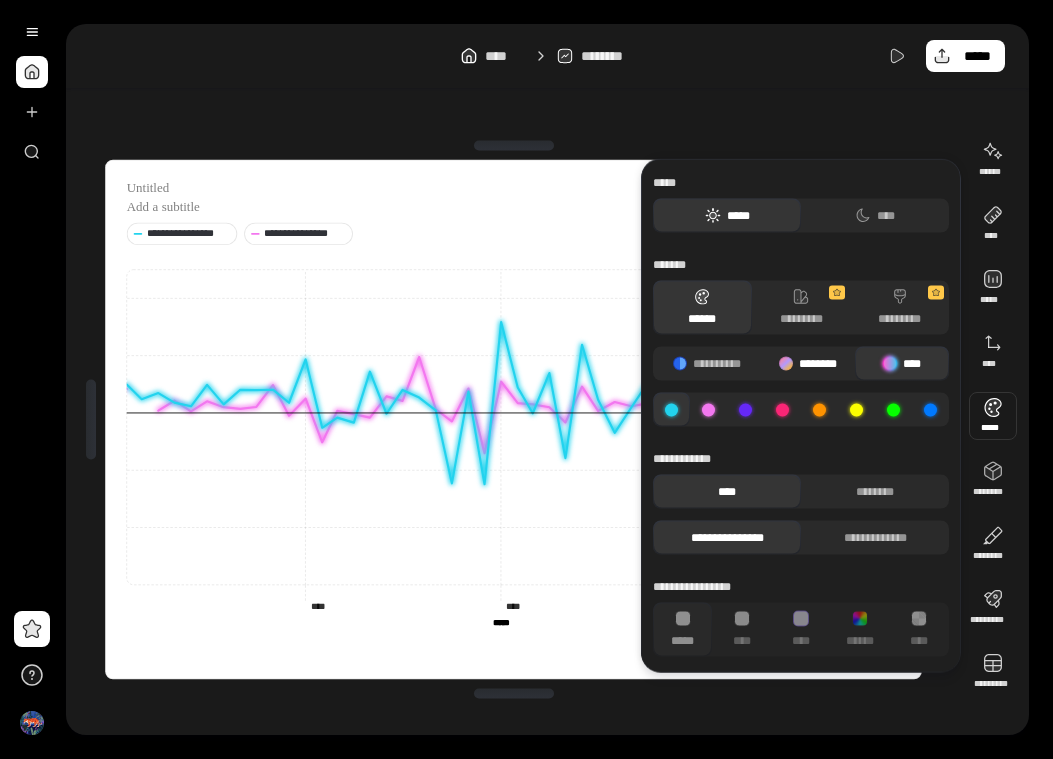 click on "********" at bounding box center (808, 364) 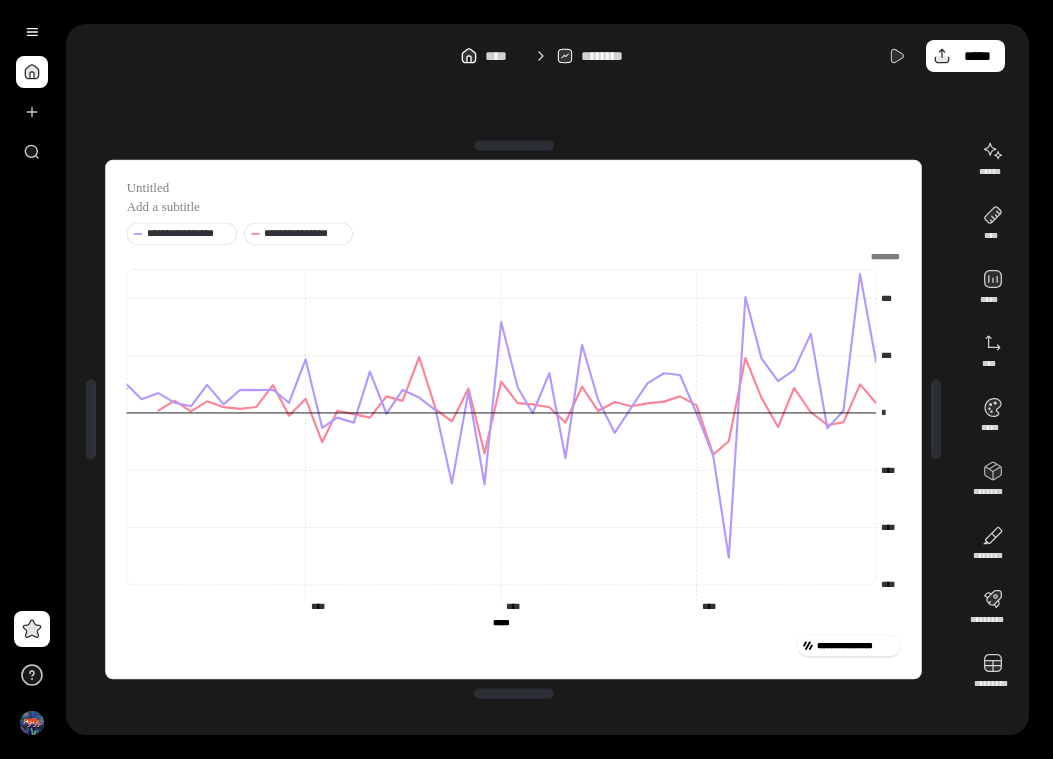 click on "**********" at bounding box center [513, 419] 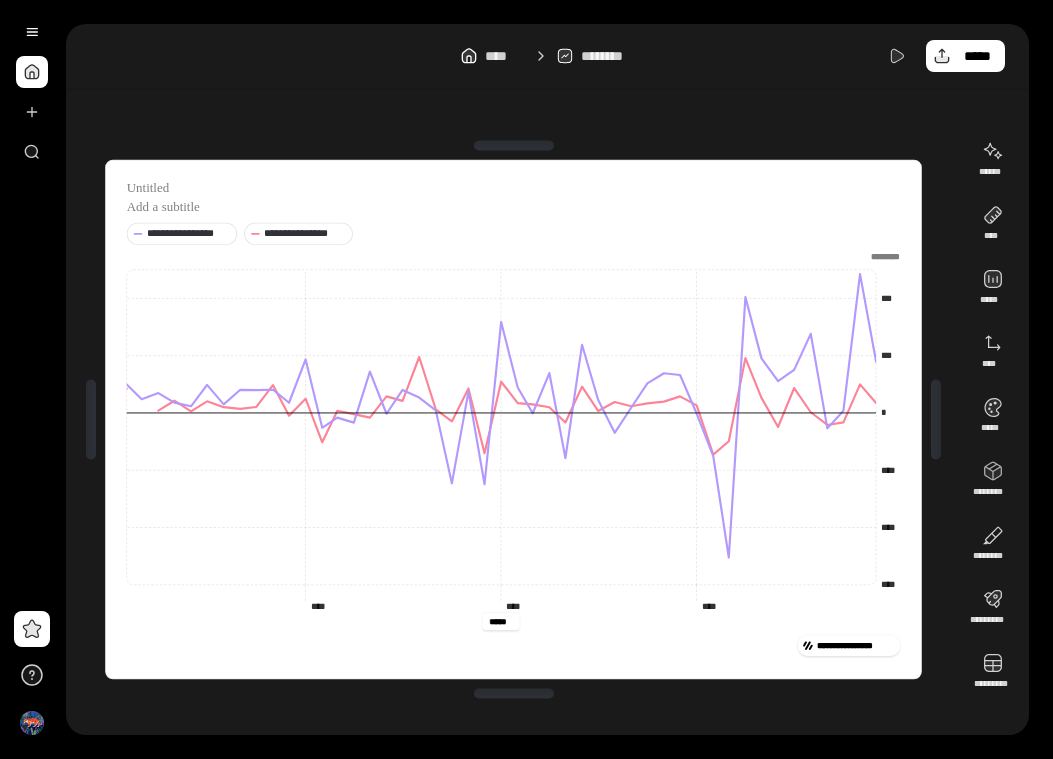 drag, startPoint x: 508, startPoint y: 626, endPoint x: 525, endPoint y: 633, distance: 18.384777 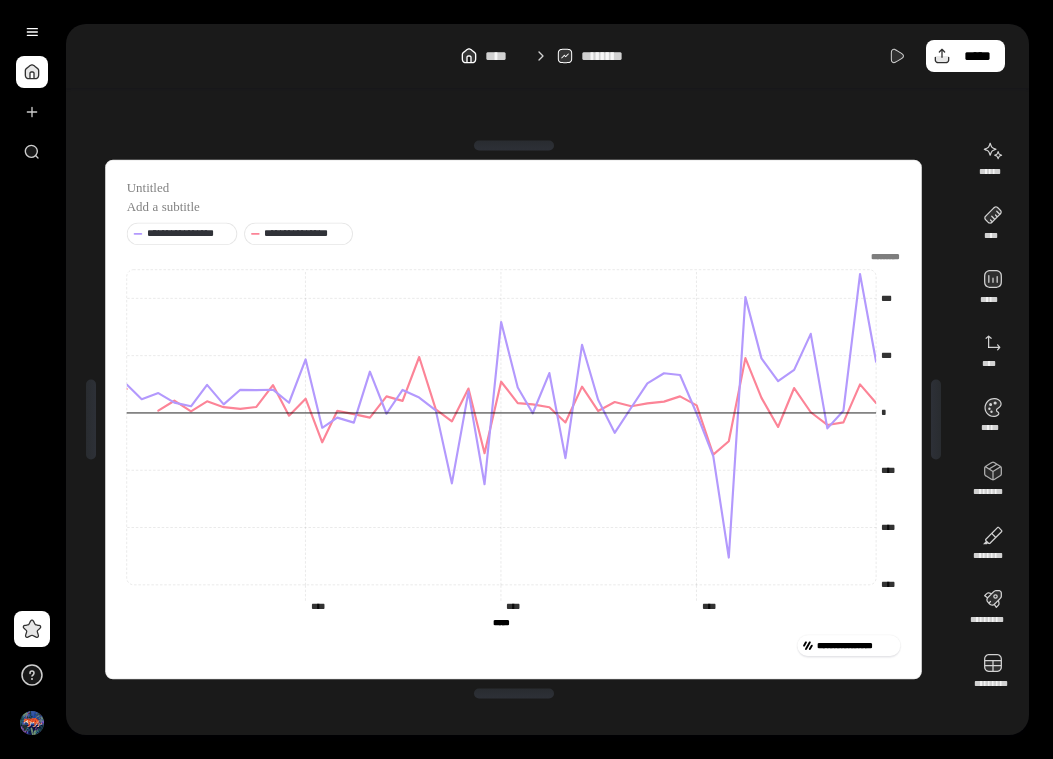 scroll, scrollTop: 0, scrollLeft: 0, axis: both 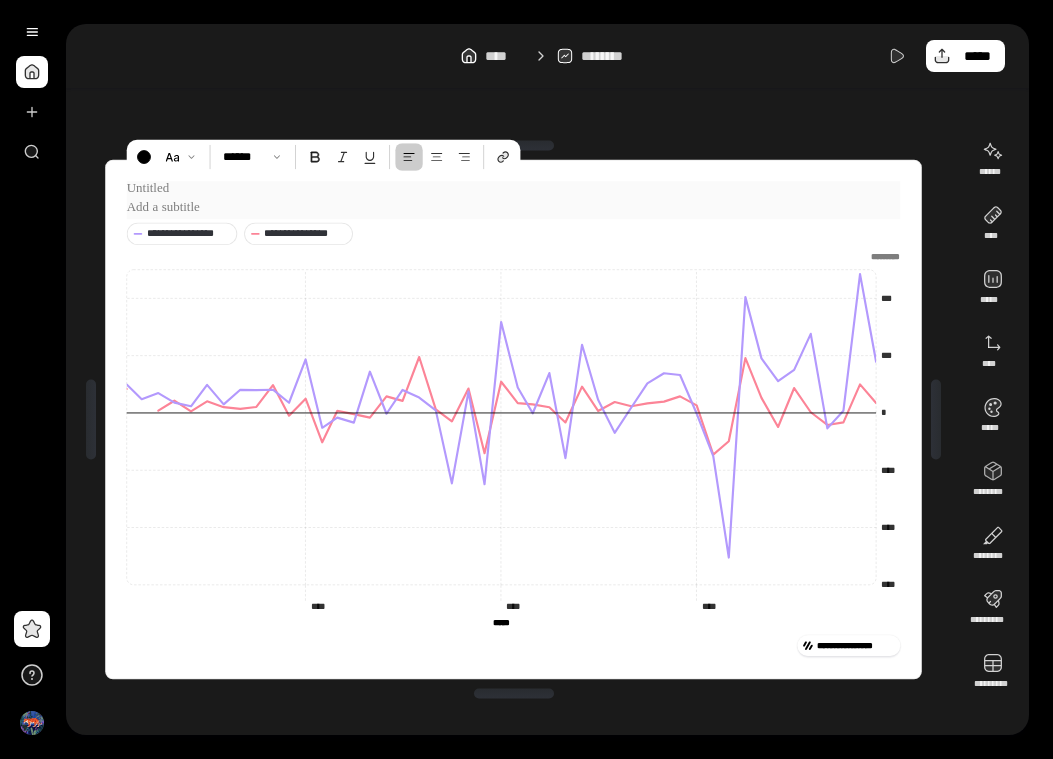 click at bounding box center [514, 189] 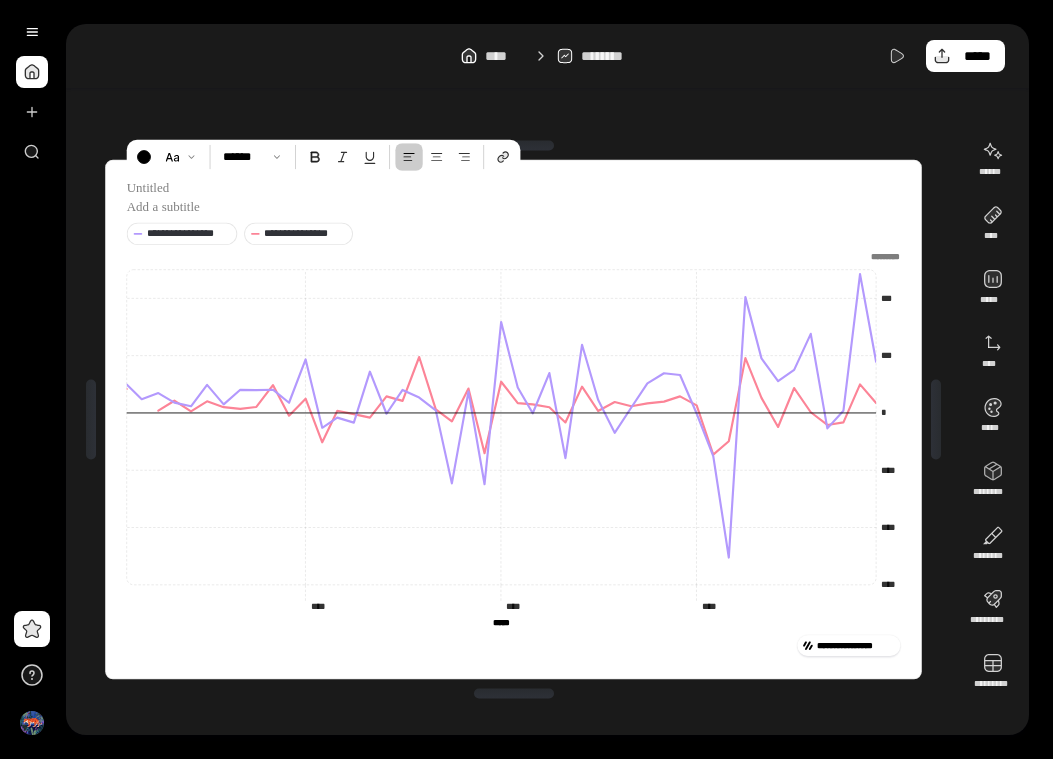 click at bounding box center [880, 256] 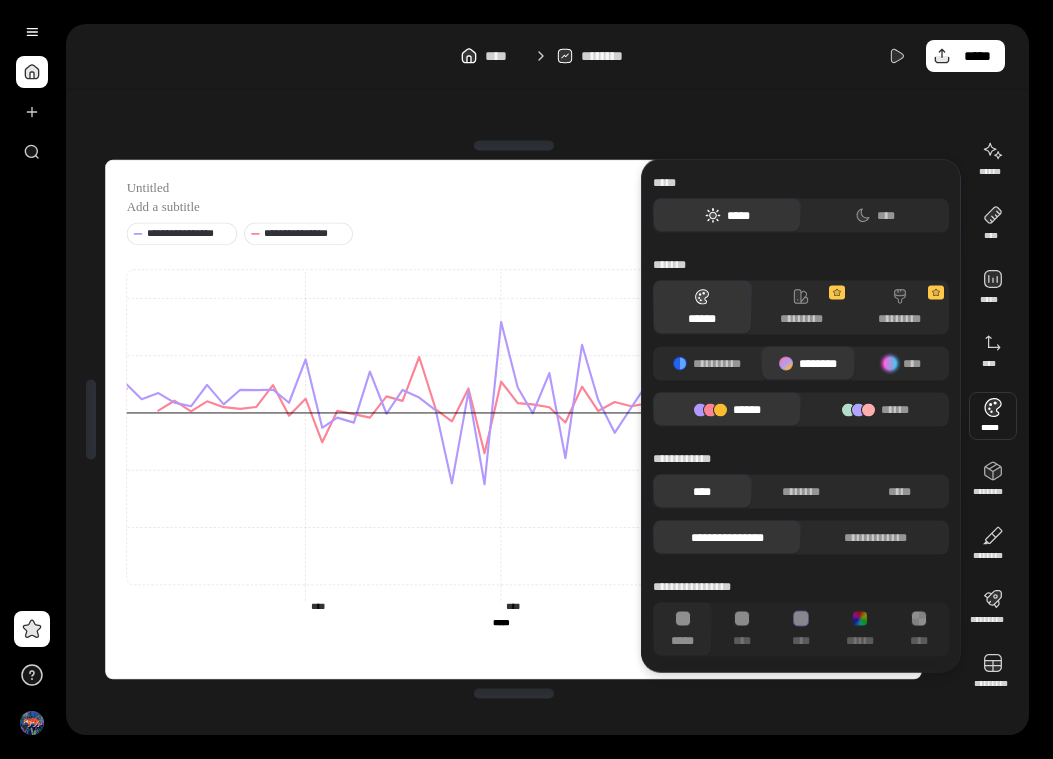 click at bounding box center [993, 416] 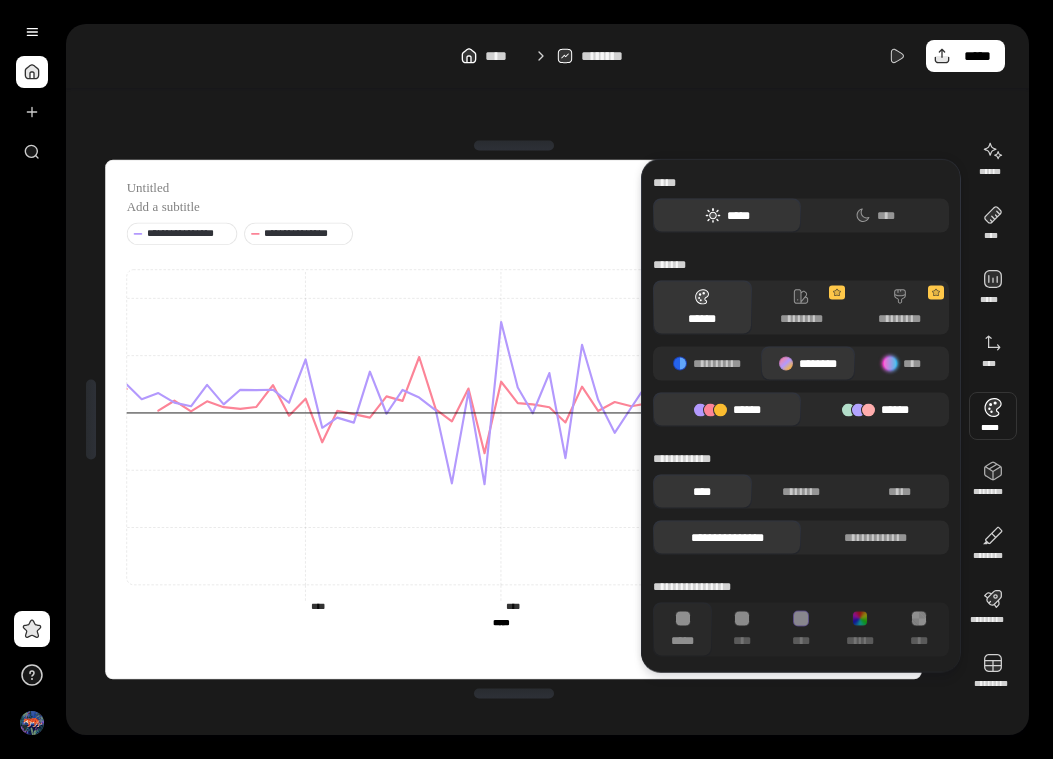 click 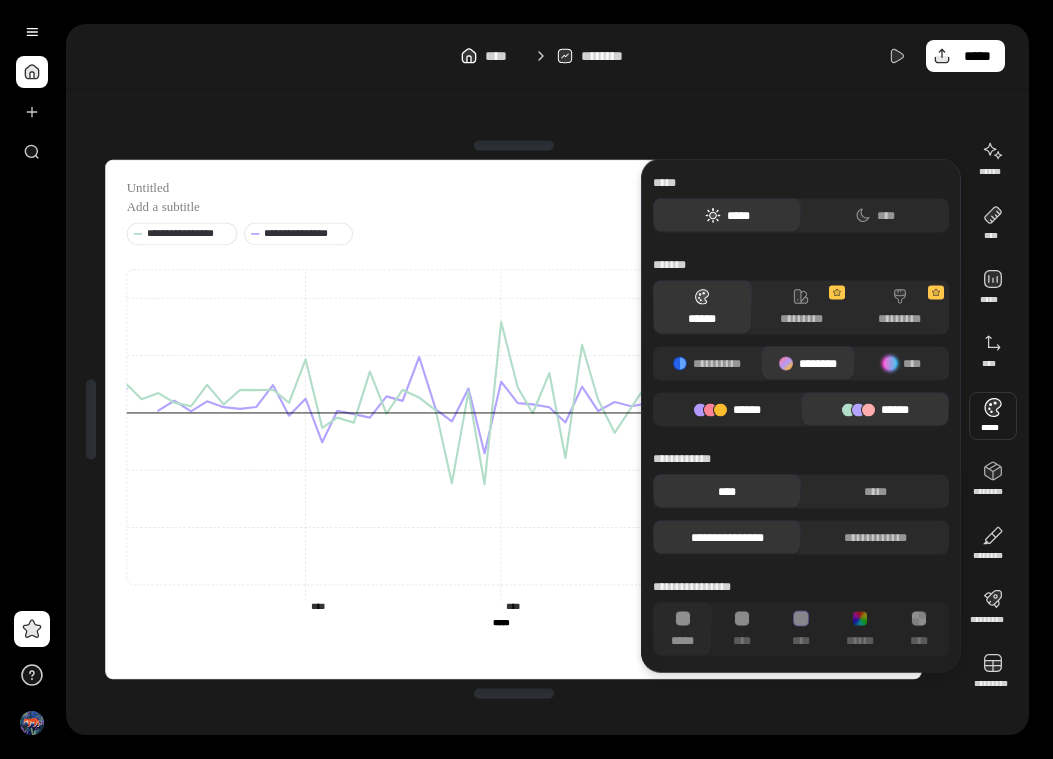 click on "******" at bounding box center [727, 410] 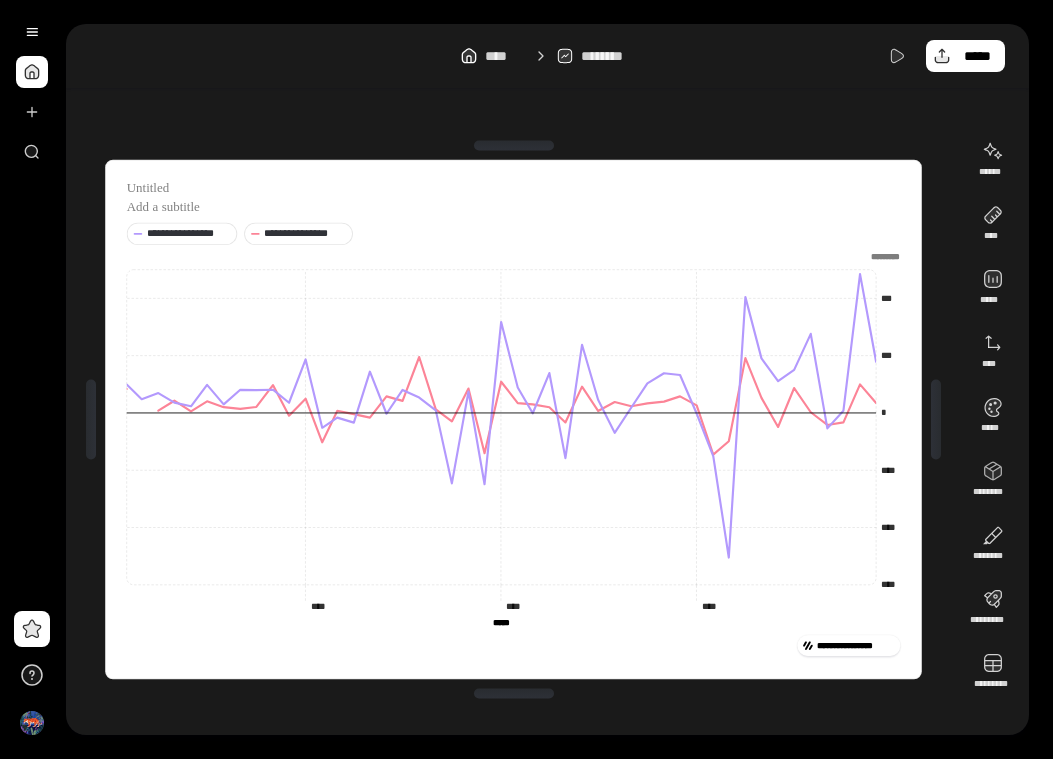 click on "**********" at bounding box center [513, 419] 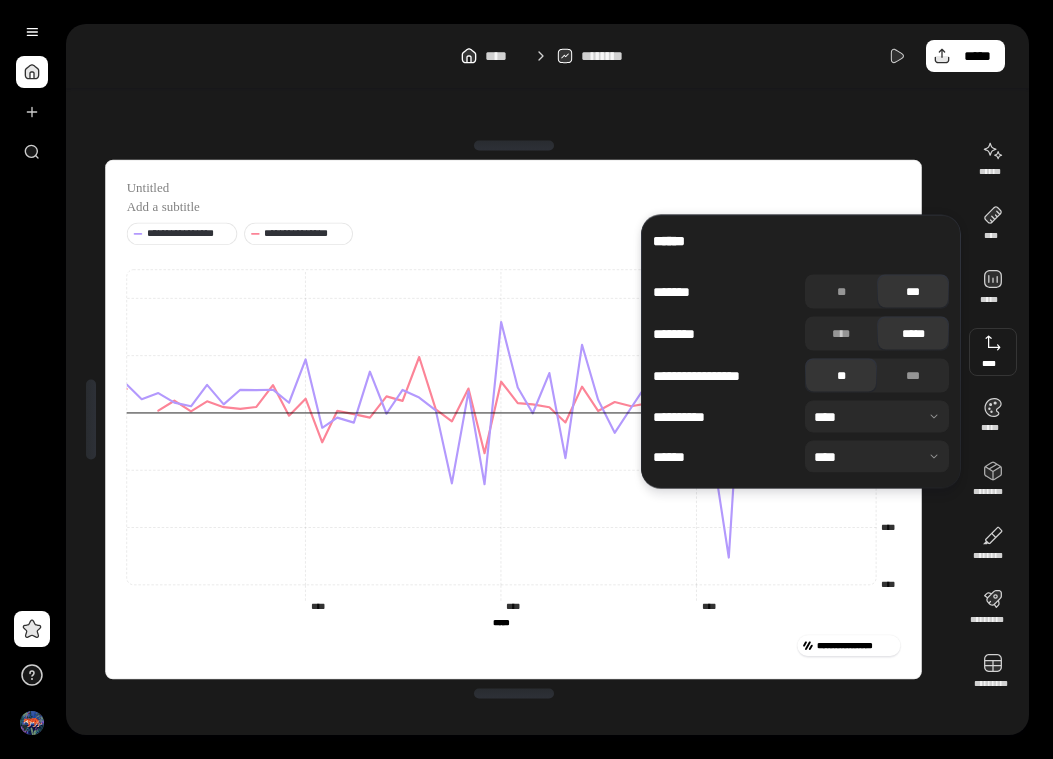 click on "**********" at bounding box center (513, 419) 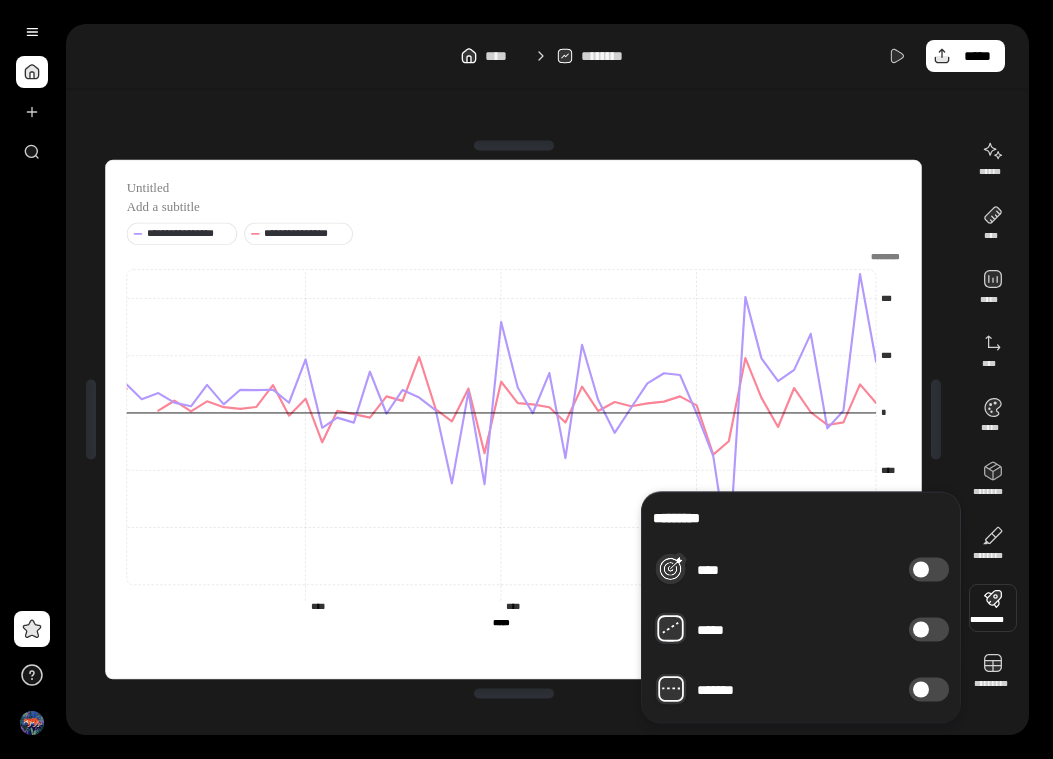 click on "****" at bounding box center [929, 570] 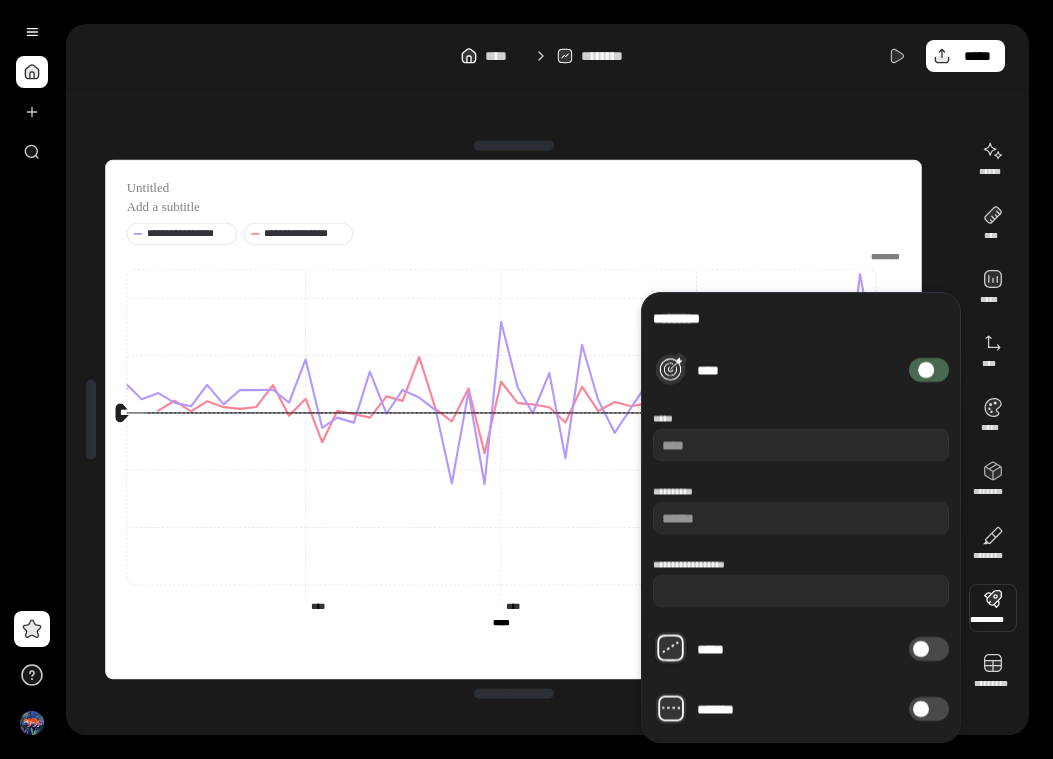 type on "*" 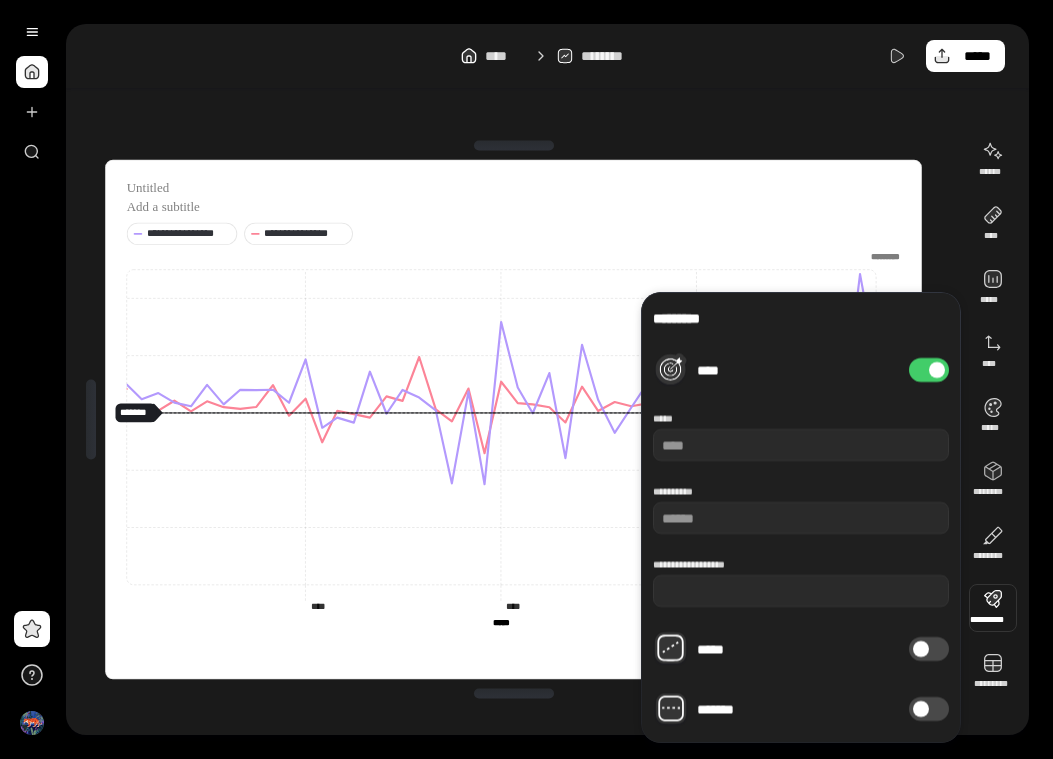 click on "**********" at bounding box center [513, 419] 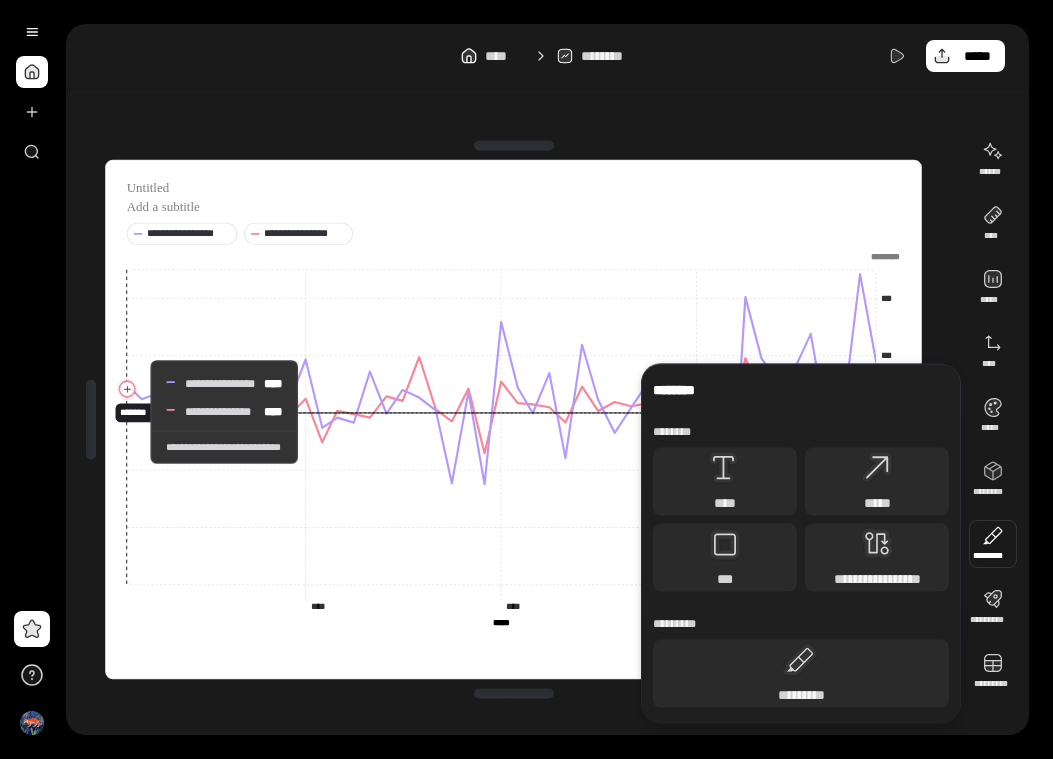 click 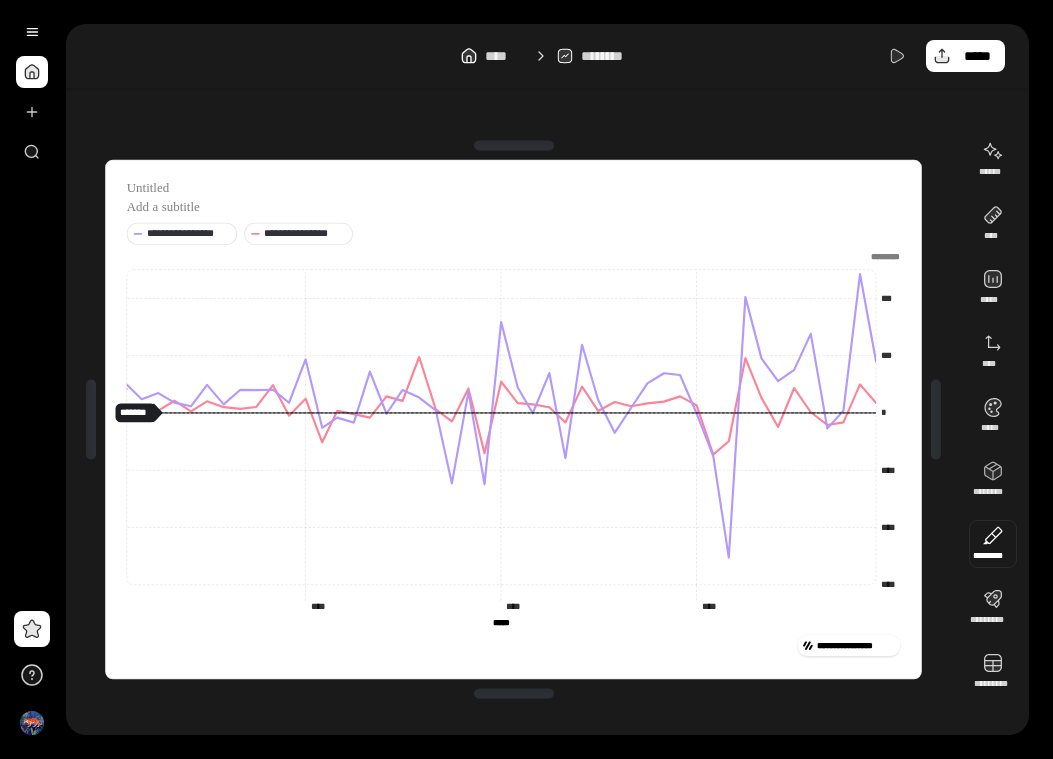 click at bounding box center (993, 544) 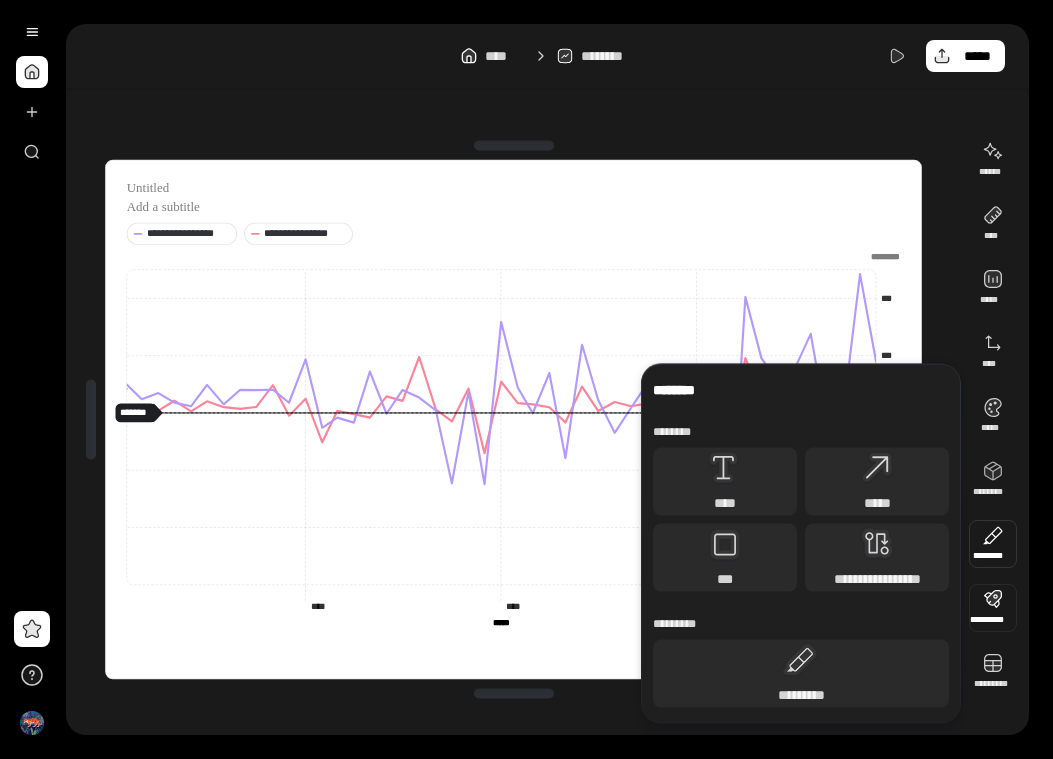 click at bounding box center (993, 608) 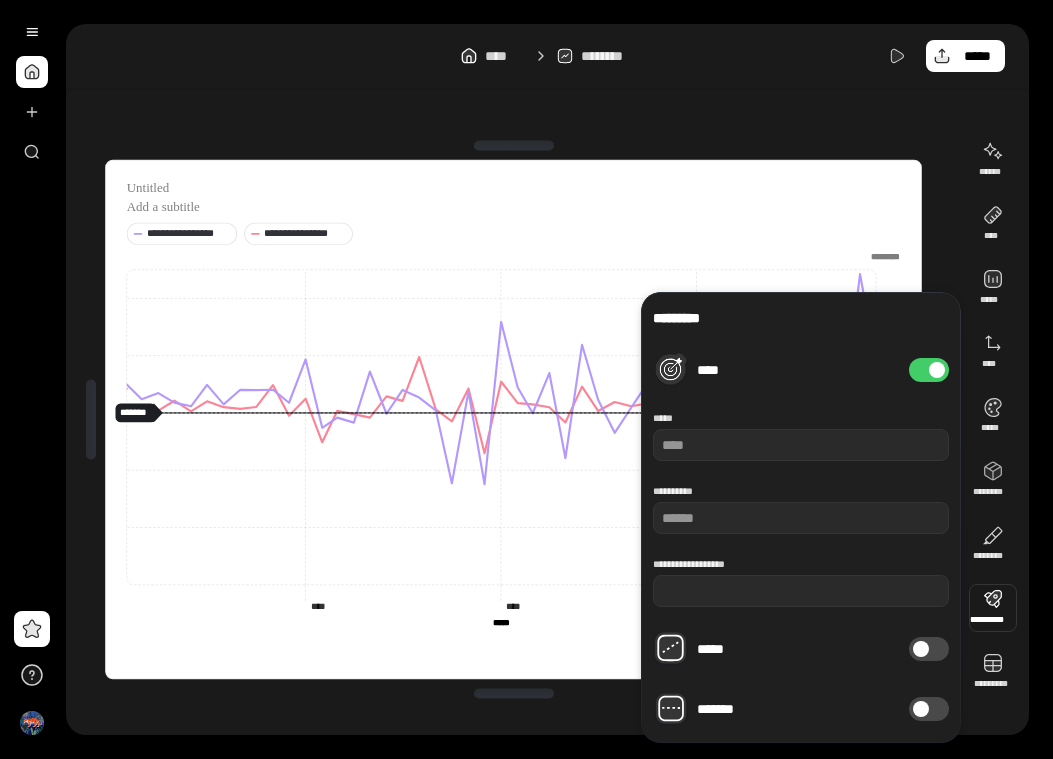 click on "****" at bounding box center (929, 370) 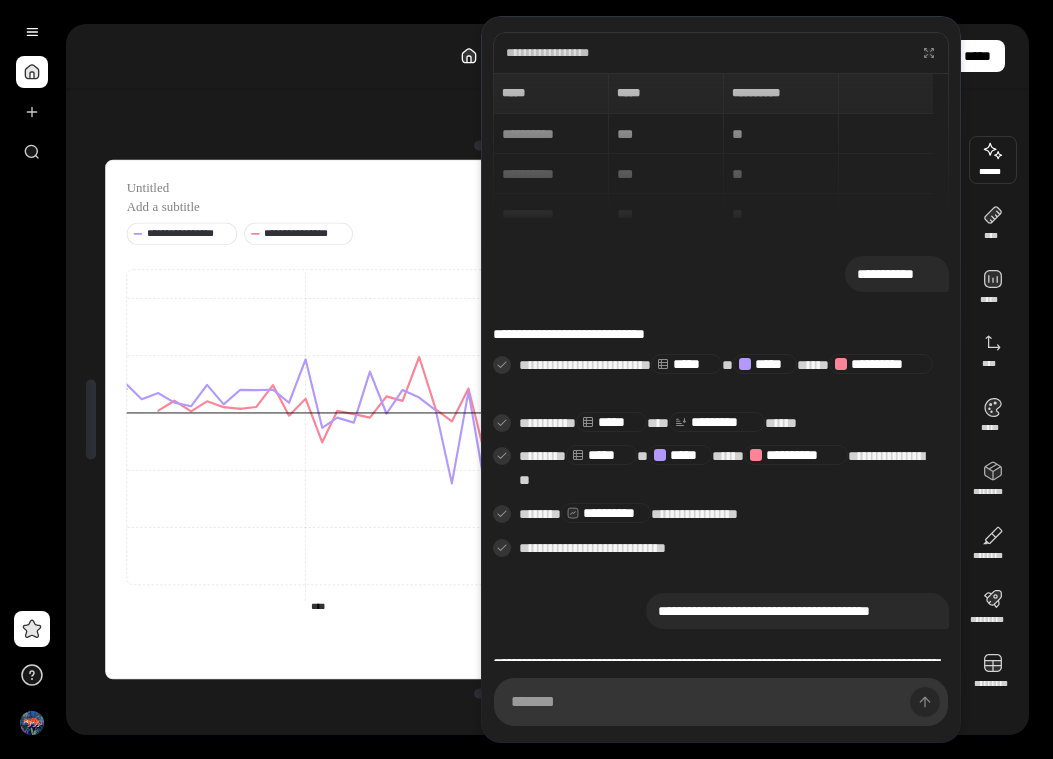 scroll, scrollTop: 76, scrollLeft: 0, axis: vertical 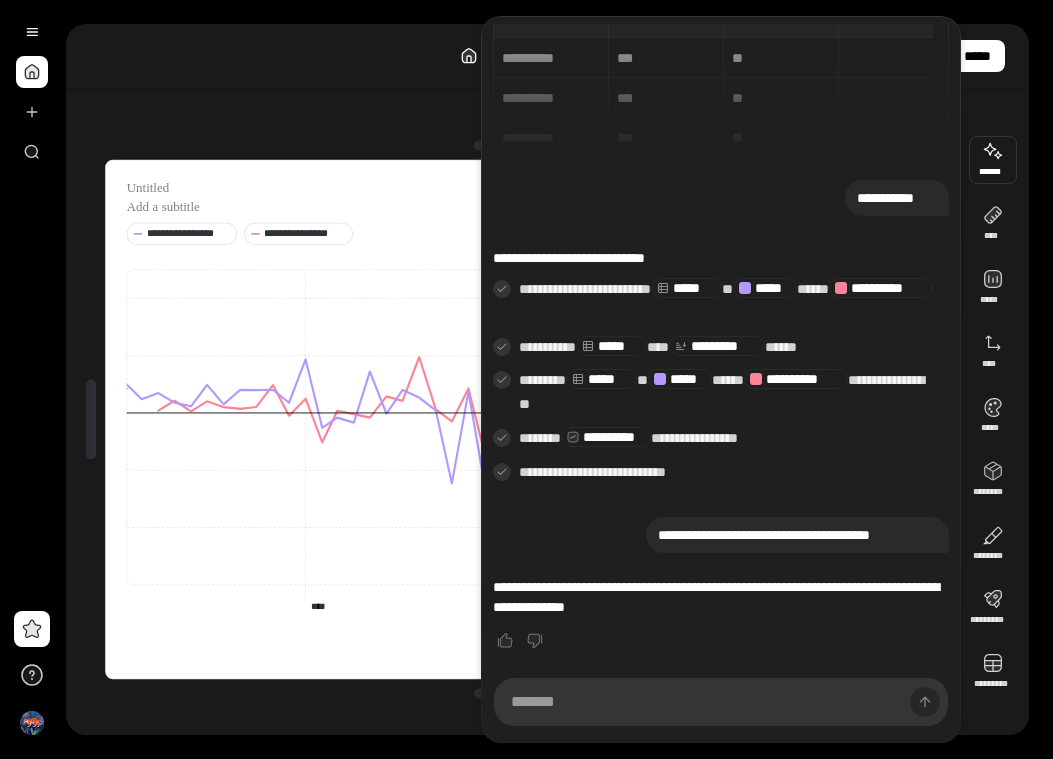 click at bounding box center [721, 702] 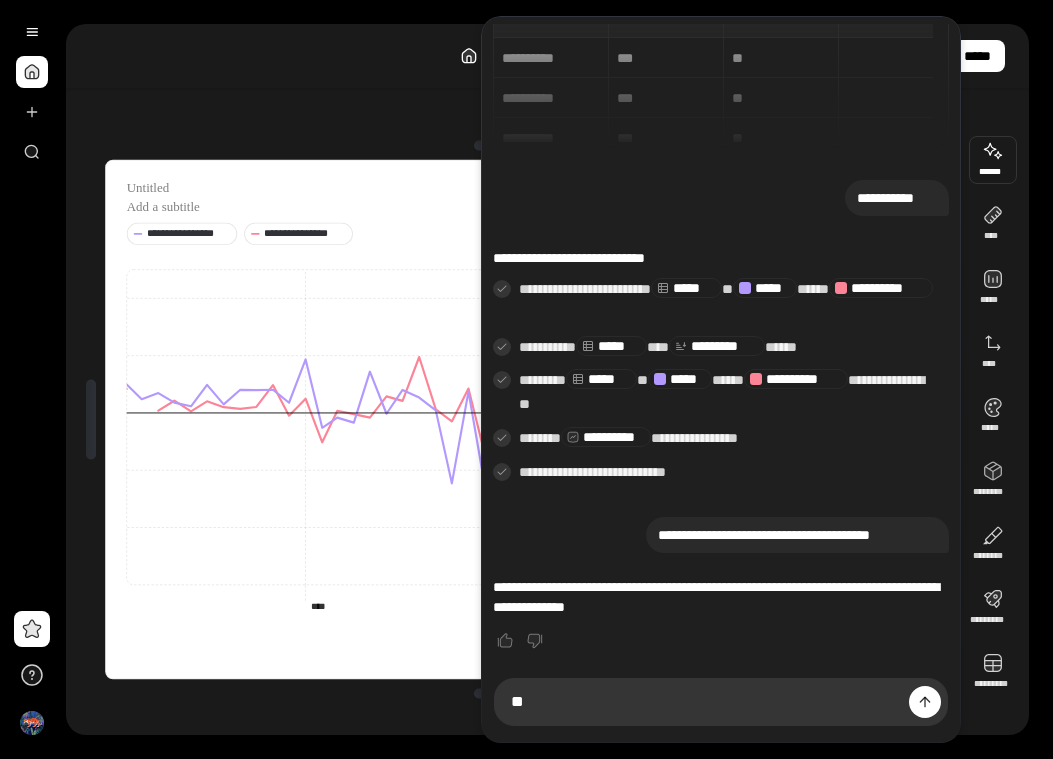 type on "*" 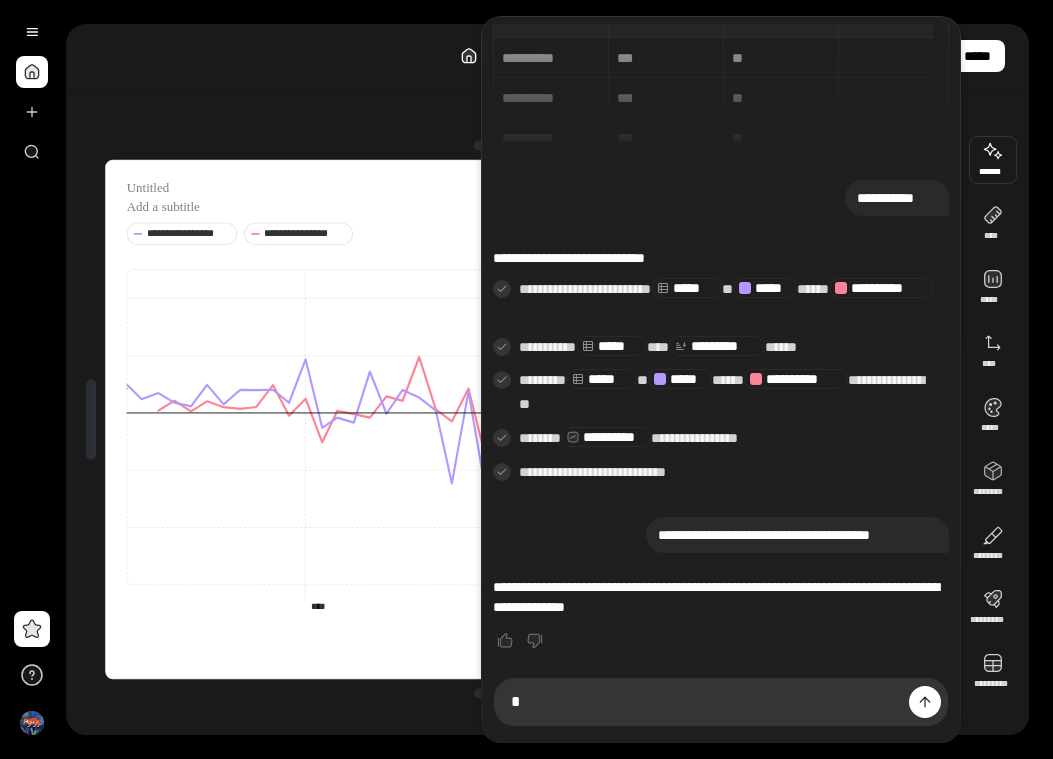 type 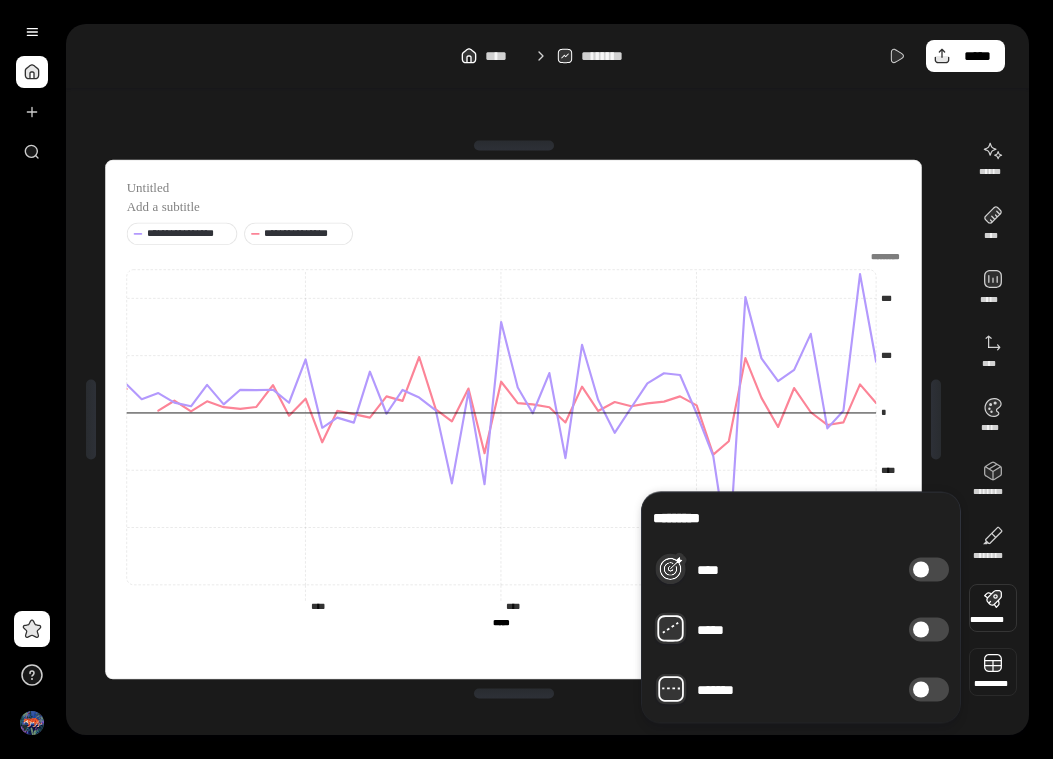 click at bounding box center (993, 672) 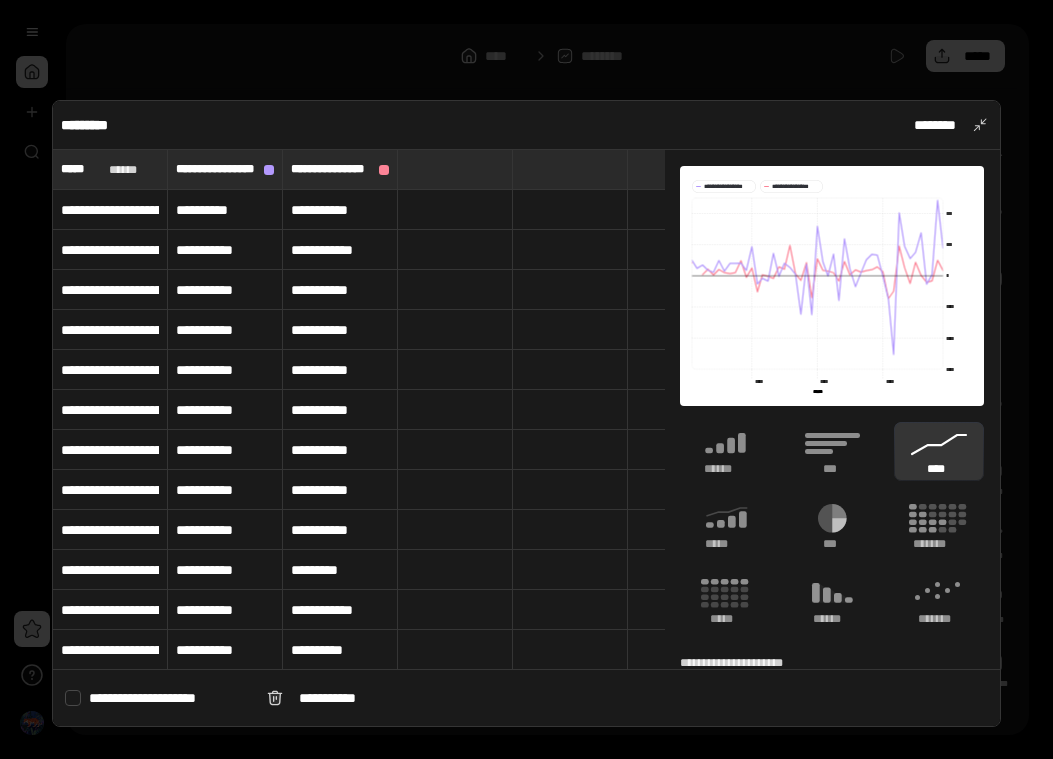 click at bounding box center (455, 169) 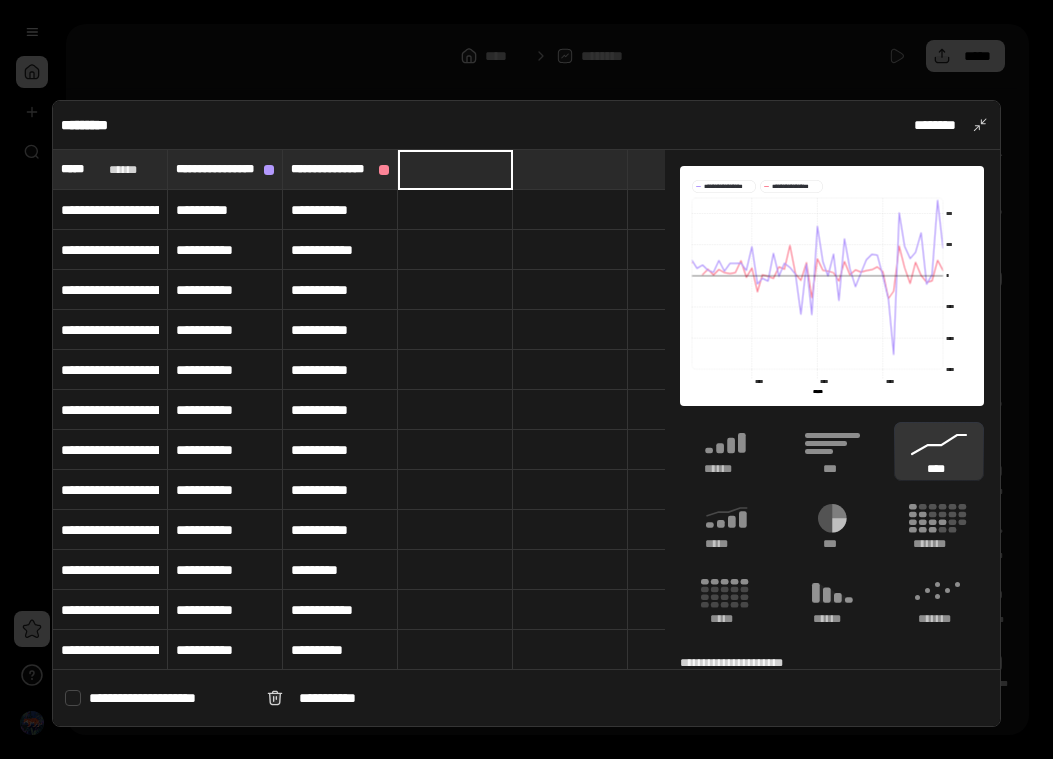 click at bounding box center (455, 210) 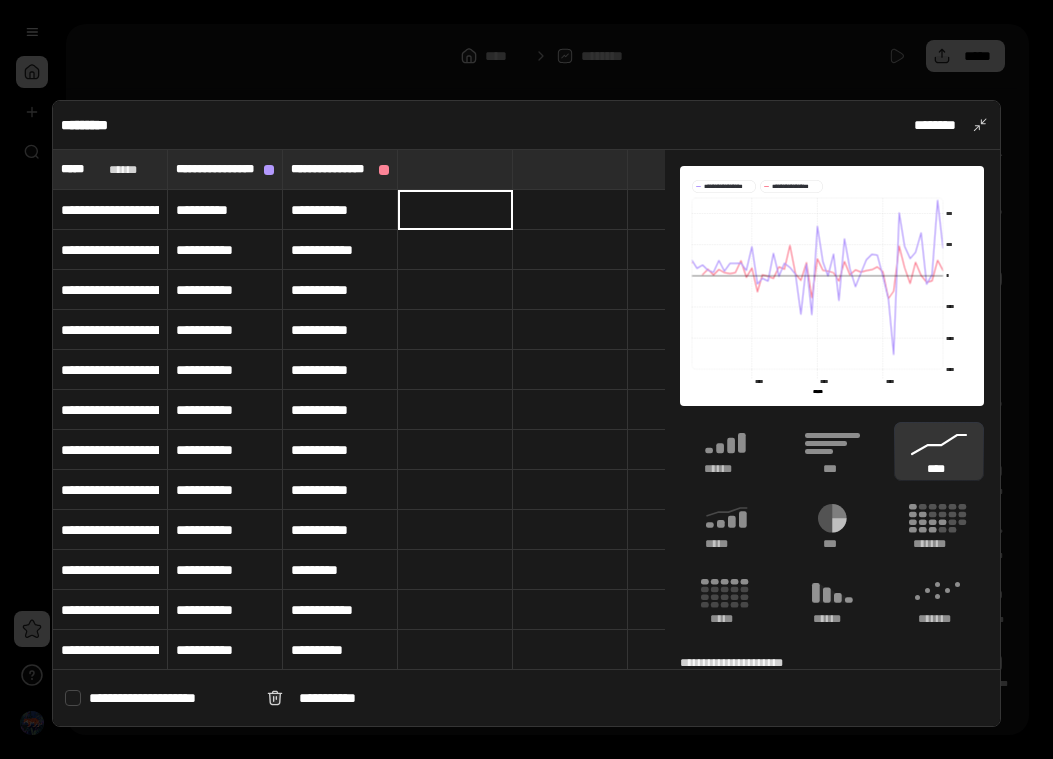 click at bounding box center (455, 210) 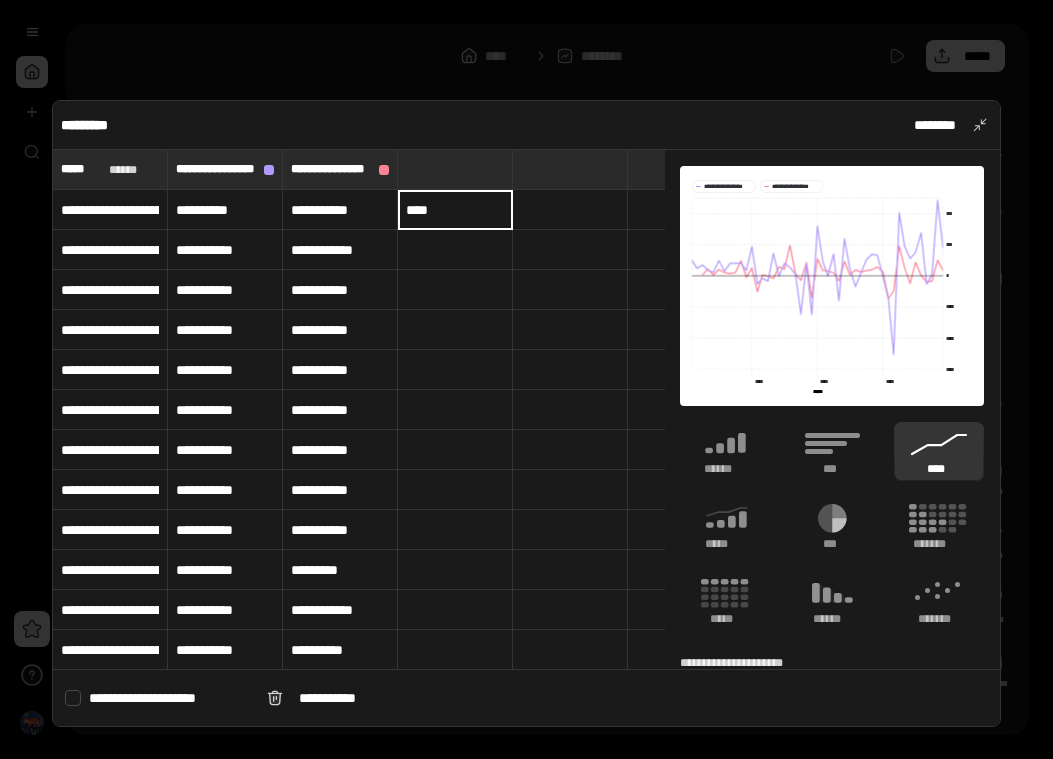 type on "*****" 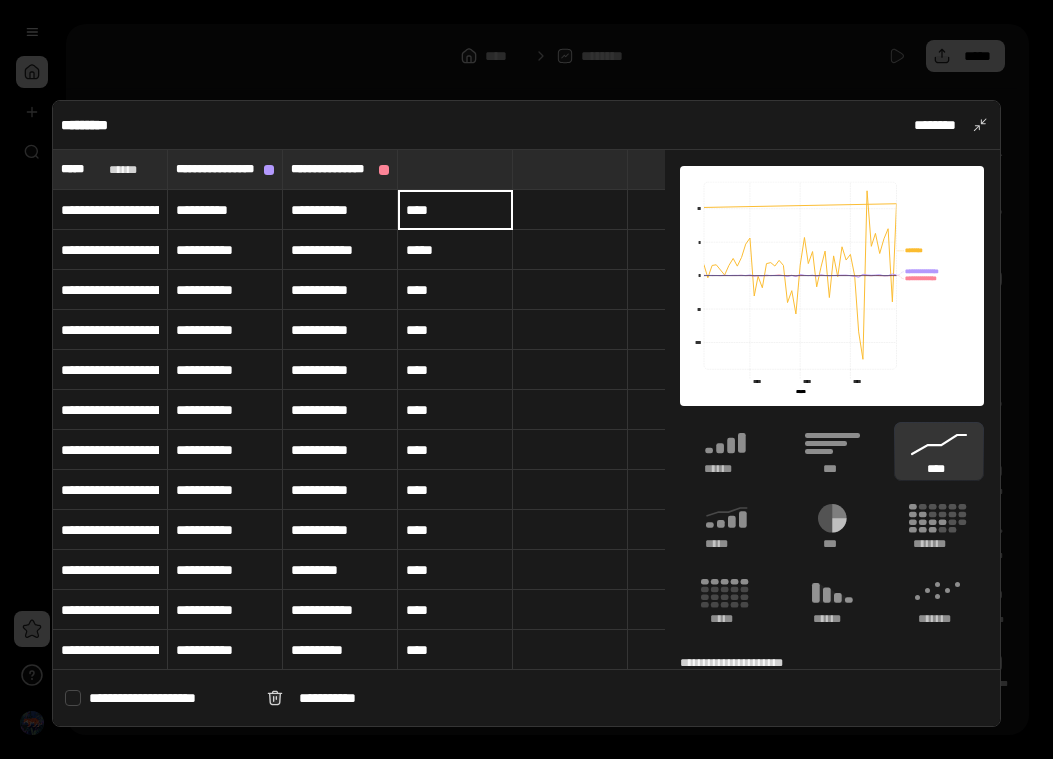 click at bounding box center [455, 169] 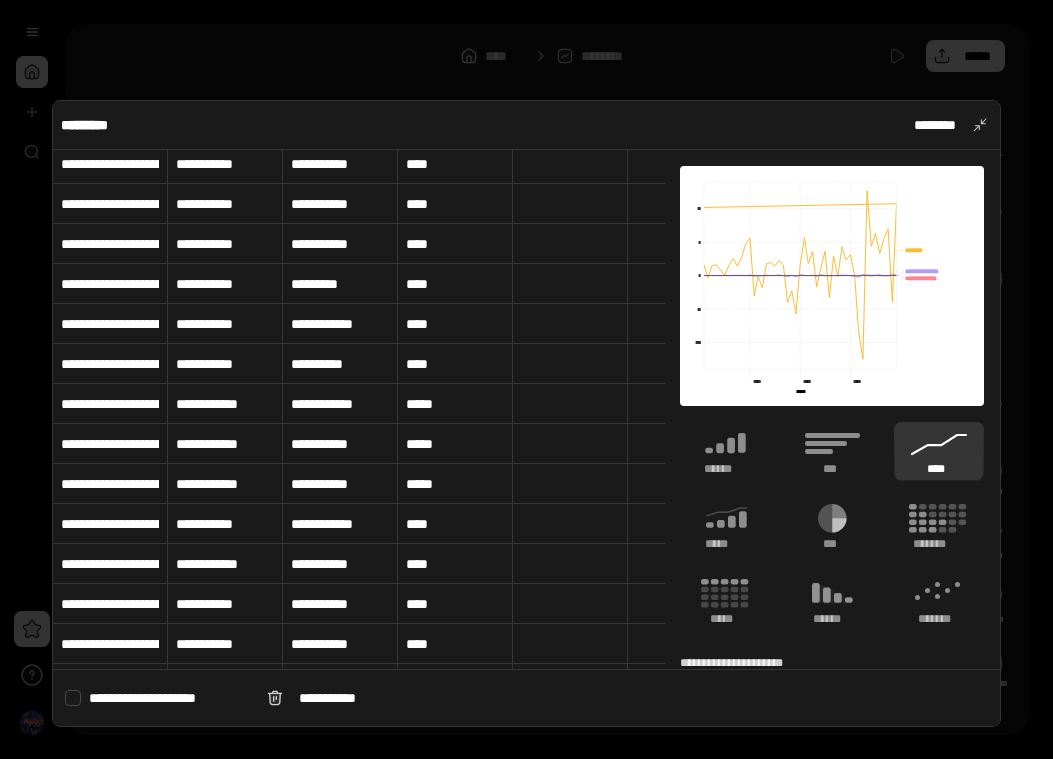 scroll, scrollTop: 0, scrollLeft: 0, axis: both 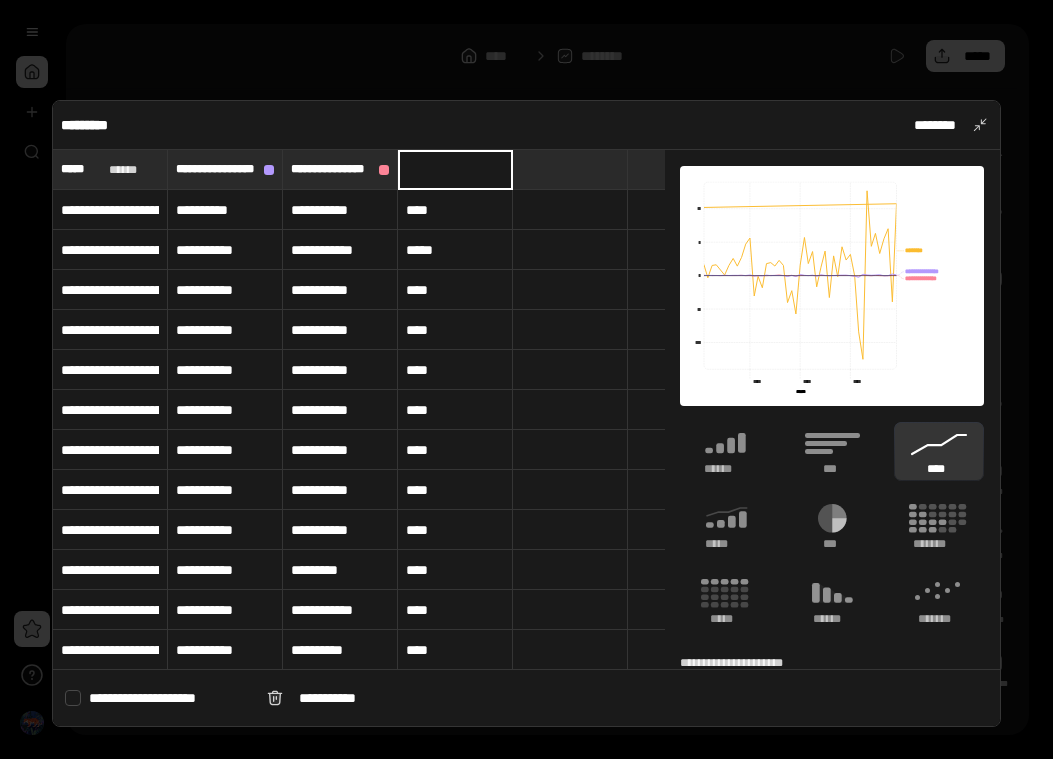 click at bounding box center [455, 169] 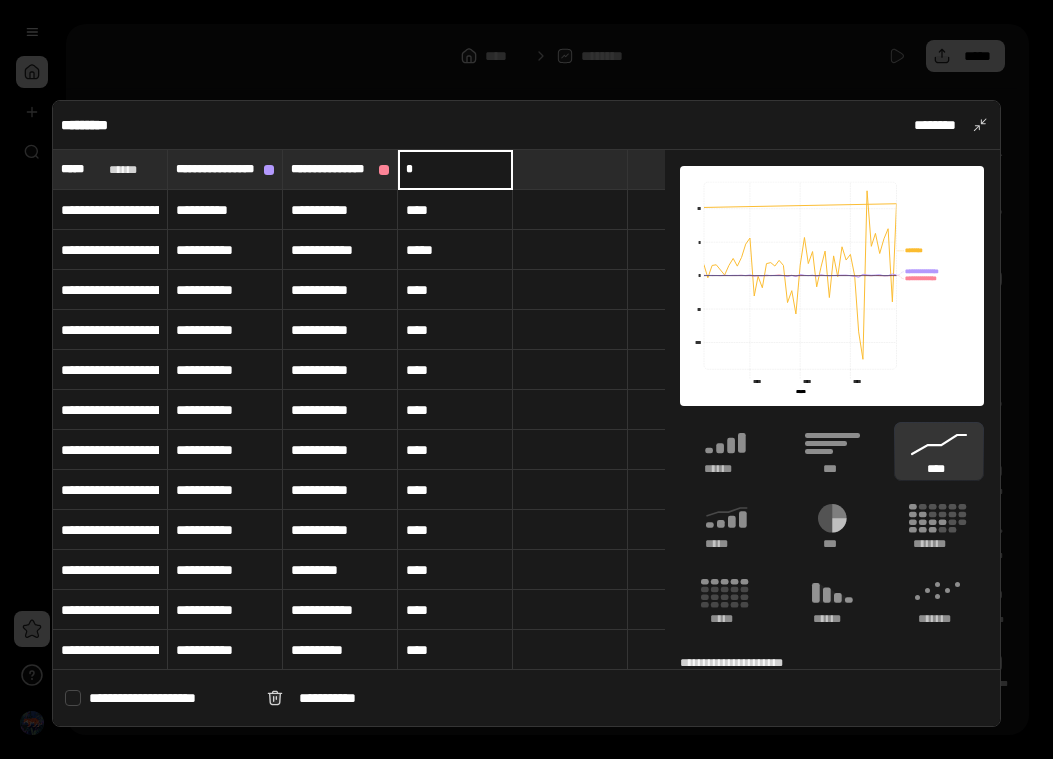 type on "*" 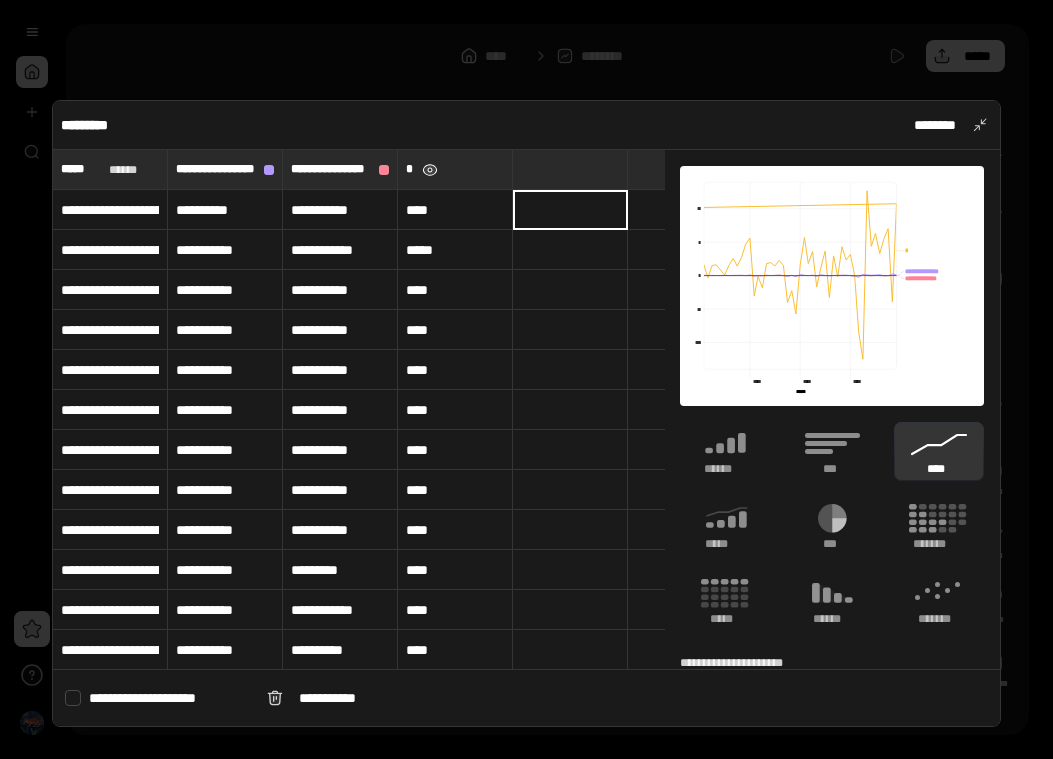 click at bounding box center [429, 170] 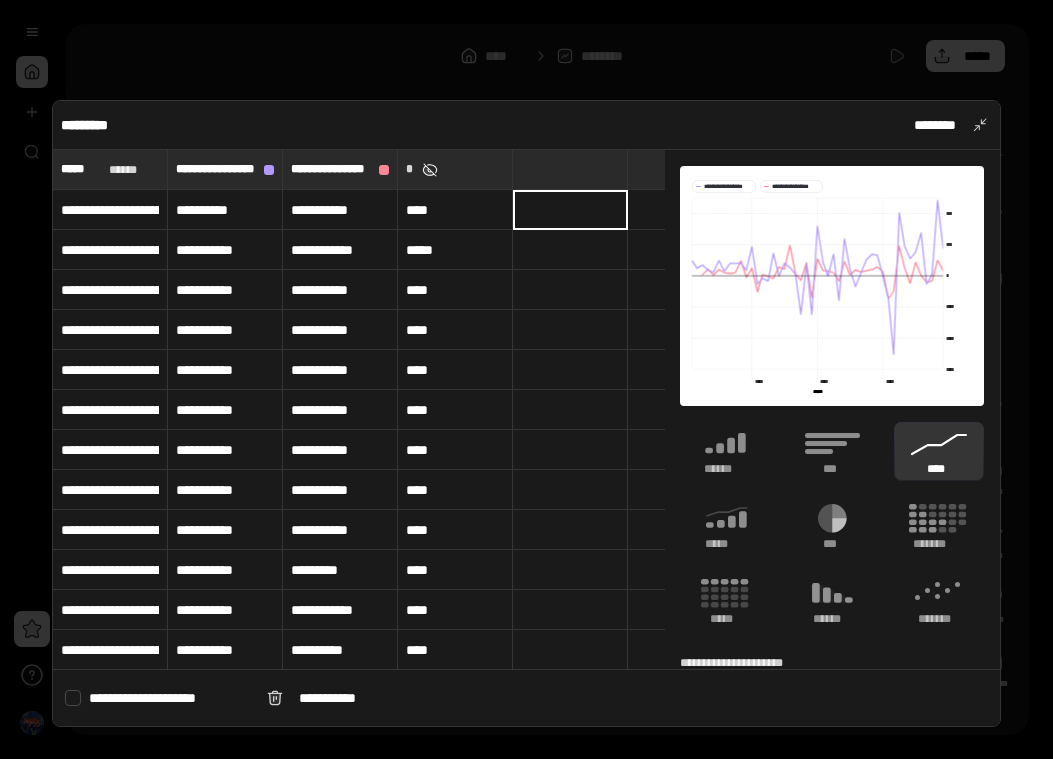click at bounding box center (429, 170) 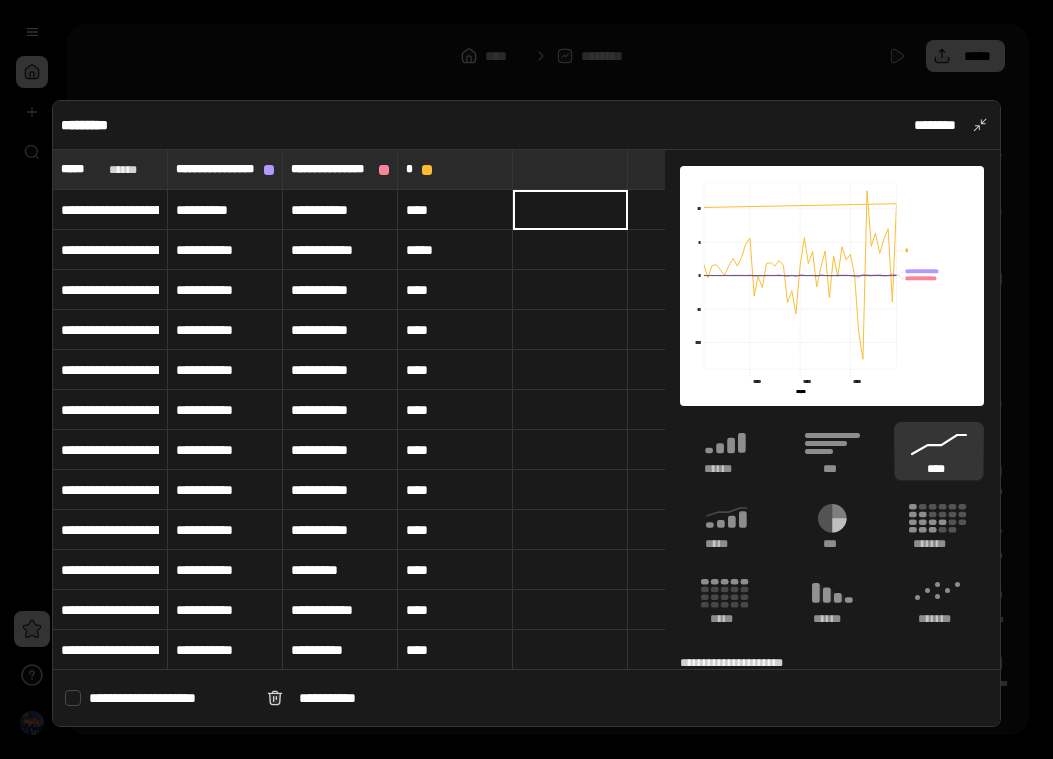 click on "****" at bounding box center [455, 210] 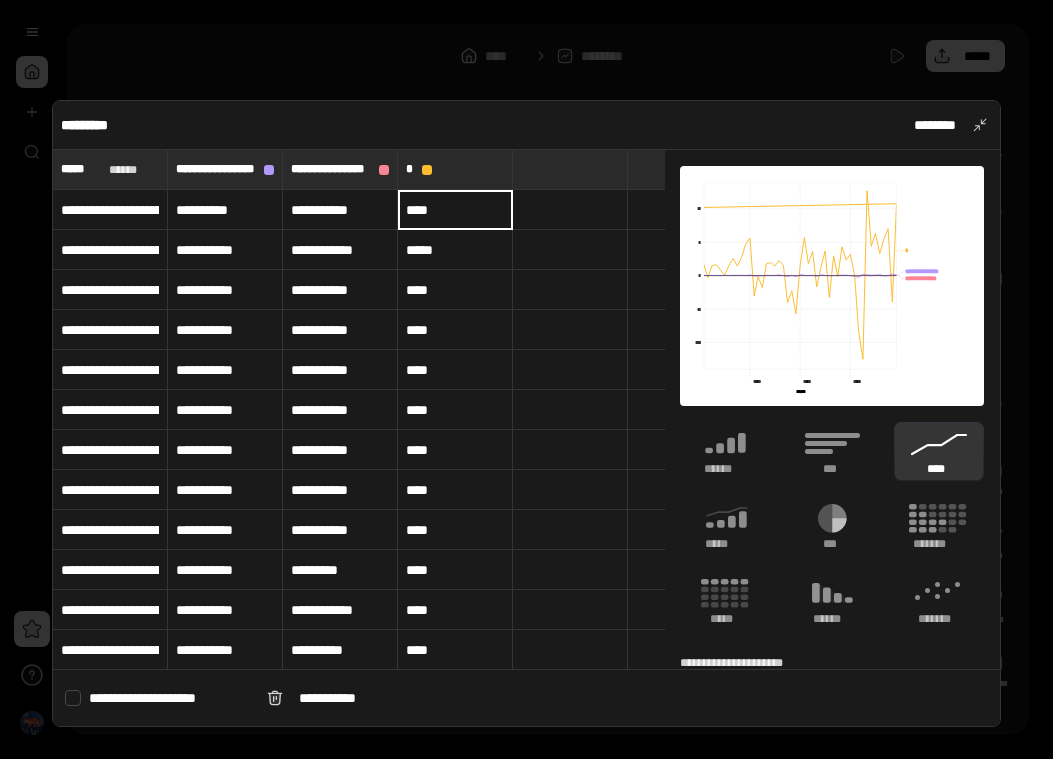 click on "****" at bounding box center [455, 210] 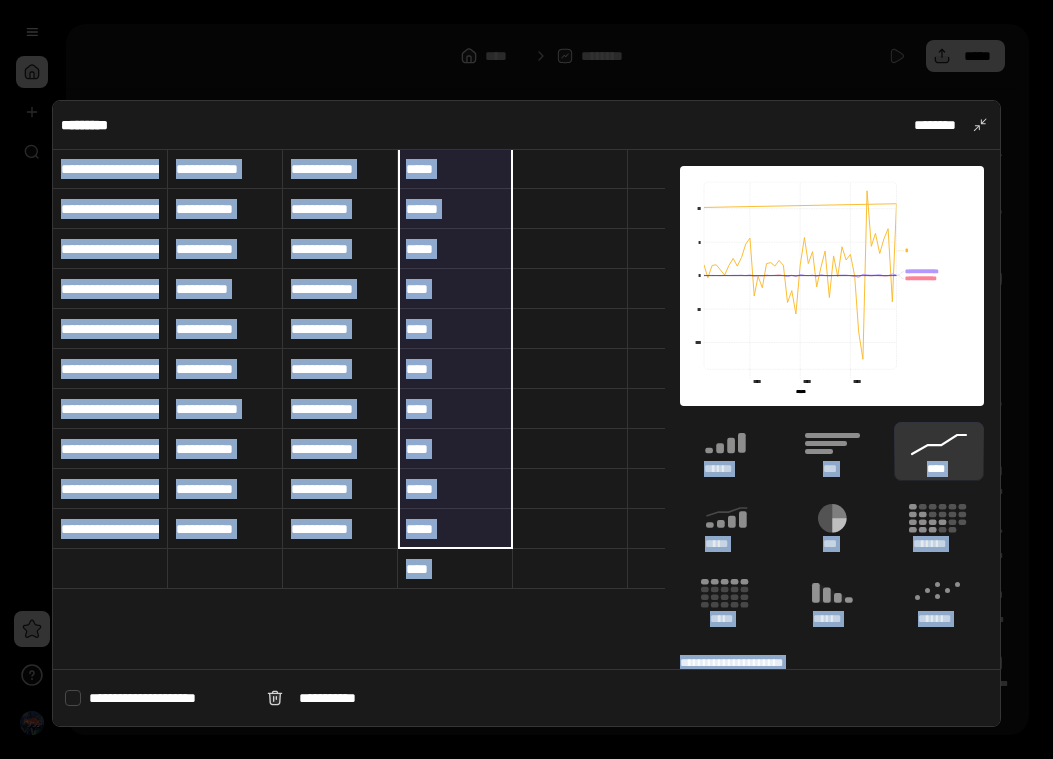 scroll, scrollTop: 1536, scrollLeft: 0, axis: vertical 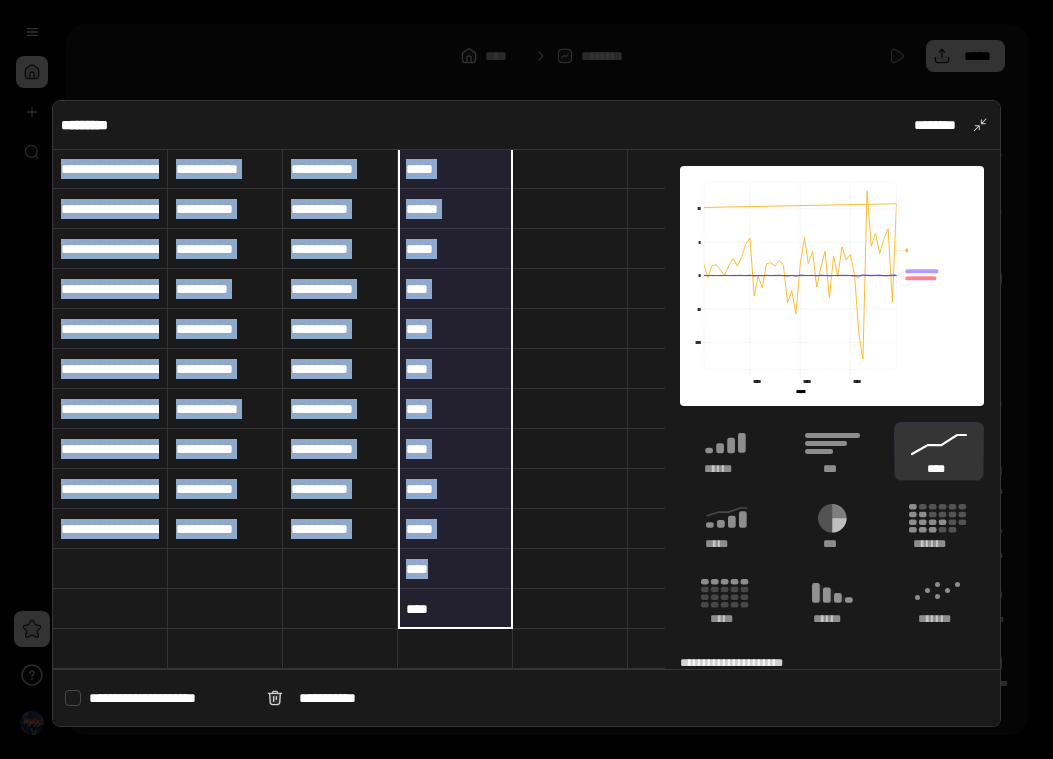 drag, startPoint x: 407, startPoint y: 212, endPoint x: 443, endPoint y: 589, distance: 378.71494 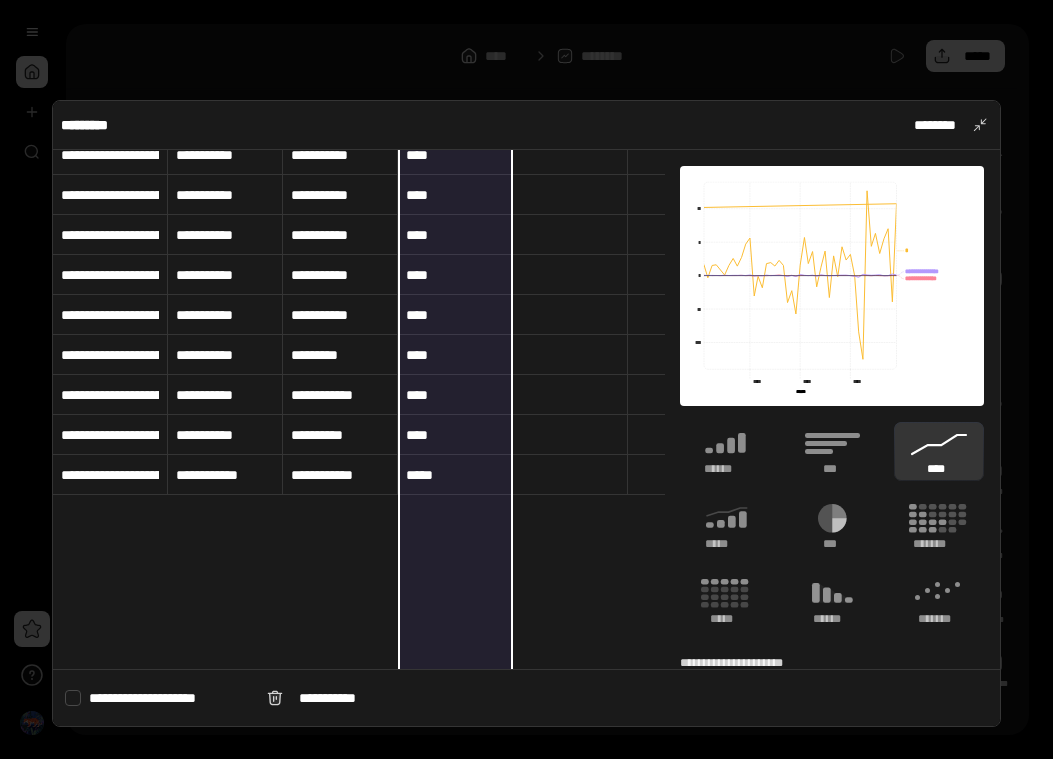 scroll, scrollTop: 0, scrollLeft: 0, axis: both 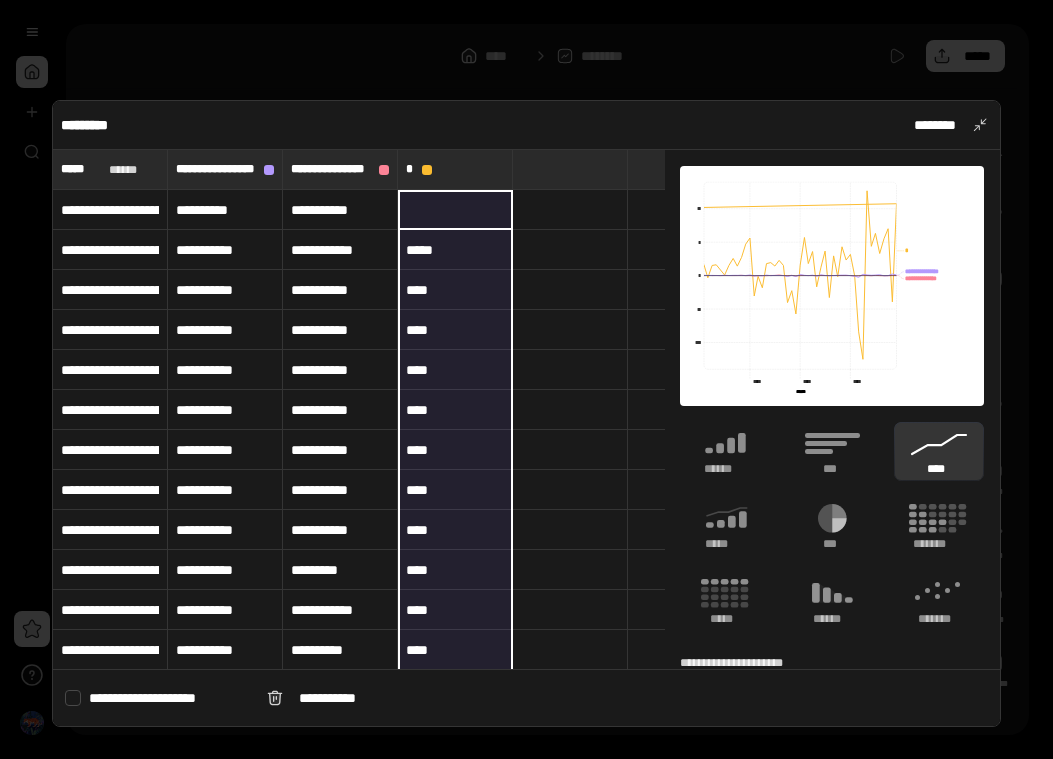 type 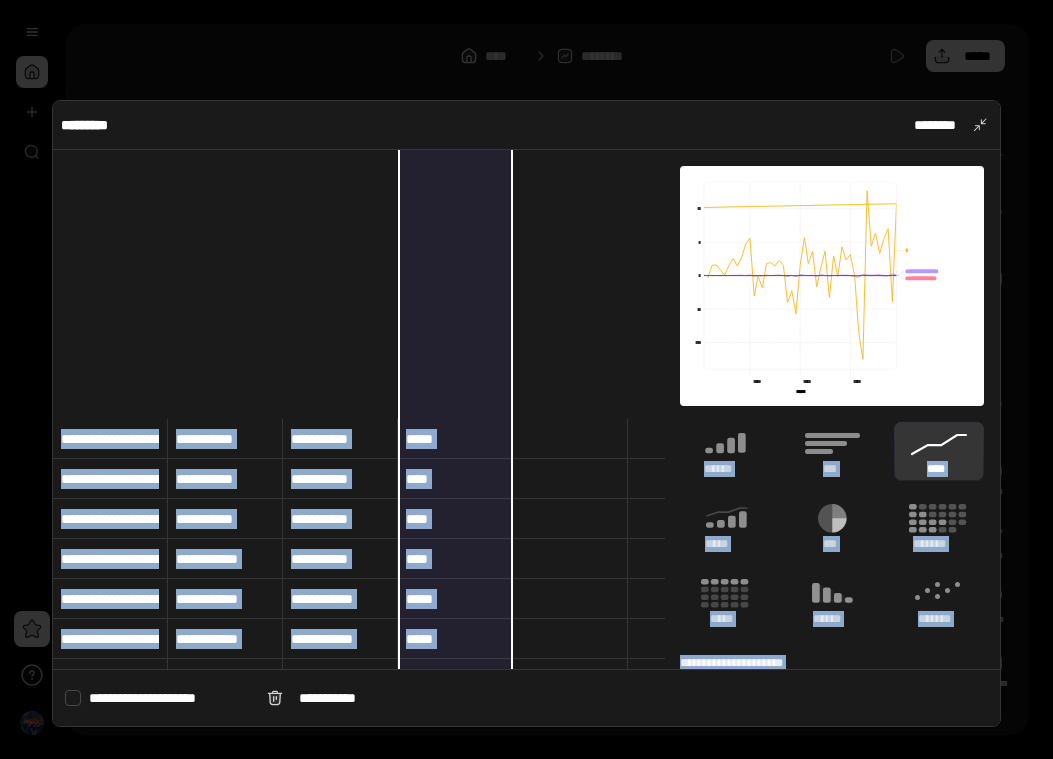 scroll, scrollTop: 1536, scrollLeft: 0, axis: vertical 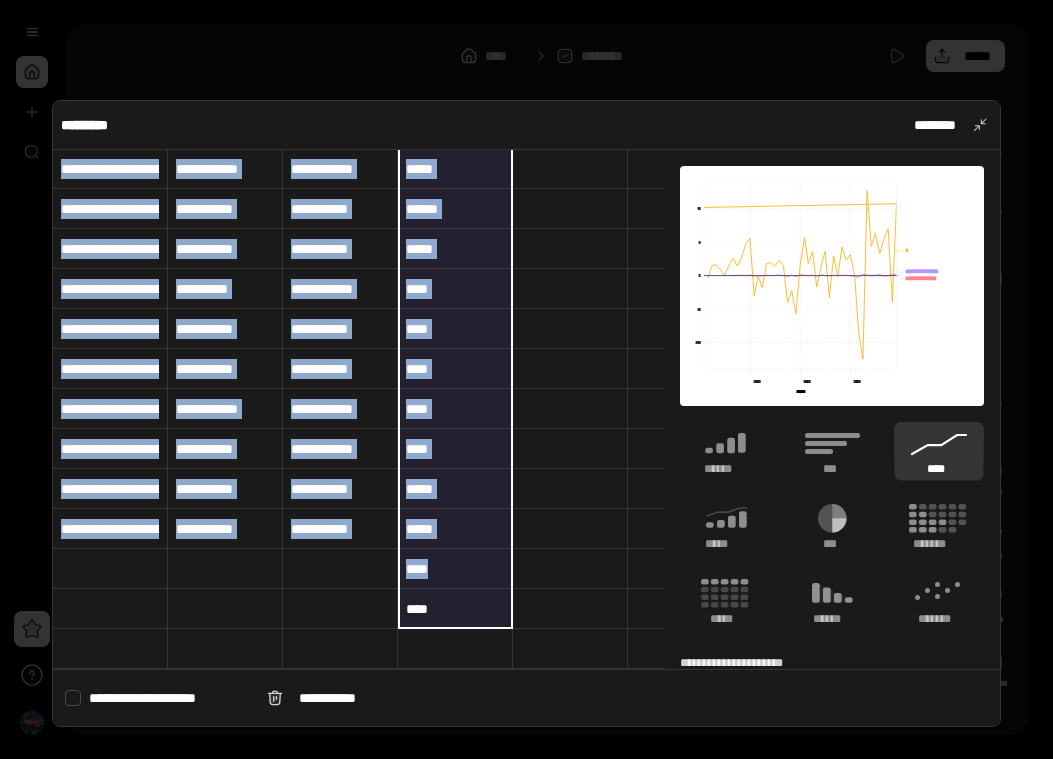 drag, startPoint x: 455, startPoint y: 244, endPoint x: 456, endPoint y: 578, distance: 334.0015 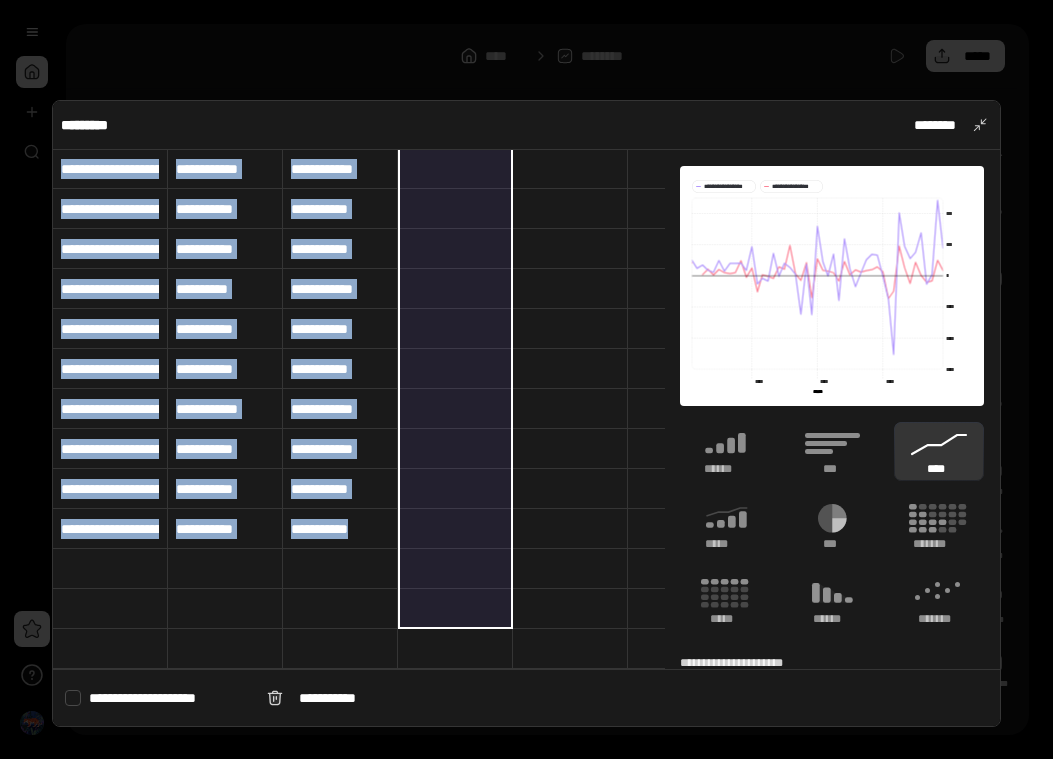 click at bounding box center (570, 529) 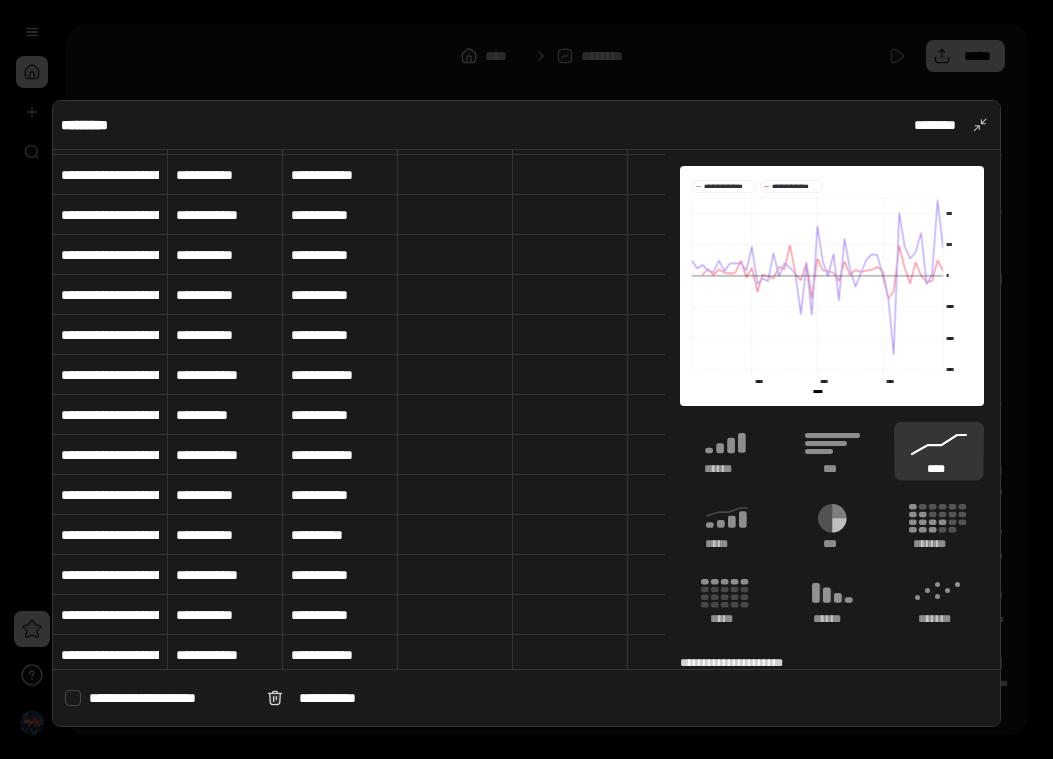 scroll, scrollTop: 0, scrollLeft: 0, axis: both 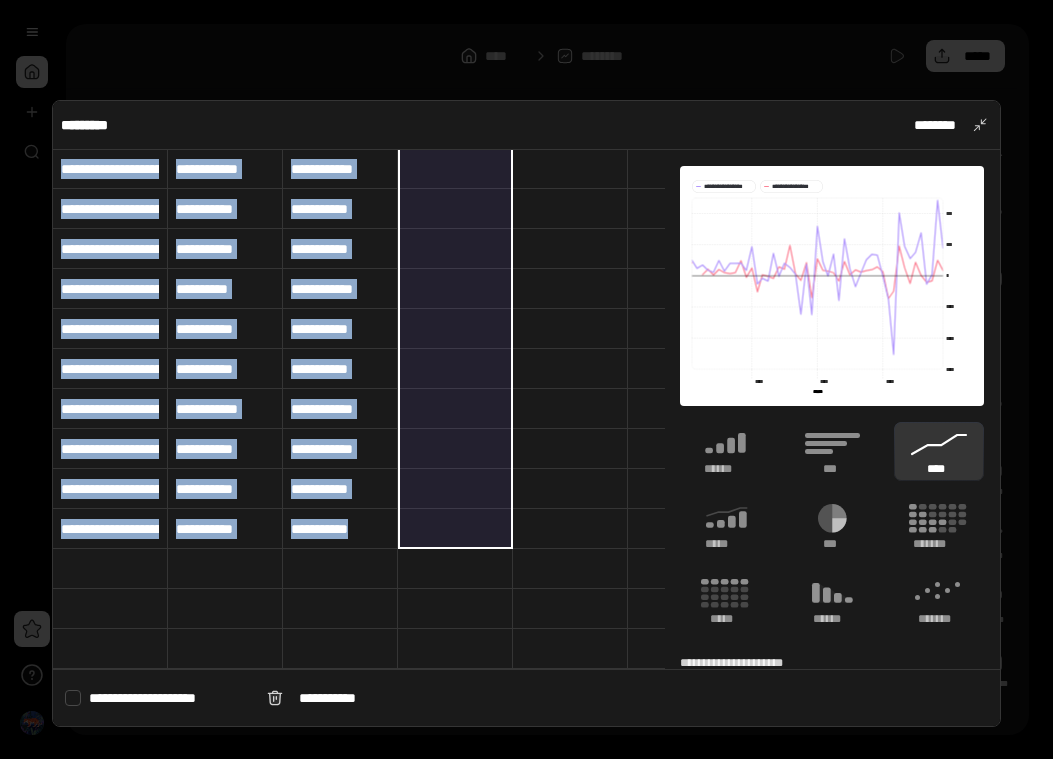 drag, startPoint x: 462, startPoint y: 454, endPoint x: 436, endPoint y: 520, distance: 70.93659 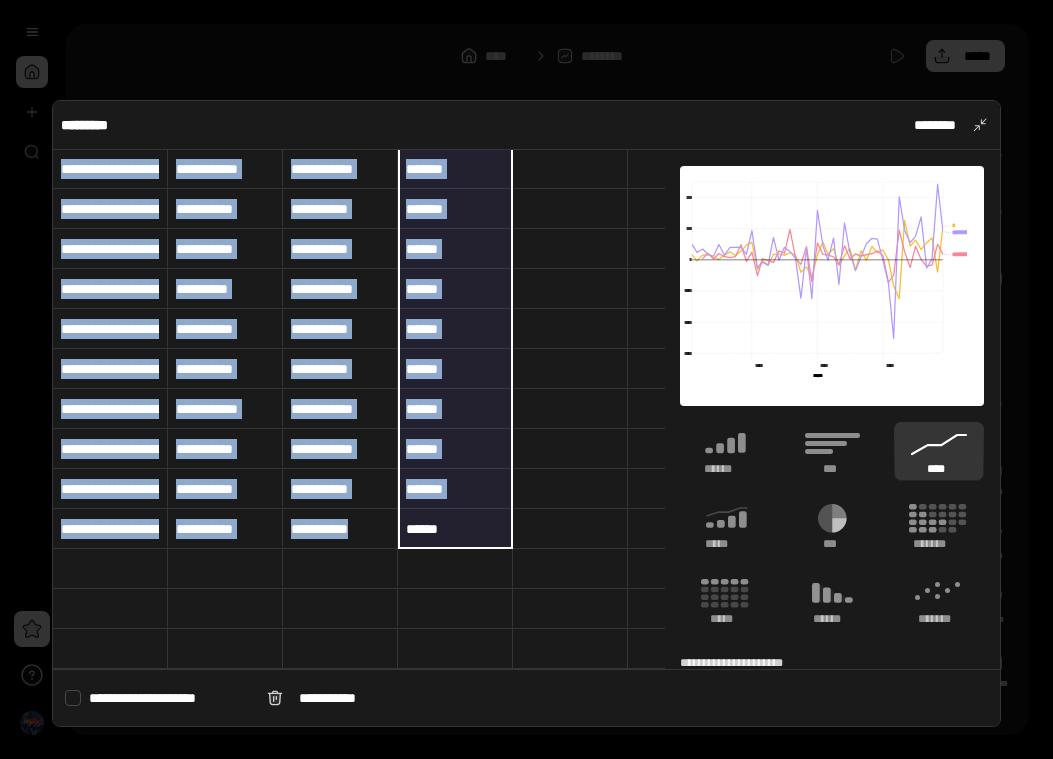 type on "*******" 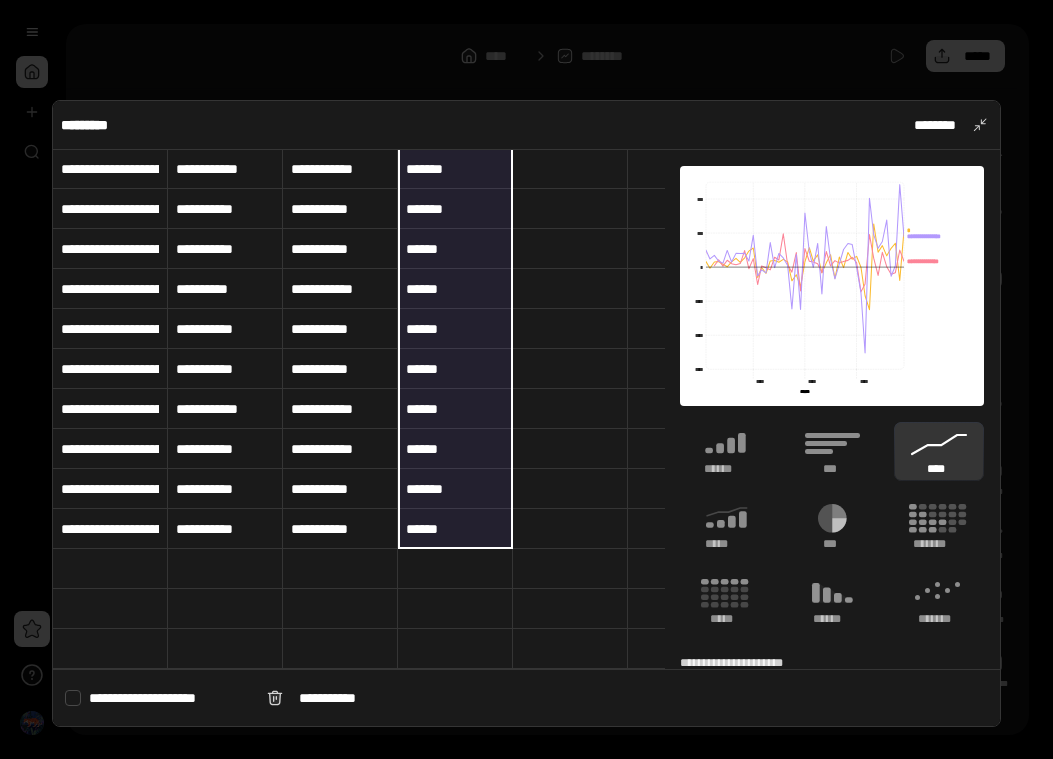 click at bounding box center [455, 569] 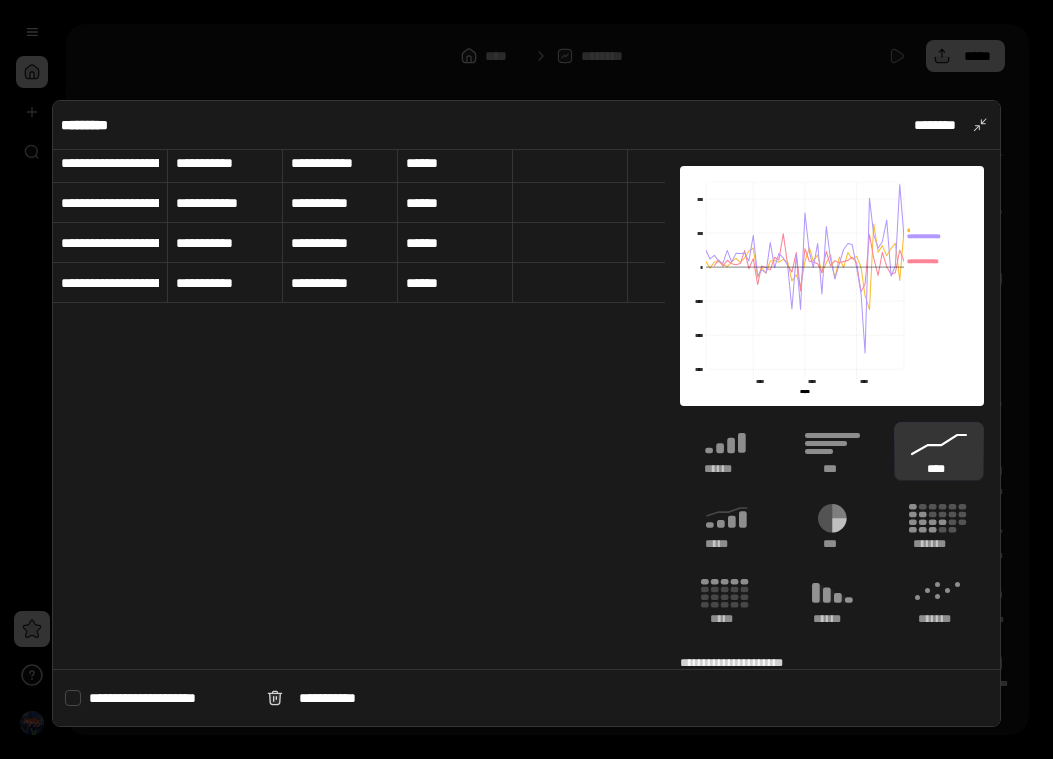 scroll, scrollTop: 0, scrollLeft: 0, axis: both 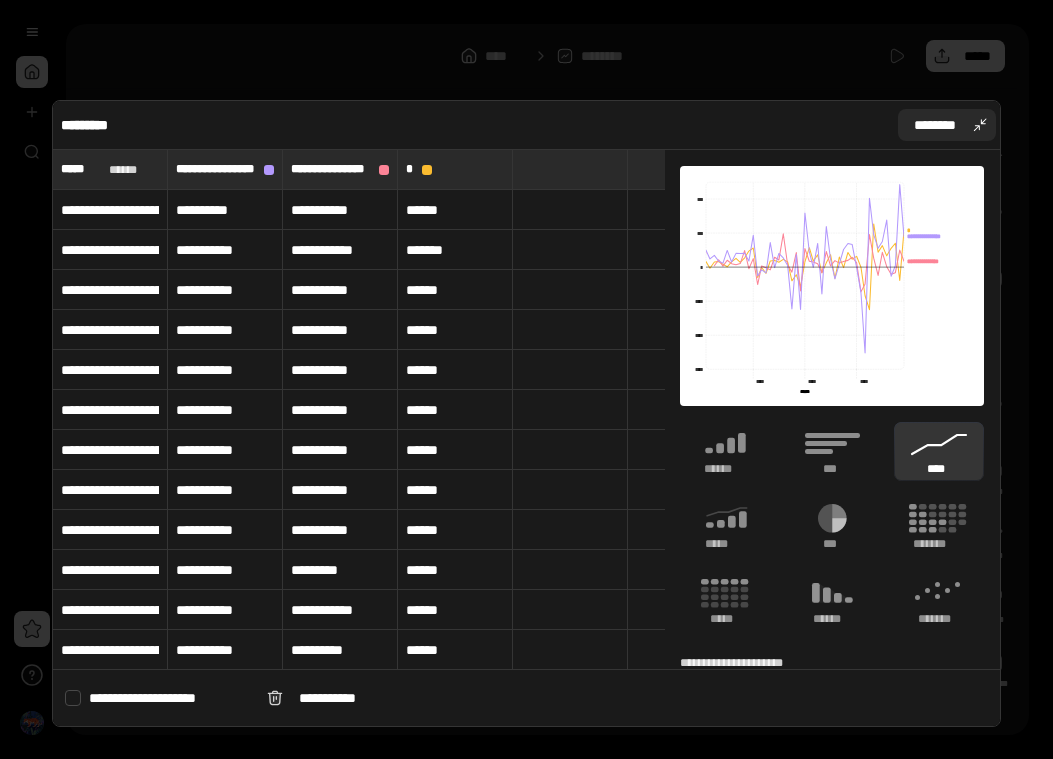 click on "********" at bounding box center (947, 125) 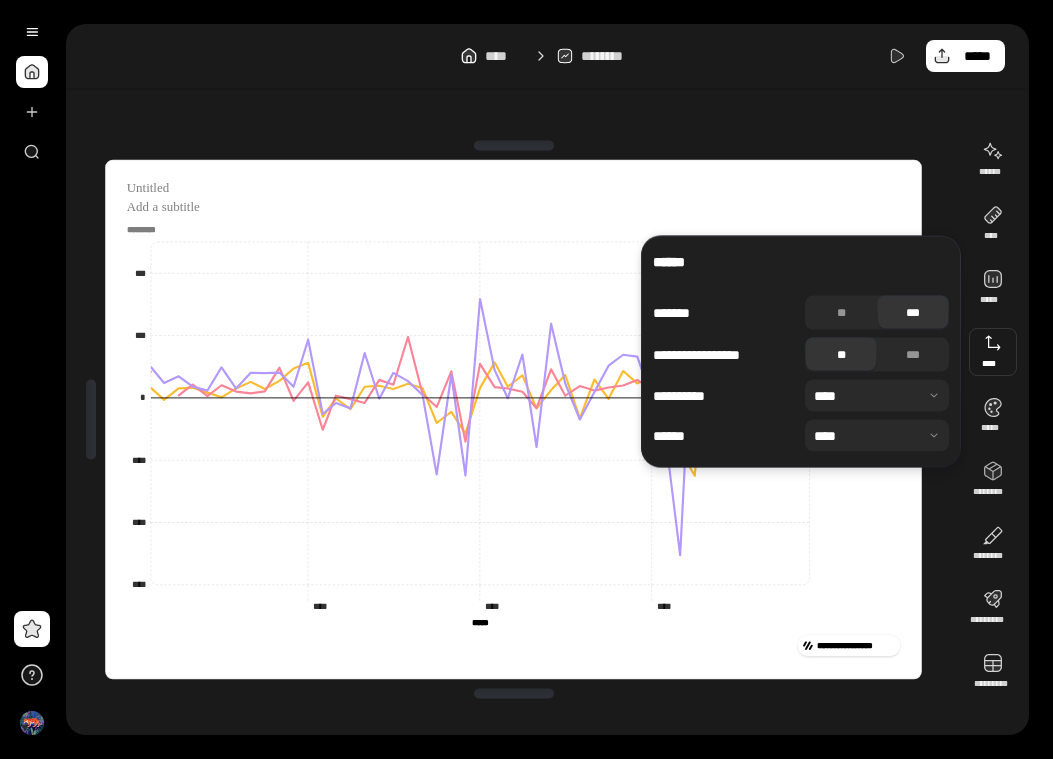 click on "**********" at bounding box center [513, 419] 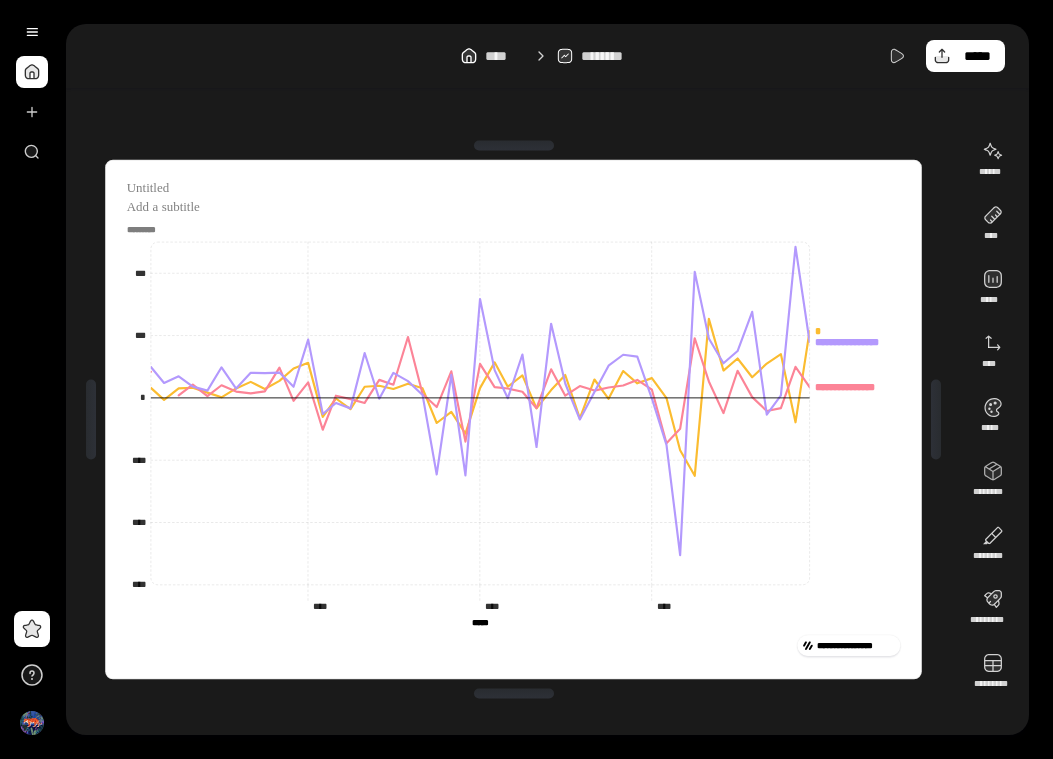 click on "* *" 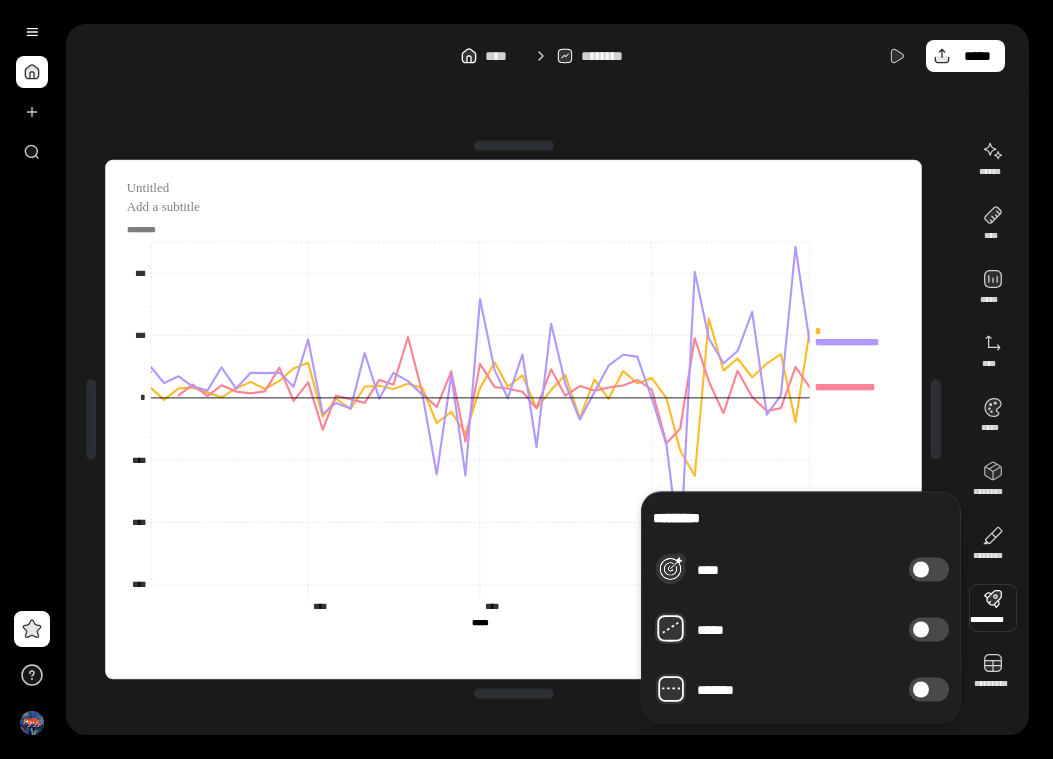 click on "*******" at bounding box center (929, 690) 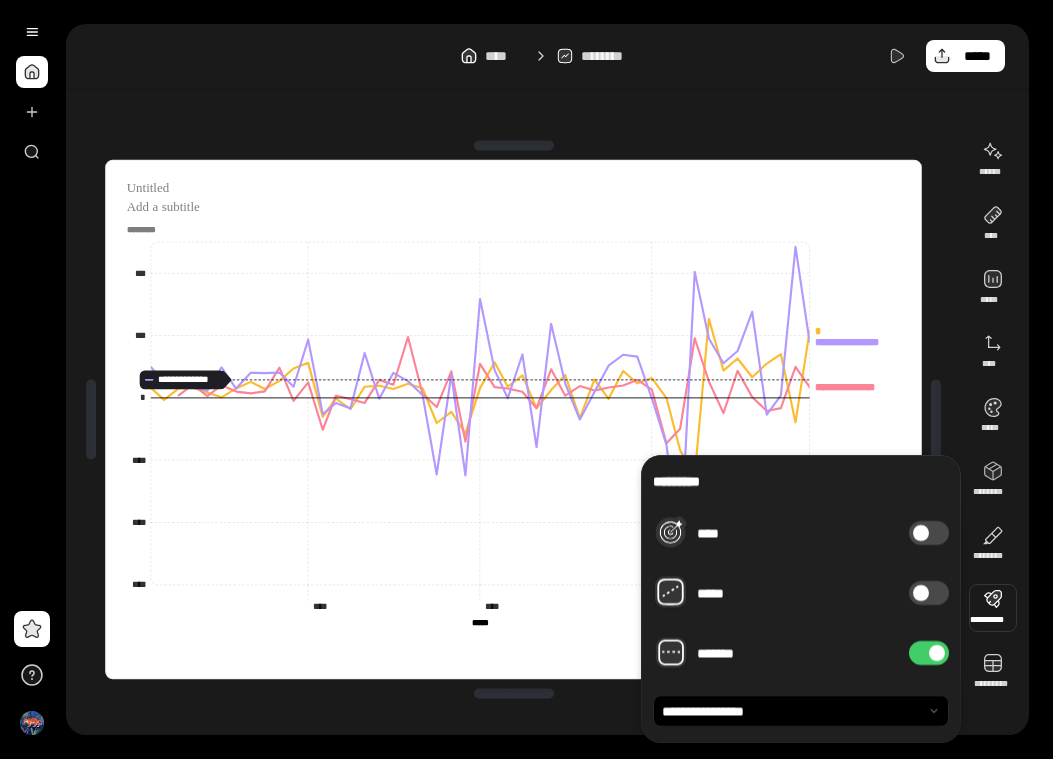 click on "**********" at bounding box center [801, 599] 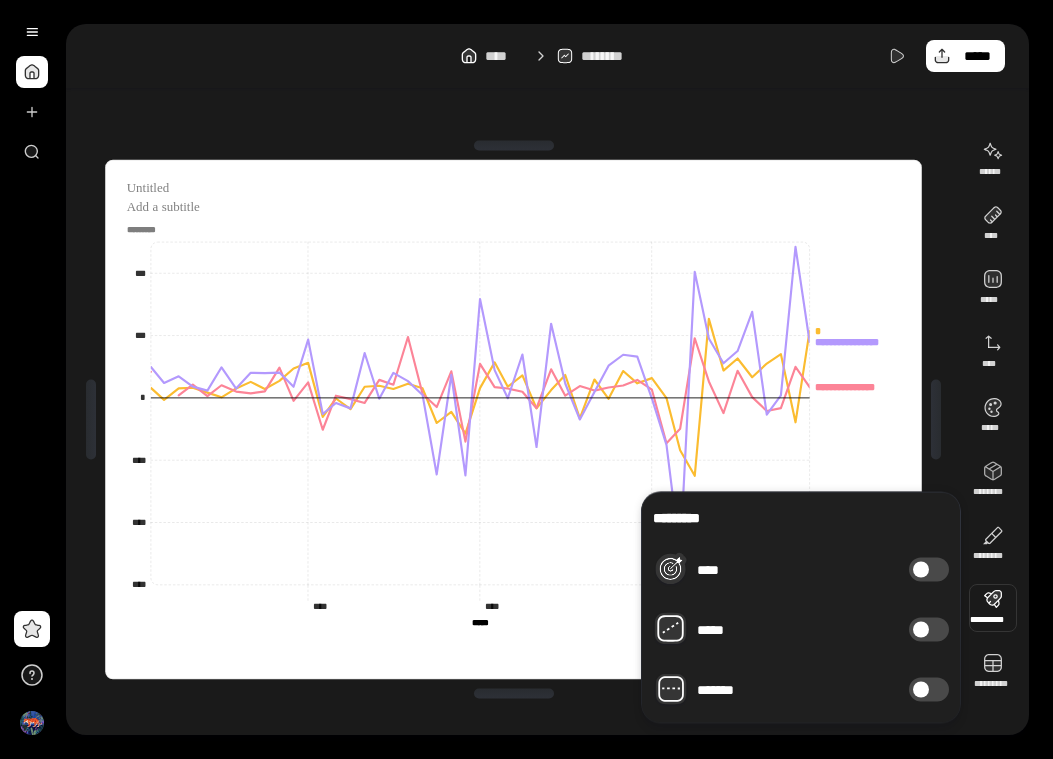 click at bounding box center (921, 630) 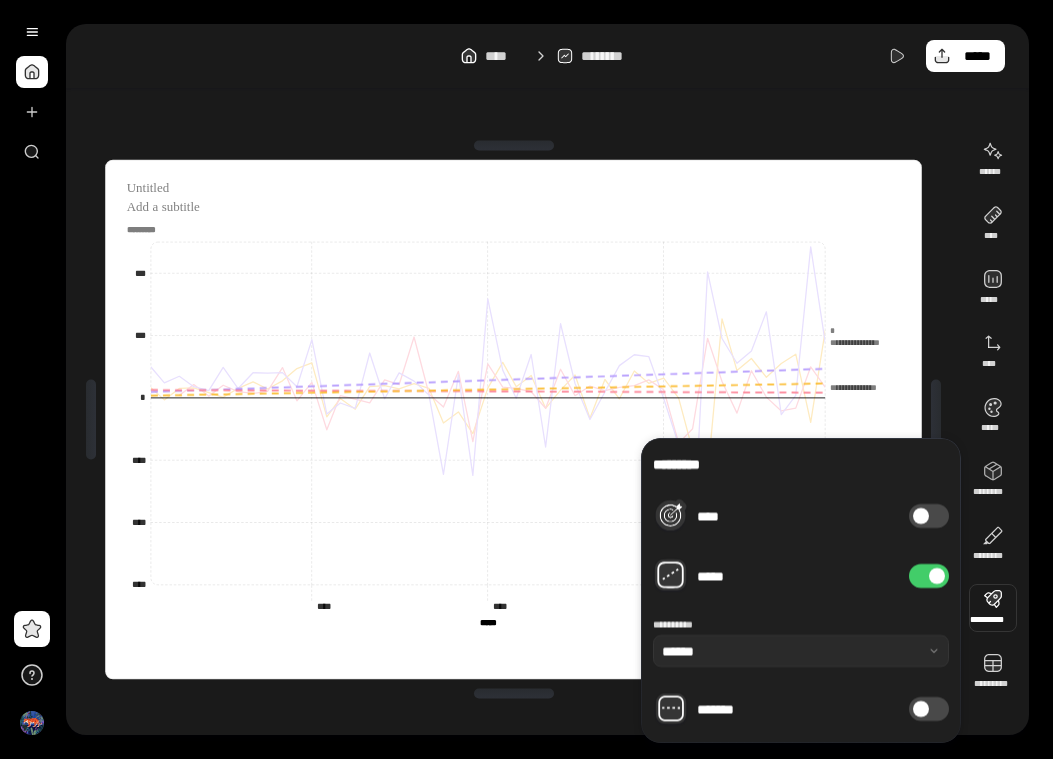 click on "*****" at bounding box center (929, 576) 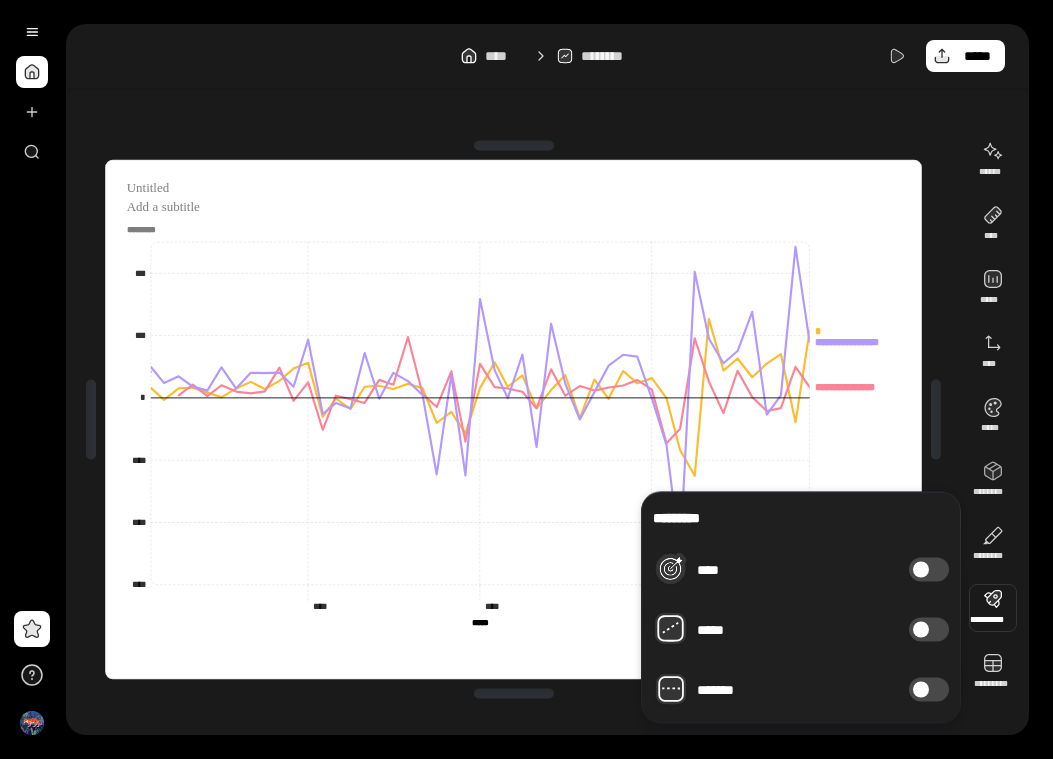click on "****" at bounding box center [929, 570] 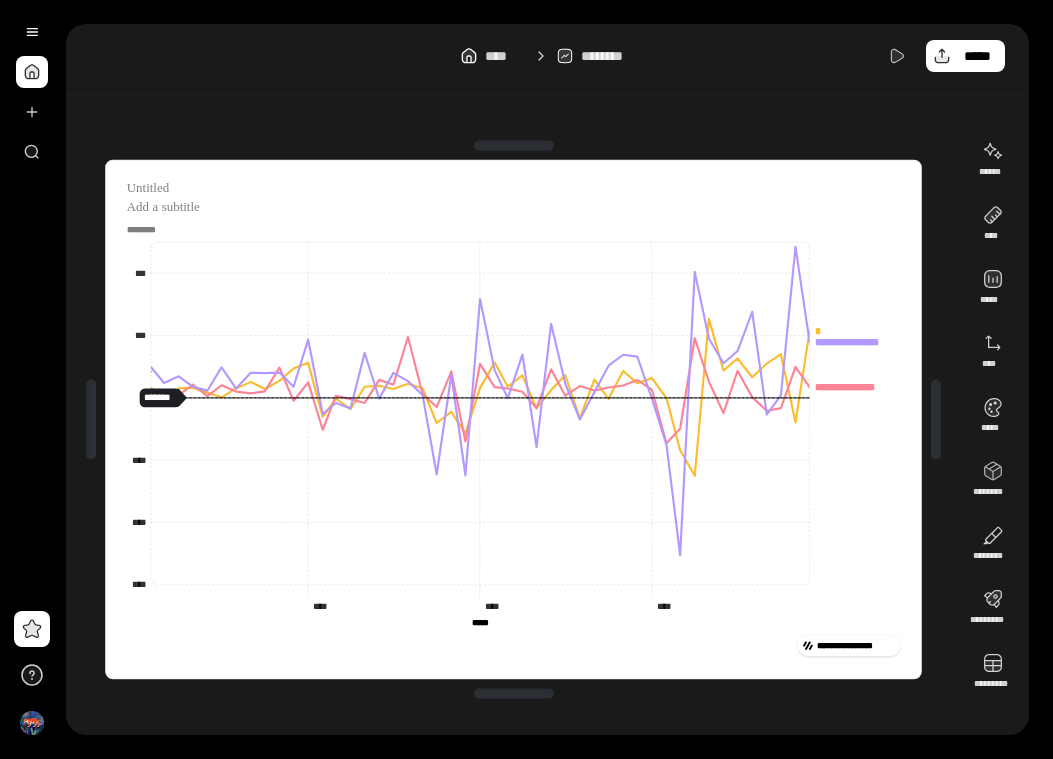 click on "**********" at bounding box center [513, 419] 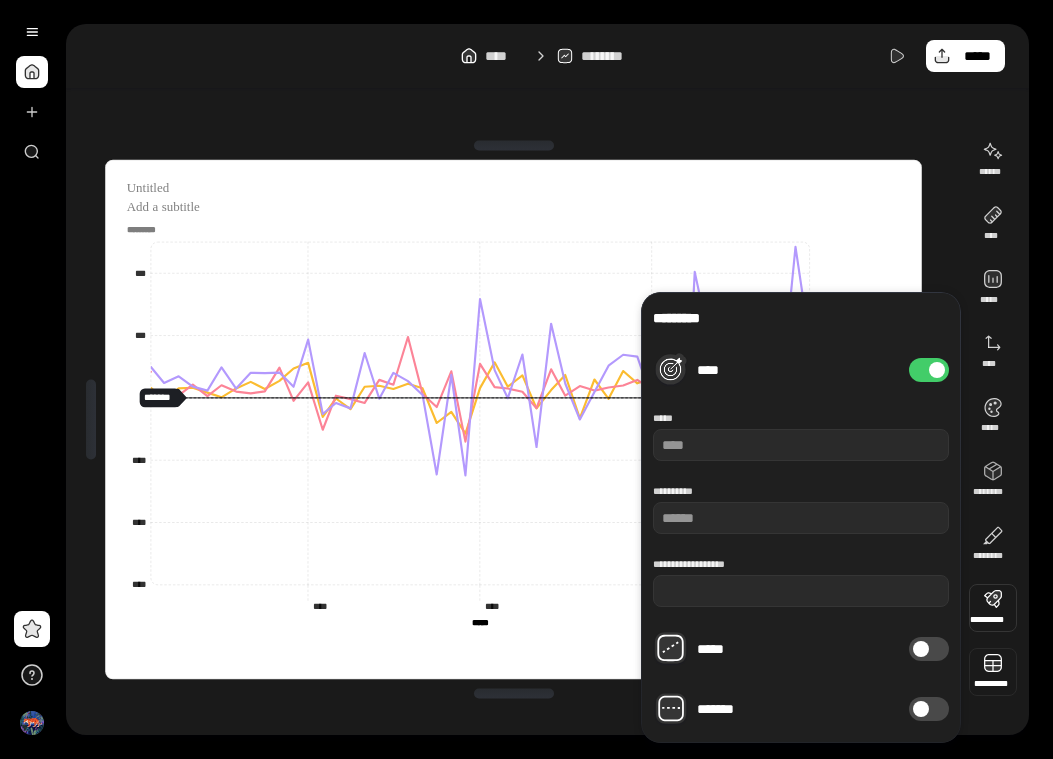 click at bounding box center (993, 672) 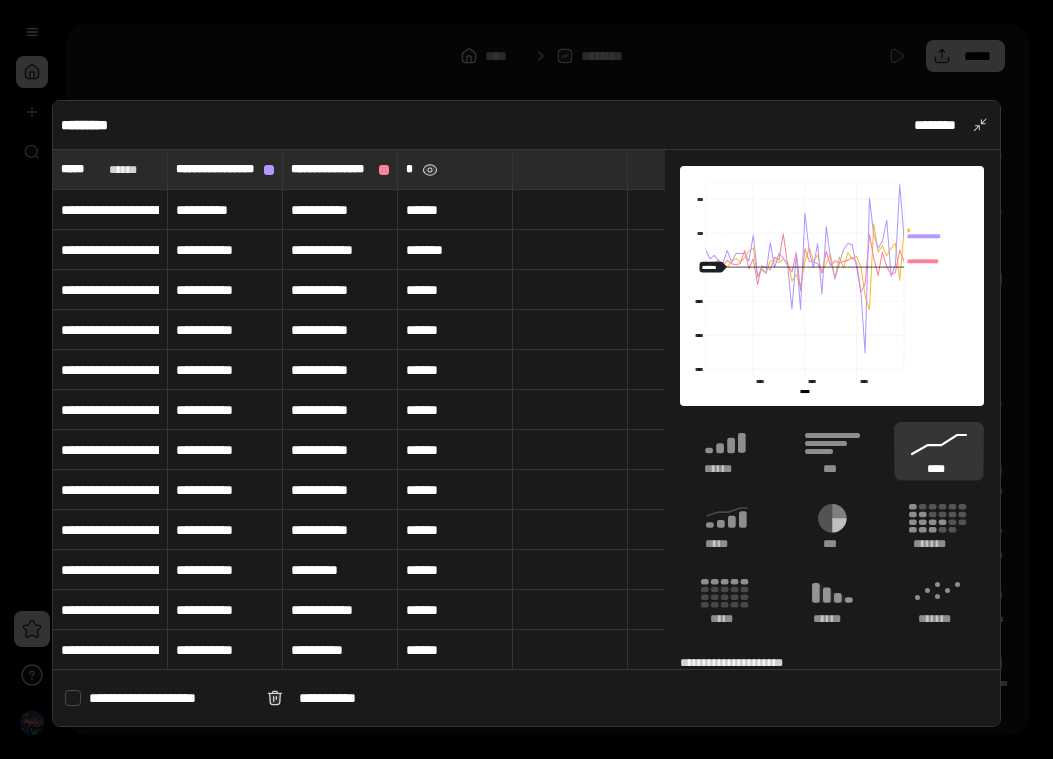 click on "*" at bounding box center (410, 169) 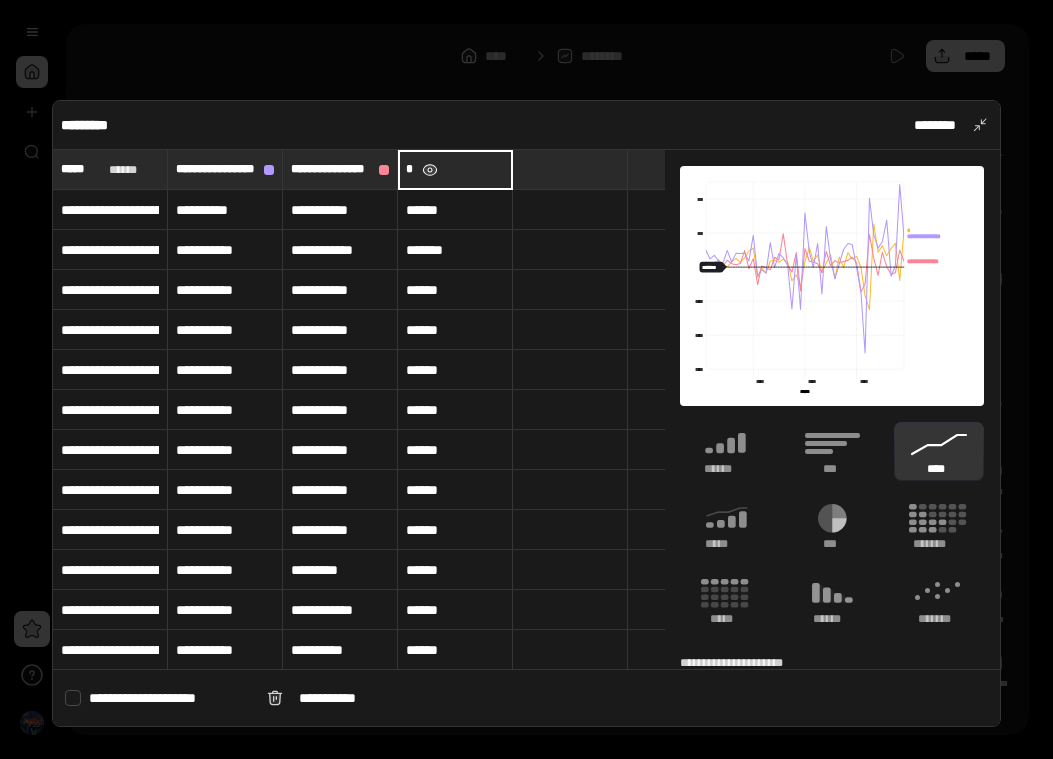 click at bounding box center (429, 170) 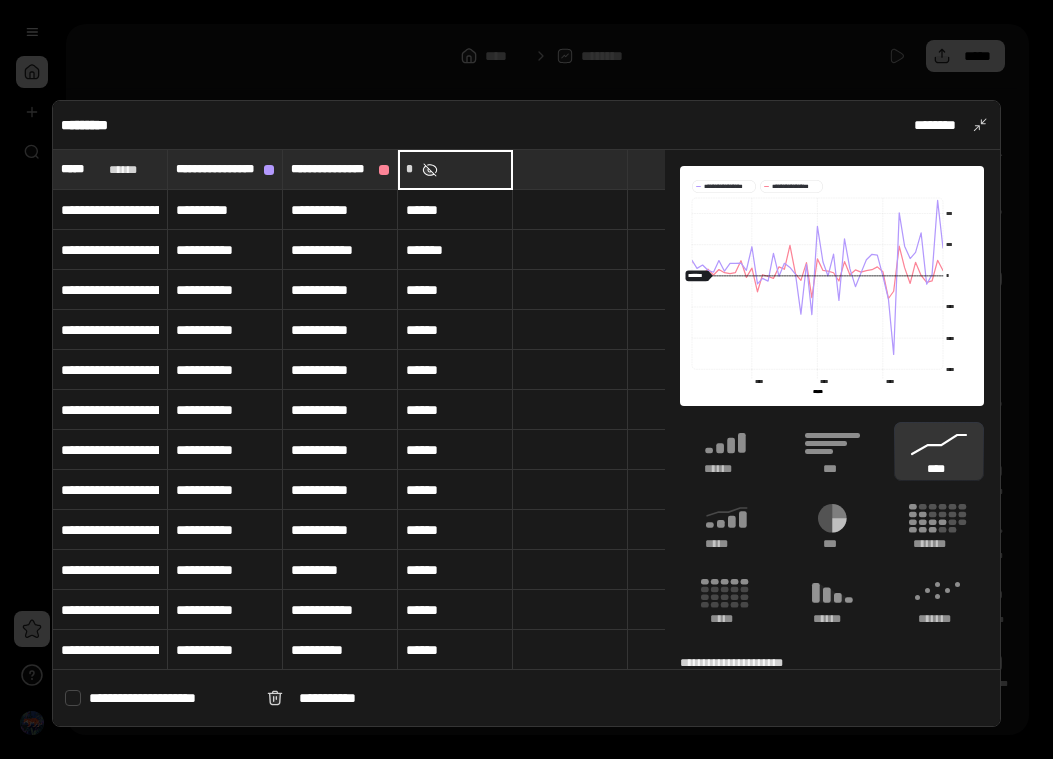 click at bounding box center (429, 170) 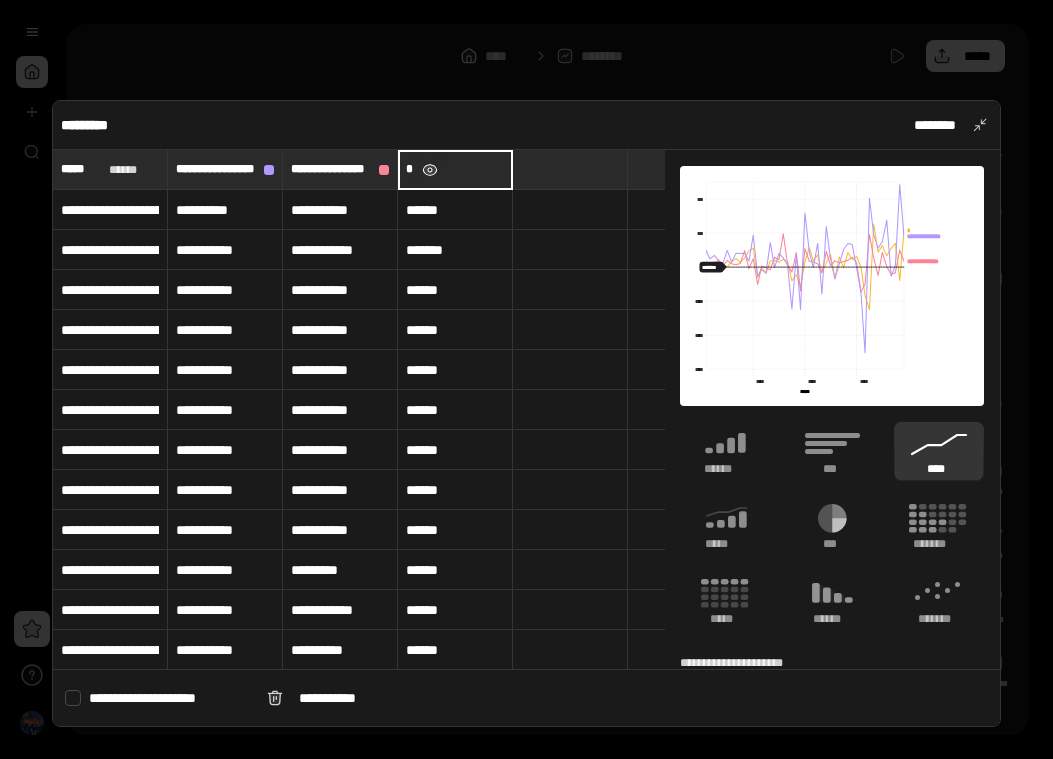 click at bounding box center (429, 170) 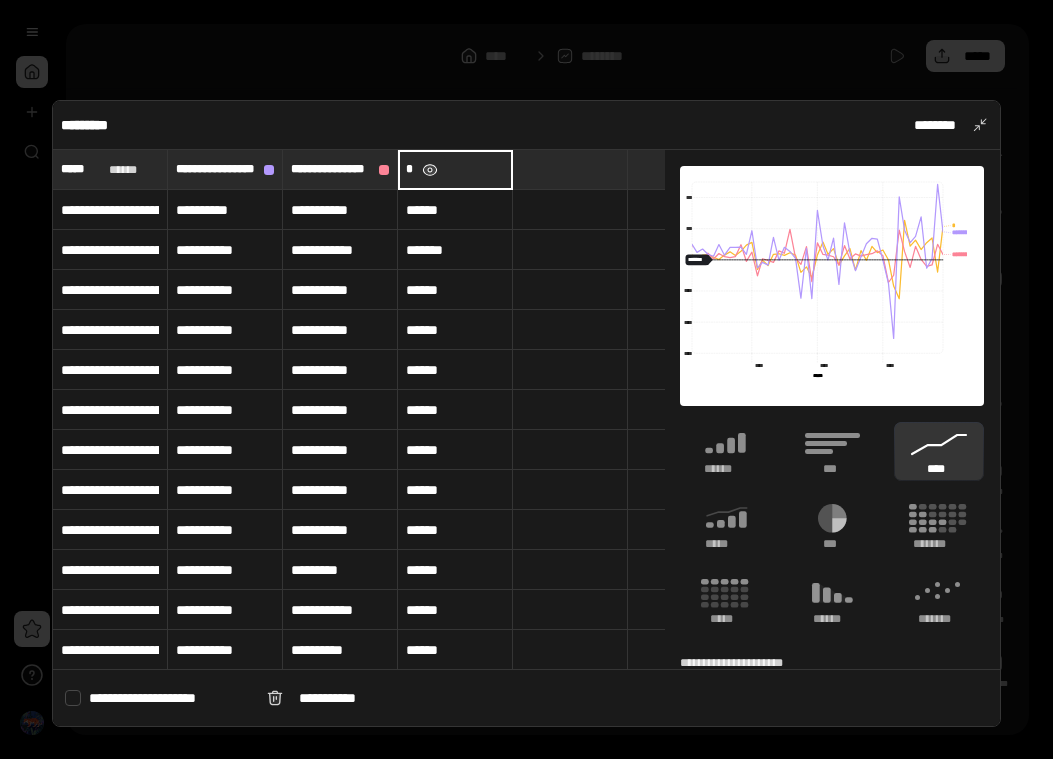click at bounding box center [429, 170] 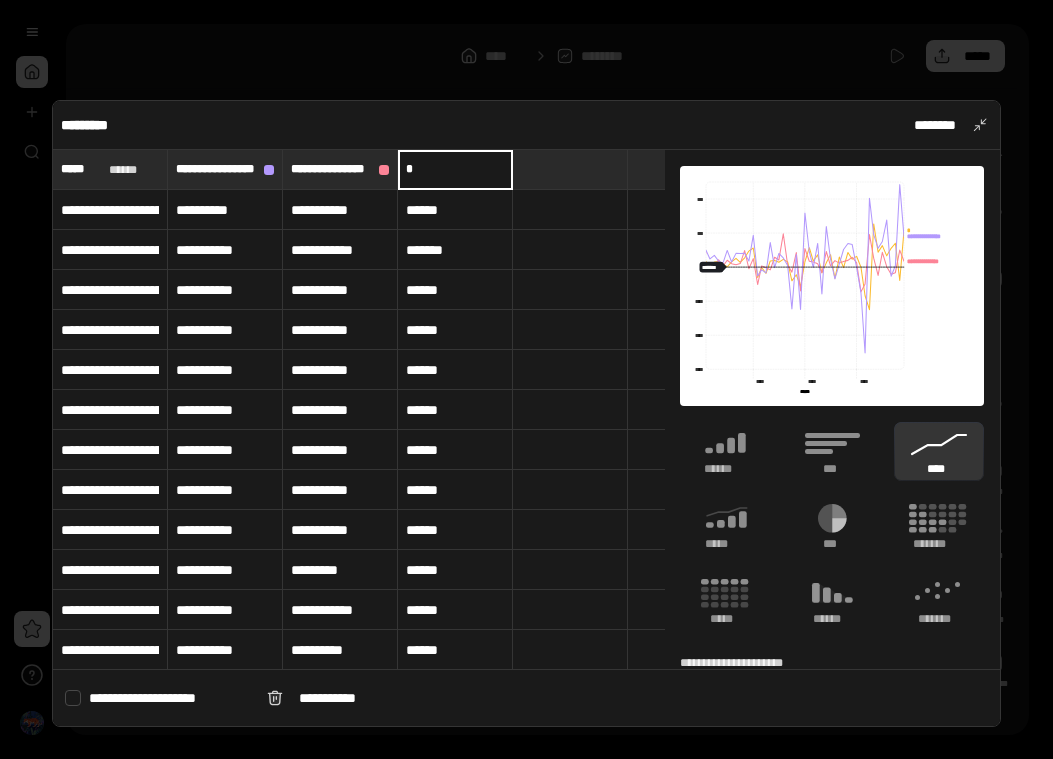 click on "*" at bounding box center [455, 169] 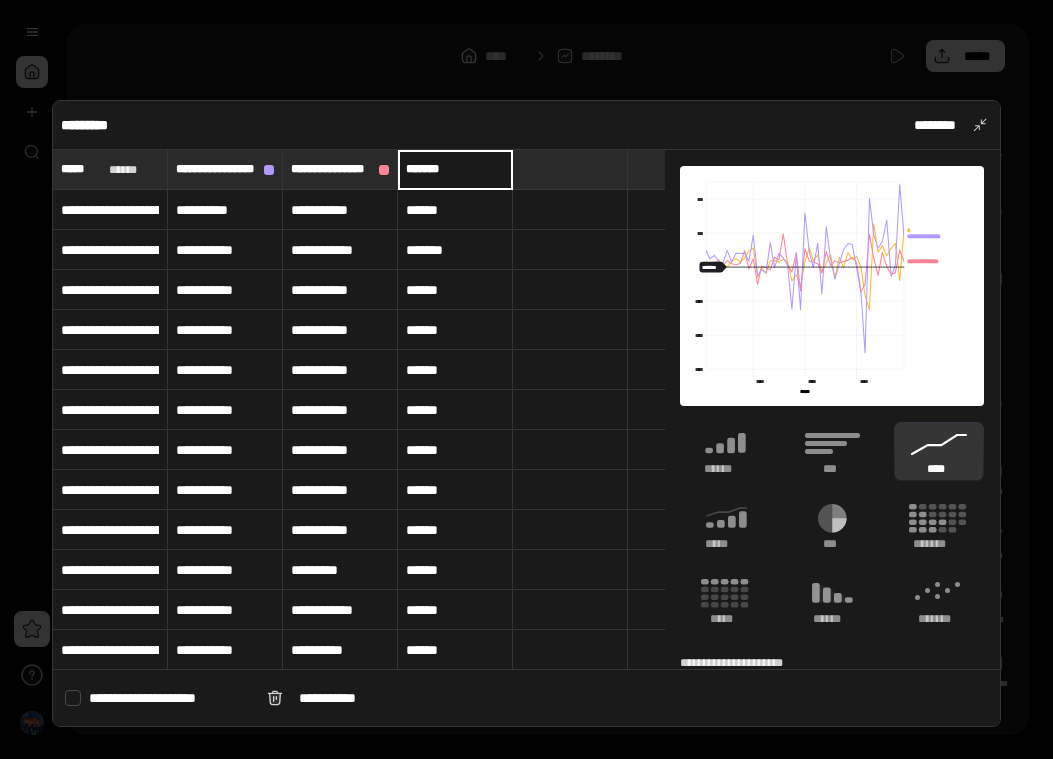 type on "*******" 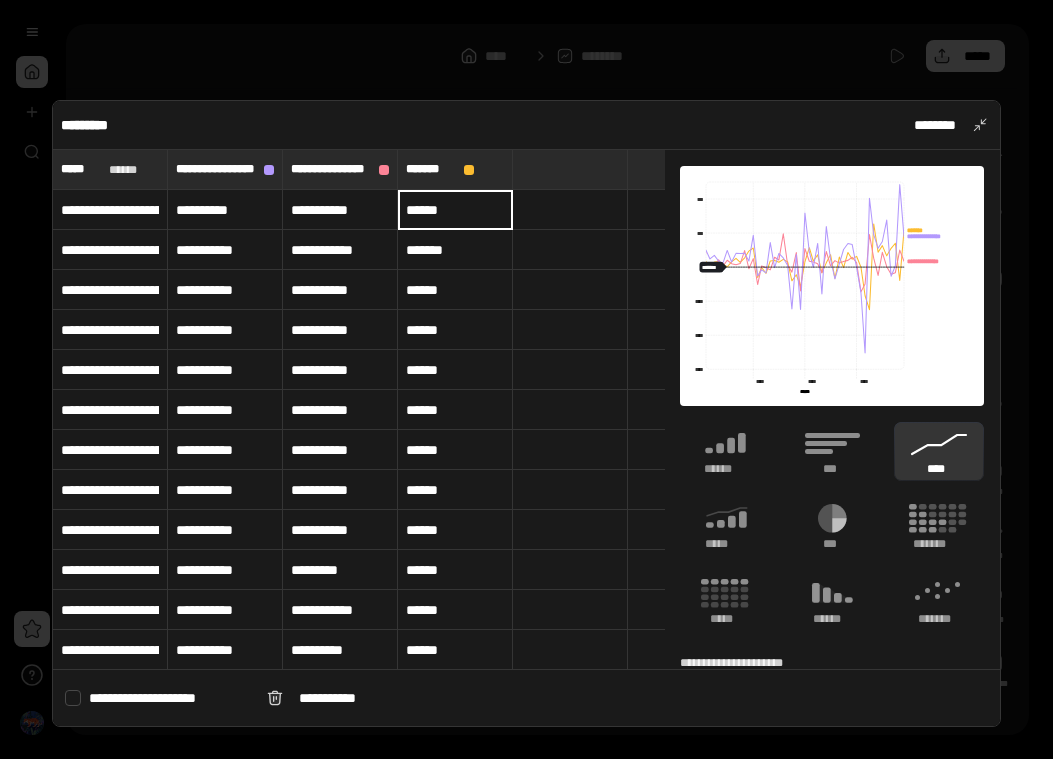 click on "********* ********" at bounding box center [527, 125] 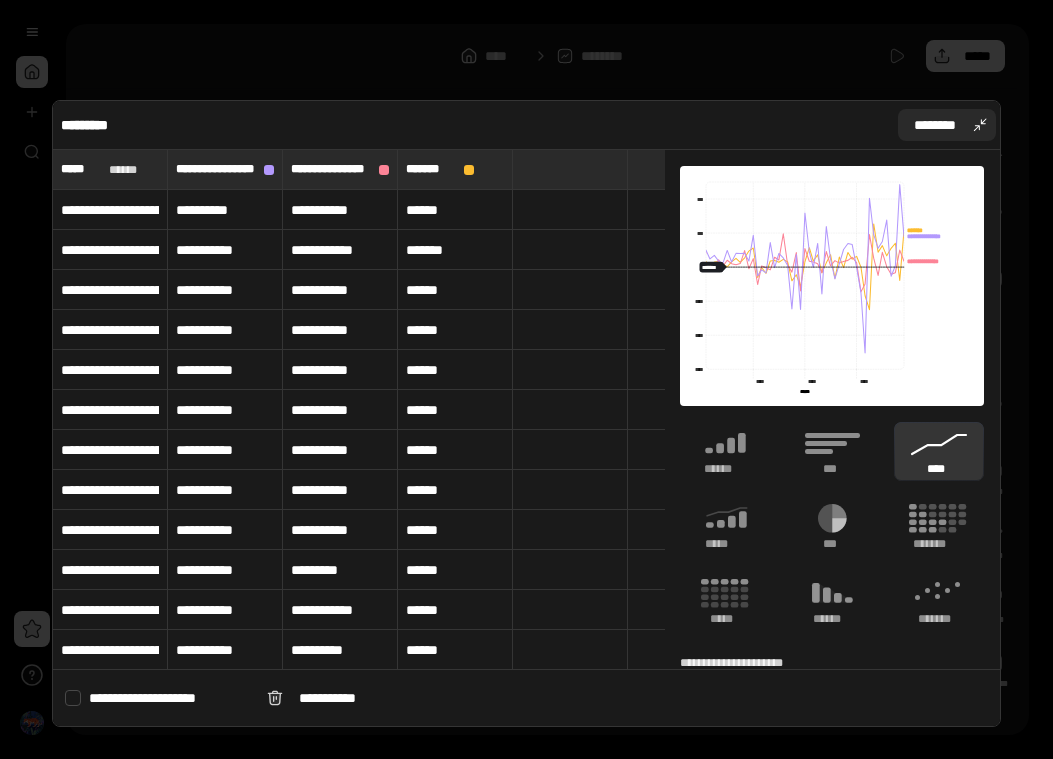 click on "********" at bounding box center (935, 125) 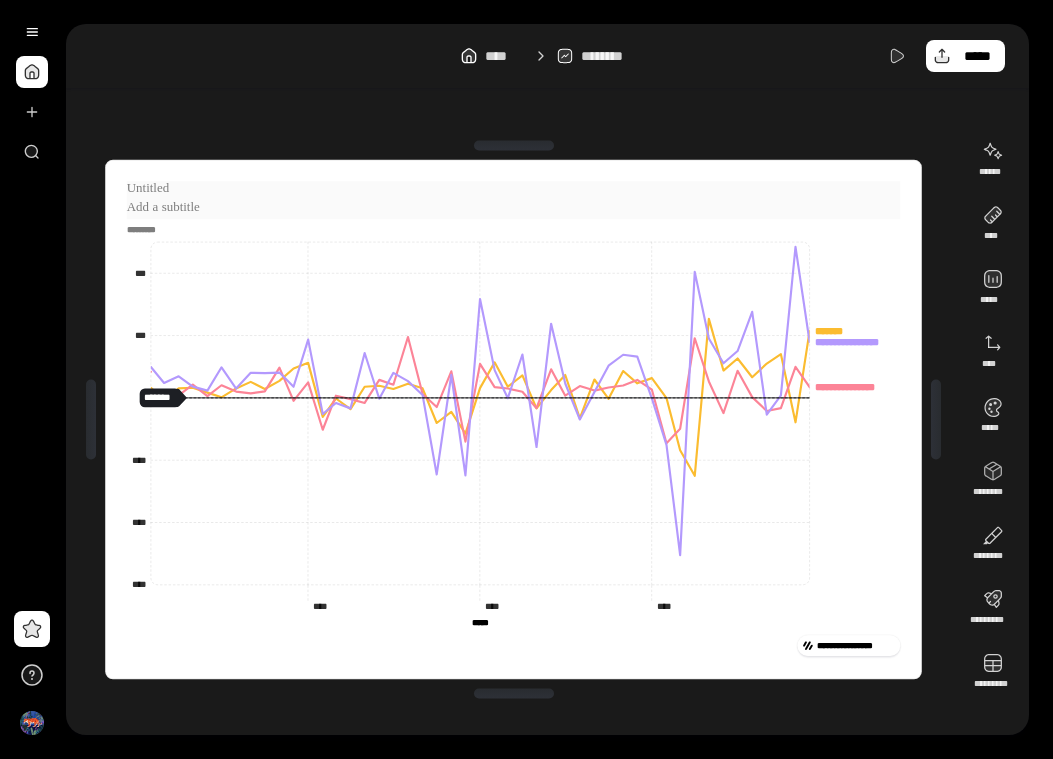 click at bounding box center [514, 189] 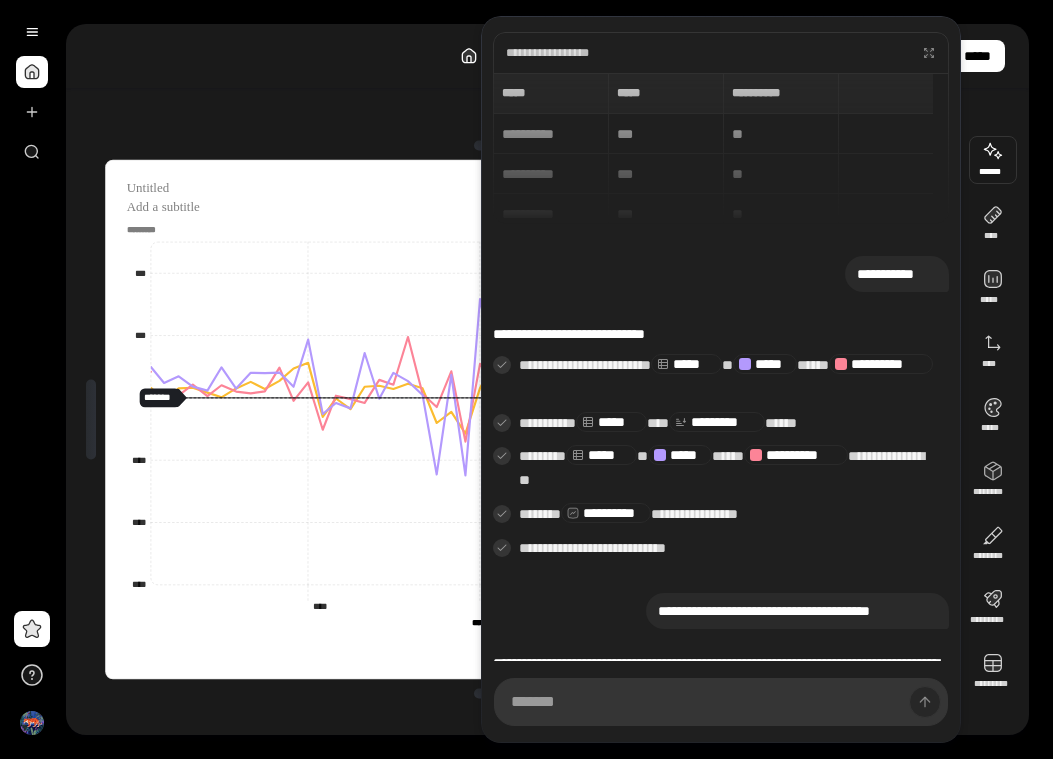 scroll, scrollTop: 76, scrollLeft: 0, axis: vertical 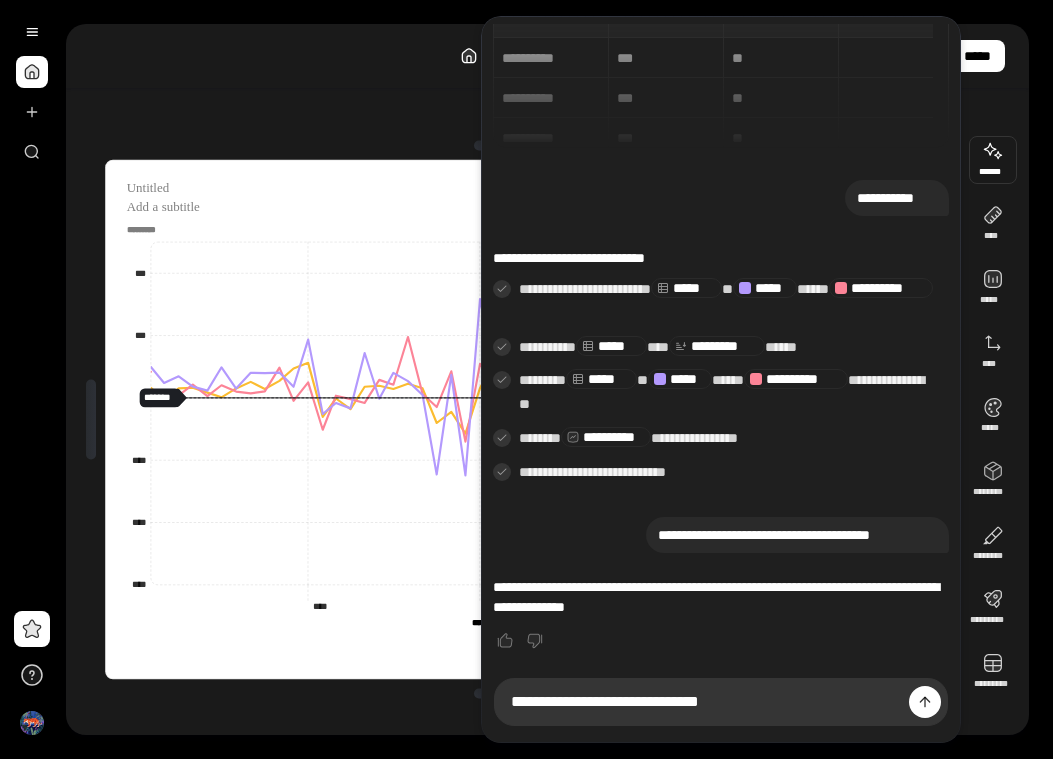 type on "**********" 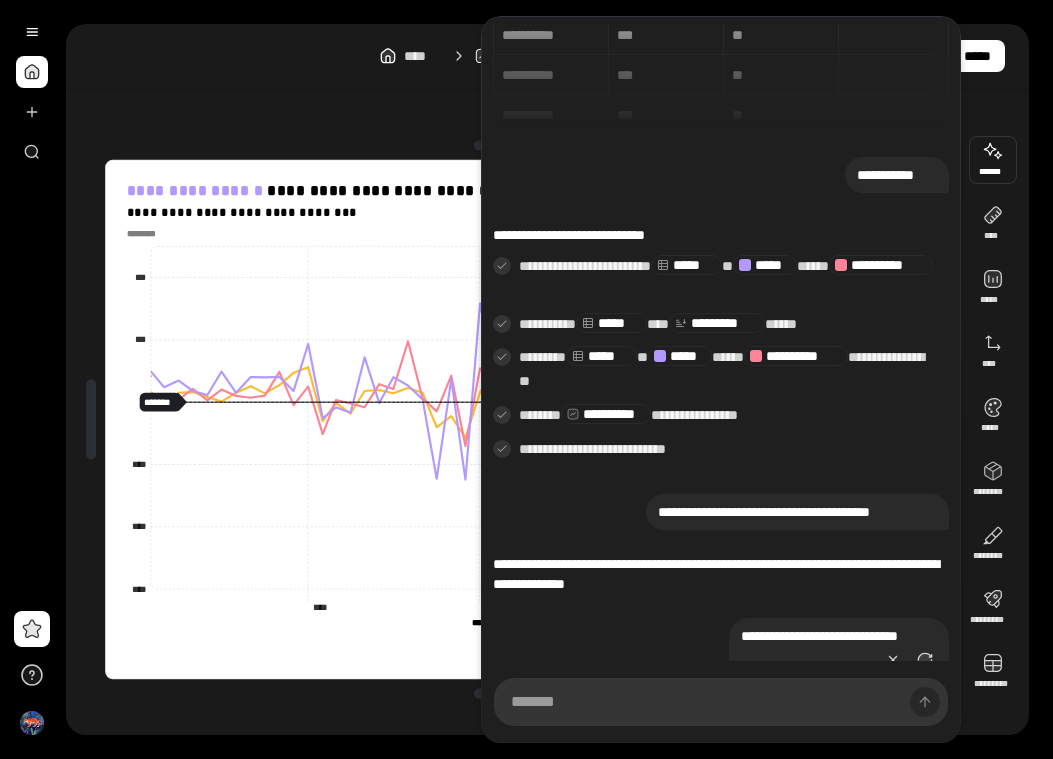 scroll, scrollTop: 207, scrollLeft: 0, axis: vertical 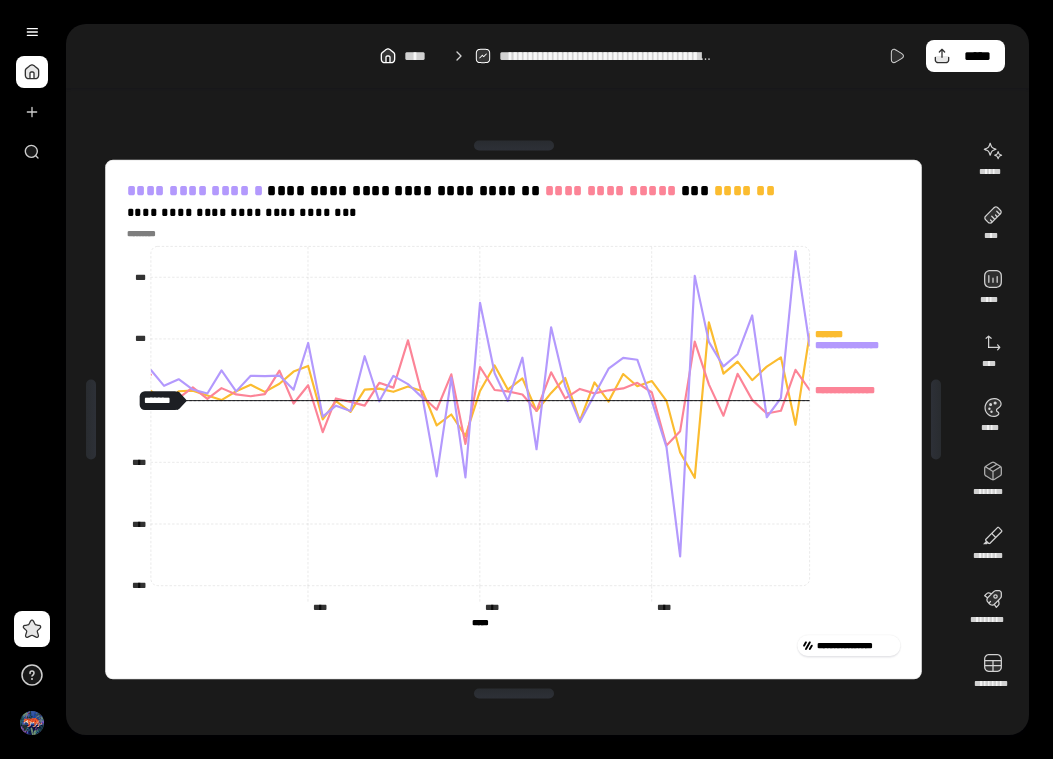 click on "**********" 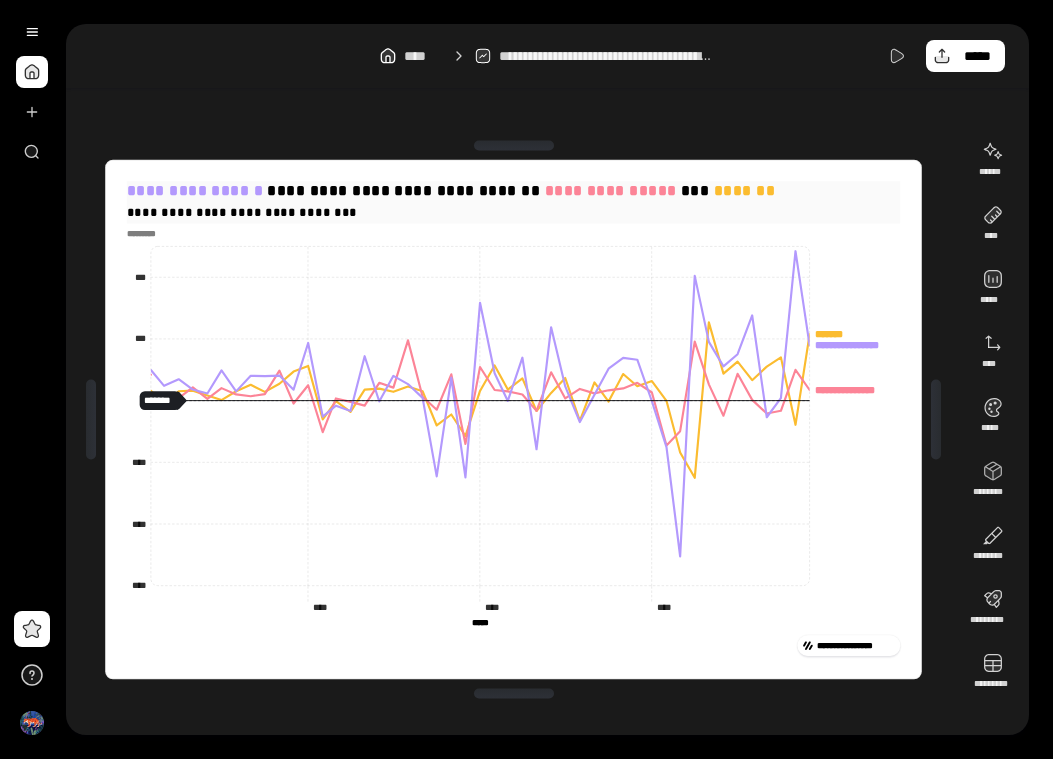 click on "**********" at bounding box center (514, 212) 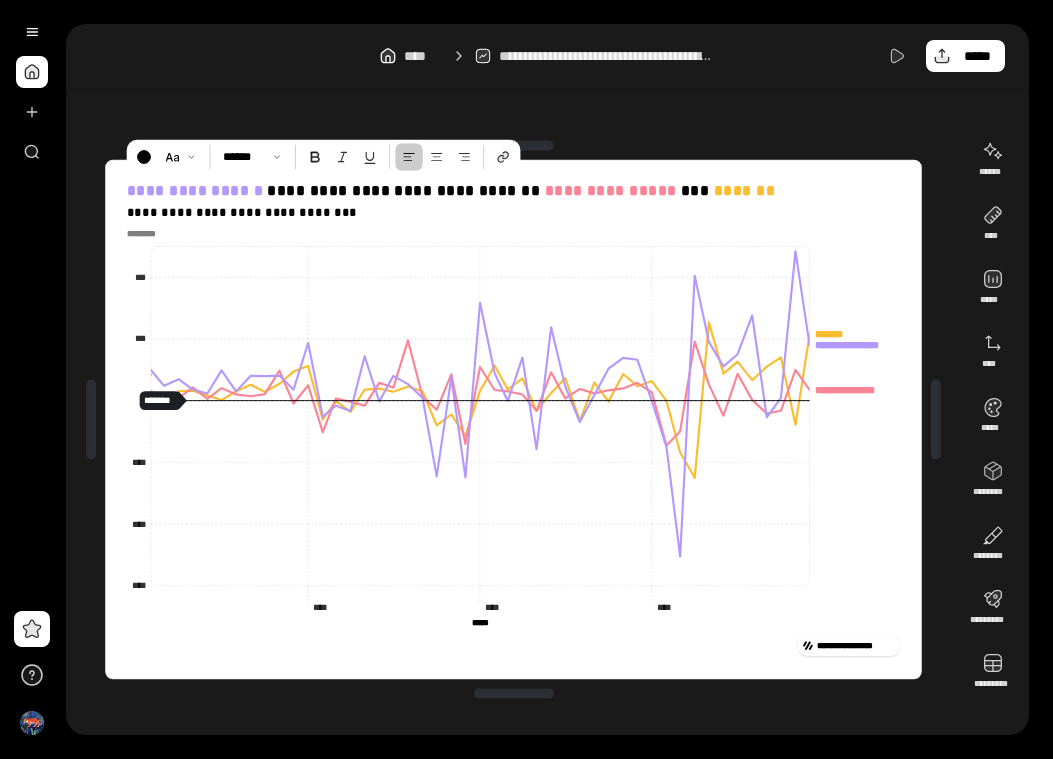 click on "**********" 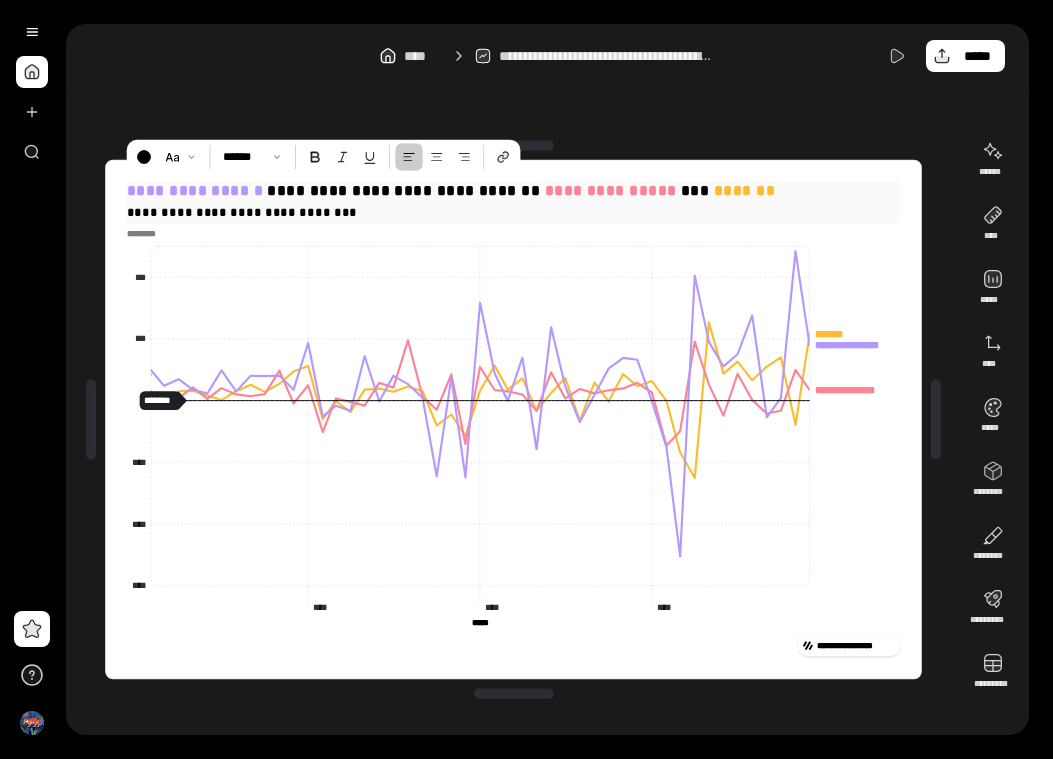 click on "**********" at bounding box center (514, 212) 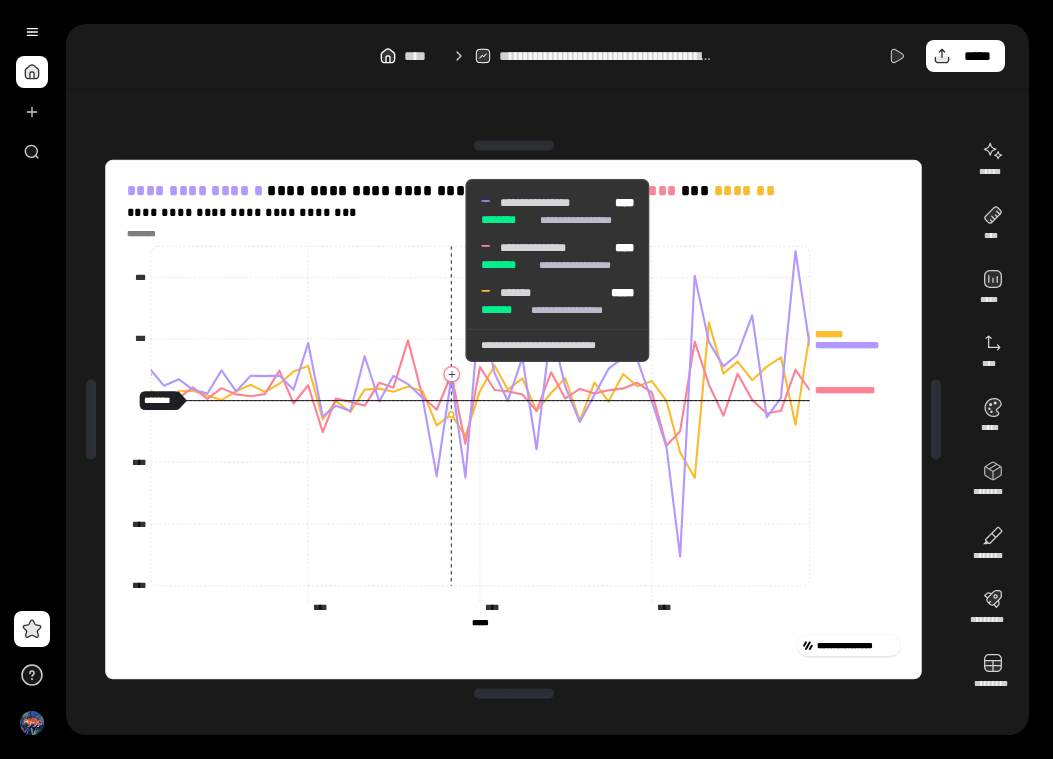 click 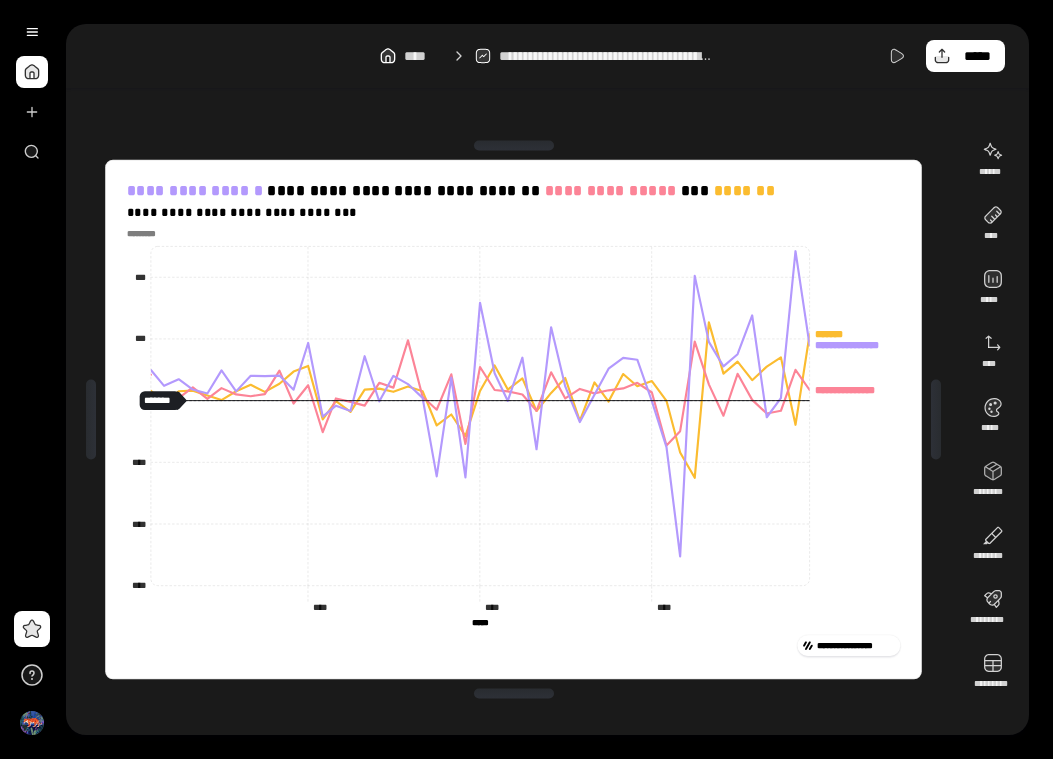 click at bounding box center (147, 232) 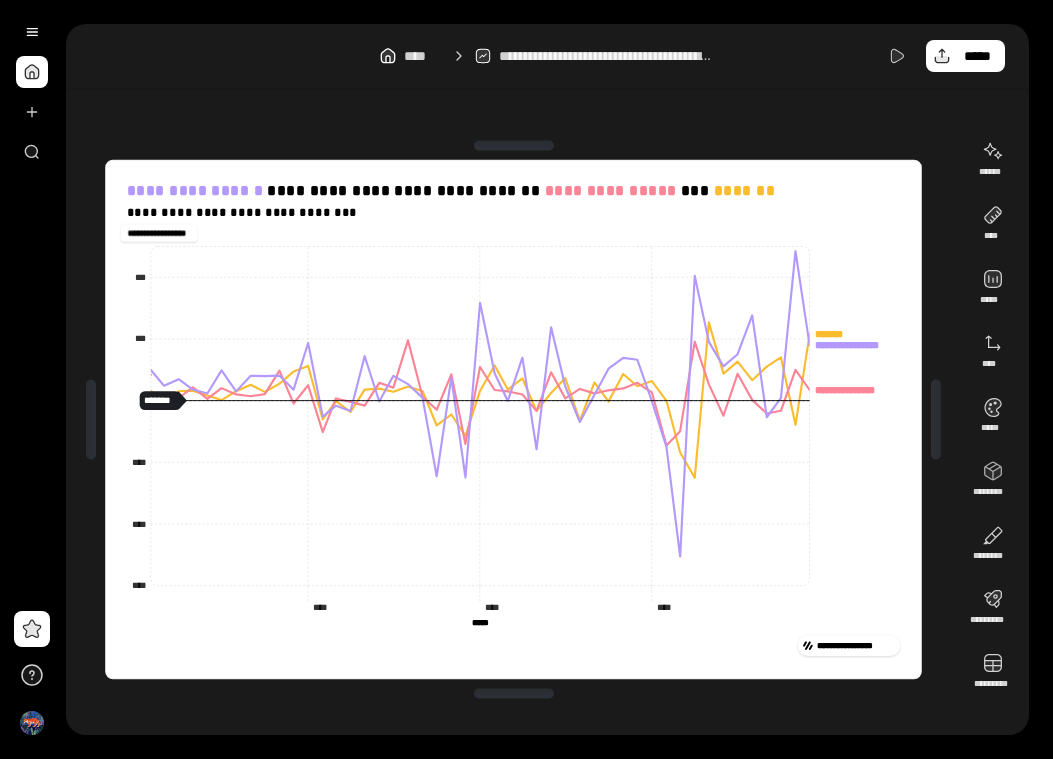 scroll, scrollTop: 0, scrollLeft: 0, axis: both 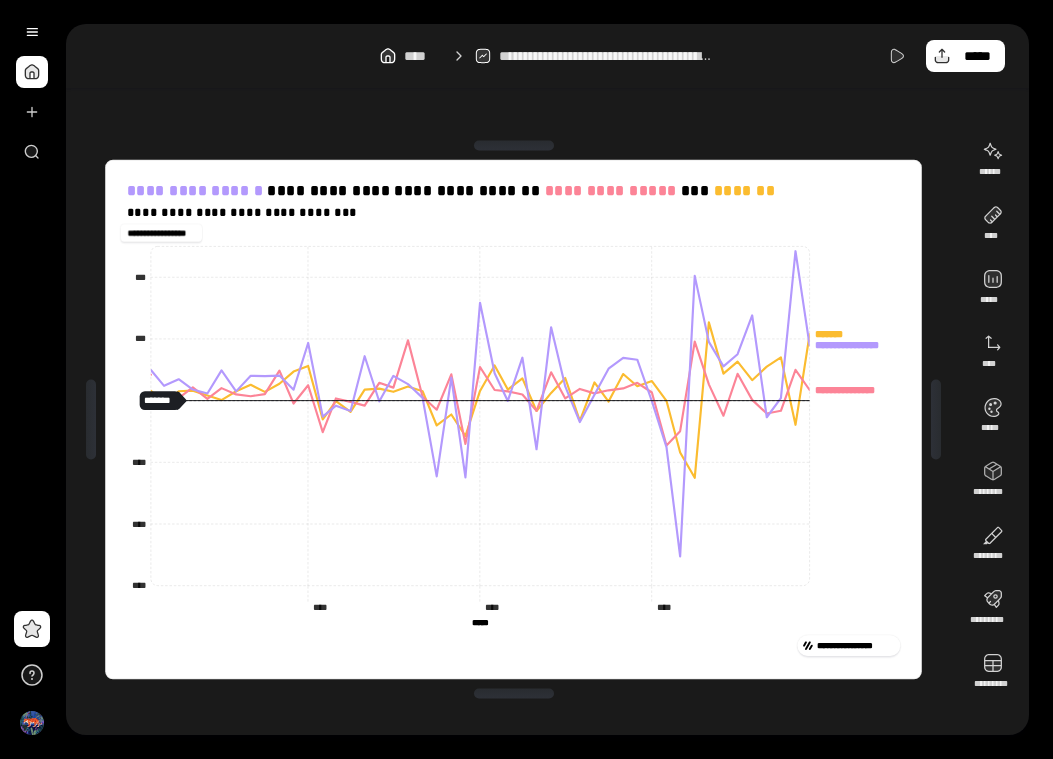 type on "**********" 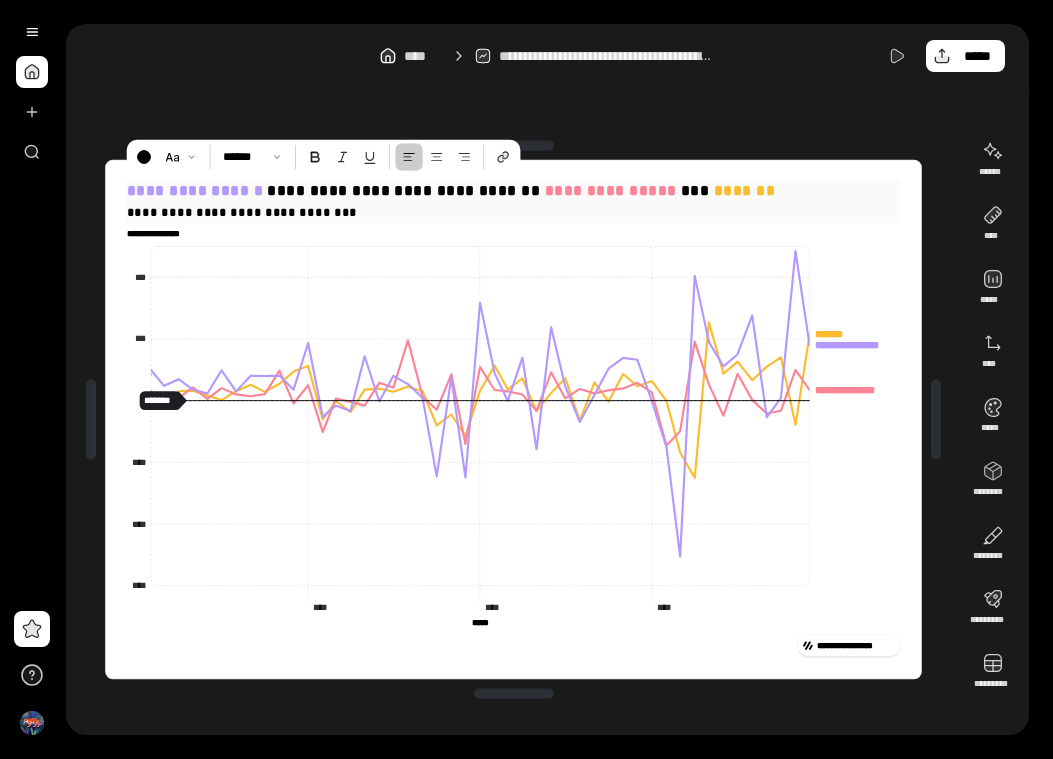 scroll, scrollTop: 0, scrollLeft: 0, axis: both 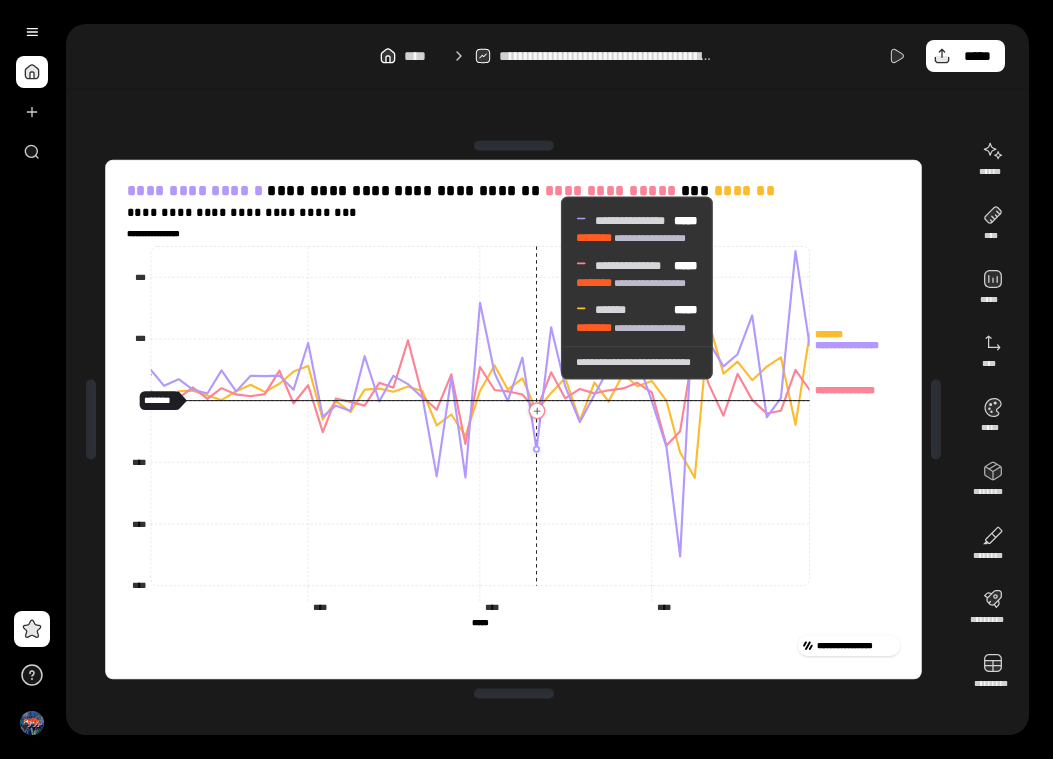 click 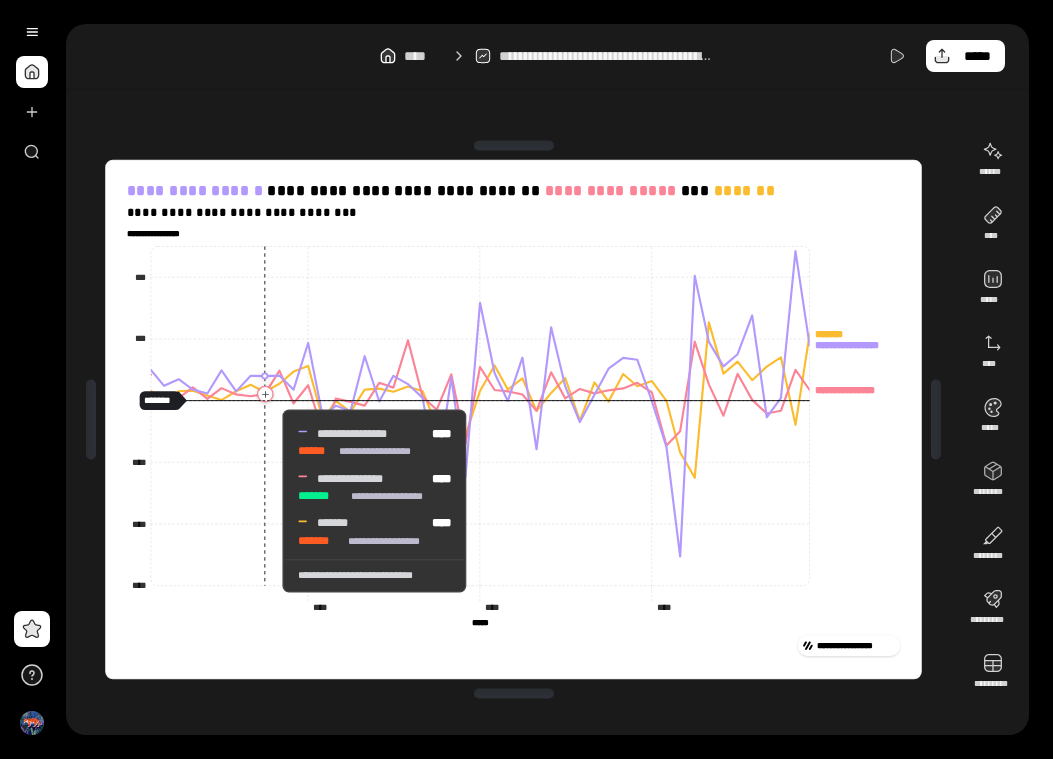click 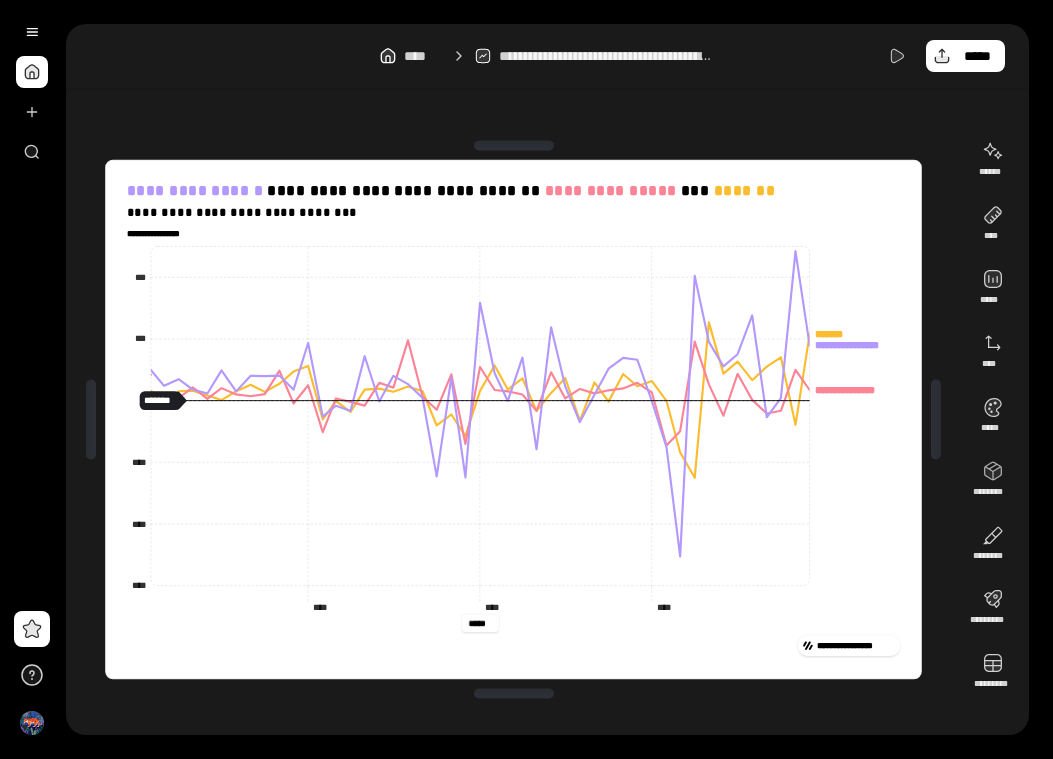 drag, startPoint x: 489, startPoint y: 628, endPoint x: 500, endPoint y: 643, distance: 18.601076 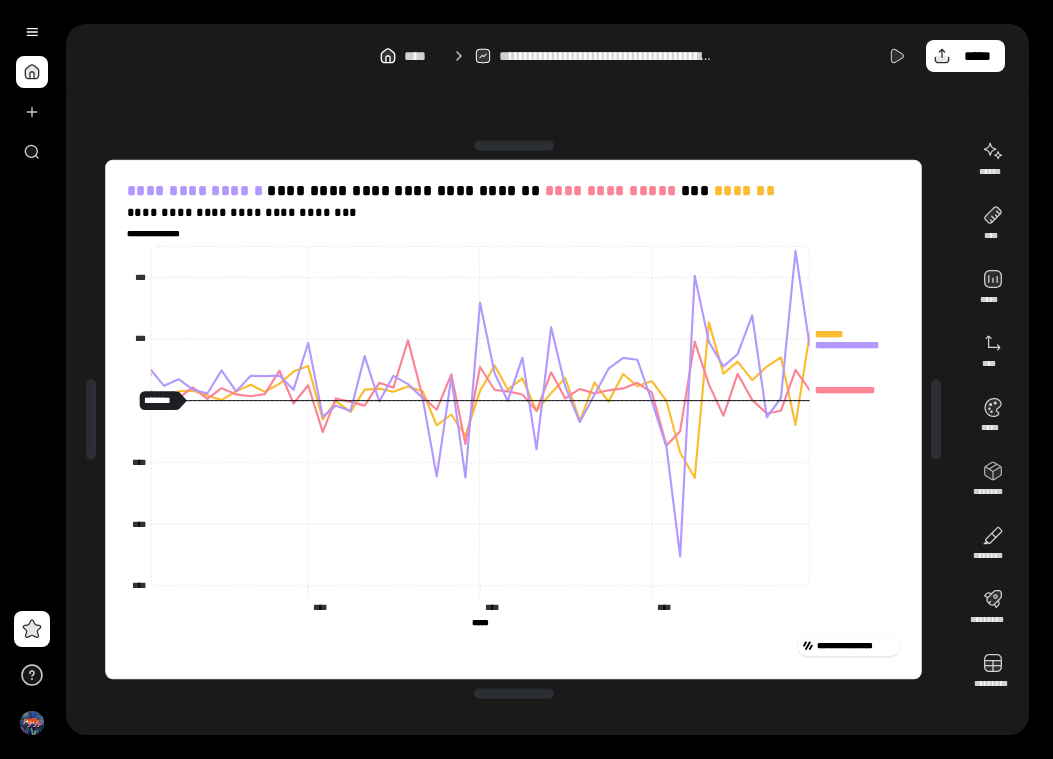 click on "**********" at bounding box center (514, 646) 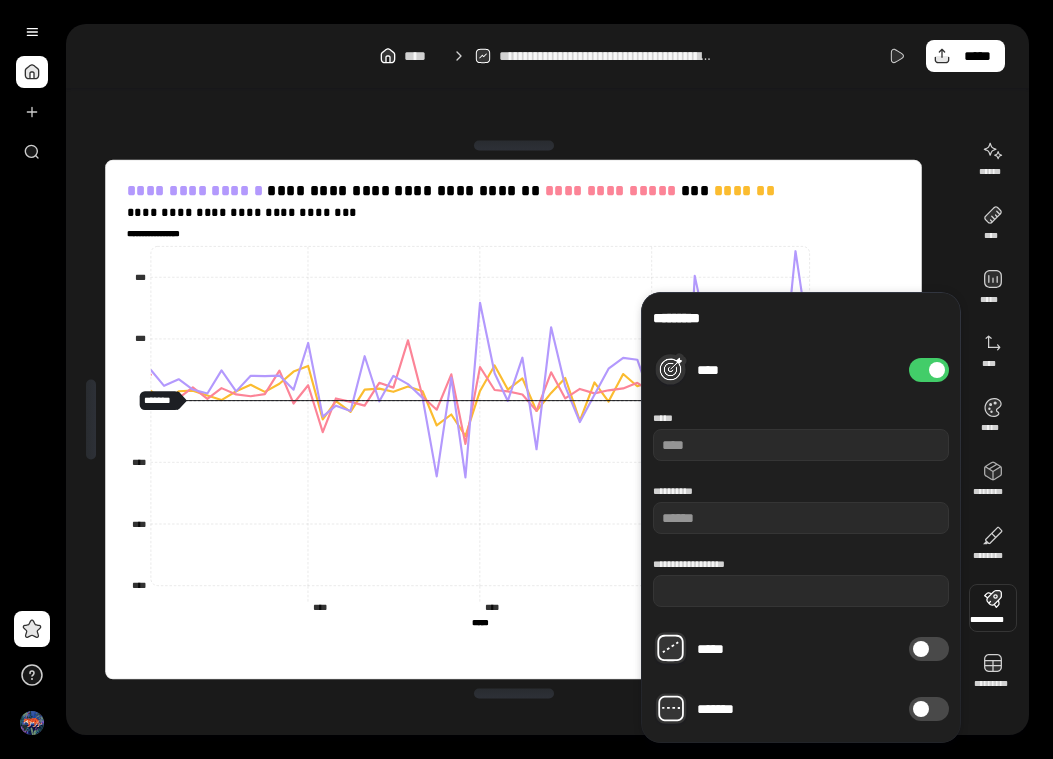 click at bounding box center (993, 608) 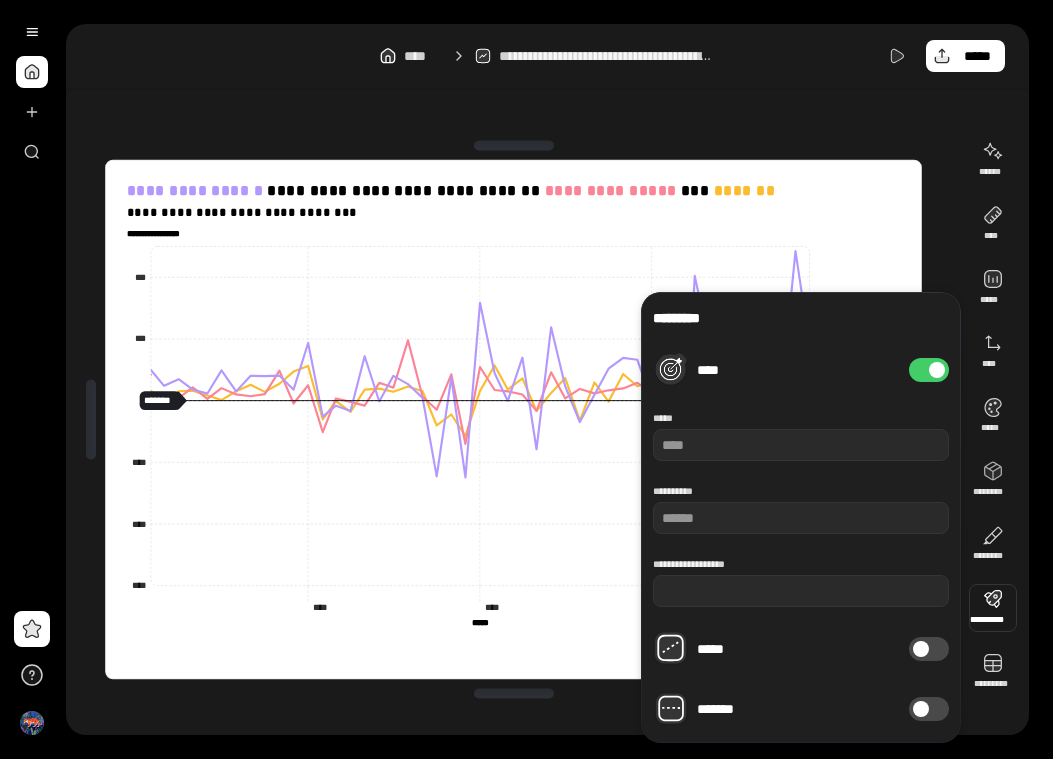 click on "**********" at bounding box center (801, 517) 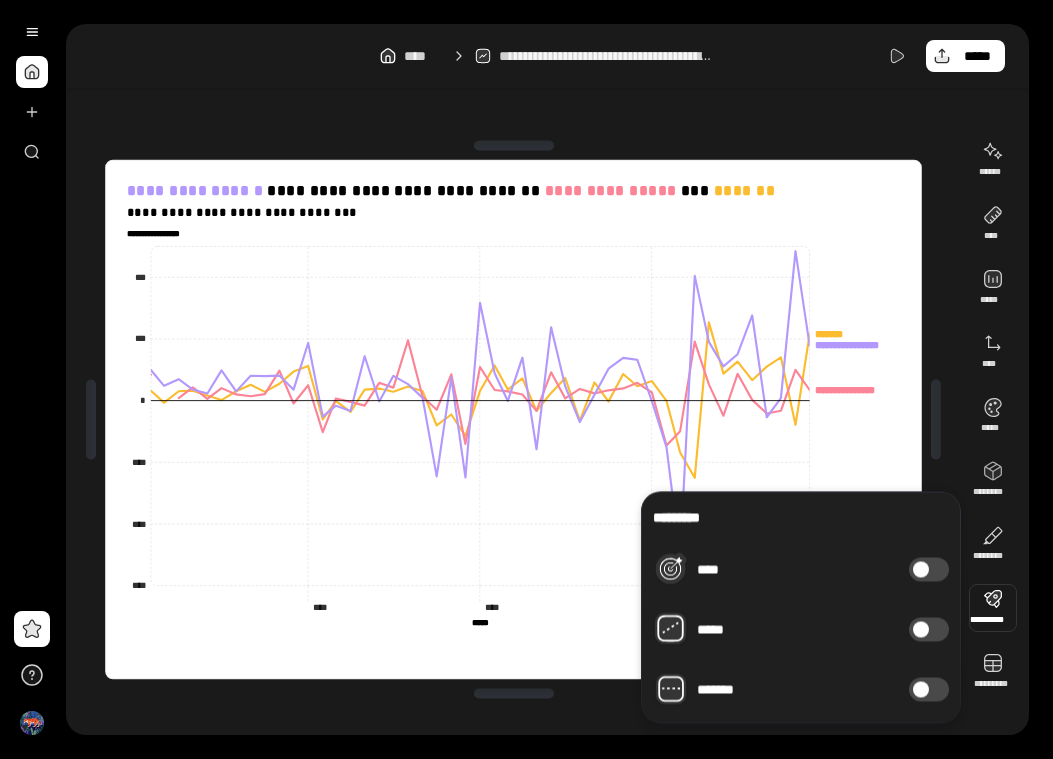 click on "**********" at bounding box center [513, 419] 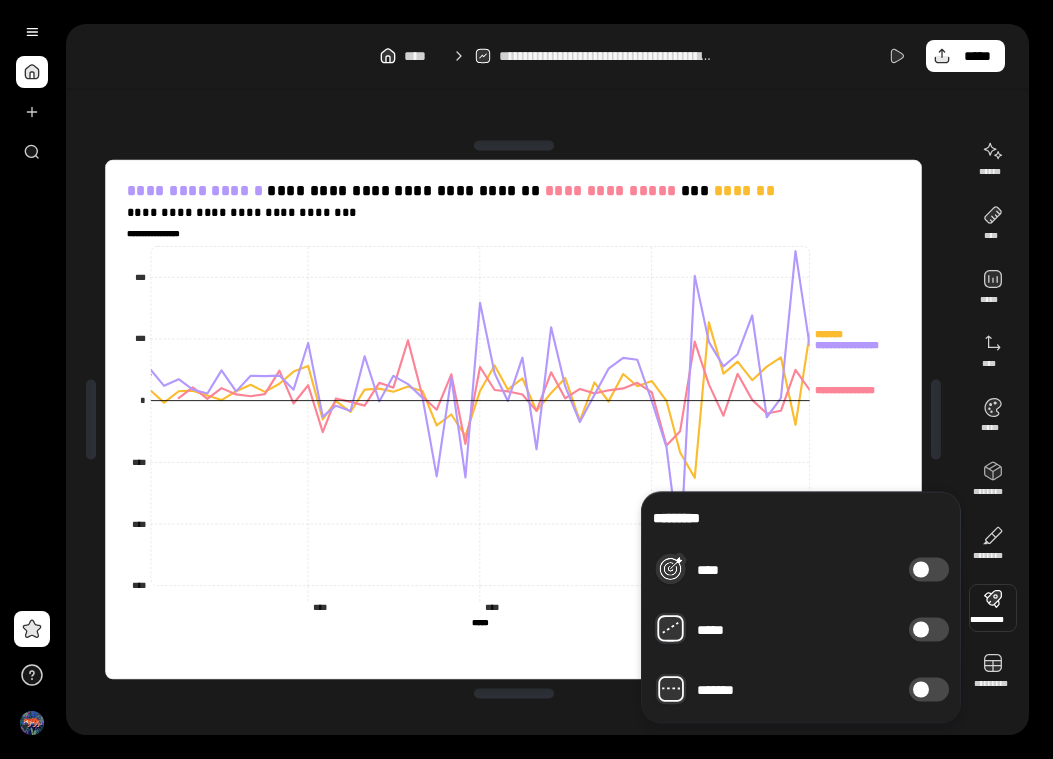 click on "**********" at bounding box center [547, 379] 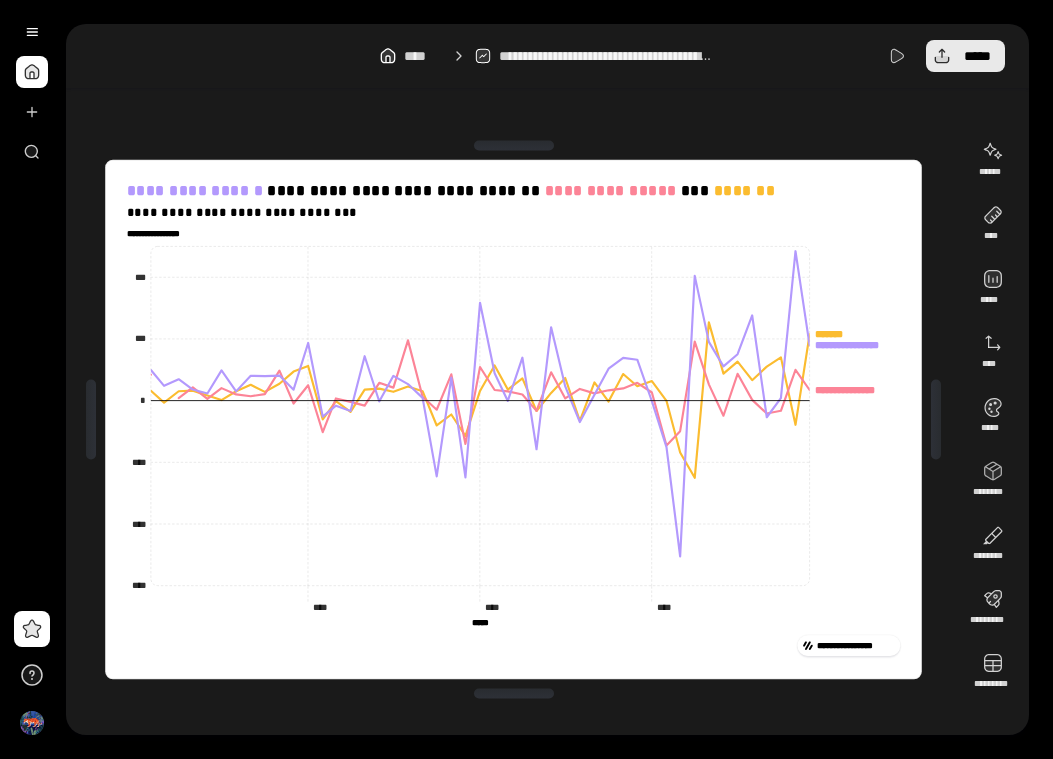 click on "*****" at bounding box center [965, 56] 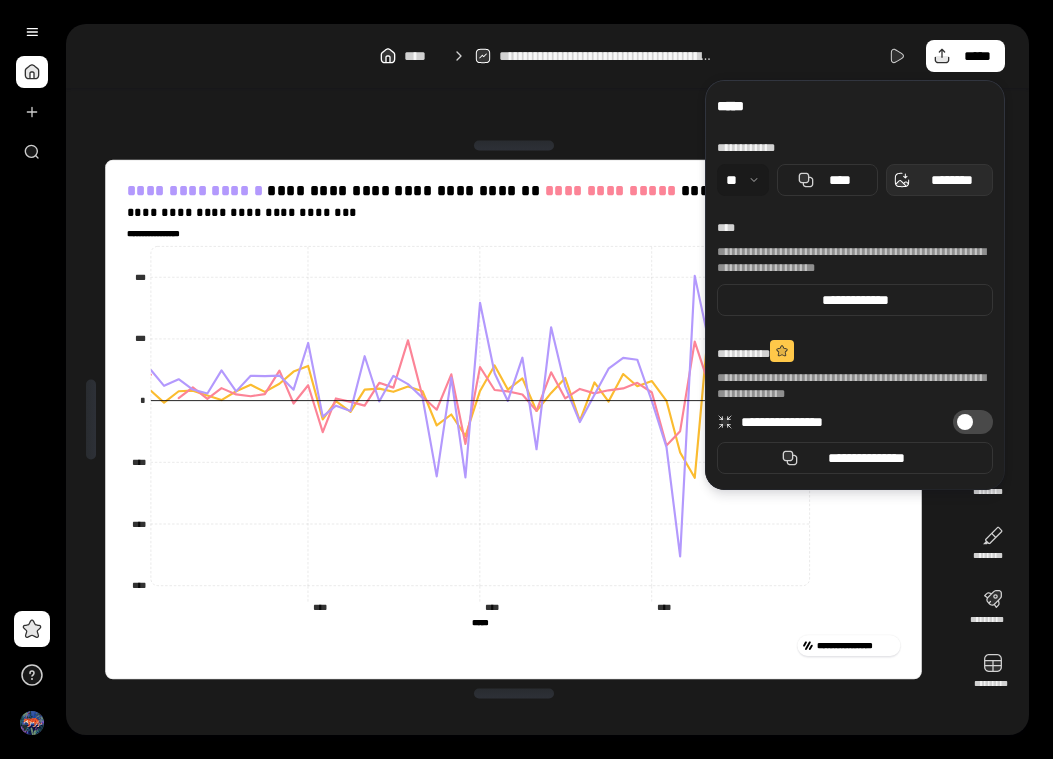click on "********" at bounding box center (951, 180) 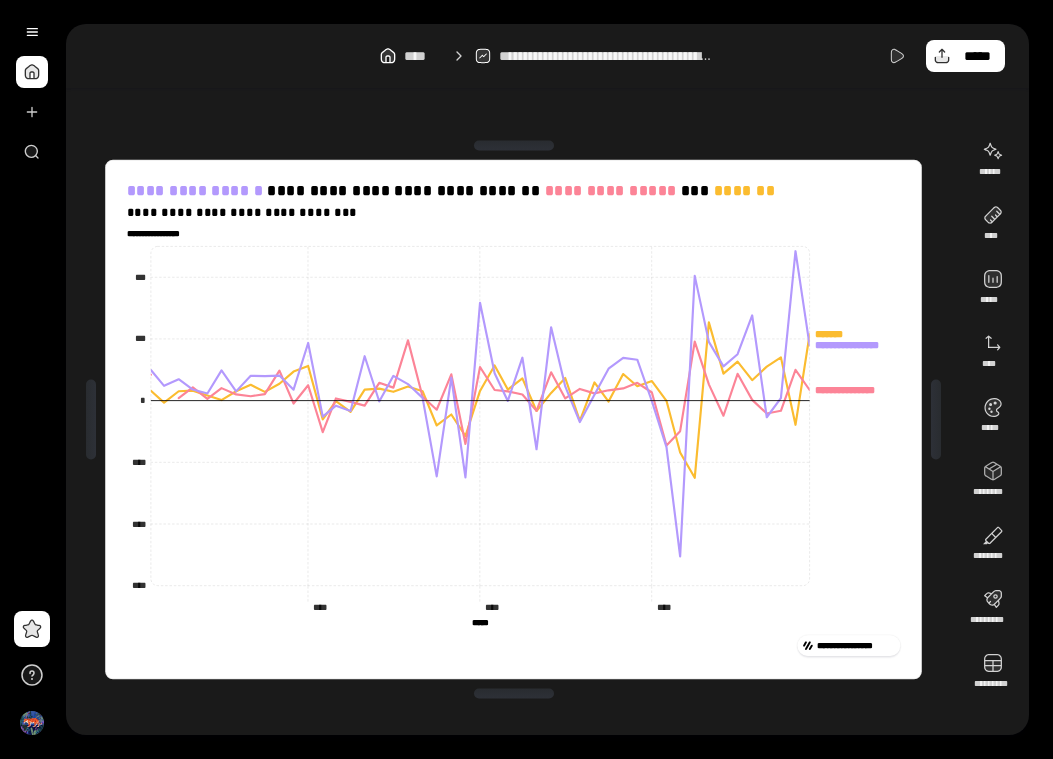 click on "**********" at bounding box center (547, 56) 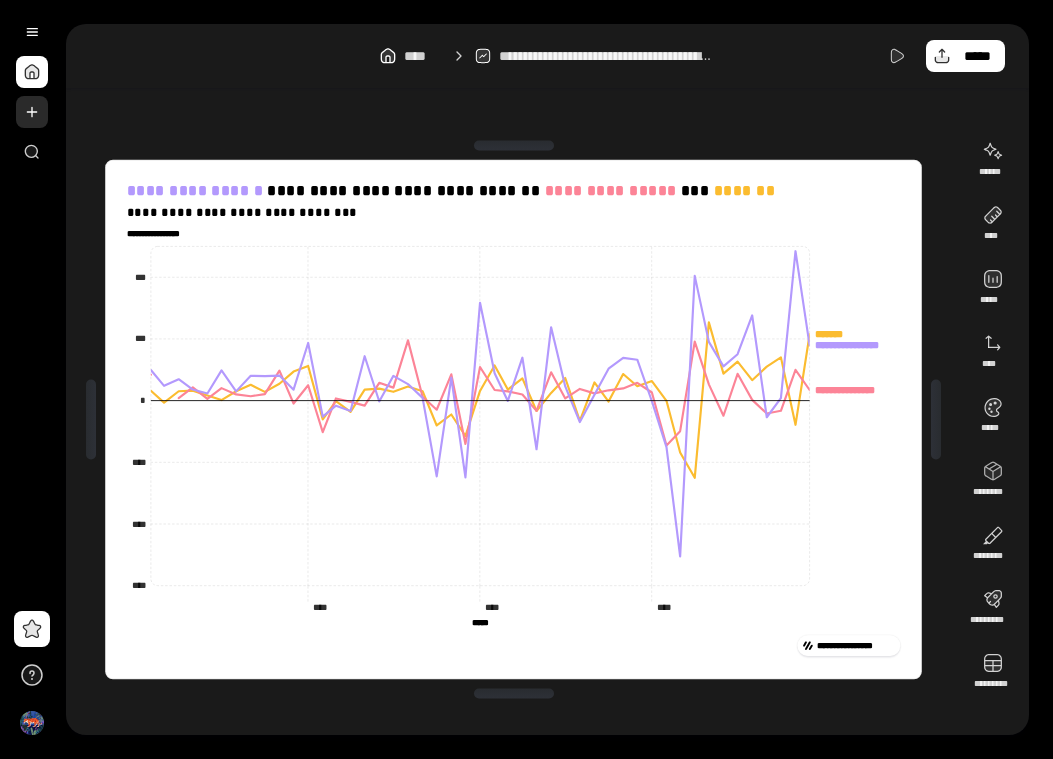 click at bounding box center [32, 112] 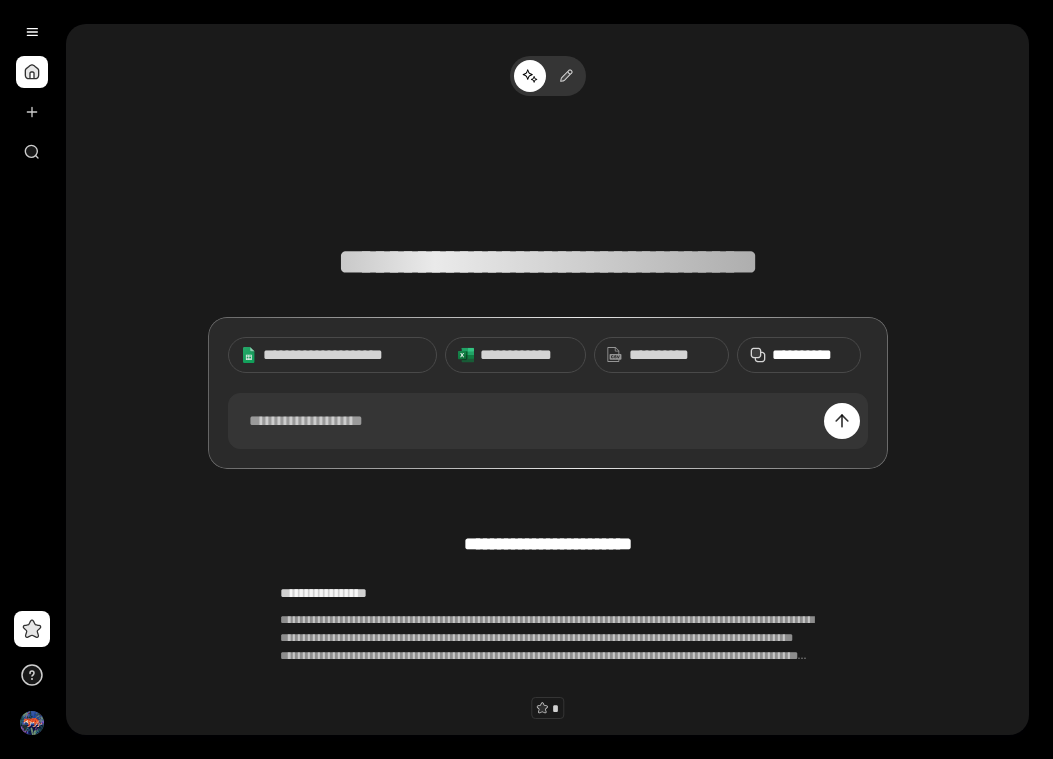 click on "**********" at bounding box center [799, 355] 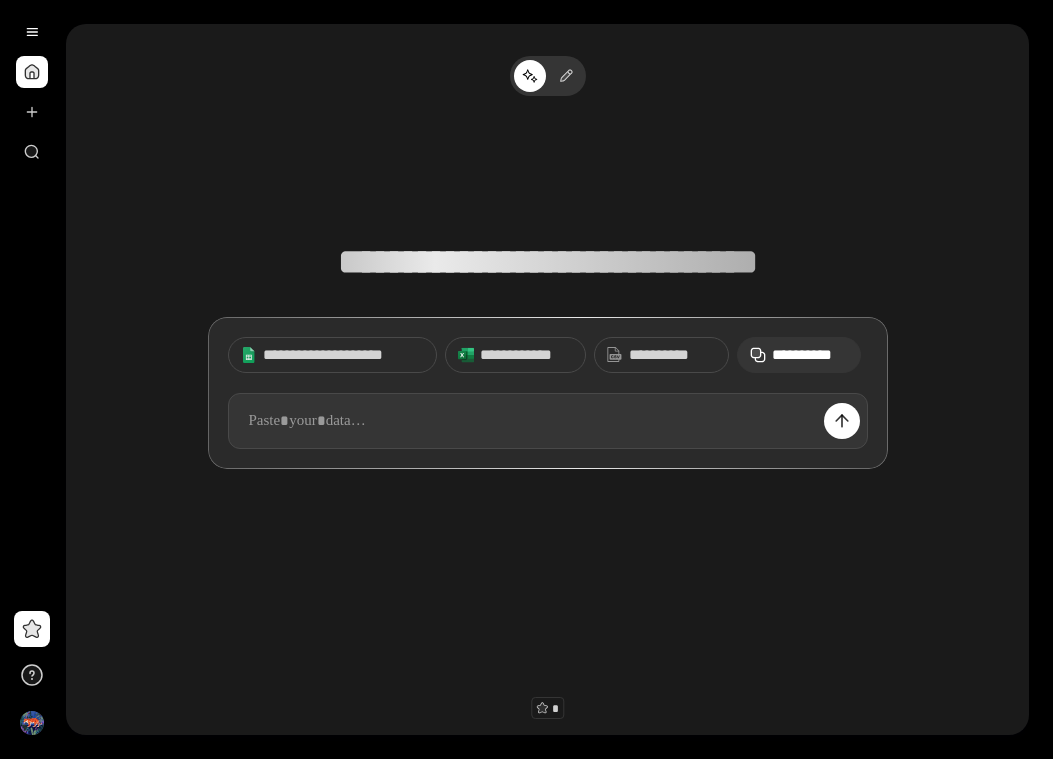 paste 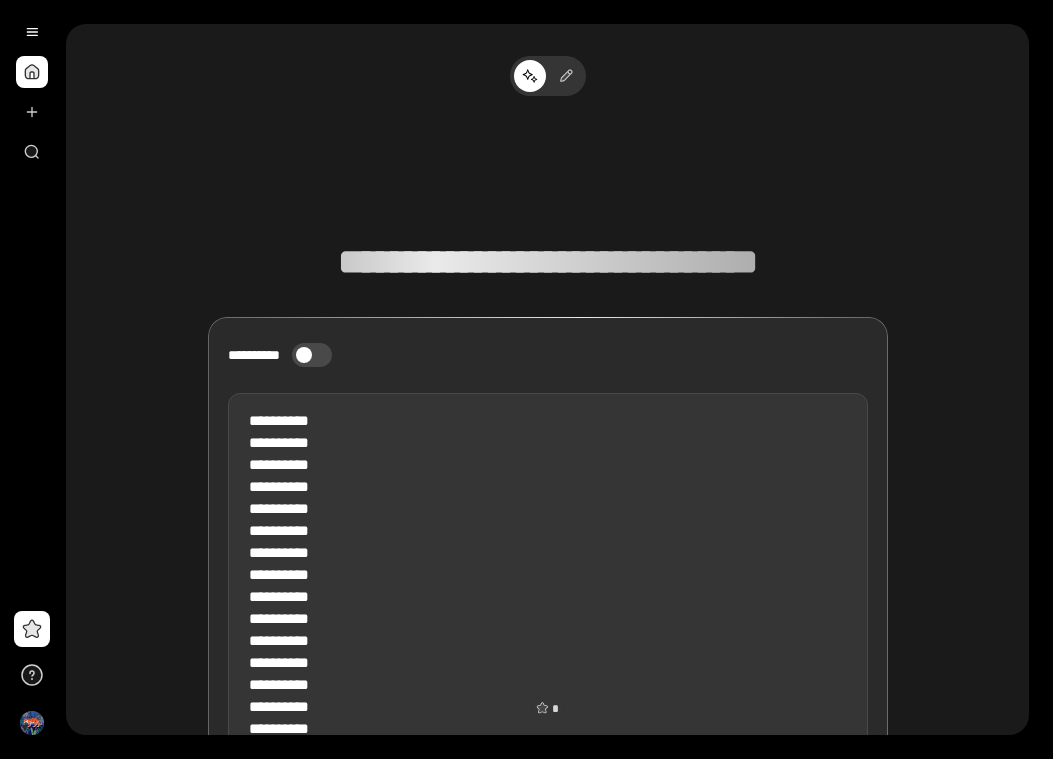 scroll, scrollTop: 5217, scrollLeft: 0, axis: vertical 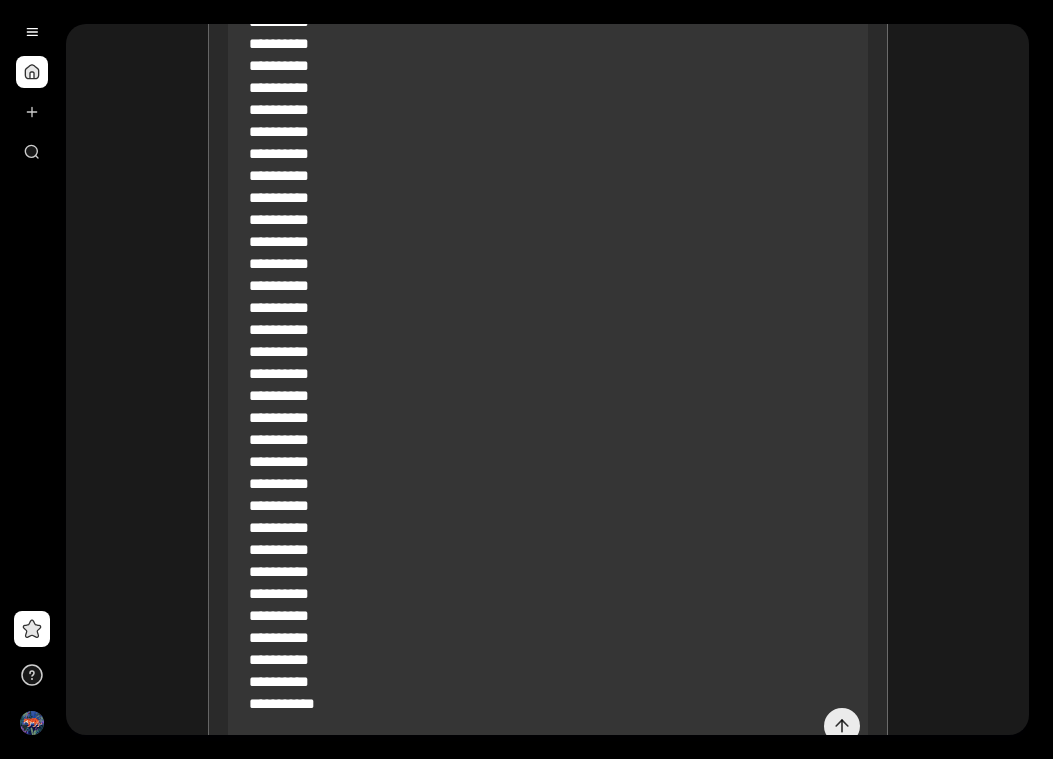 click at bounding box center (842, 726) 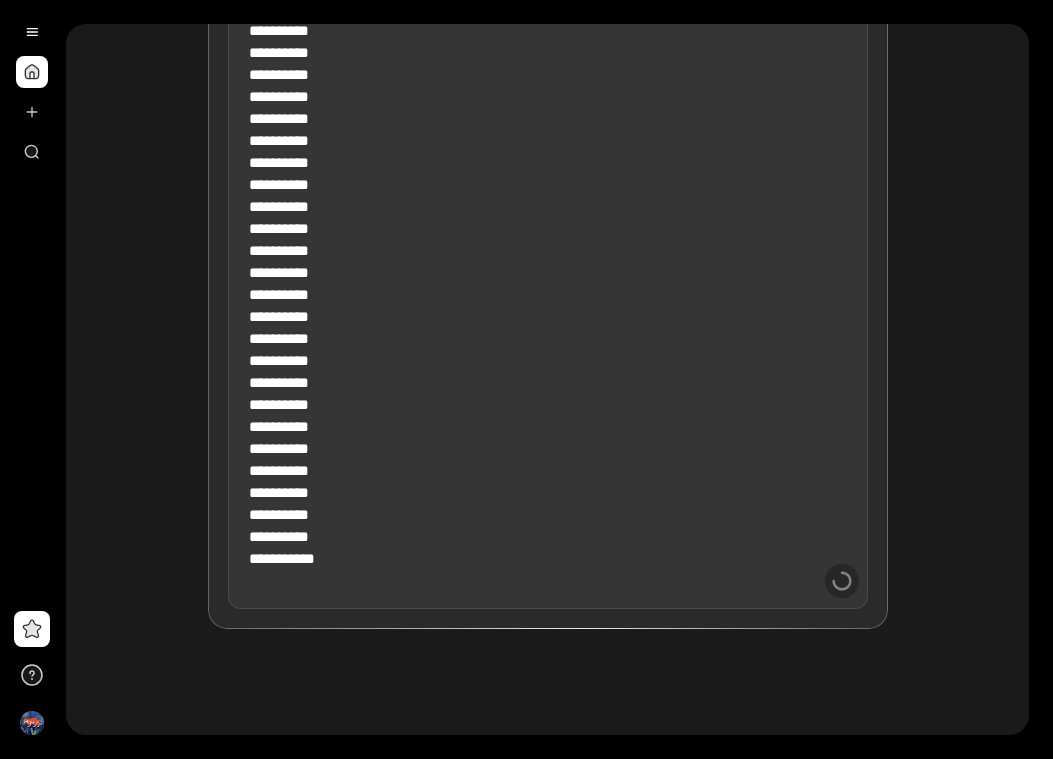 scroll, scrollTop: 5376, scrollLeft: 0, axis: vertical 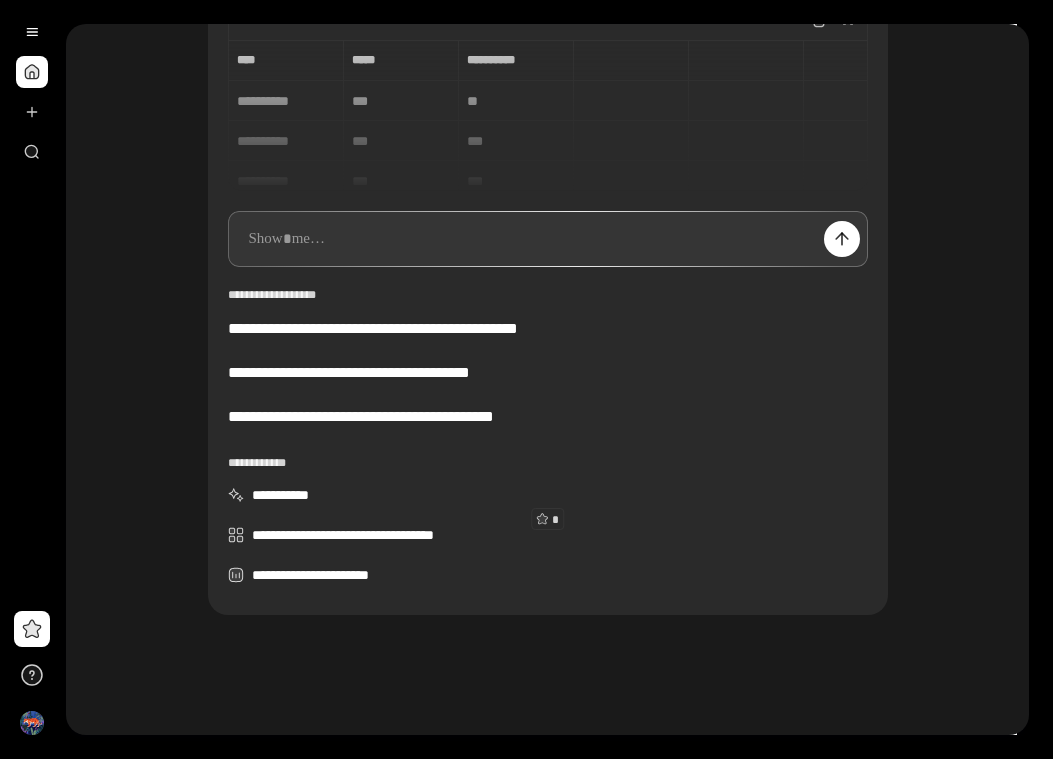 click on "**********" at bounding box center (547, 241) 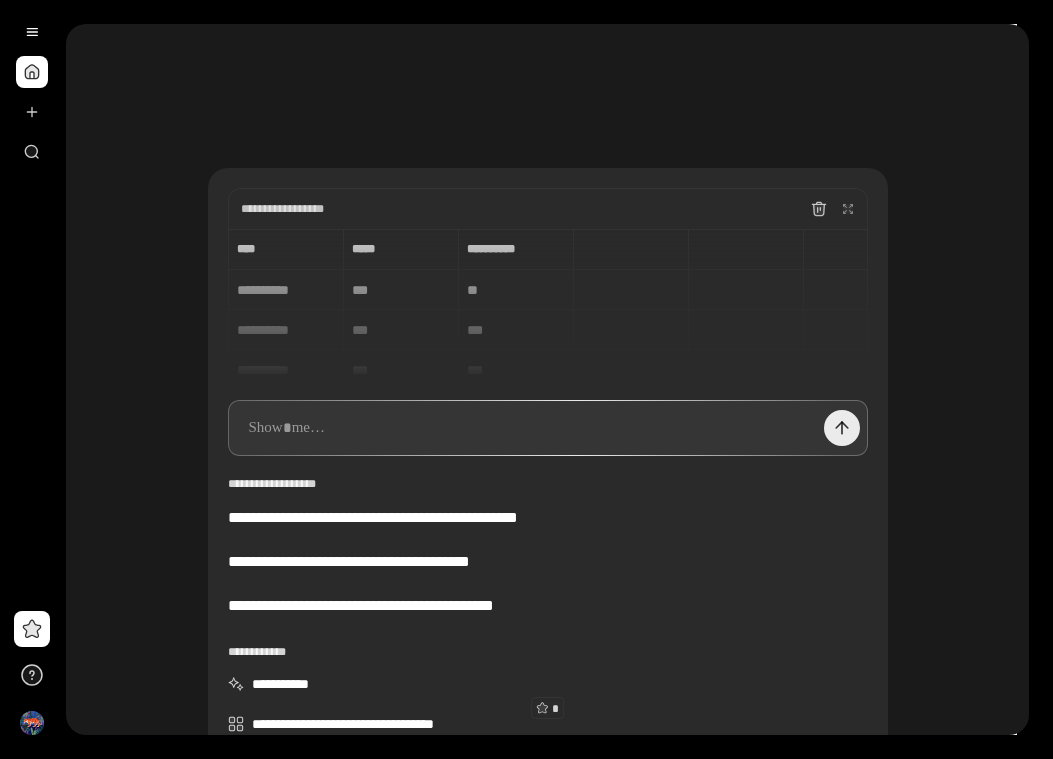 click at bounding box center (842, 428) 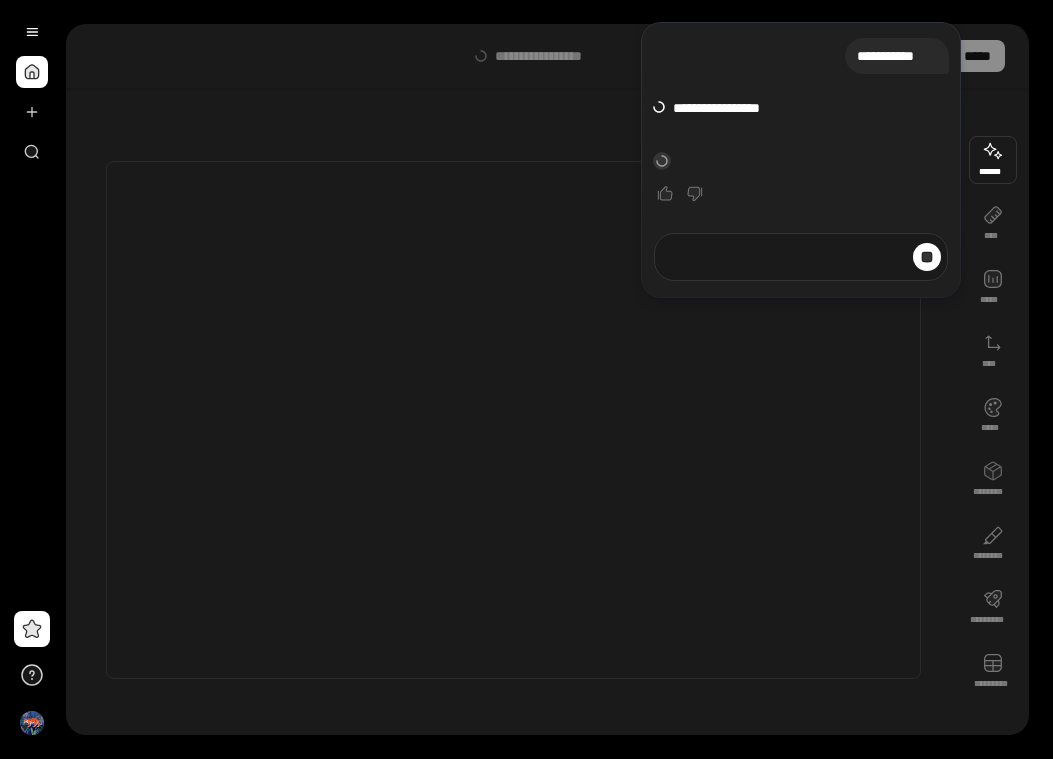 click on "****** **** ***** **** ***** ******** ******** ********* *********" at bounding box center (993, 420) 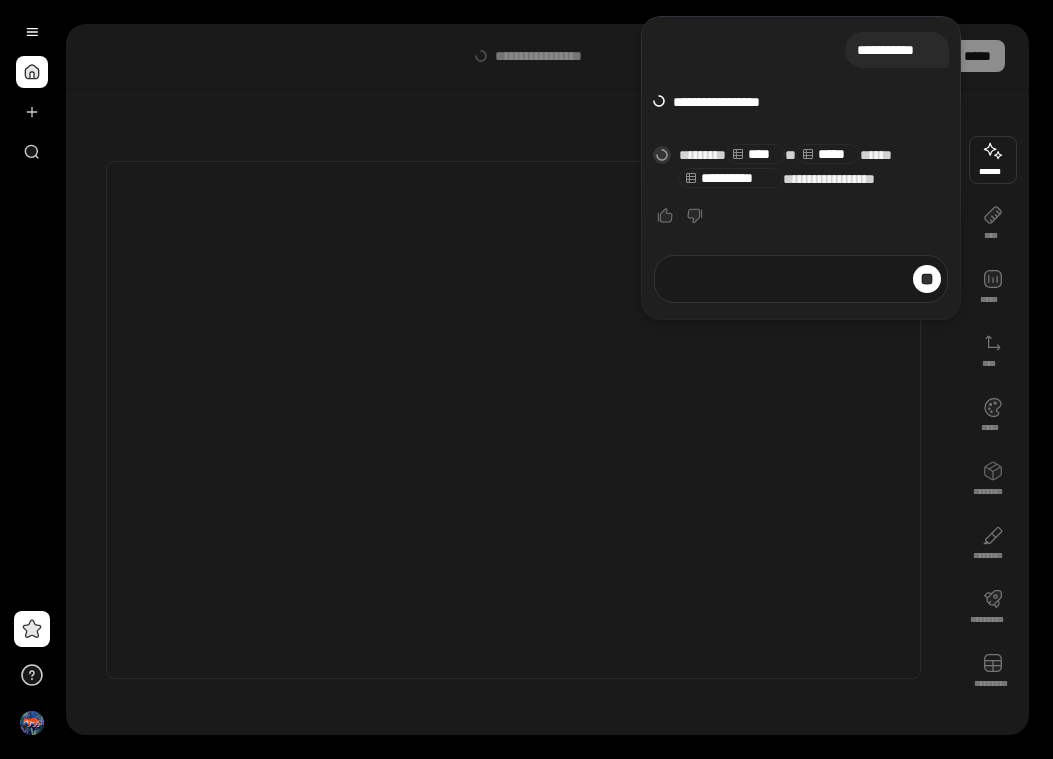 click on "****** **** ***** **** ***** ******** ******** ********* *********" at bounding box center (993, 420) 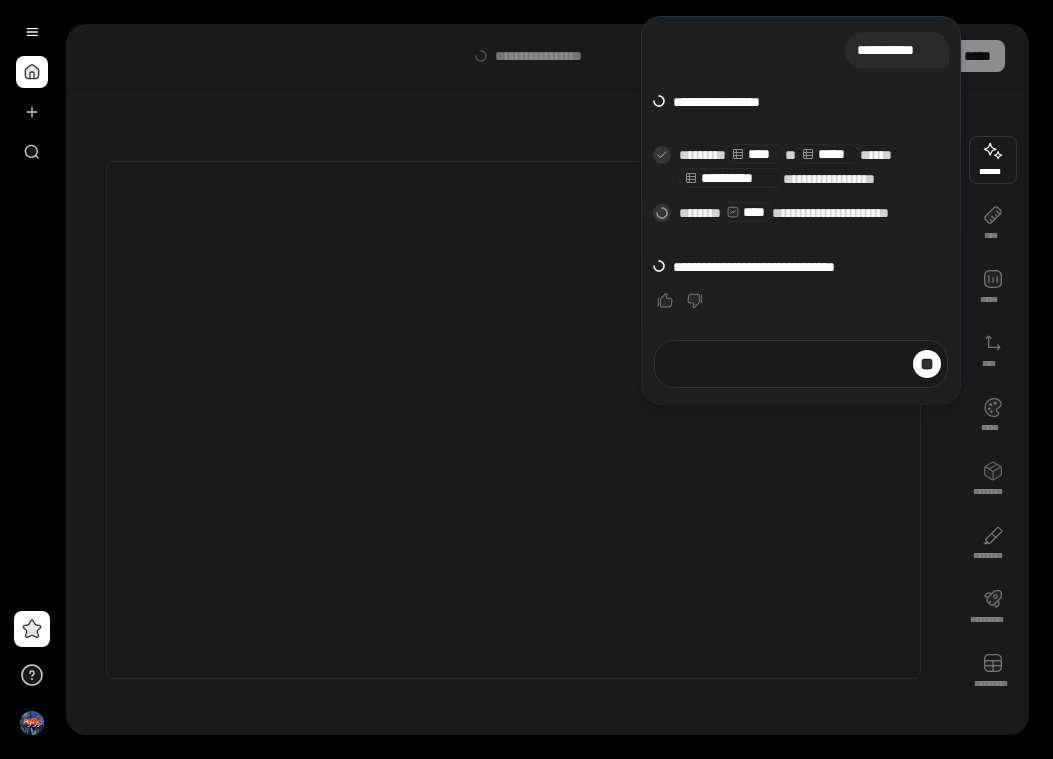 click on "****** **** ***** **** ***** ******** ******** ********* *********" at bounding box center [993, 420] 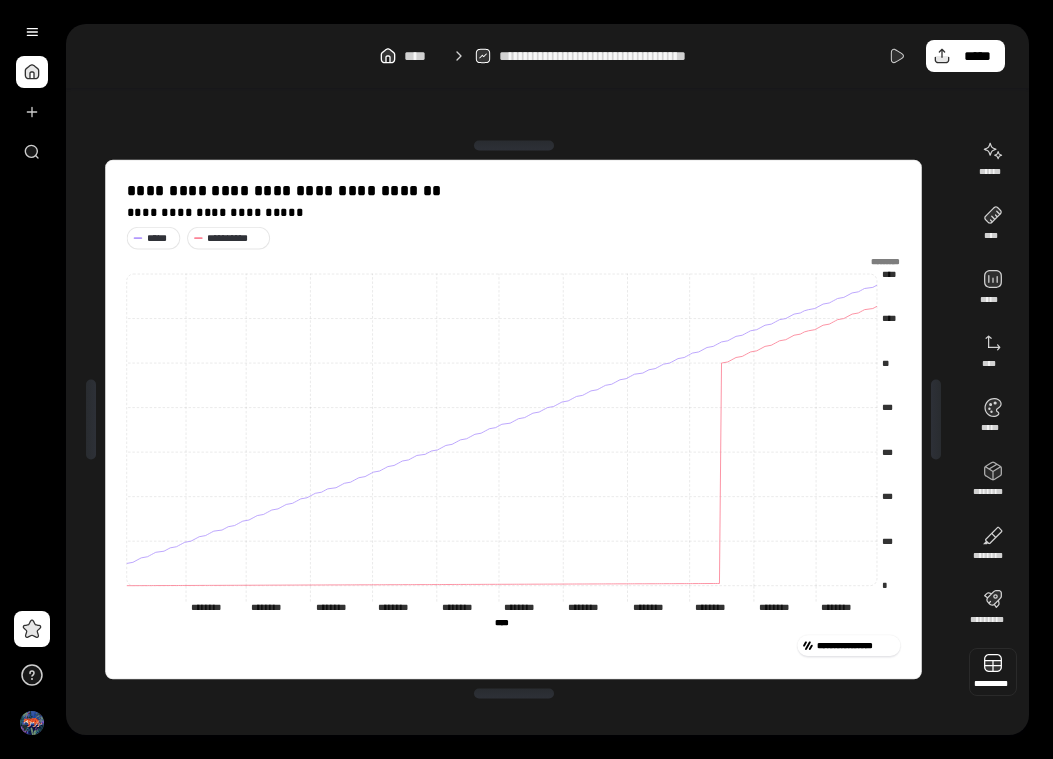 click at bounding box center (993, 672) 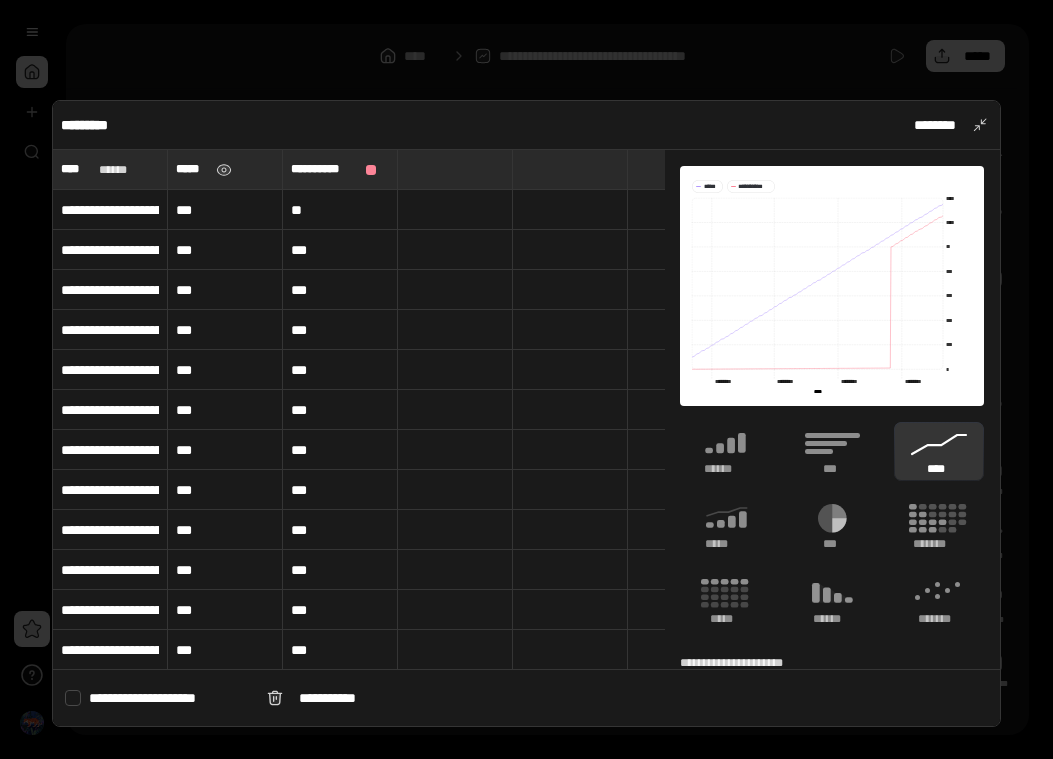 click on "*****" at bounding box center (192, 169) 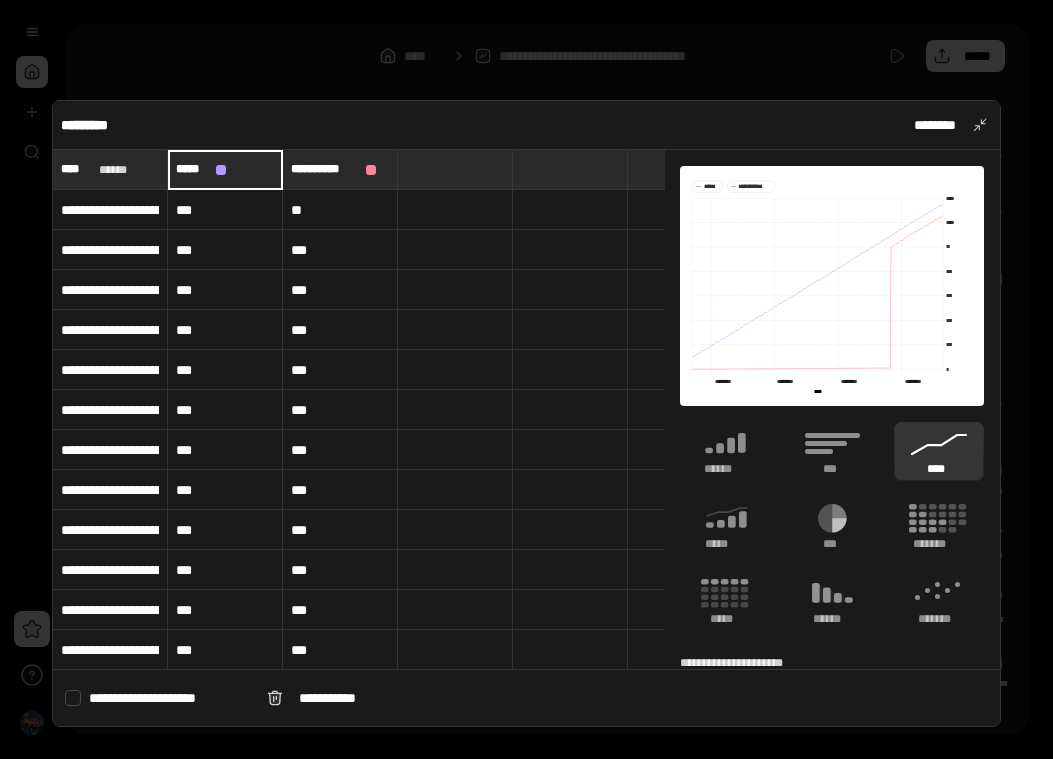 drag, startPoint x: 221, startPoint y: 182, endPoint x: 219, endPoint y: 192, distance: 10.198039 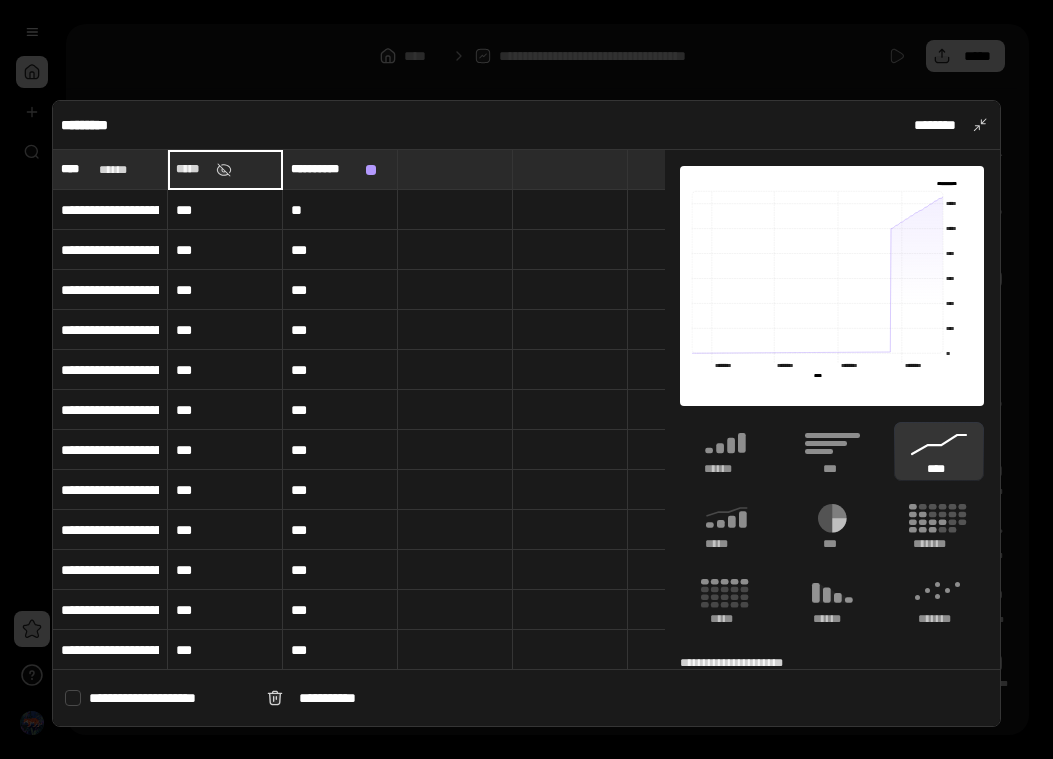 type on "**********" 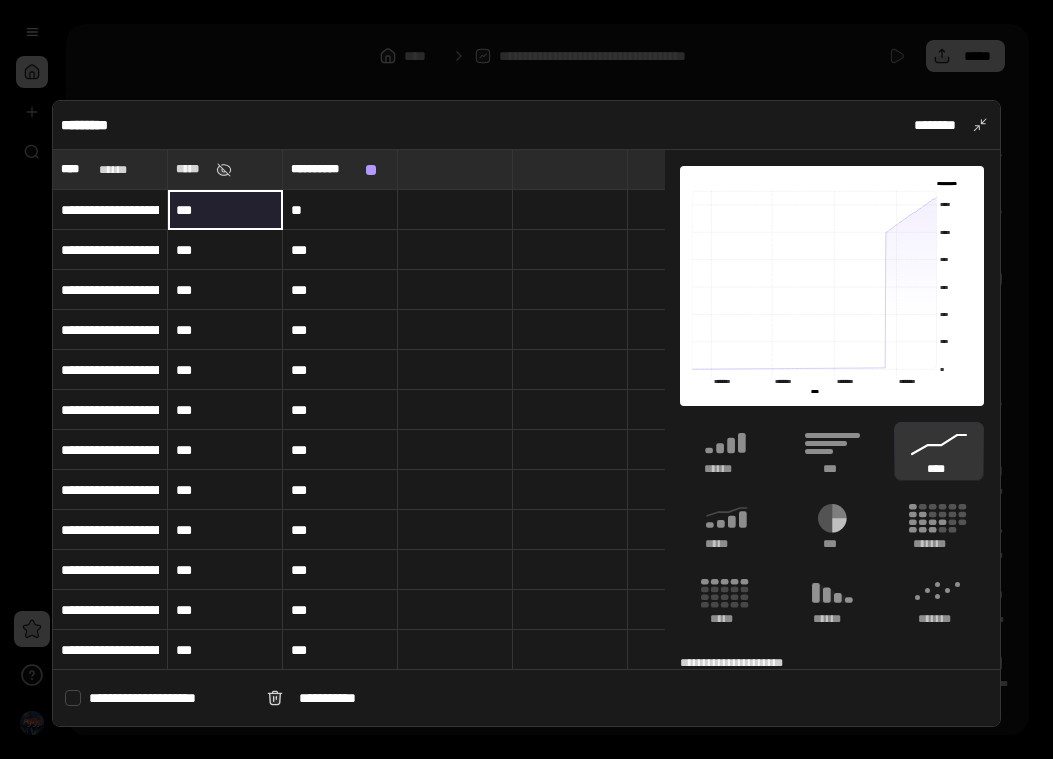 drag, startPoint x: 220, startPoint y: 198, endPoint x: 253, endPoint y: 200, distance: 33.06055 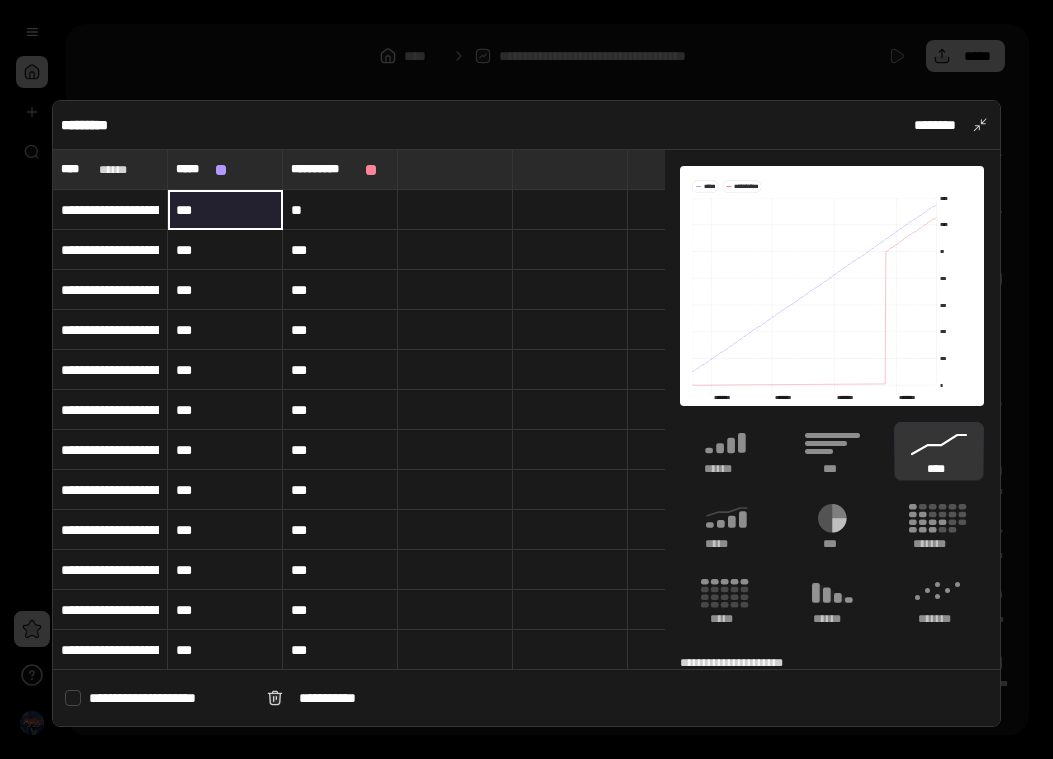 type 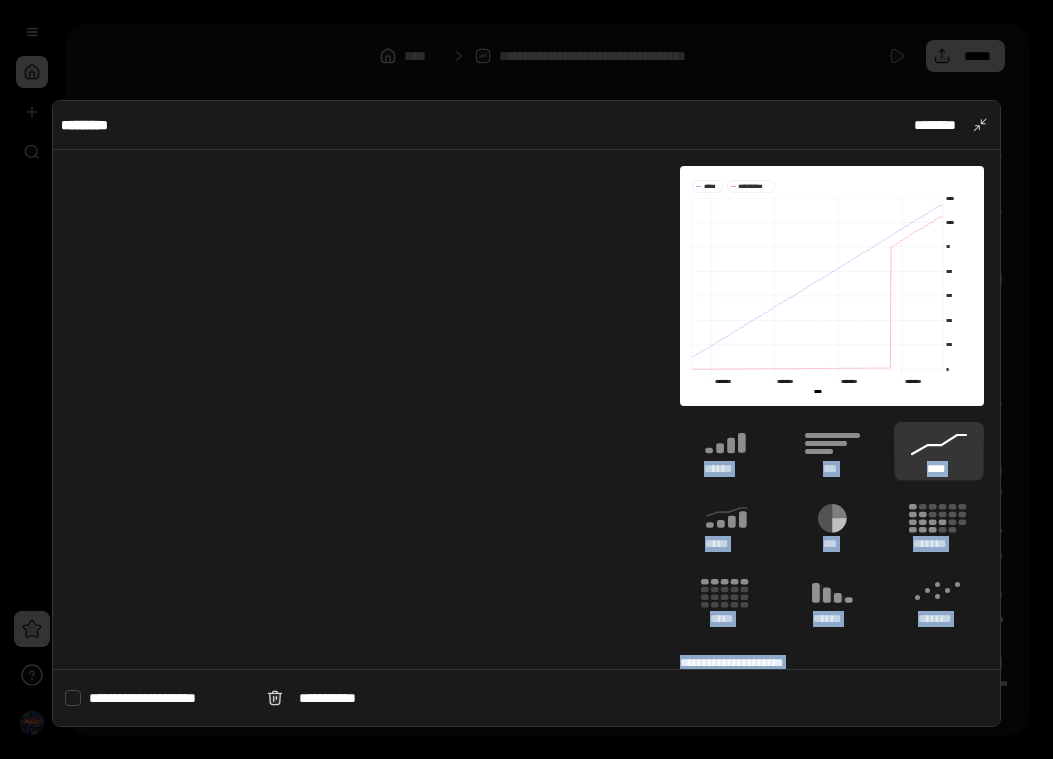 scroll, scrollTop: 9616, scrollLeft: 0, axis: vertical 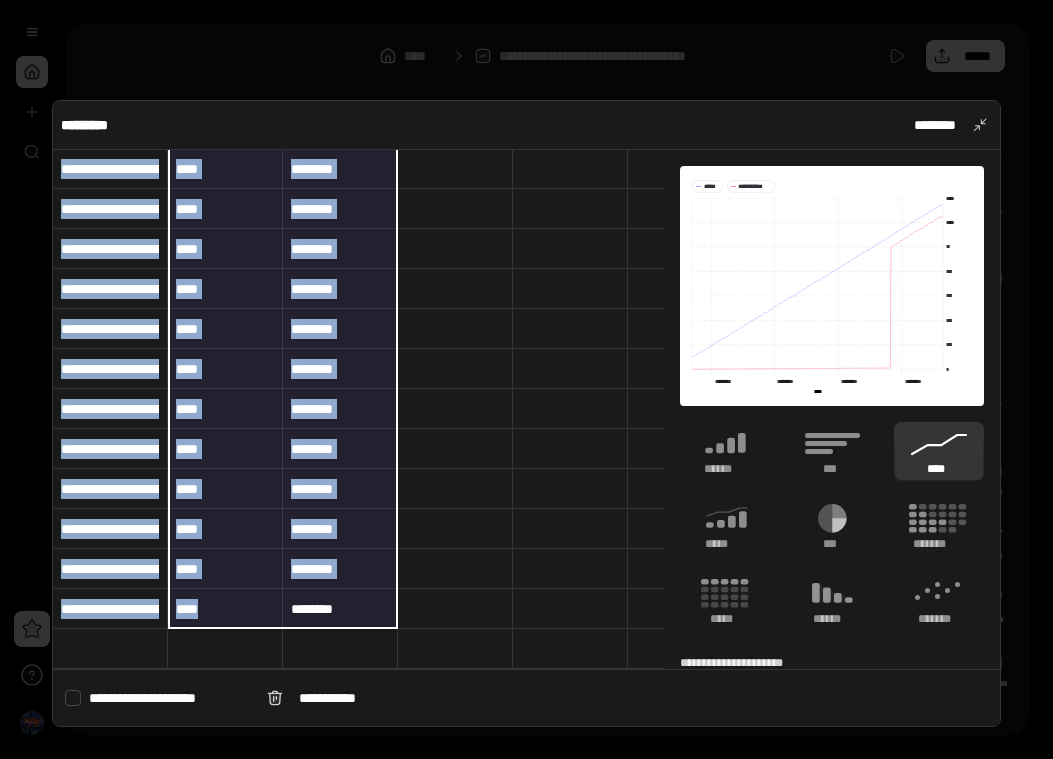 drag, startPoint x: 224, startPoint y: 207, endPoint x: 338, endPoint y: 588, distance: 397.68958 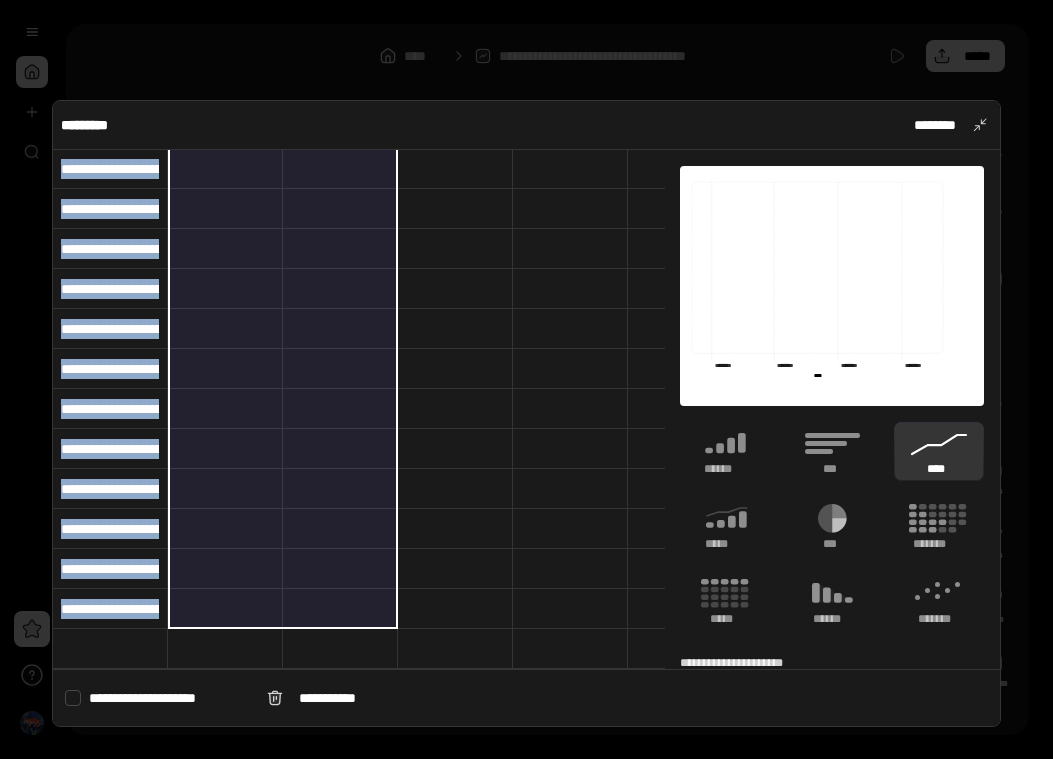 type 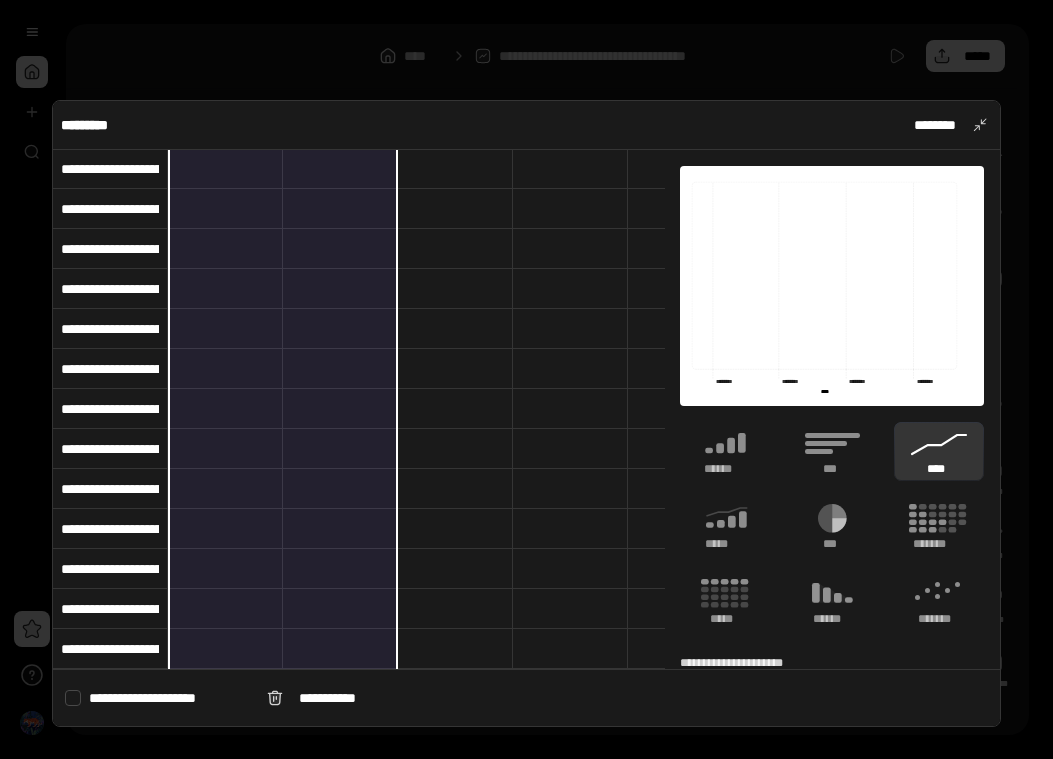 scroll, scrollTop: 0, scrollLeft: 0, axis: both 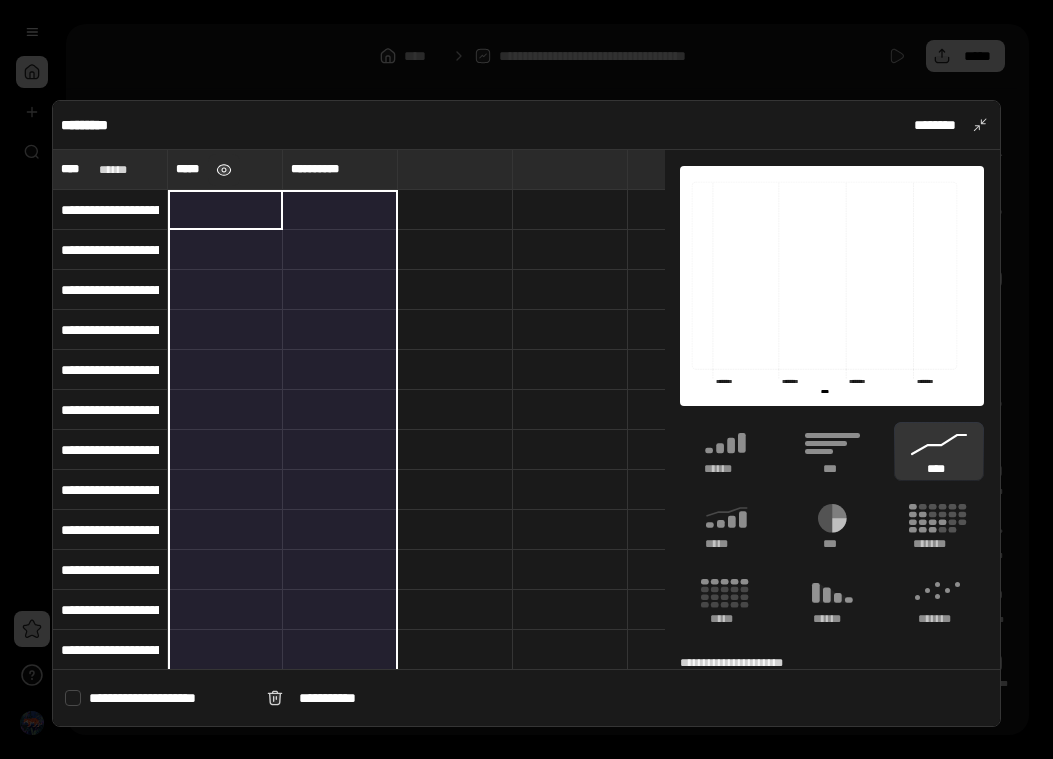 click at bounding box center [224, 170] 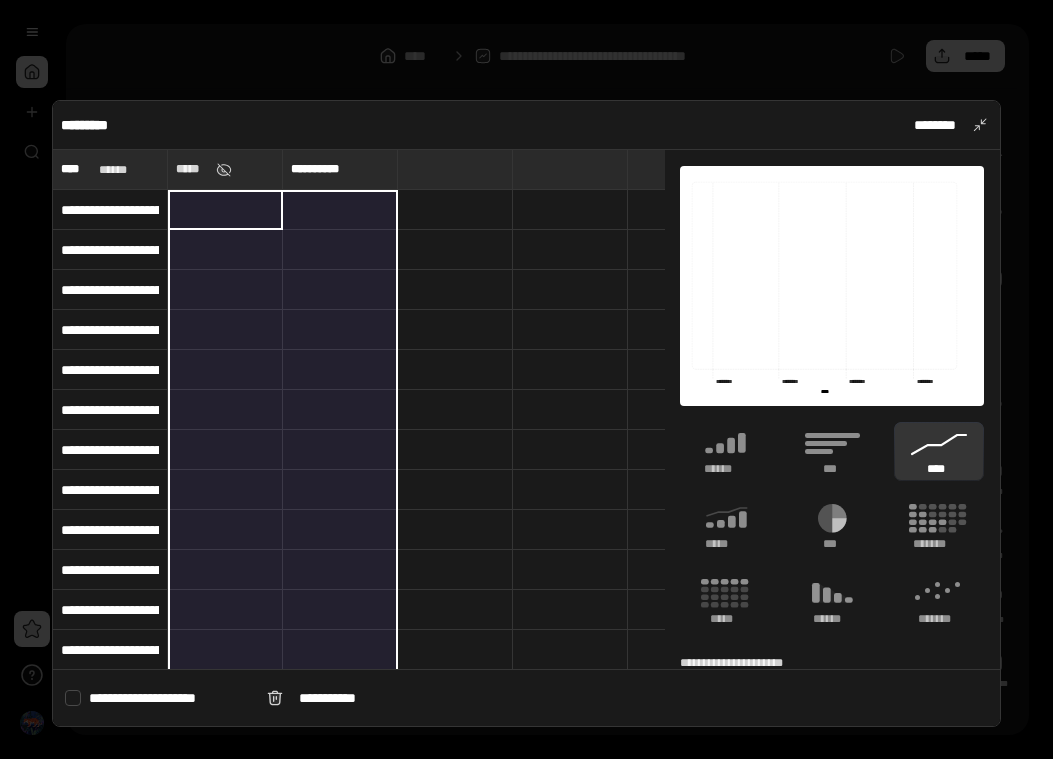 click on "*****" at bounding box center (192, 169) 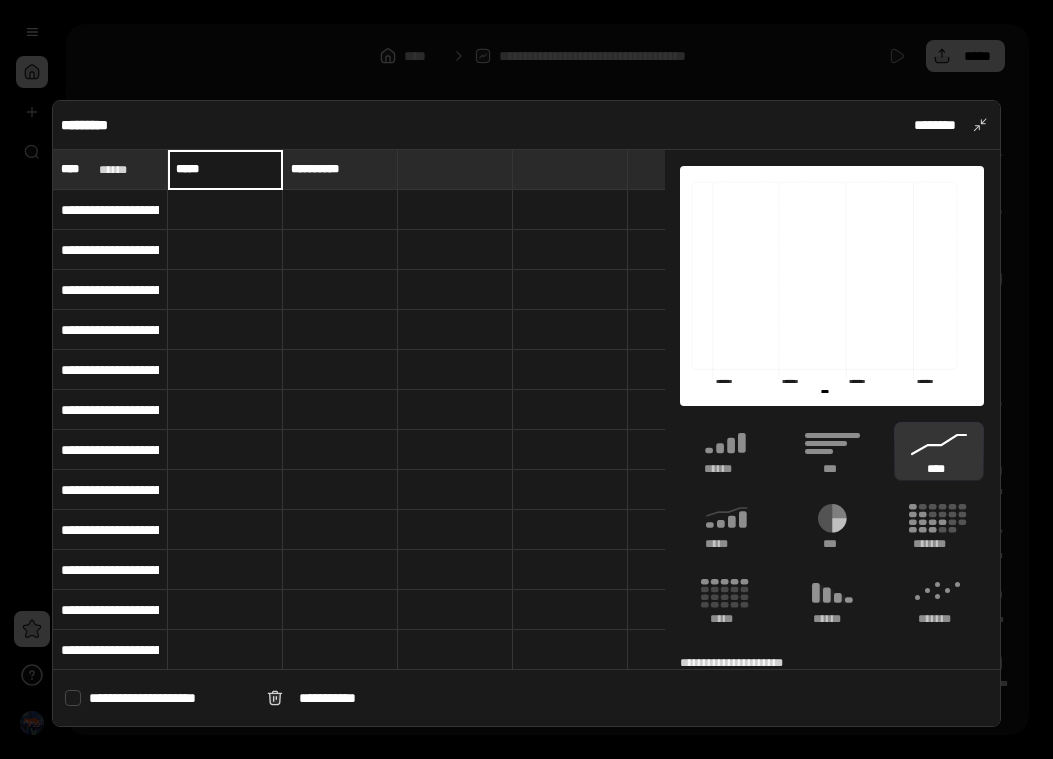 click on "*****" at bounding box center (225, 169) 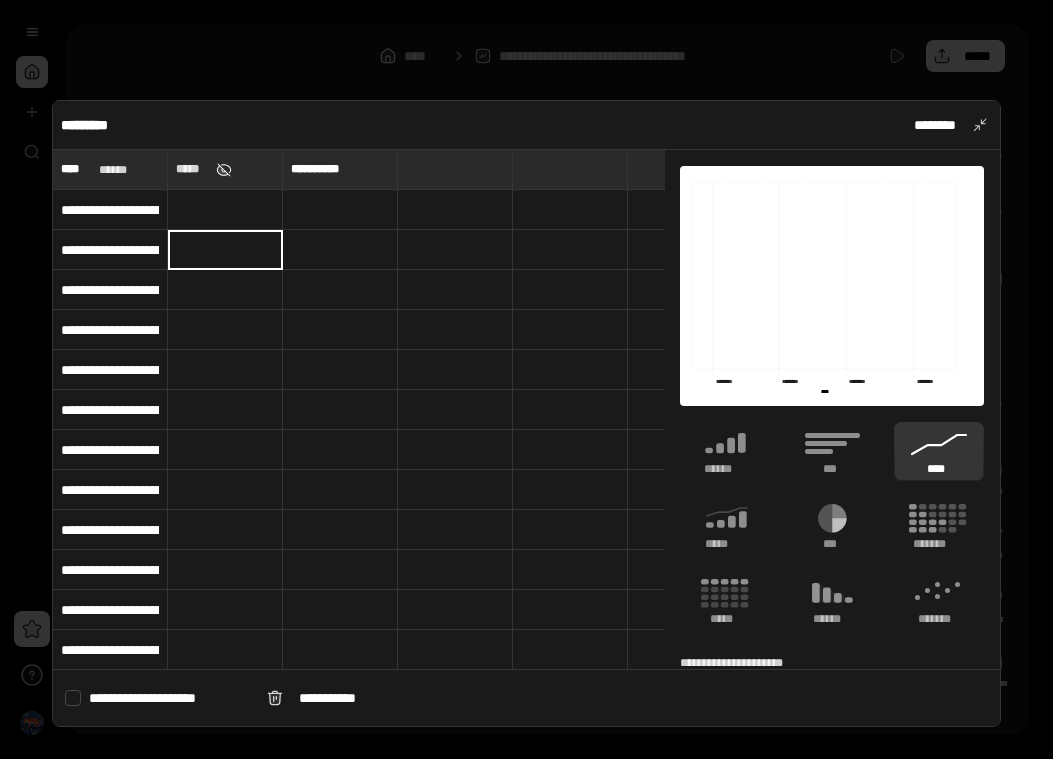 click at bounding box center (224, 170) 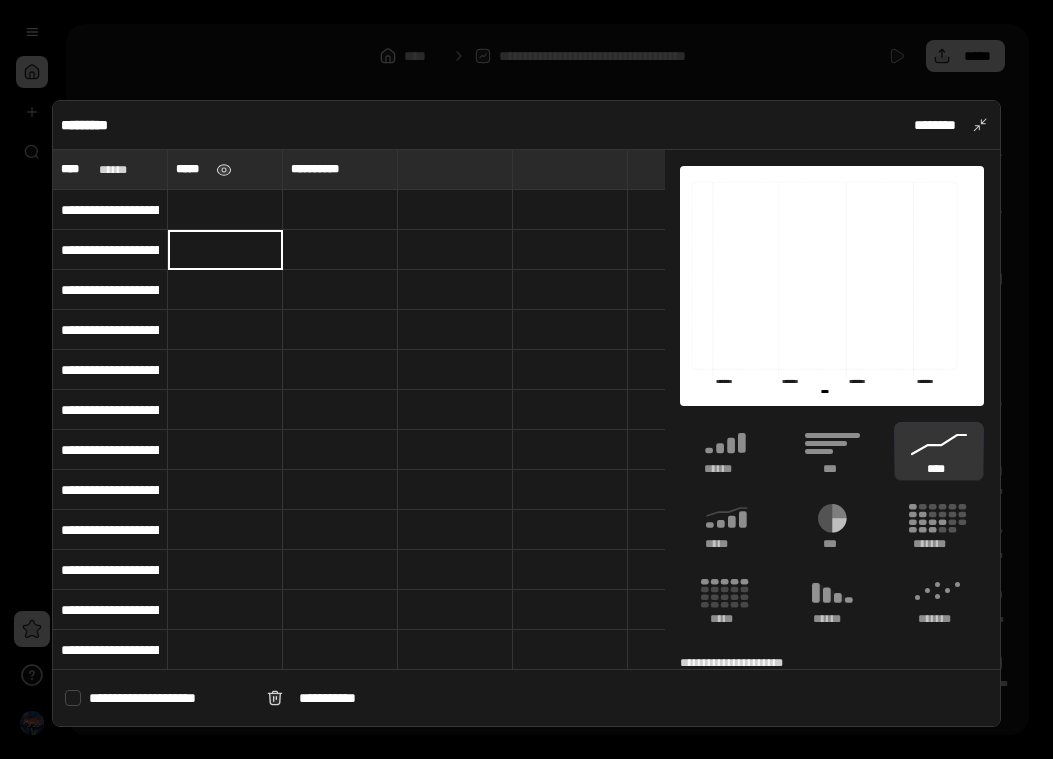 click on "*****" at bounding box center [192, 169] 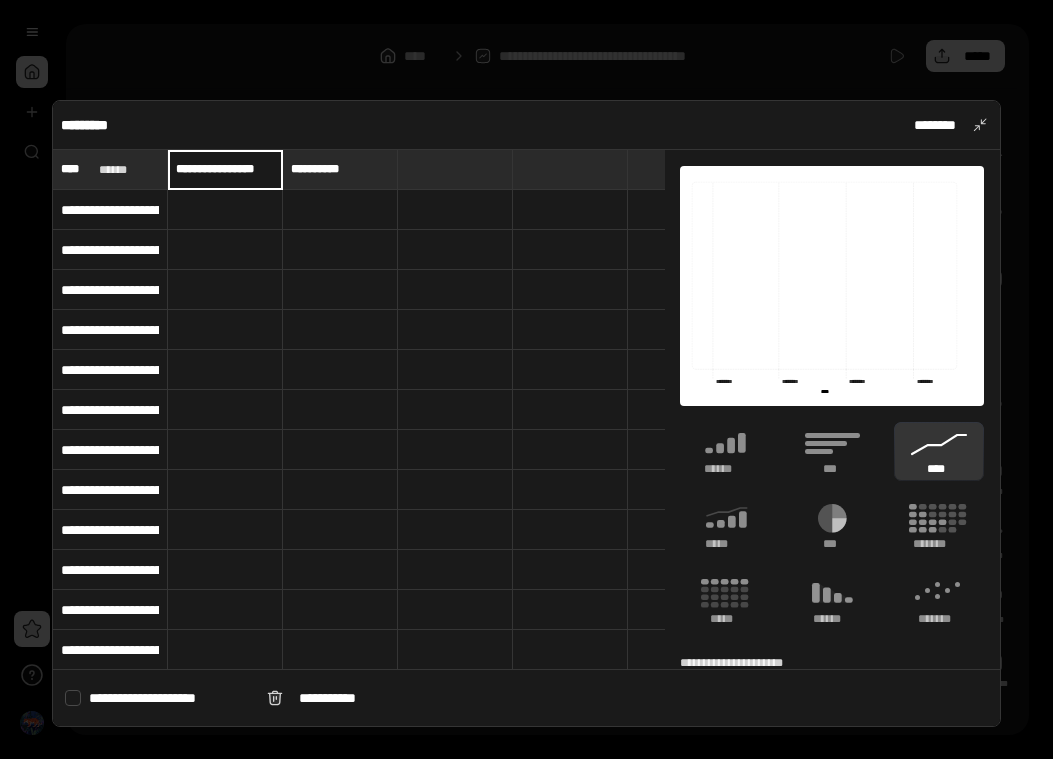 scroll, scrollTop: 0, scrollLeft: 1, axis: horizontal 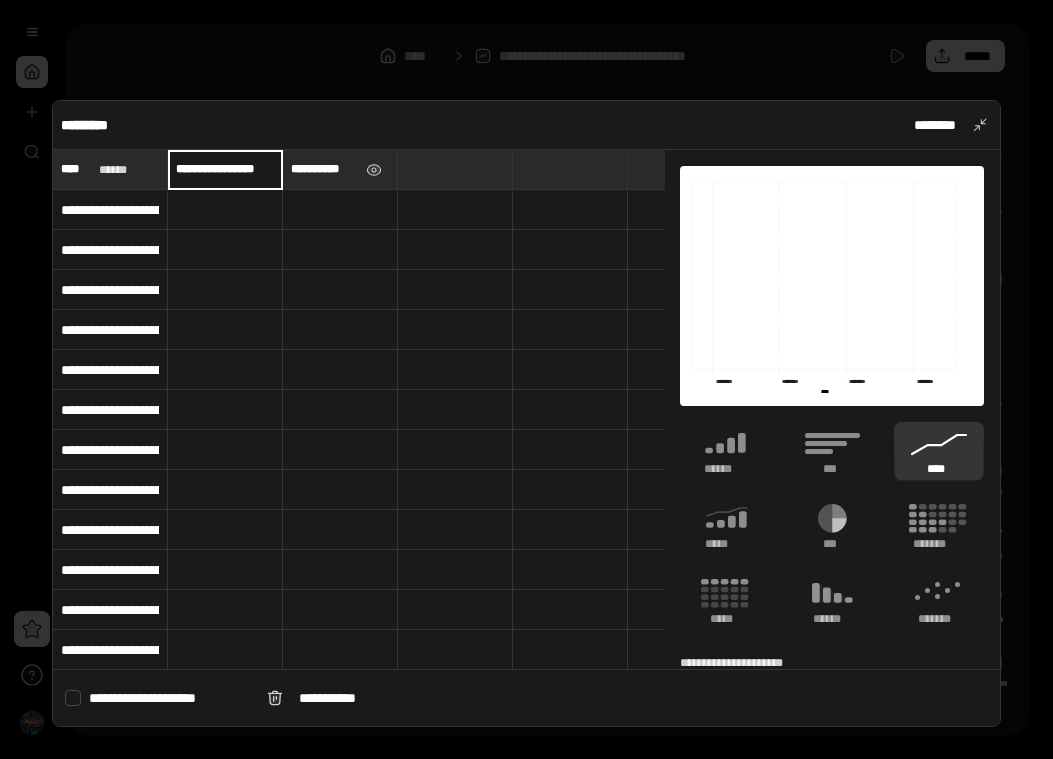type on "**********" 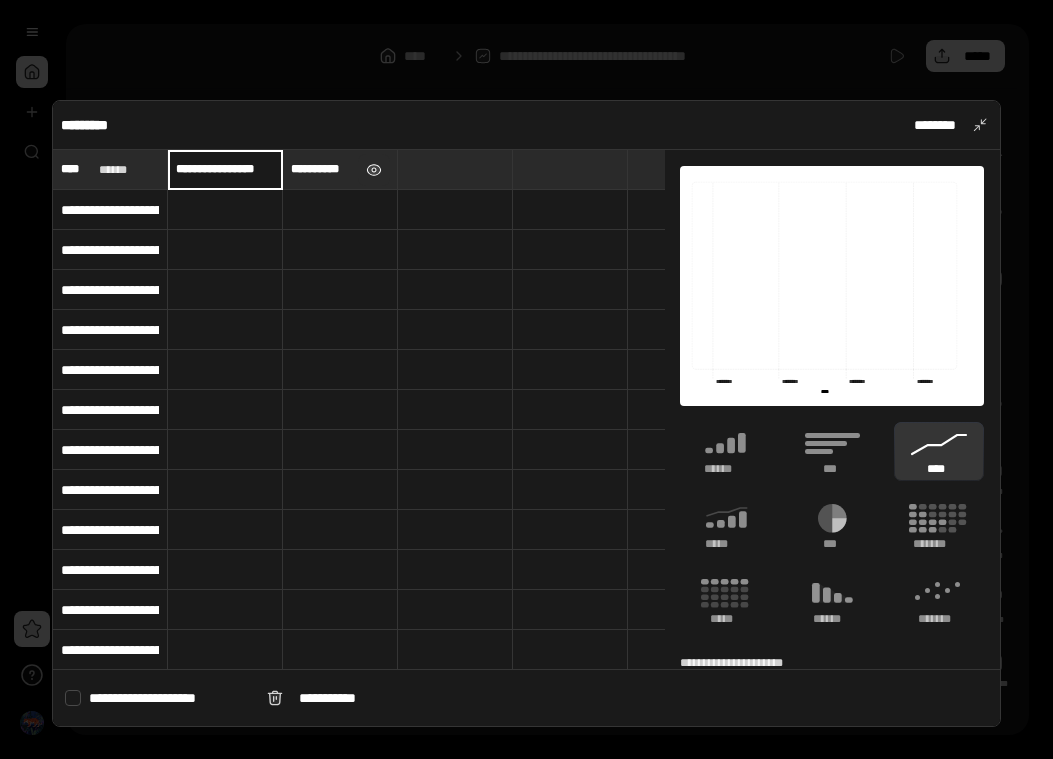 scroll, scrollTop: 0, scrollLeft: 0, axis: both 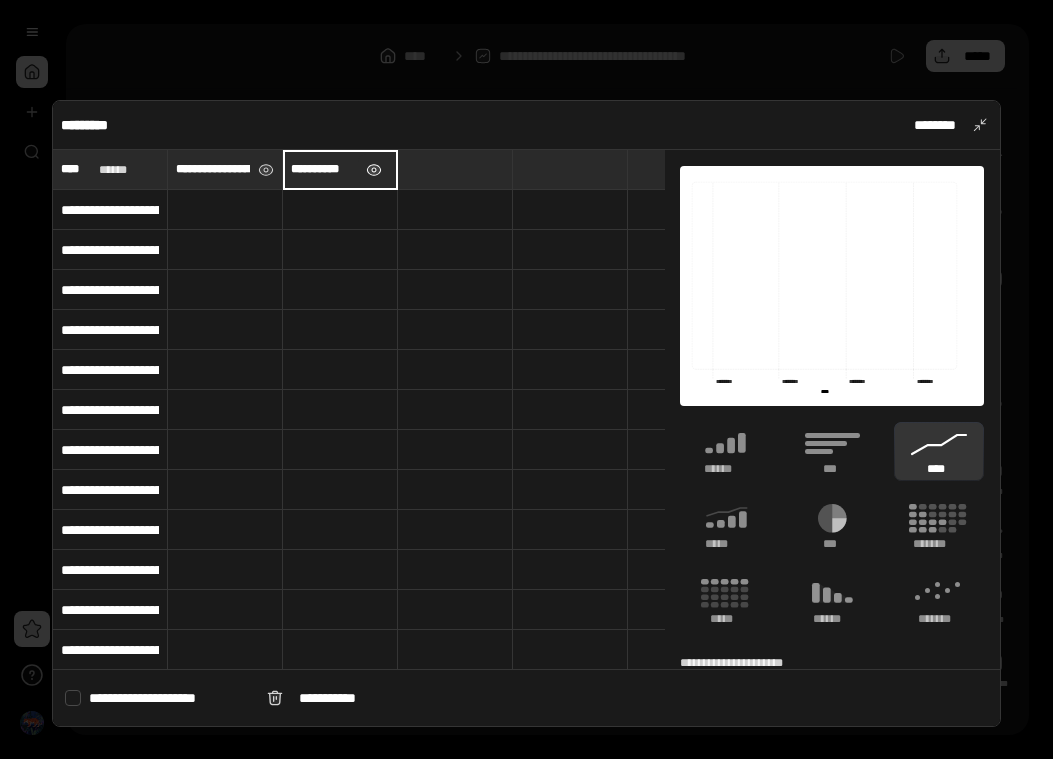 click at bounding box center [373, 170] 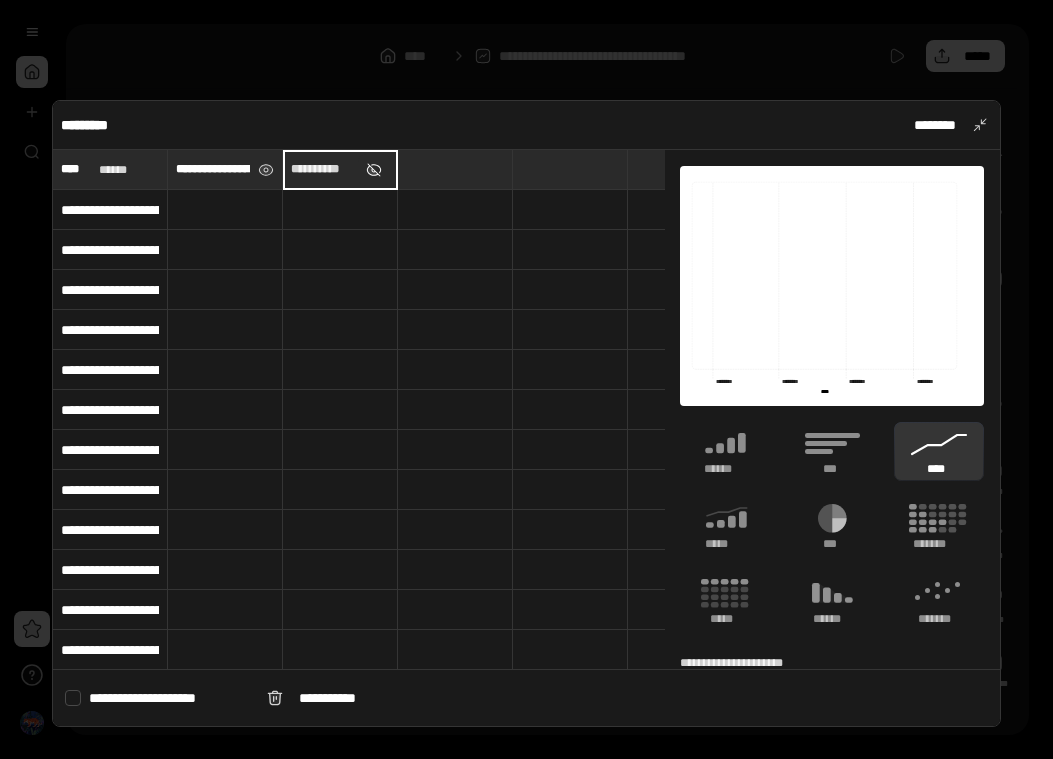 click at bounding box center (373, 170) 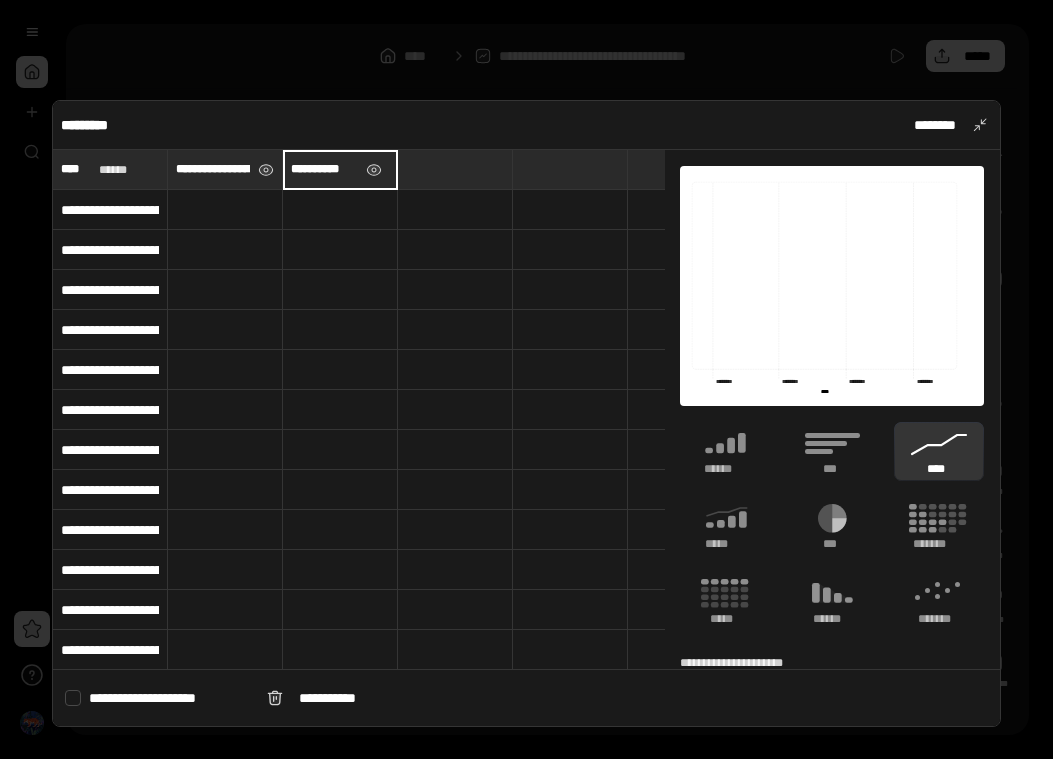 click at bounding box center (373, 170) 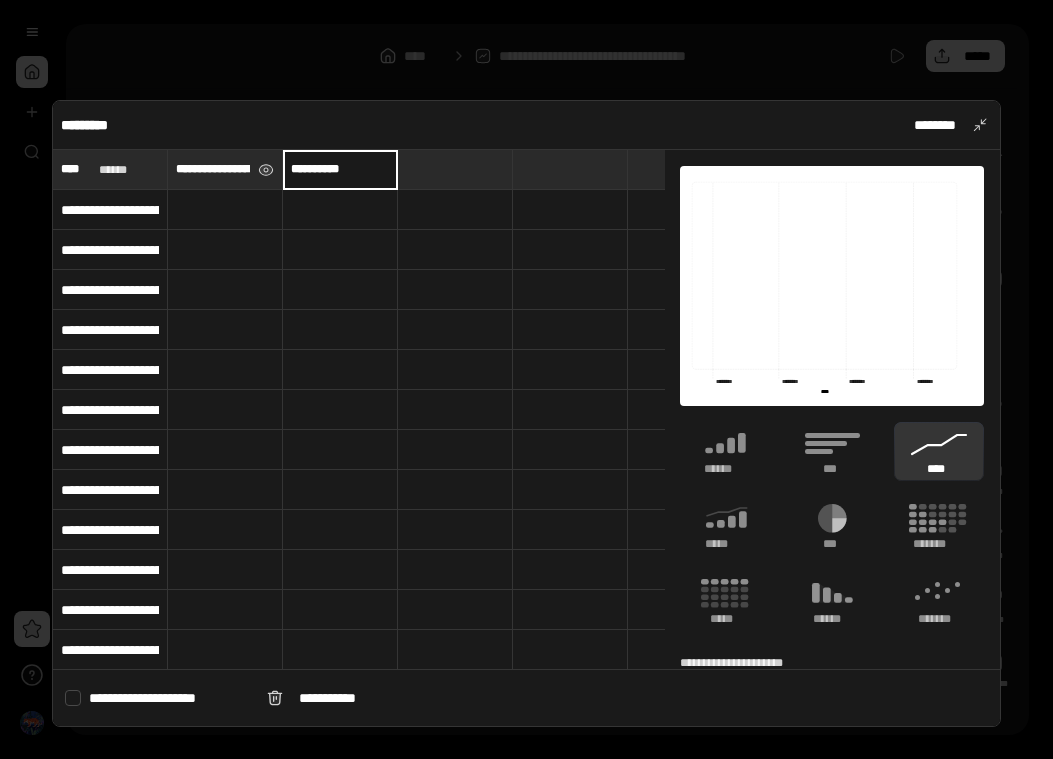 click on "**********" at bounding box center [340, 169] 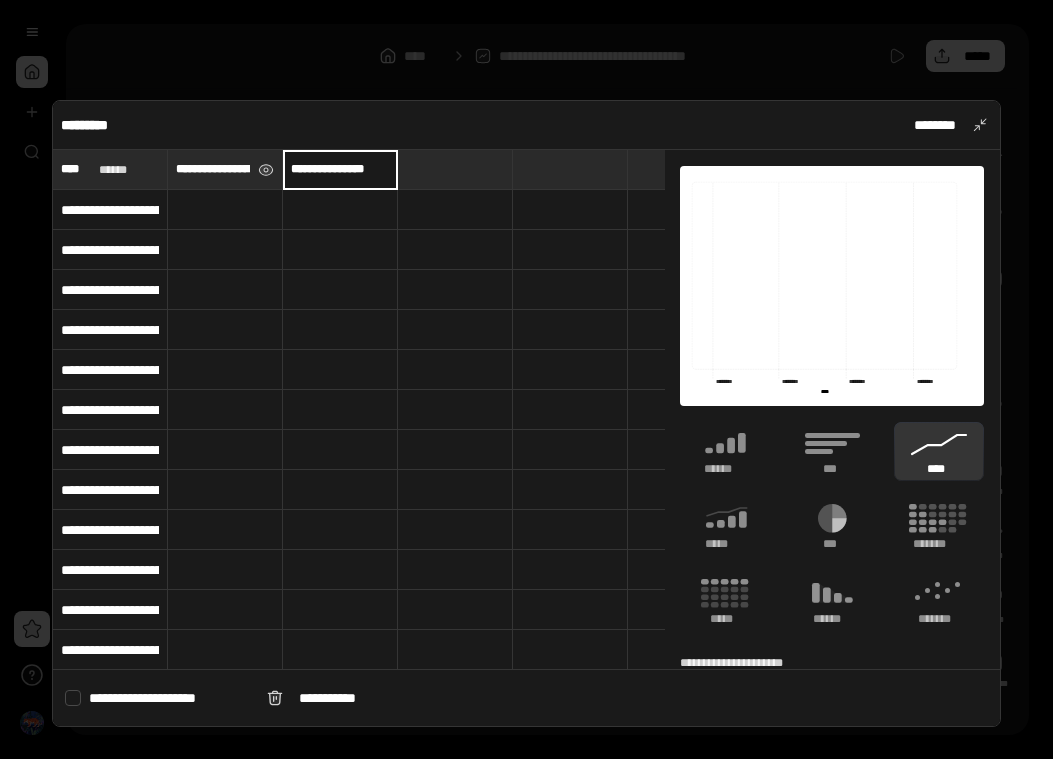type on "**********" 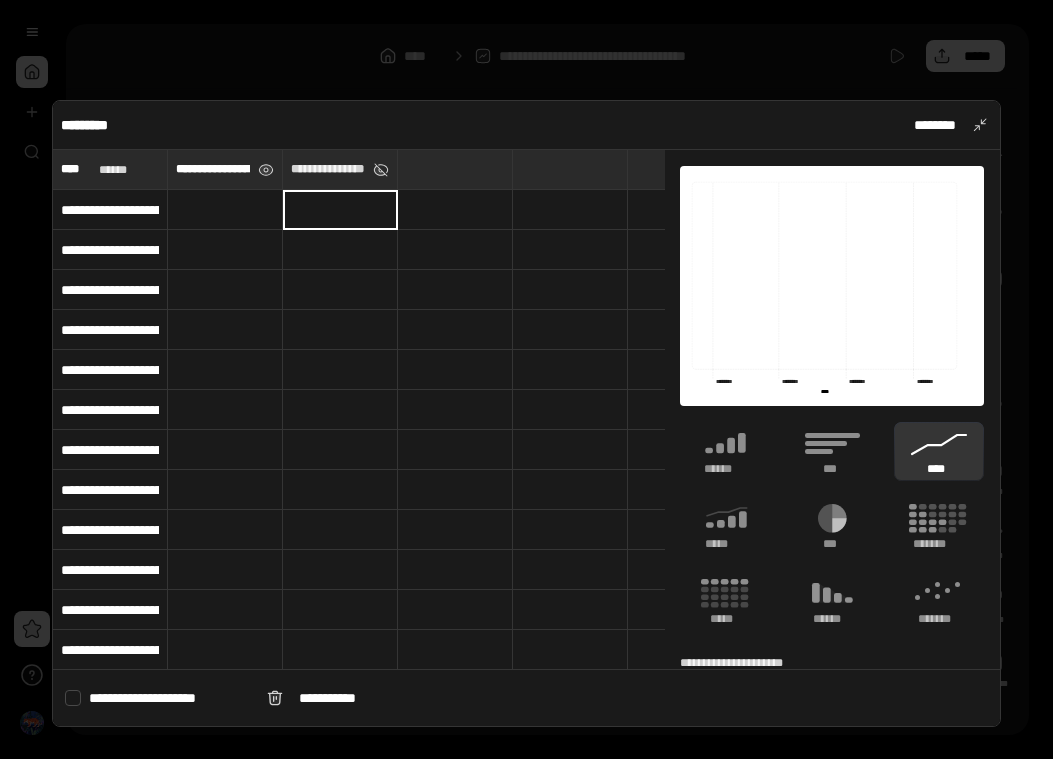 click at bounding box center (225, 210) 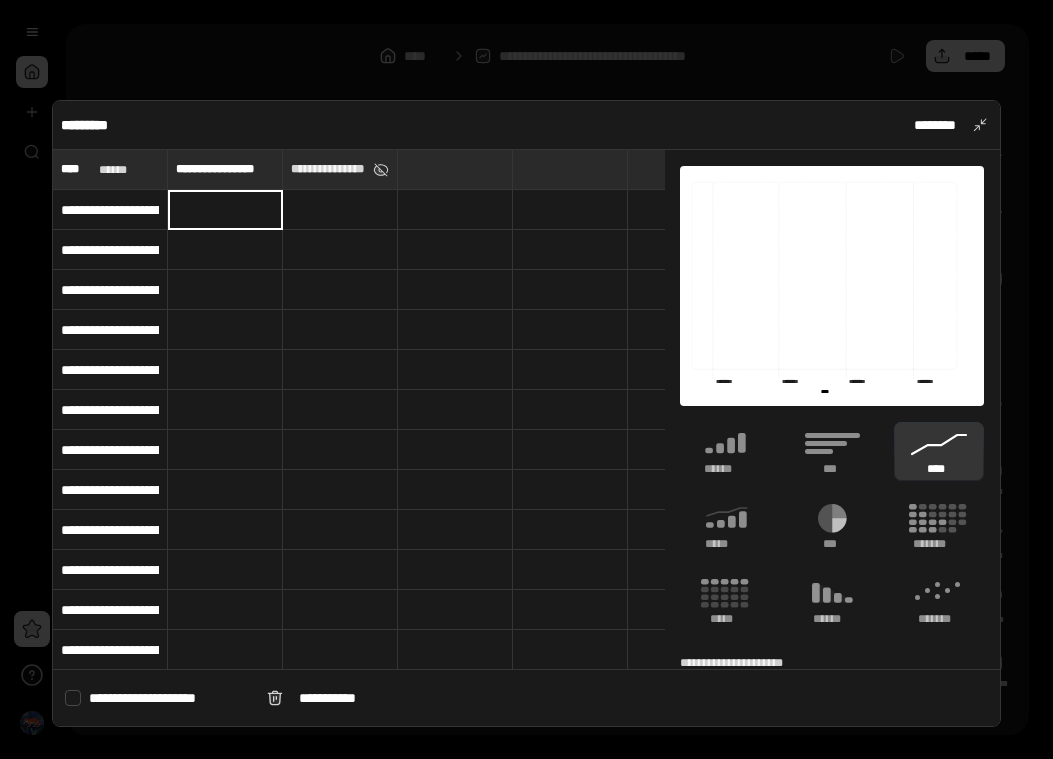 click at bounding box center [381, 170] 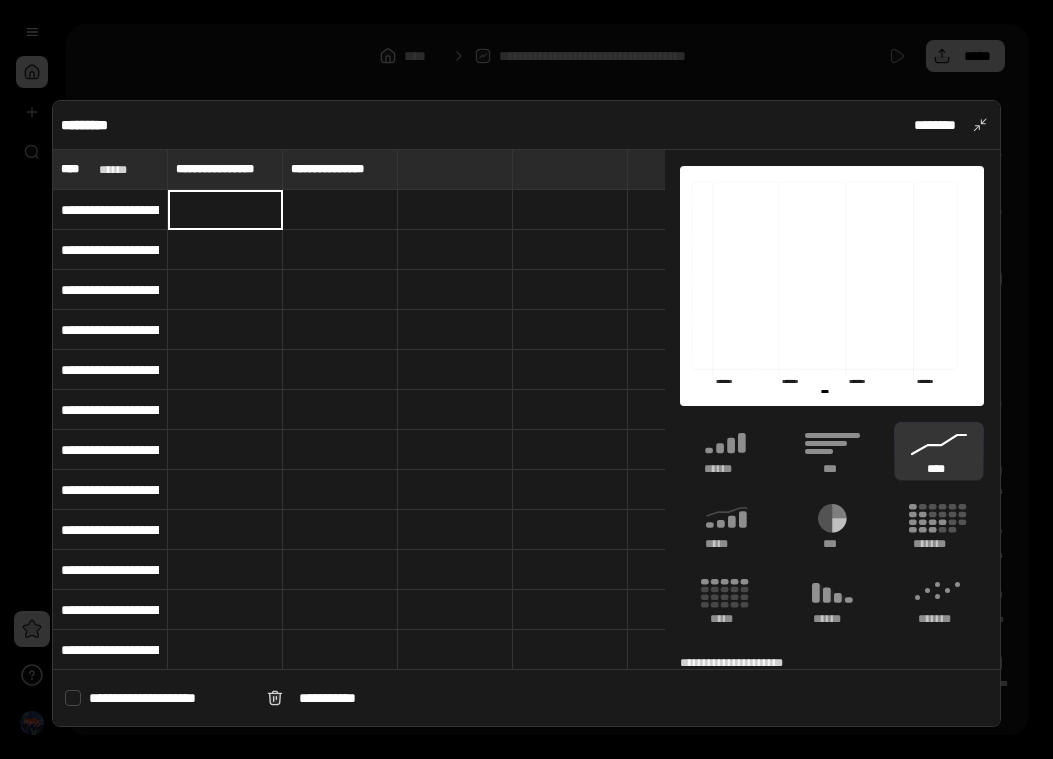 type 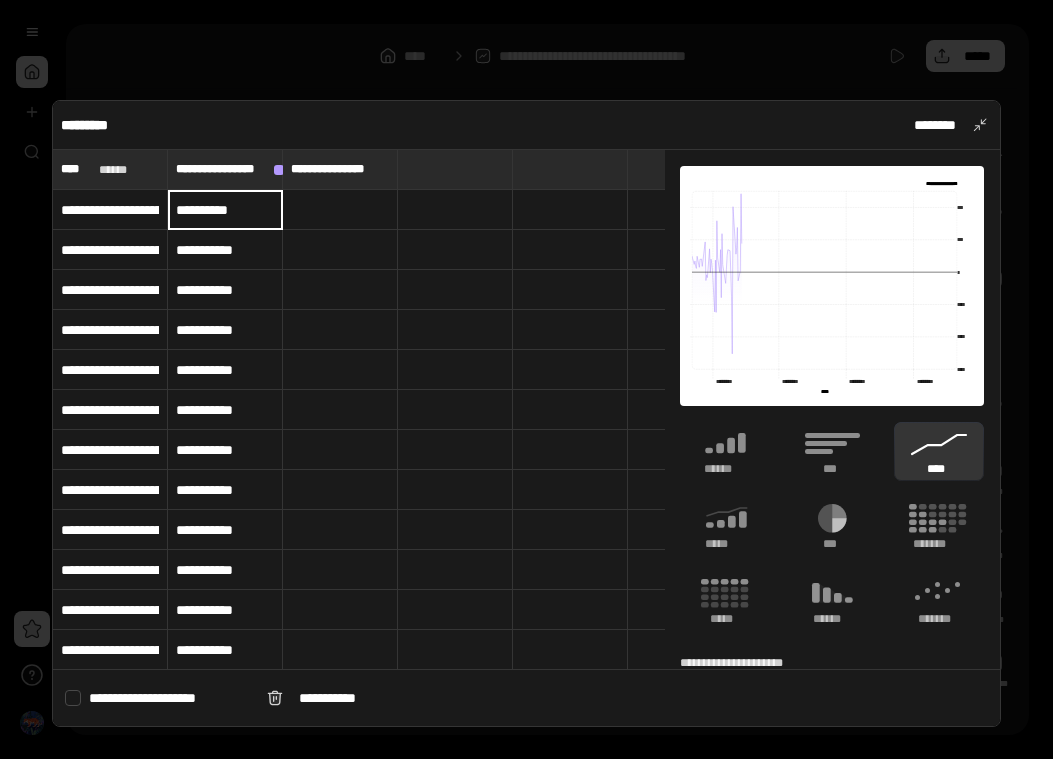 type on "**********" 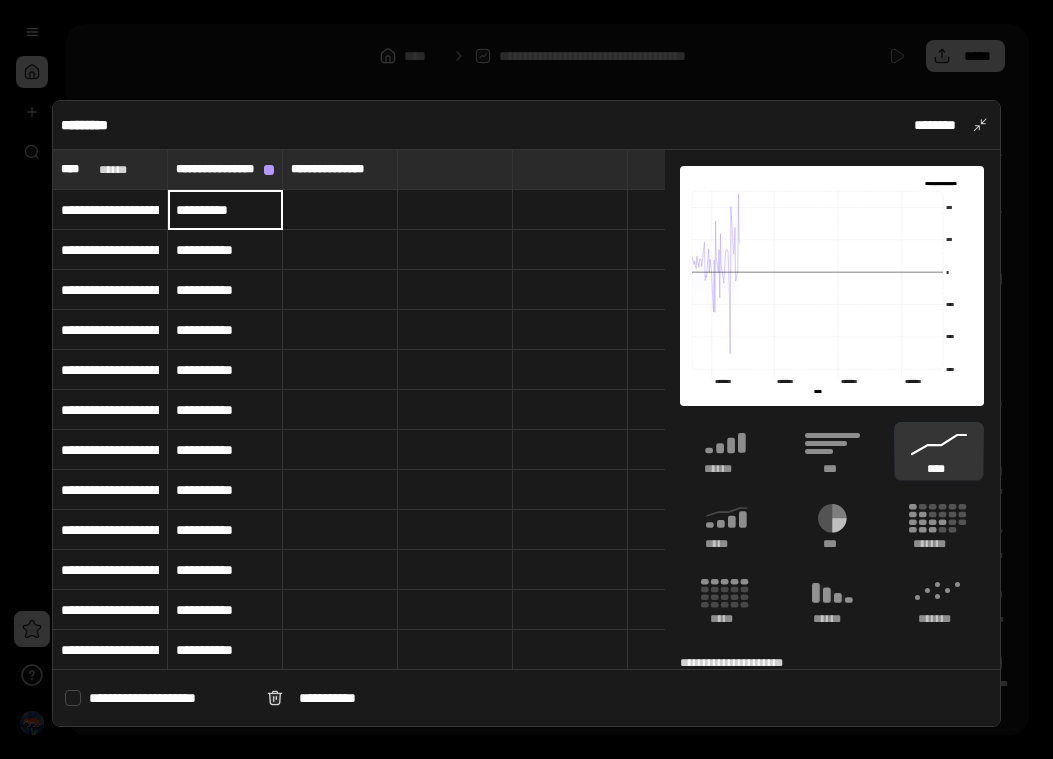 click at bounding box center [340, 210] 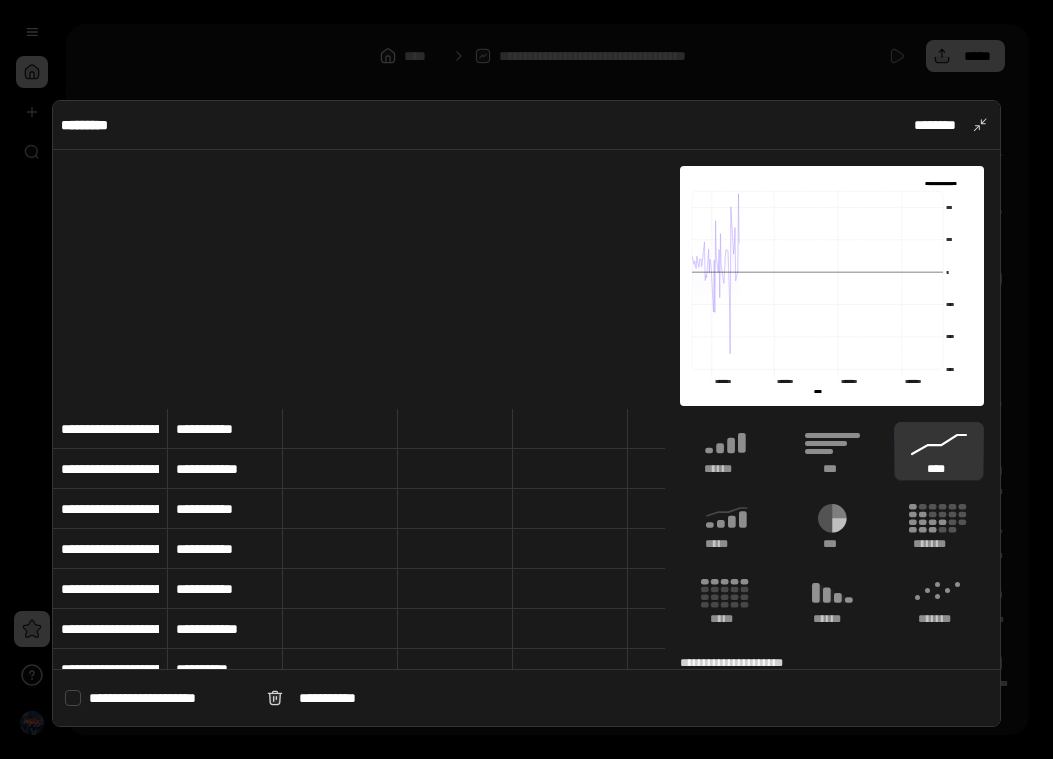 scroll, scrollTop: 351, scrollLeft: 0, axis: vertical 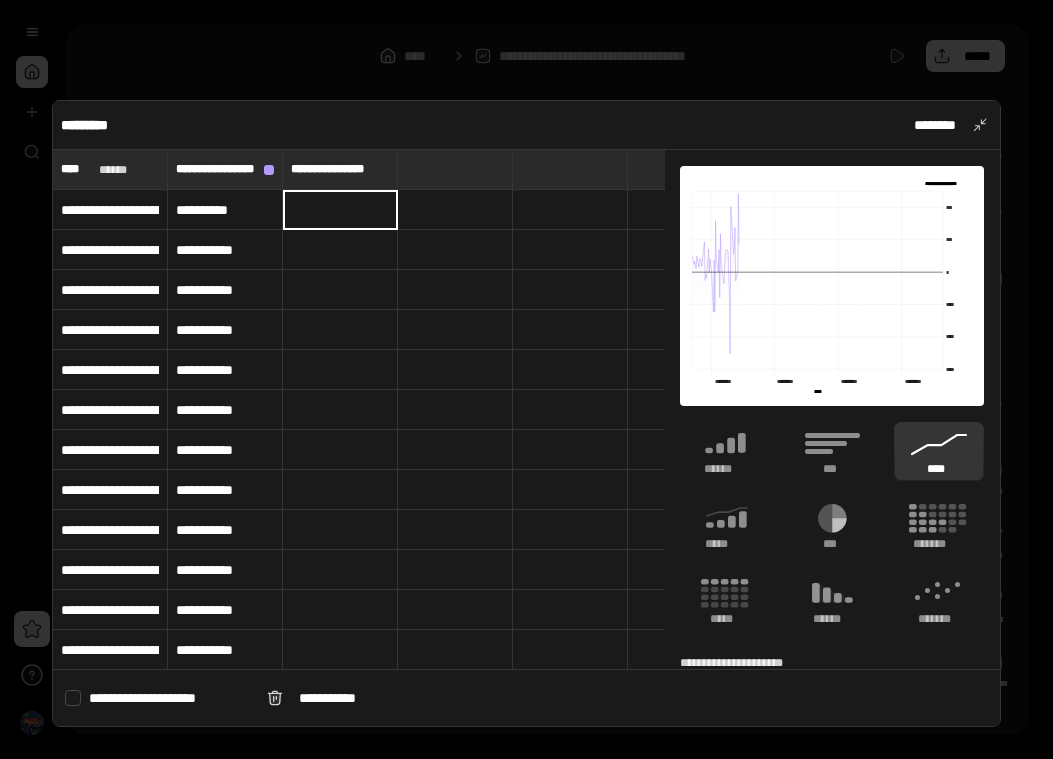 click on "**********" at bounding box center [225, 210] 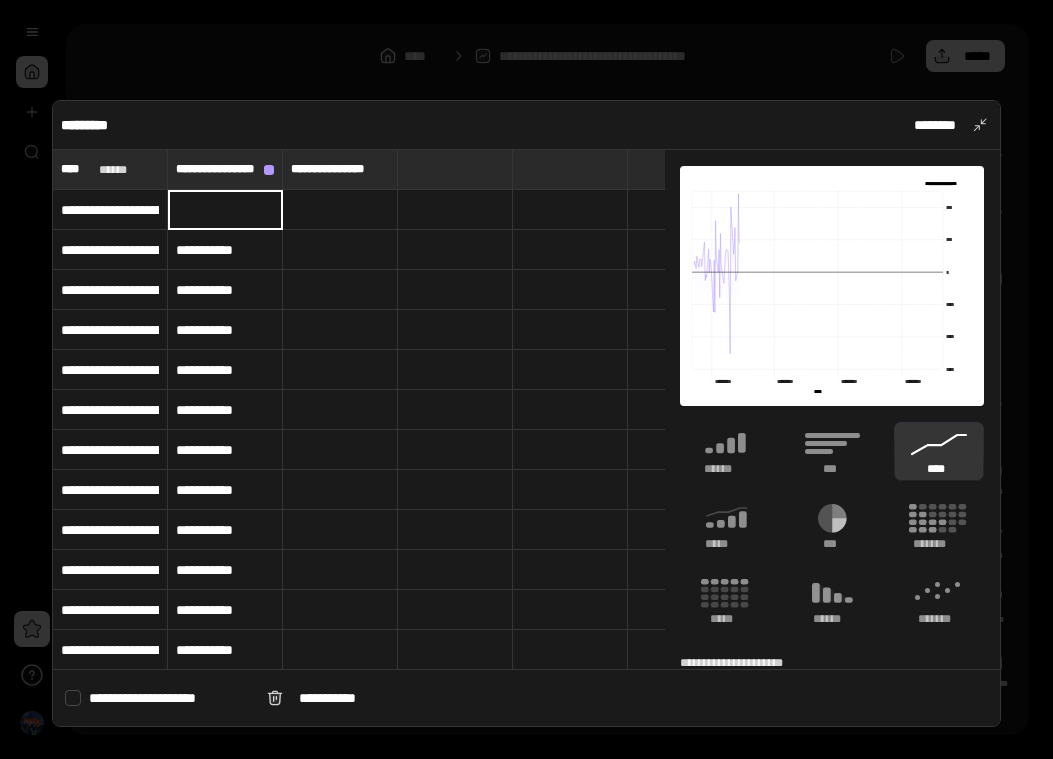 type 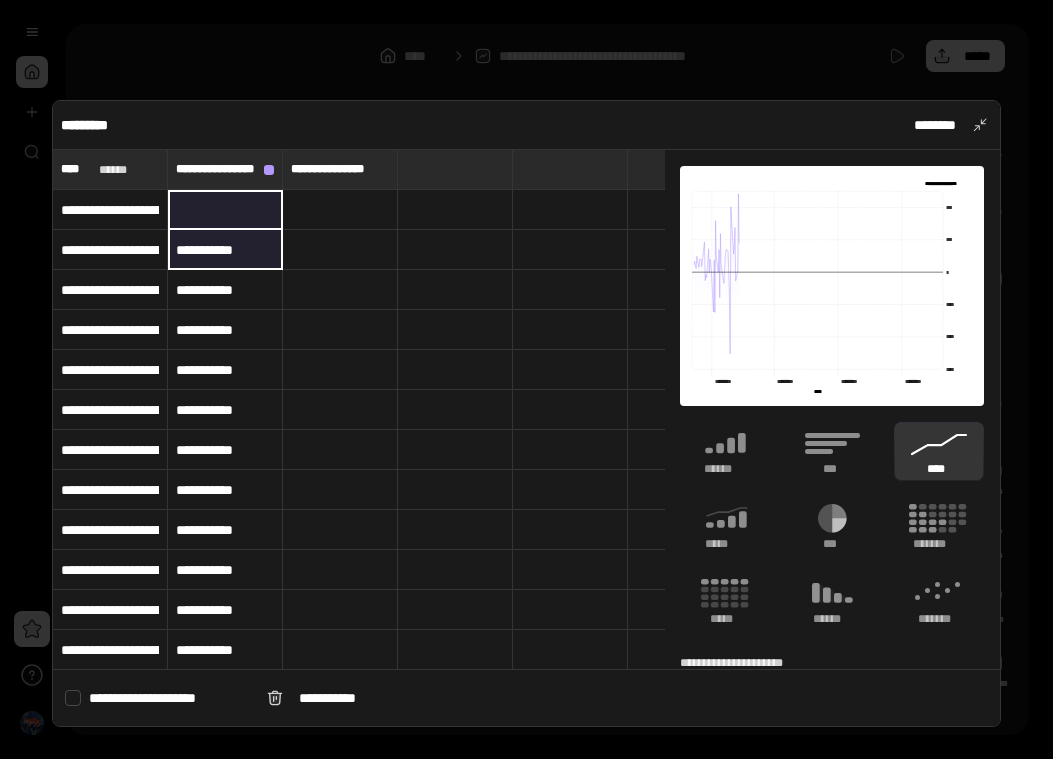 click at bounding box center (340, 250) 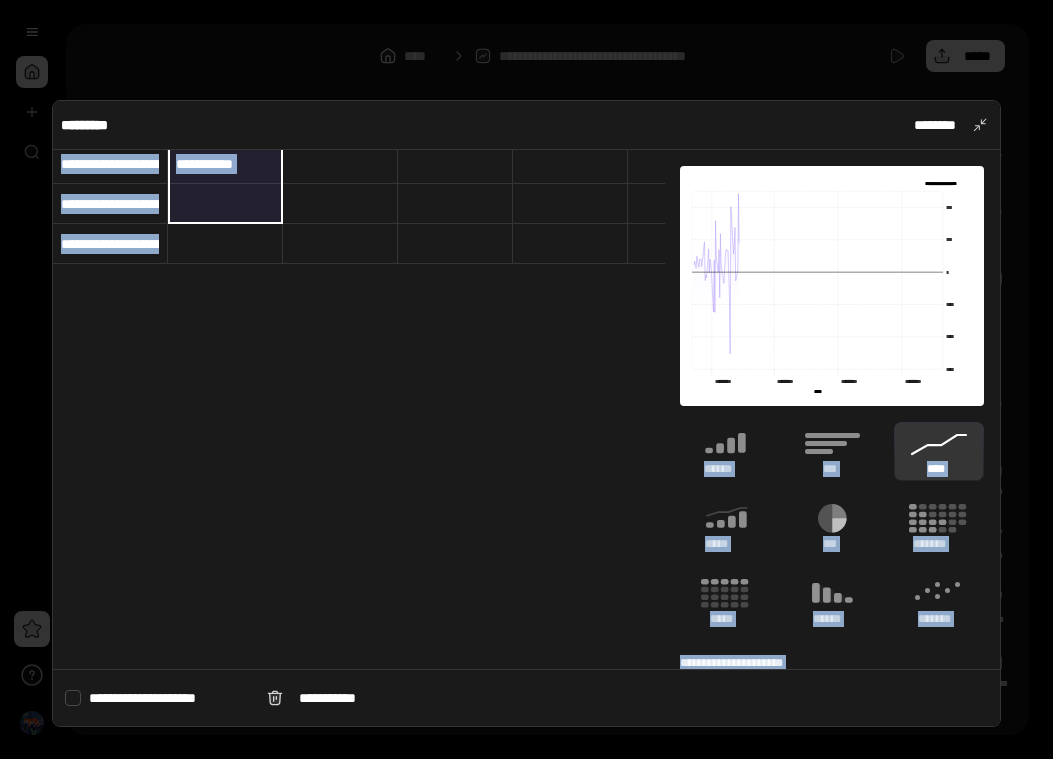 scroll, scrollTop: 2076, scrollLeft: 0, axis: vertical 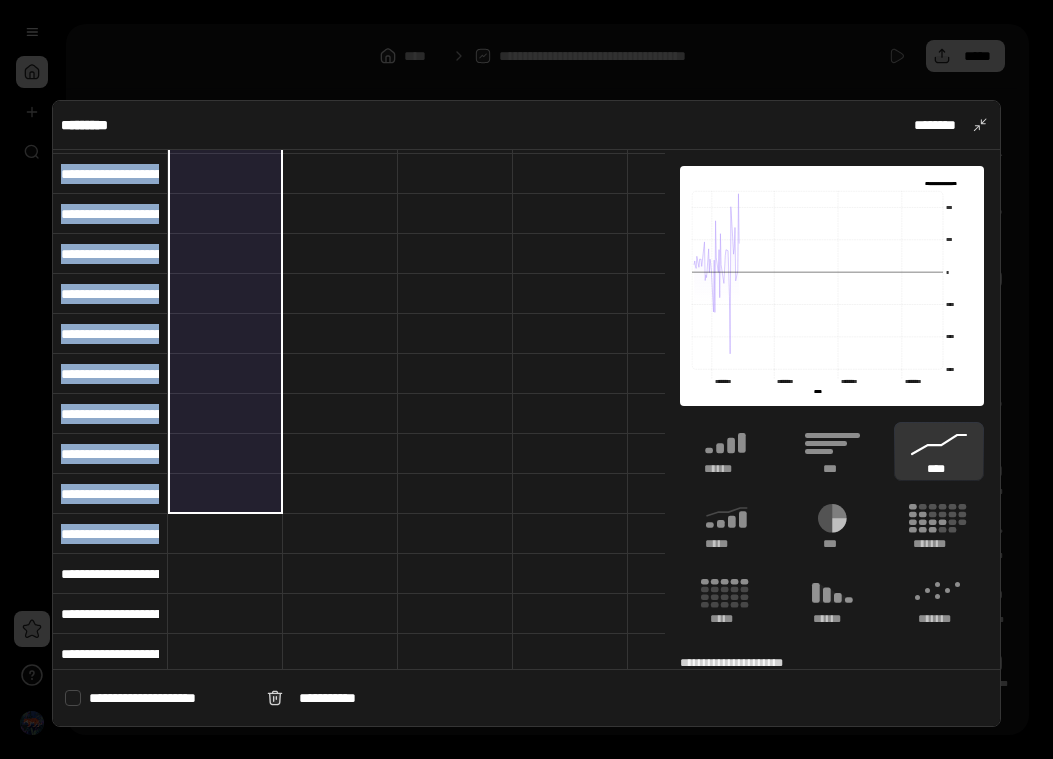 drag, startPoint x: 226, startPoint y: 192, endPoint x: 239, endPoint y: 549, distance: 357.2366 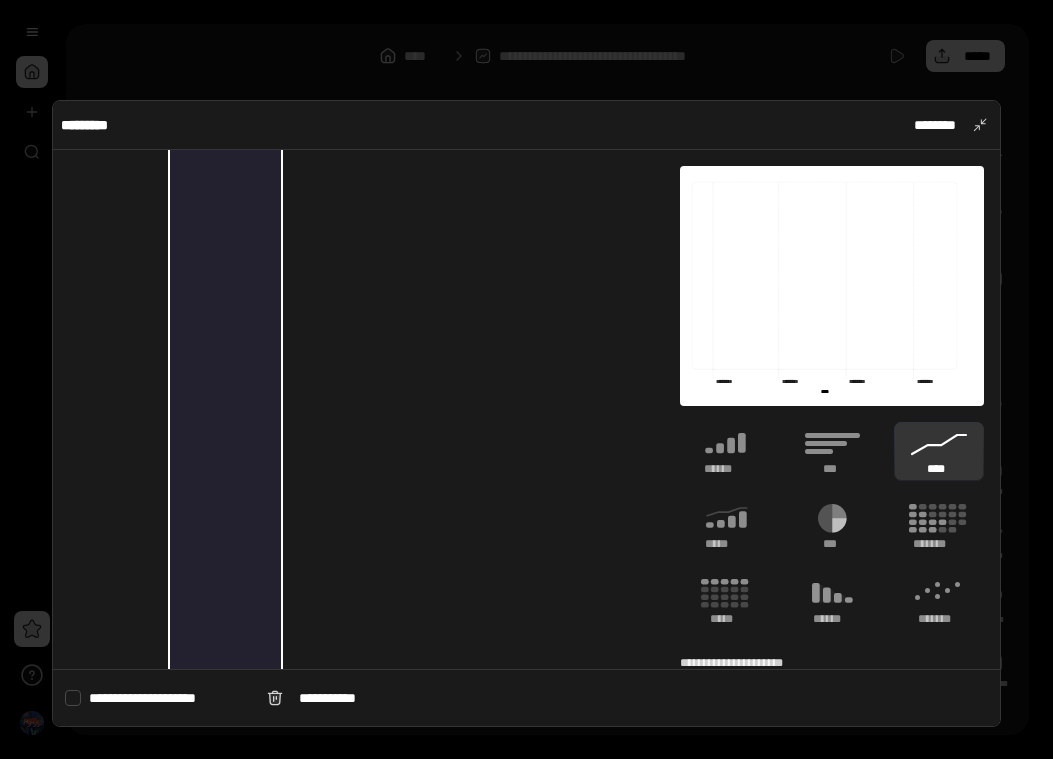 scroll, scrollTop: 0, scrollLeft: 0, axis: both 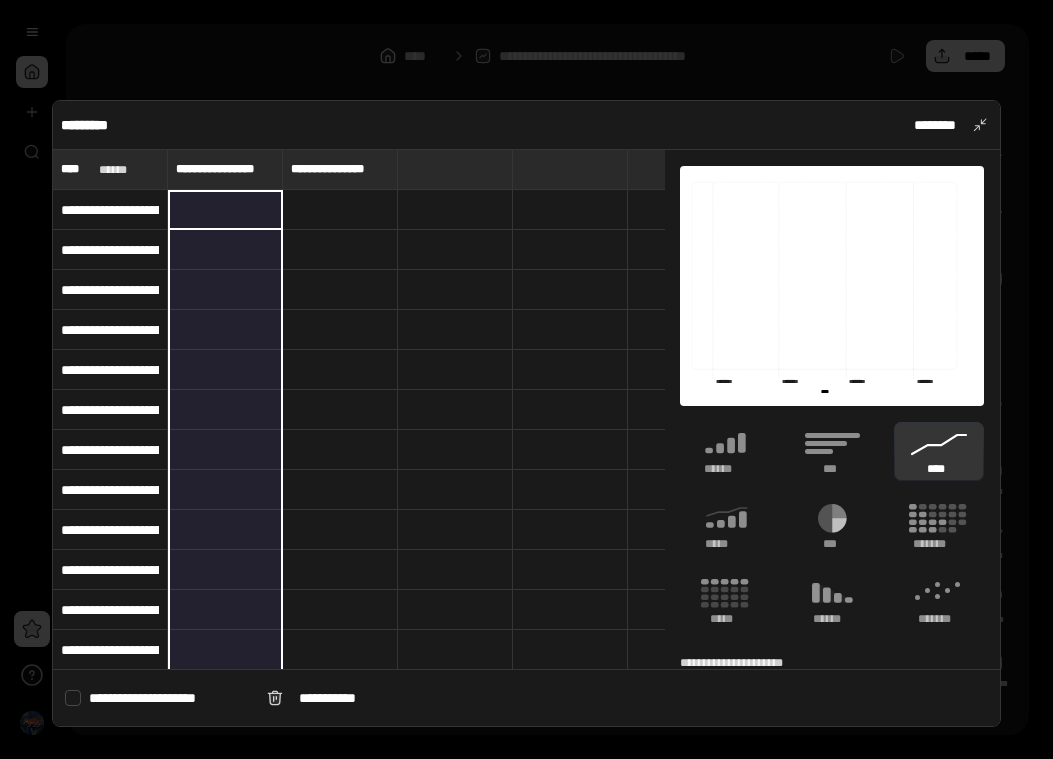 click at bounding box center (225, 210) 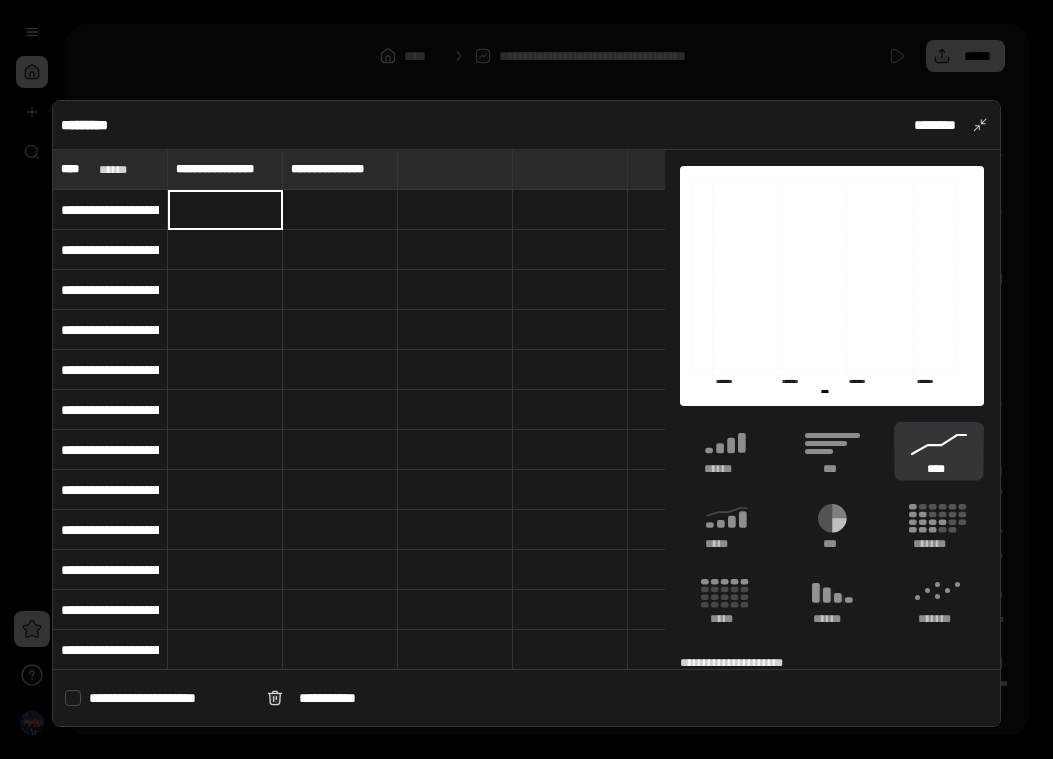 click at bounding box center (340, 290) 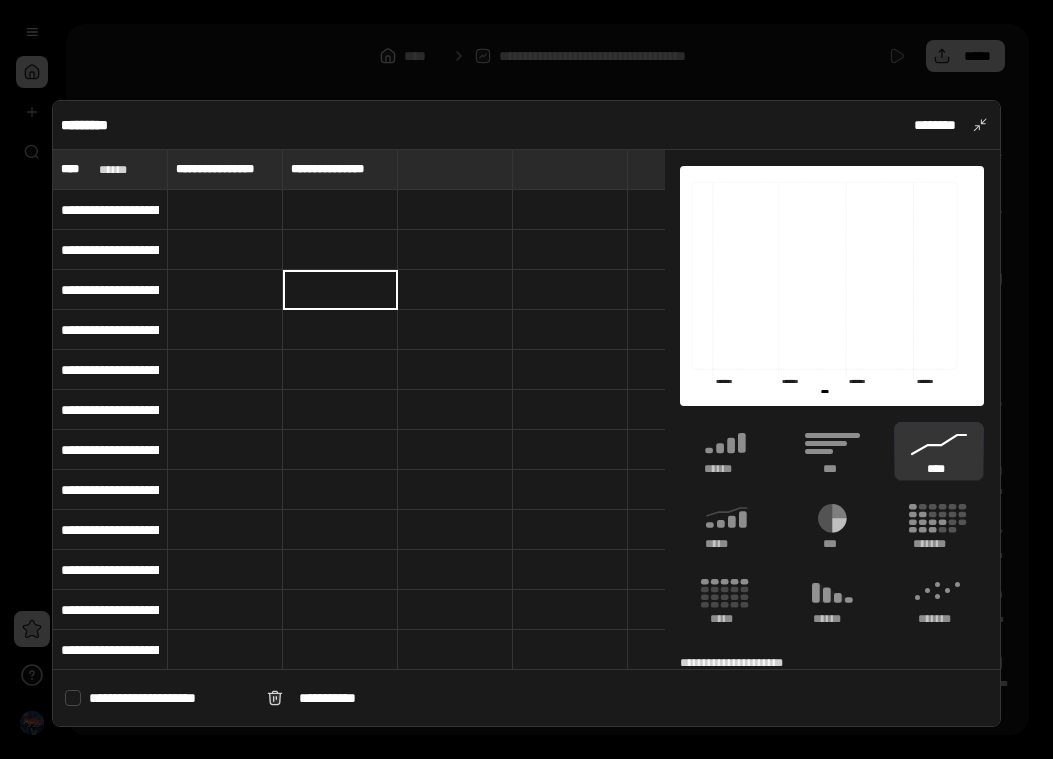 click at bounding box center [225, 210] 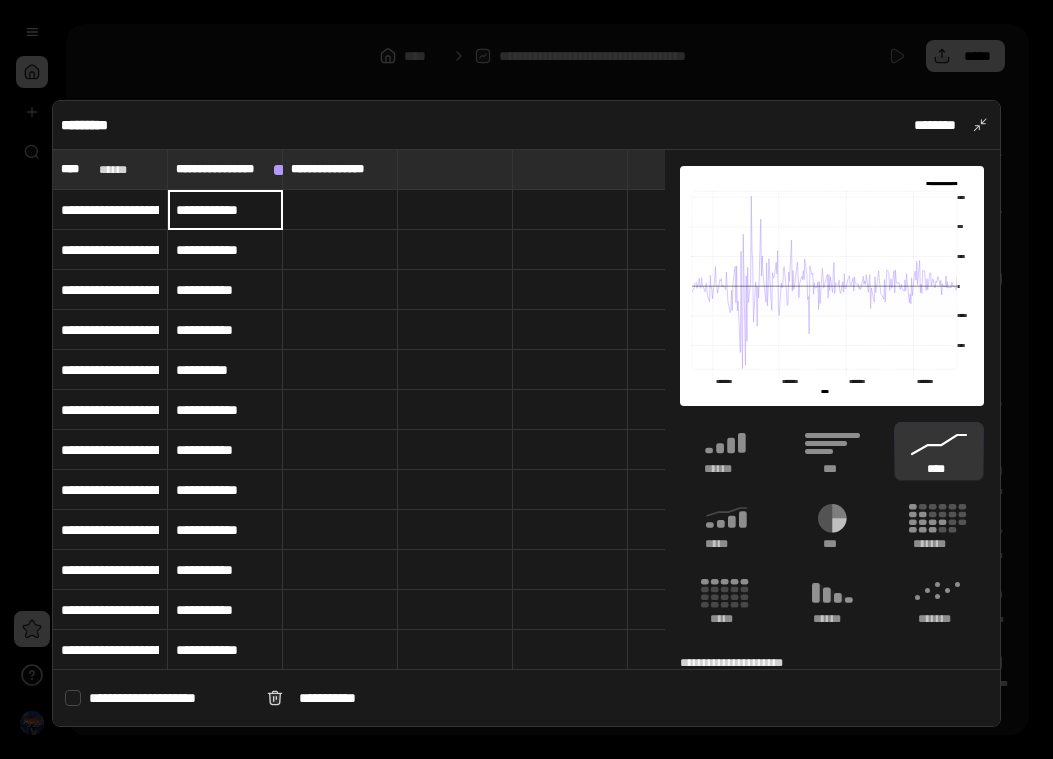 type on "**********" 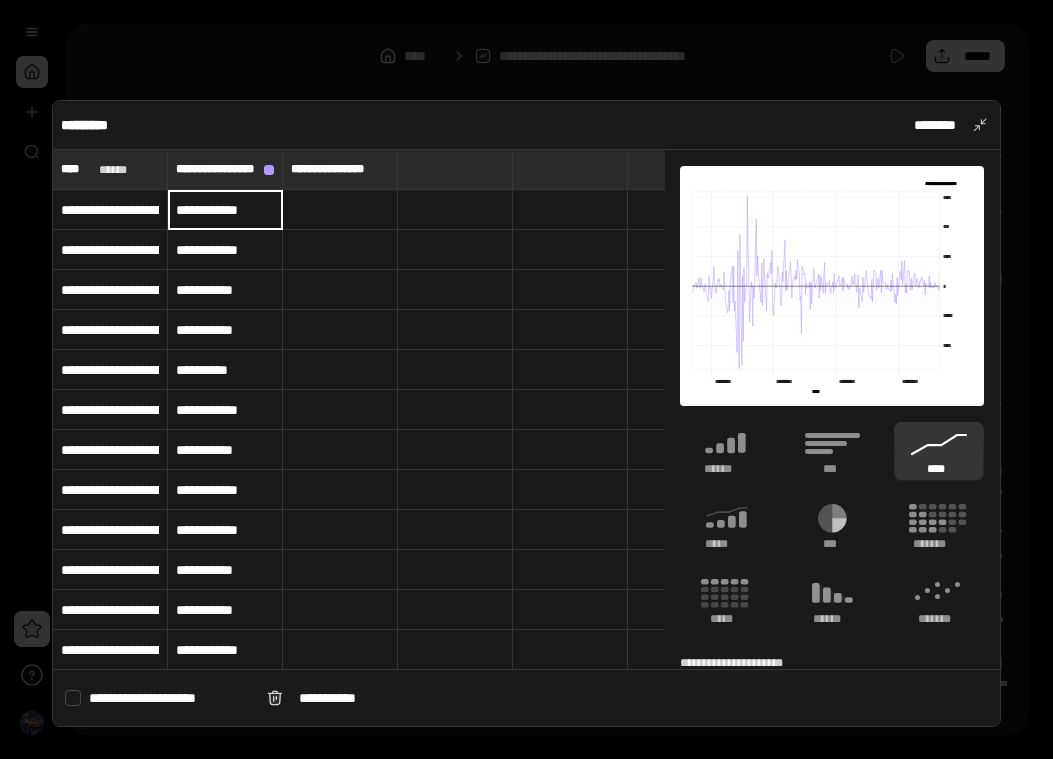 click at bounding box center [340, 210] 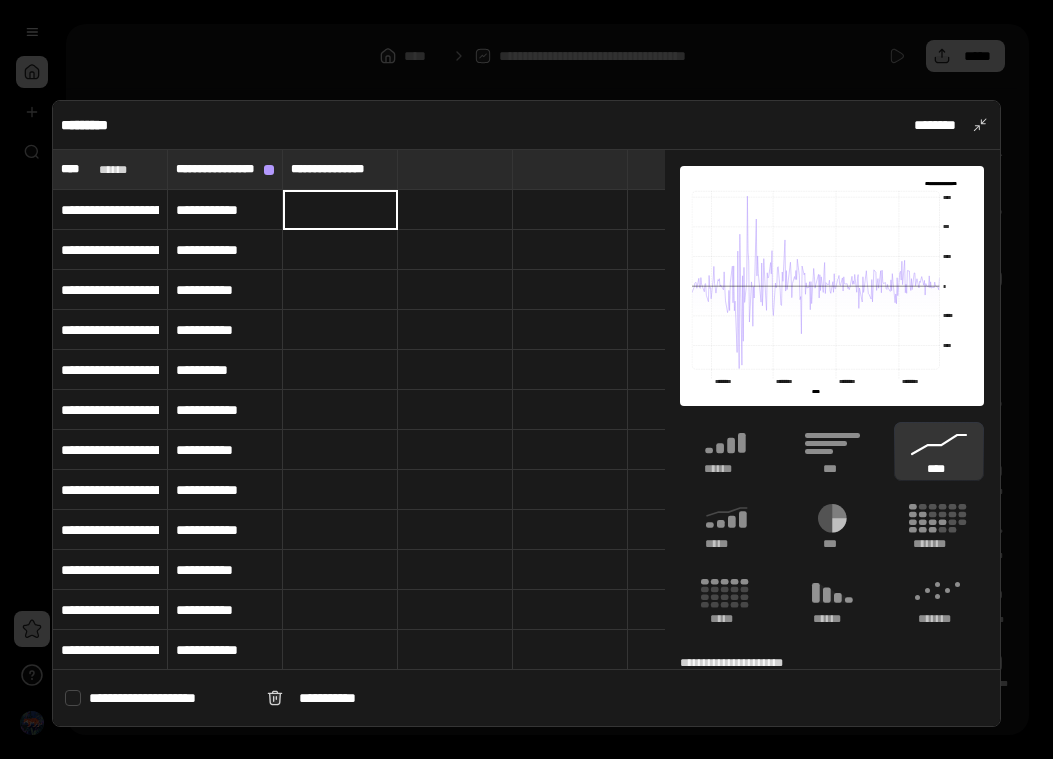 click at bounding box center (340, 210) 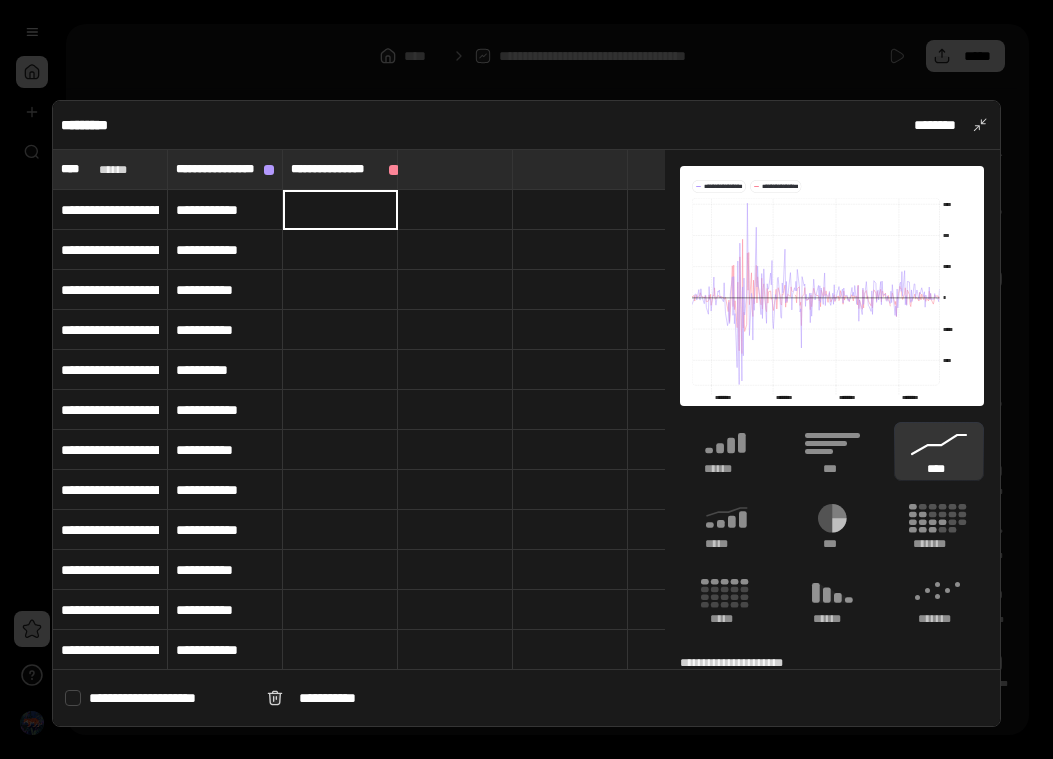 type on "**********" 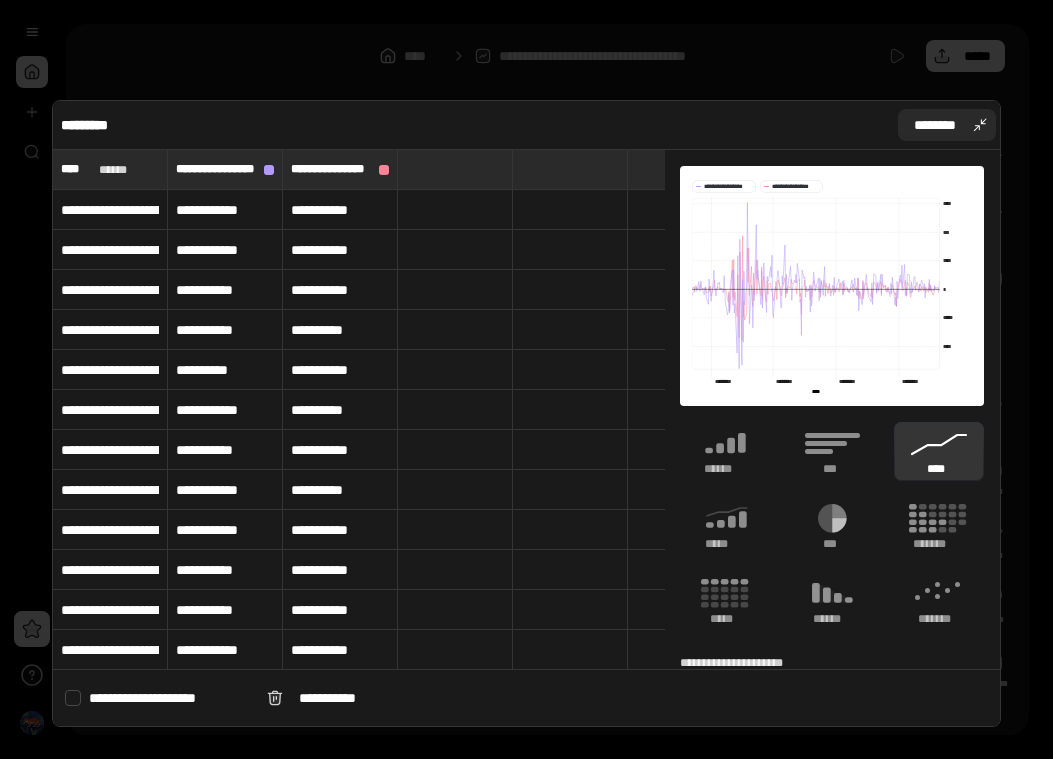 click on "********" at bounding box center [947, 125] 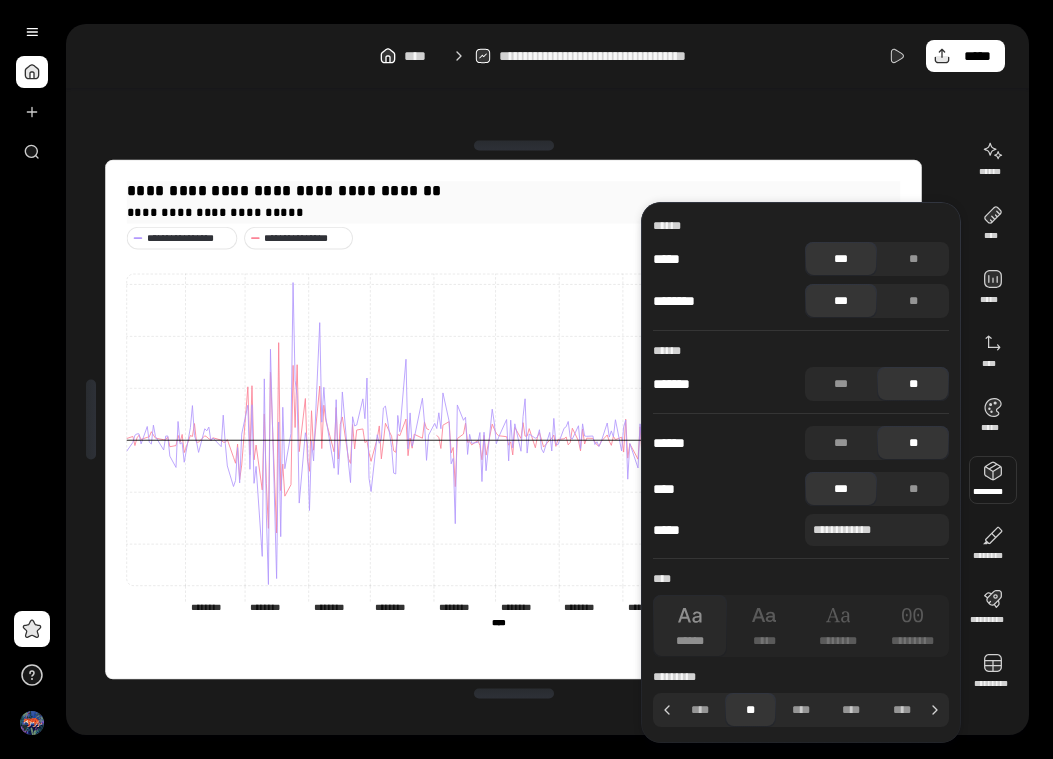 click on "**********" at bounding box center [514, 200] 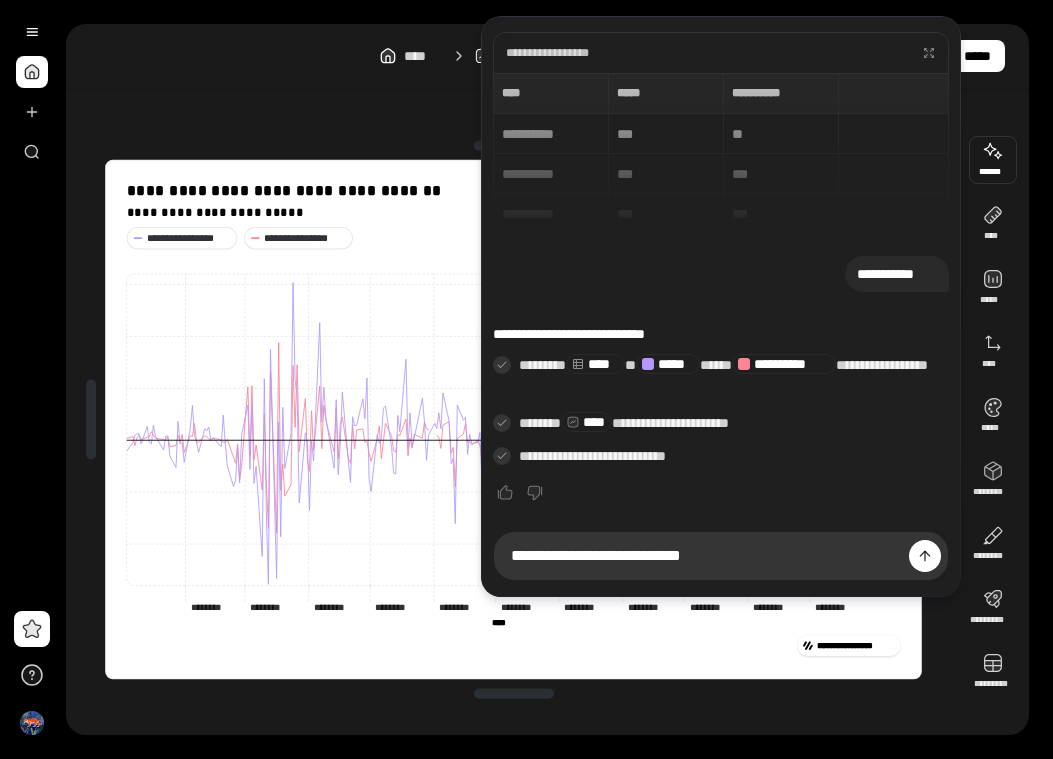 type on "**********" 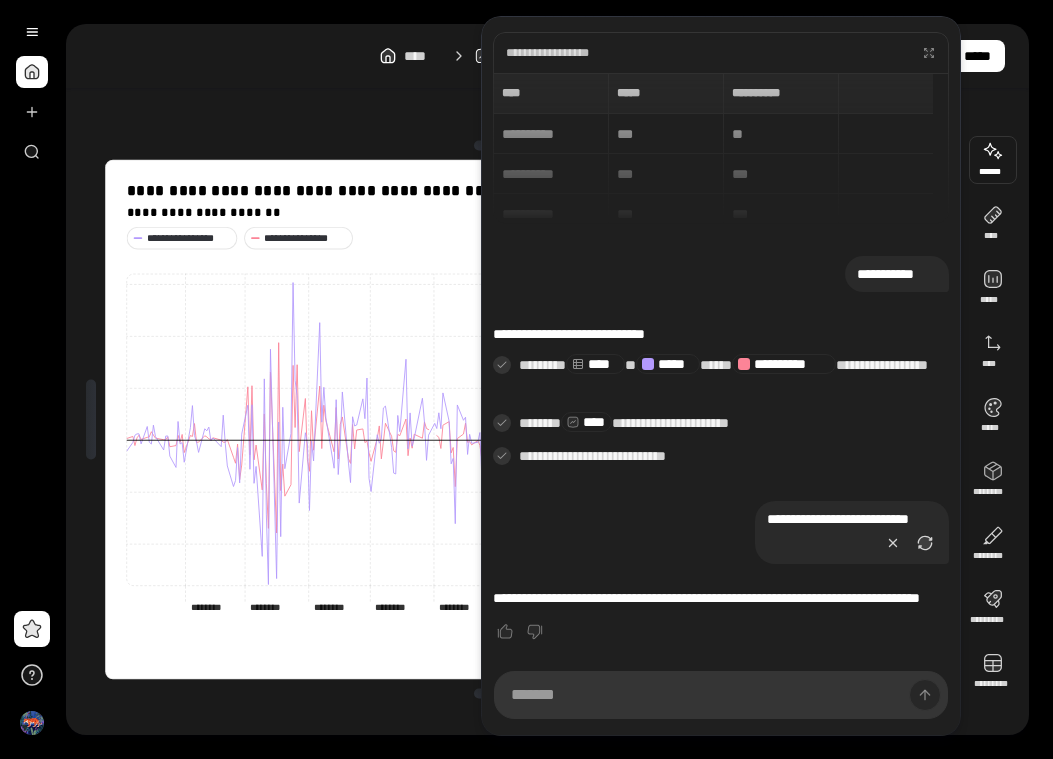 scroll, scrollTop: 12, scrollLeft: 0, axis: vertical 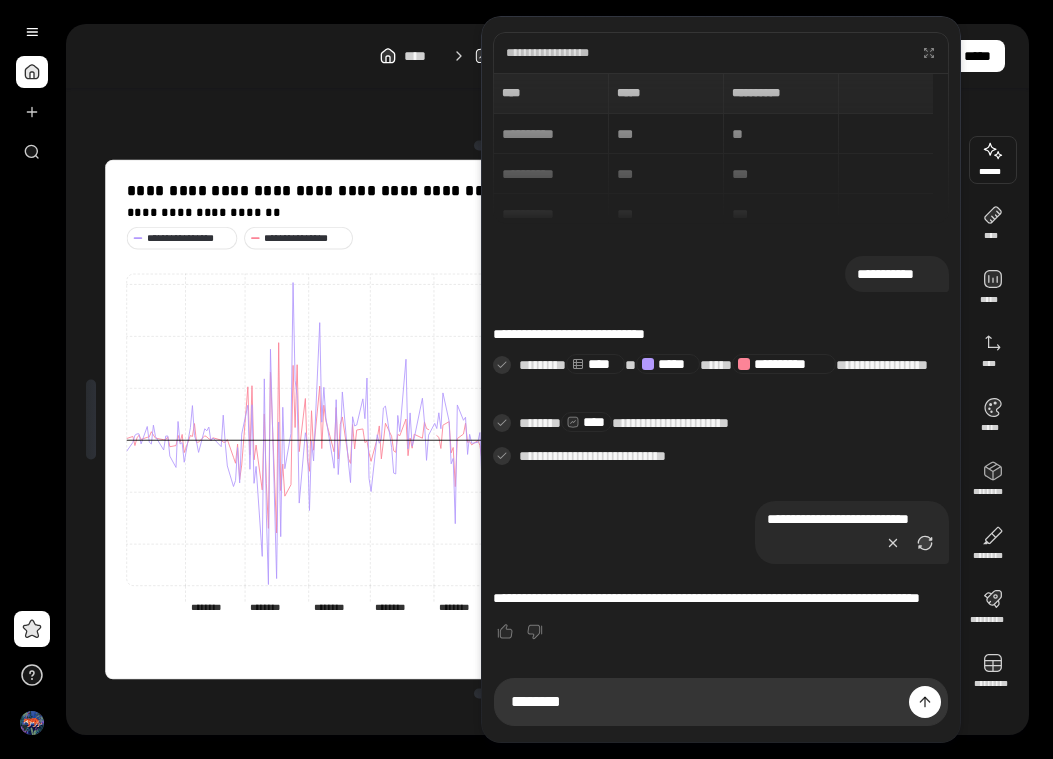 type on "********" 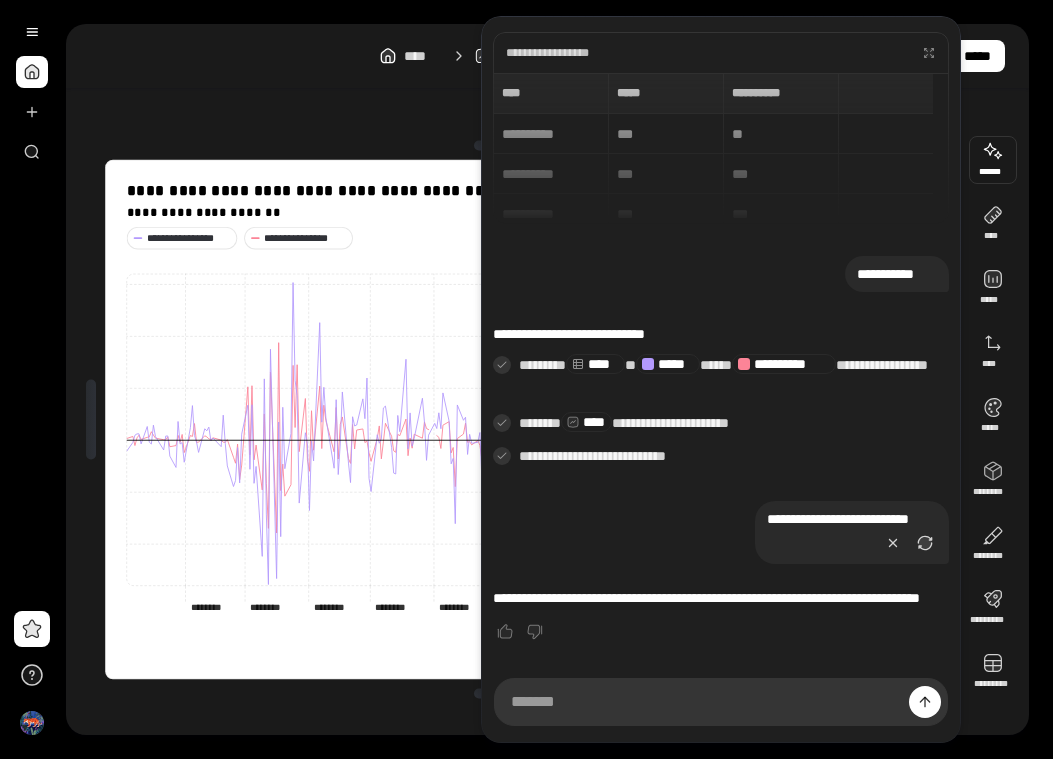 scroll, scrollTop: 8, scrollLeft: 0, axis: vertical 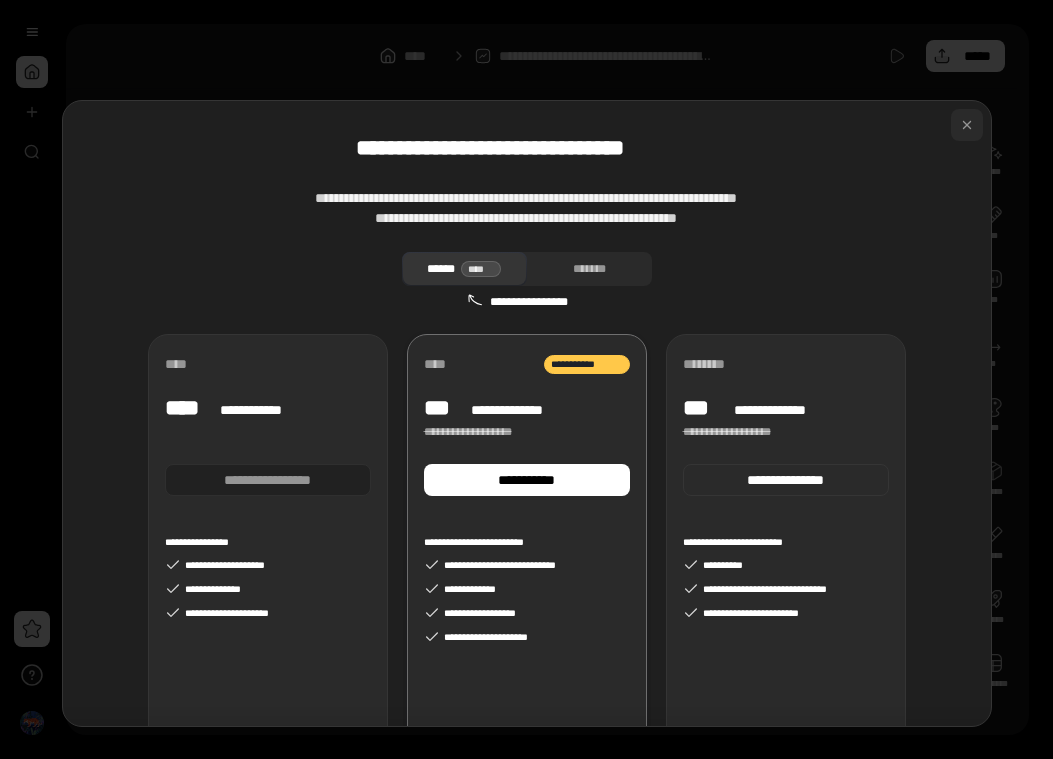 click at bounding box center (967, 125) 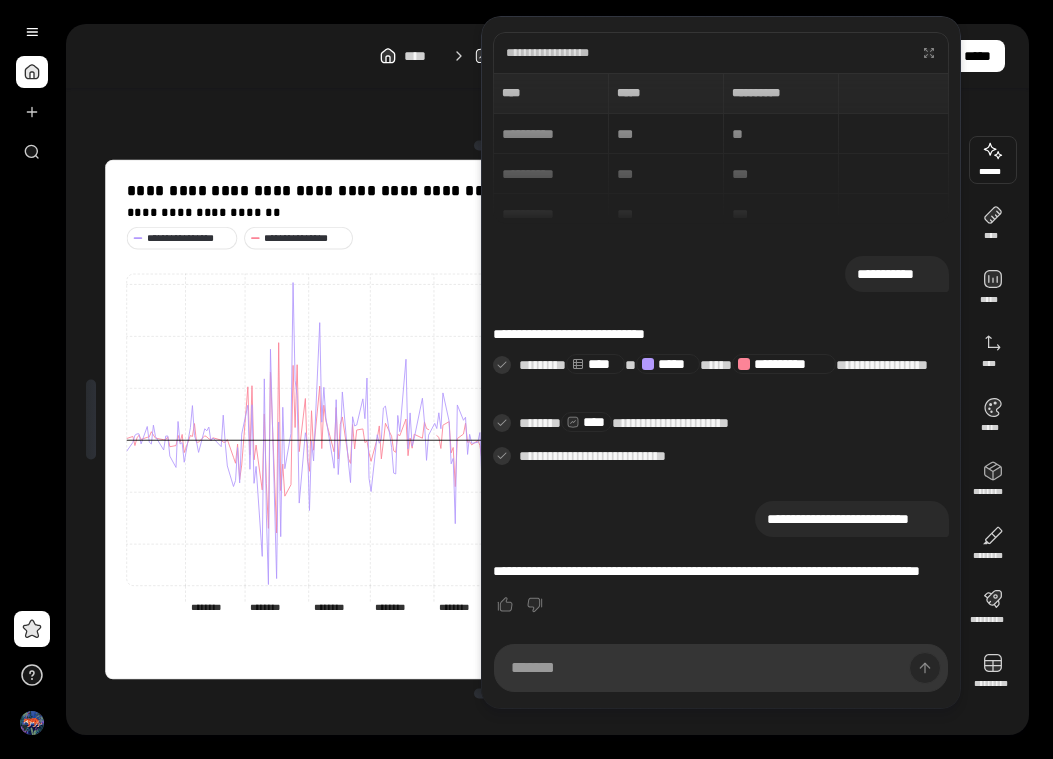 click at bounding box center (721, 668) 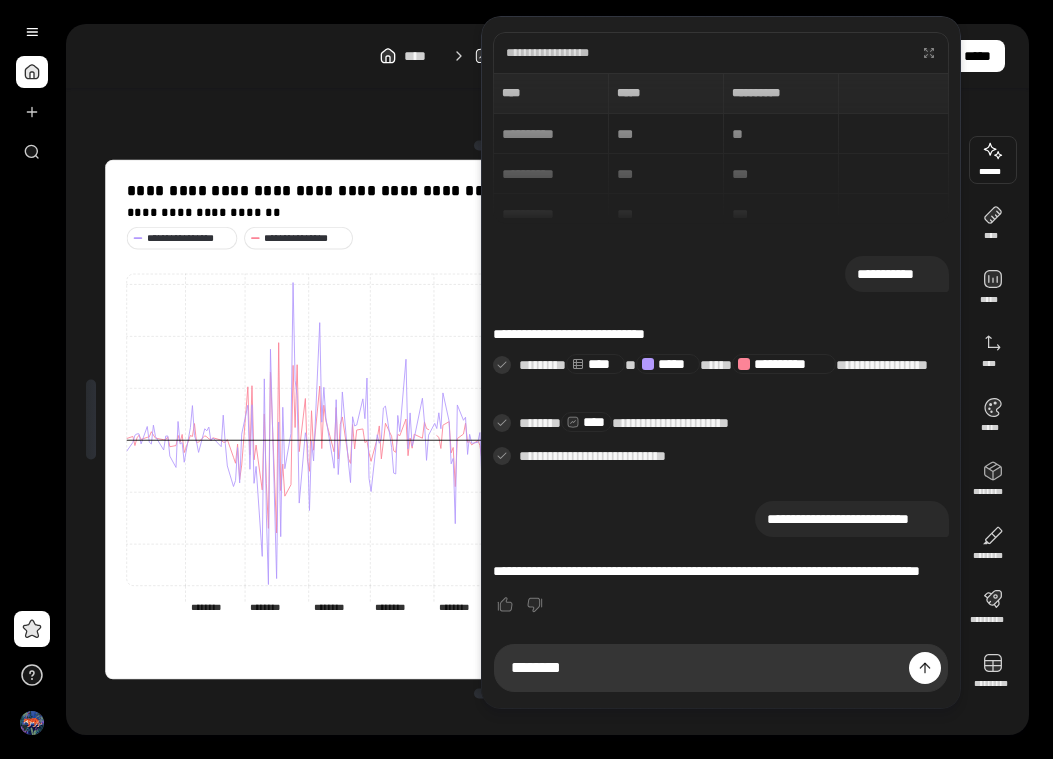 type on "********" 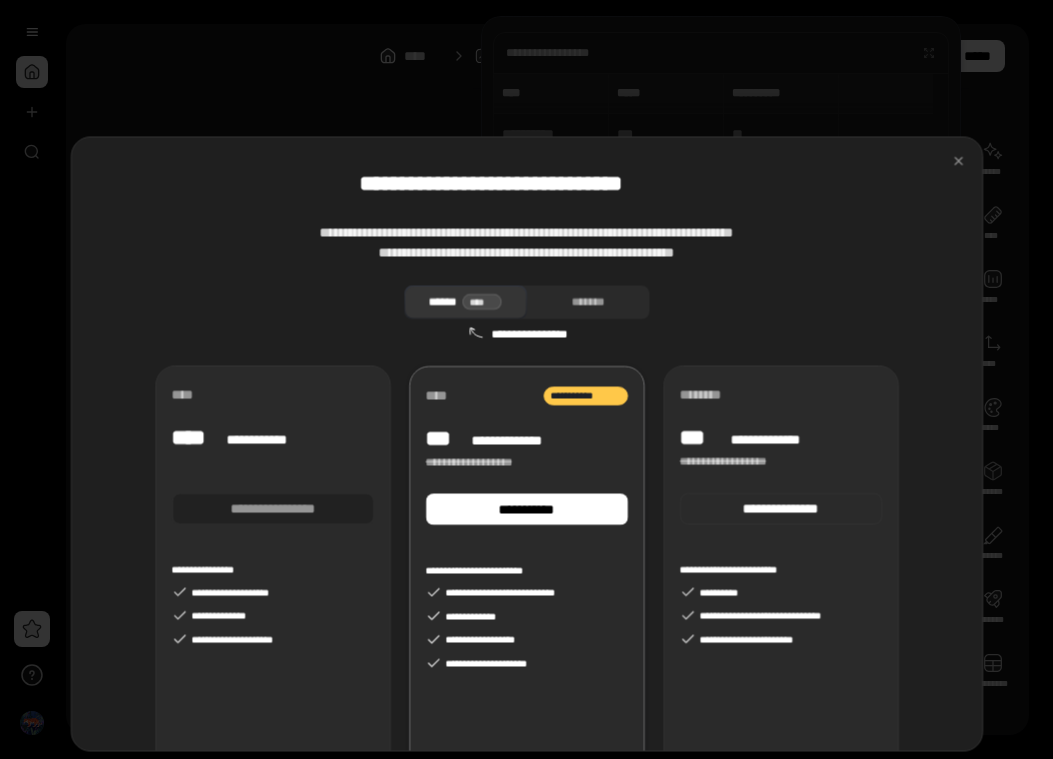scroll, scrollTop: 0, scrollLeft: 0, axis: both 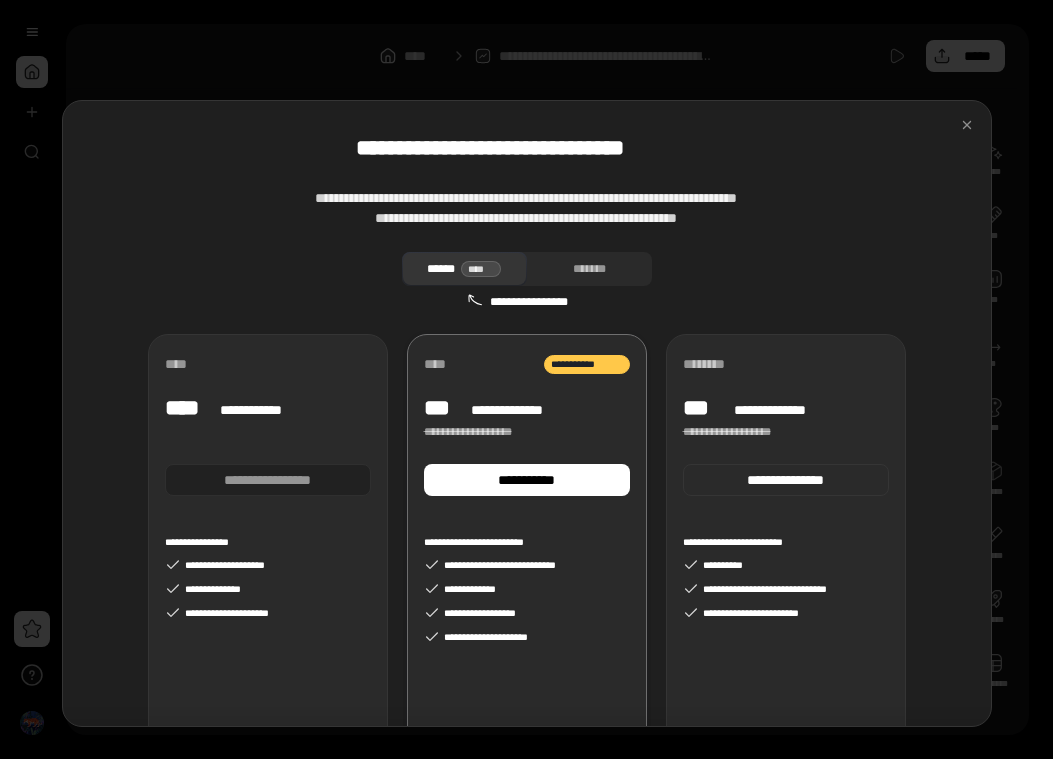 click at bounding box center (526, 379) 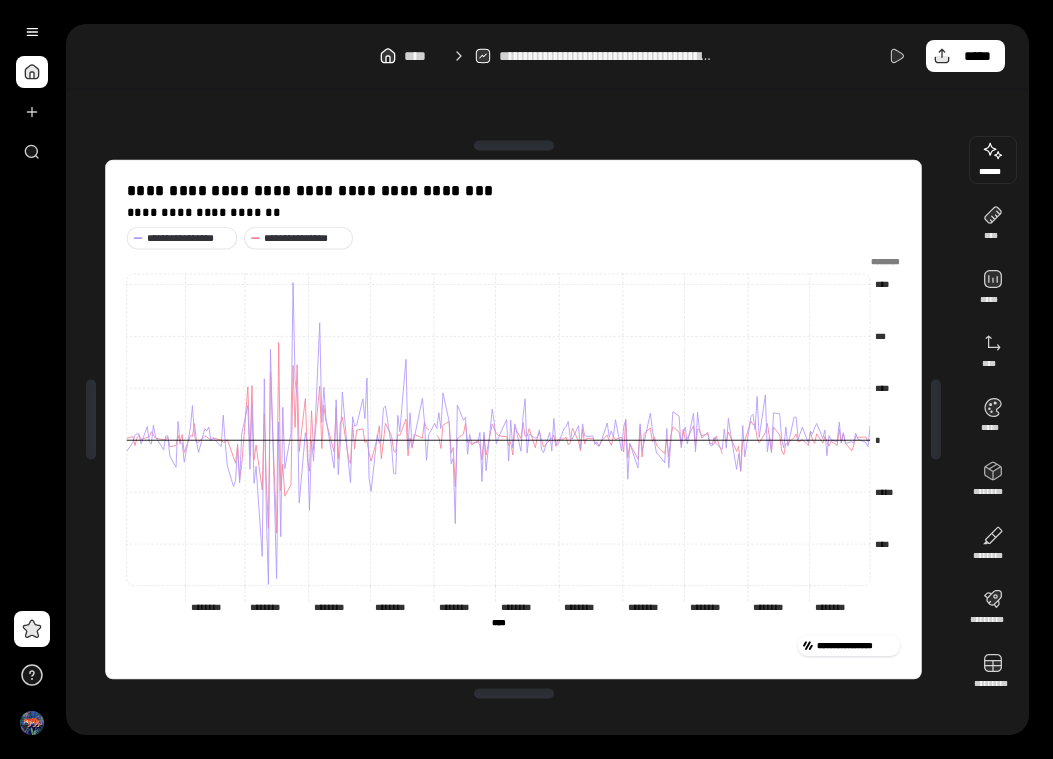 click at bounding box center (993, 160) 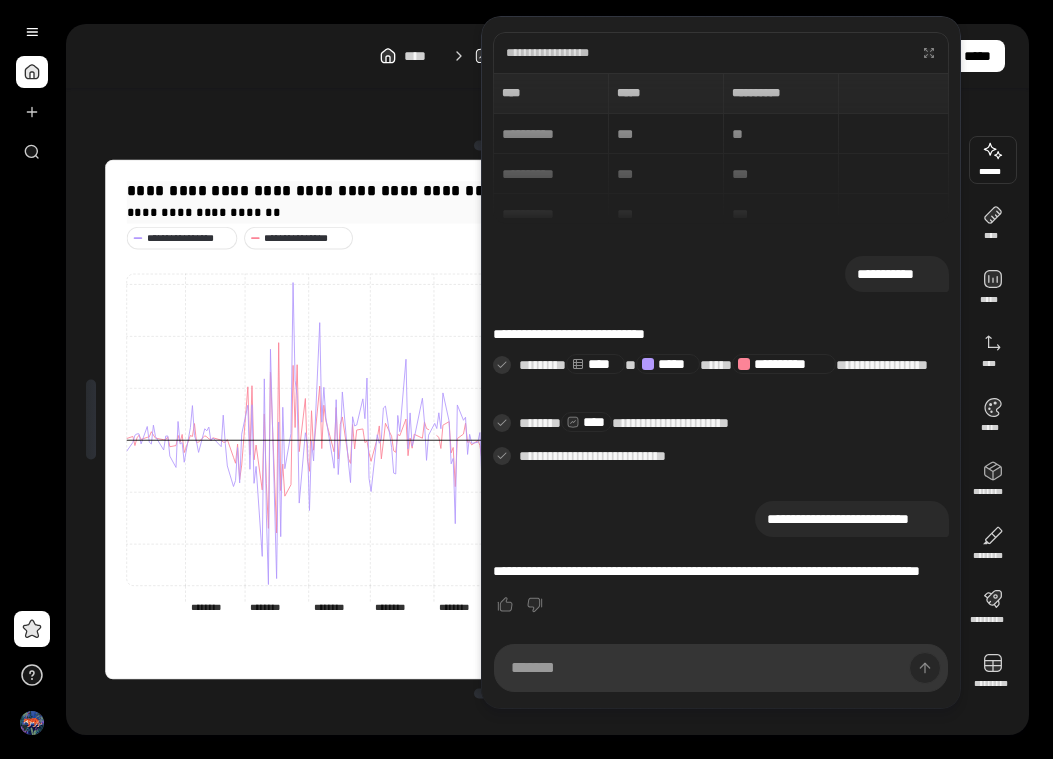 click on "**********" at bounding box center [514, 200] 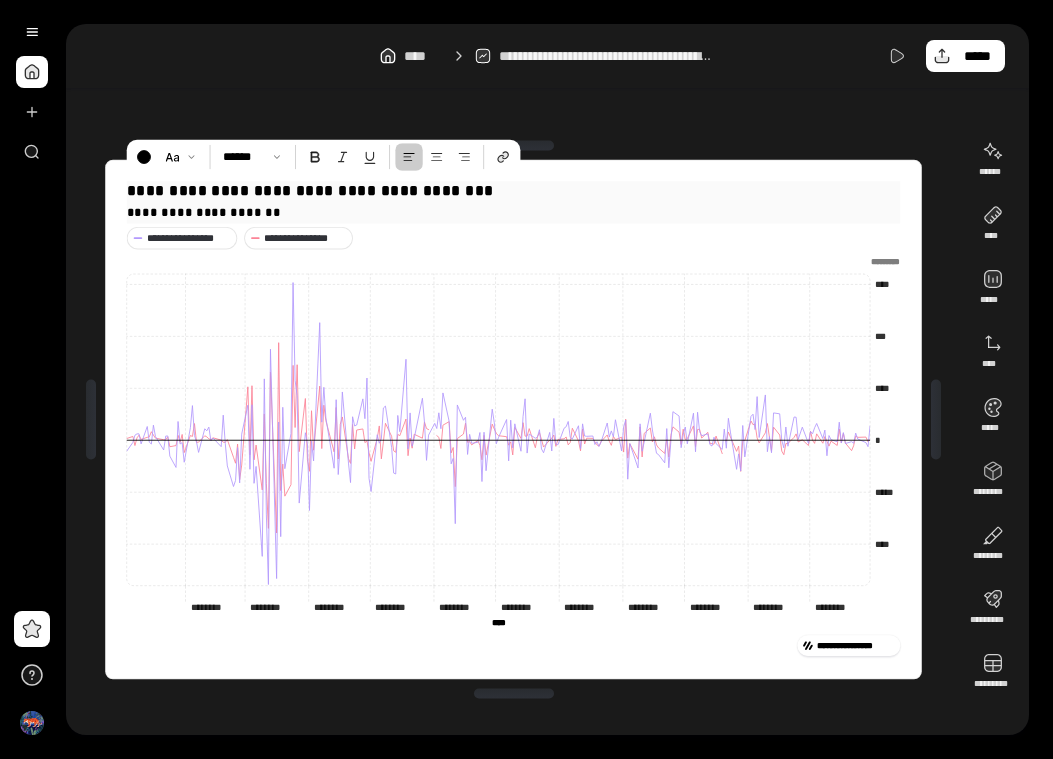click on "**********" at bounding box center [514, 190] 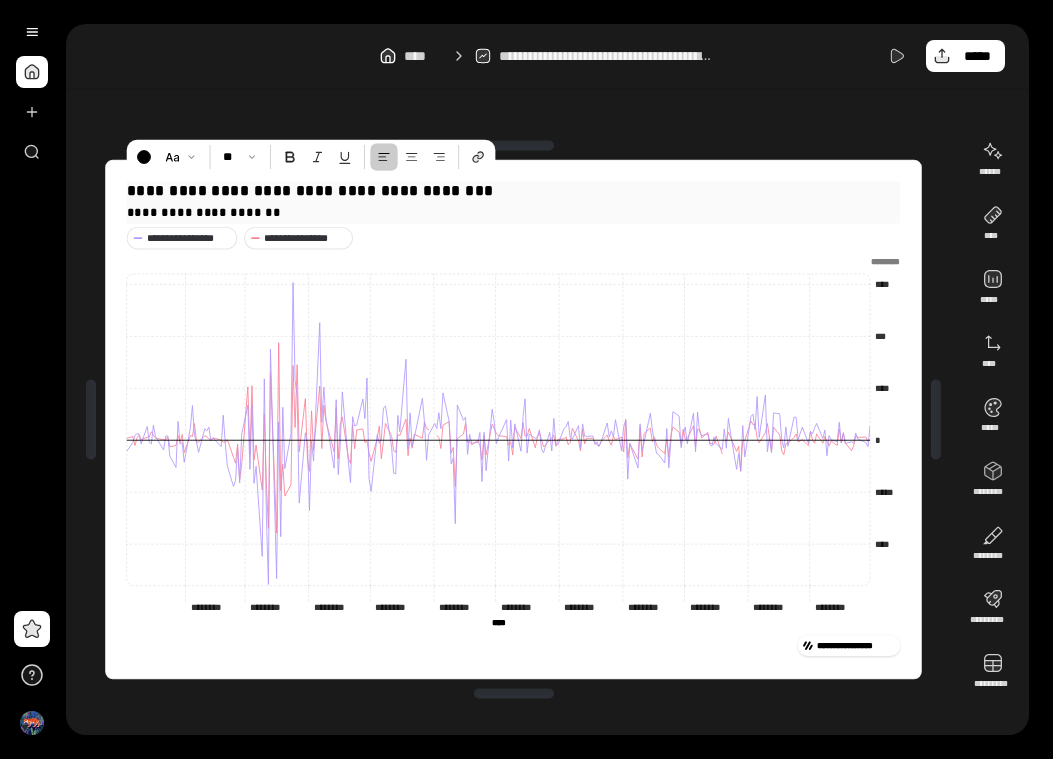 click on "**********" at bounding box center (514, 190) 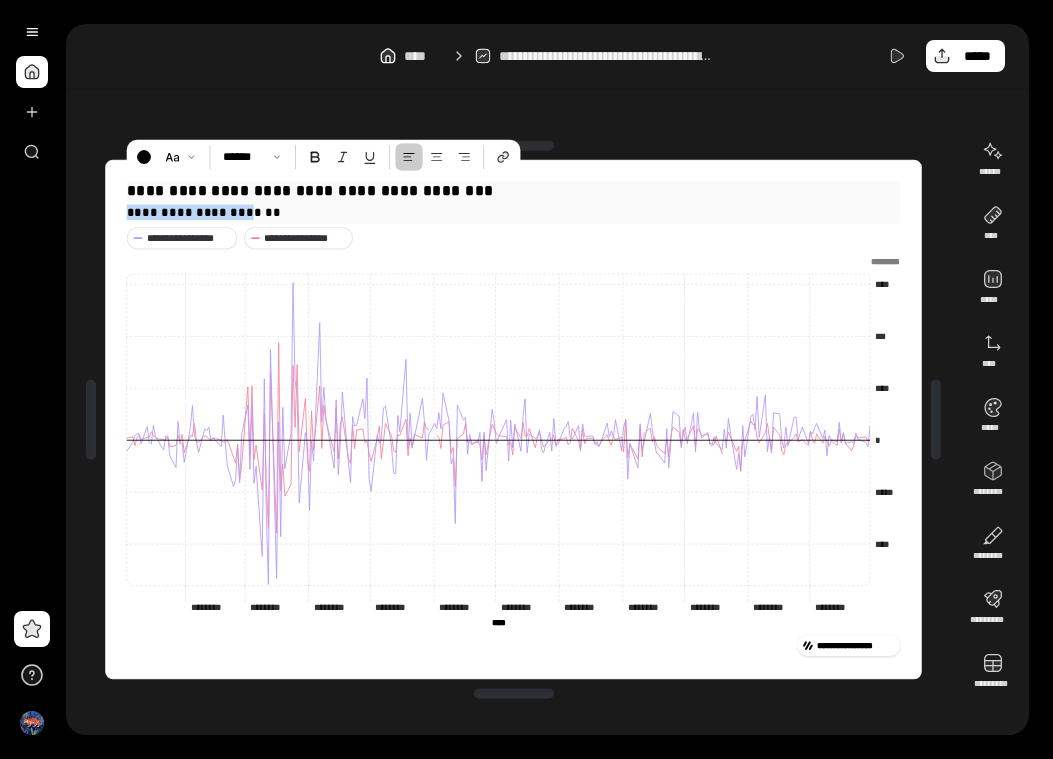 drag, startPoint x: 480, startPoint y: 191, endPoint x: 247, endPoint y: 204, distance: 233.36238 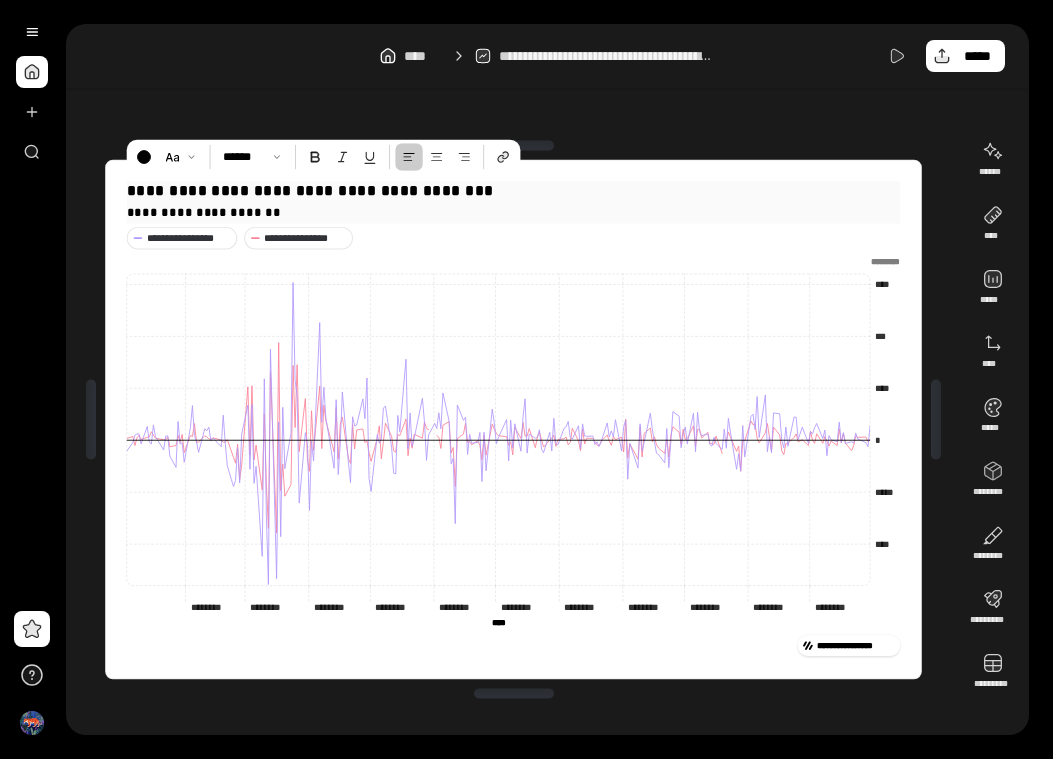 click on "**********" at bounding box center [514, 200] 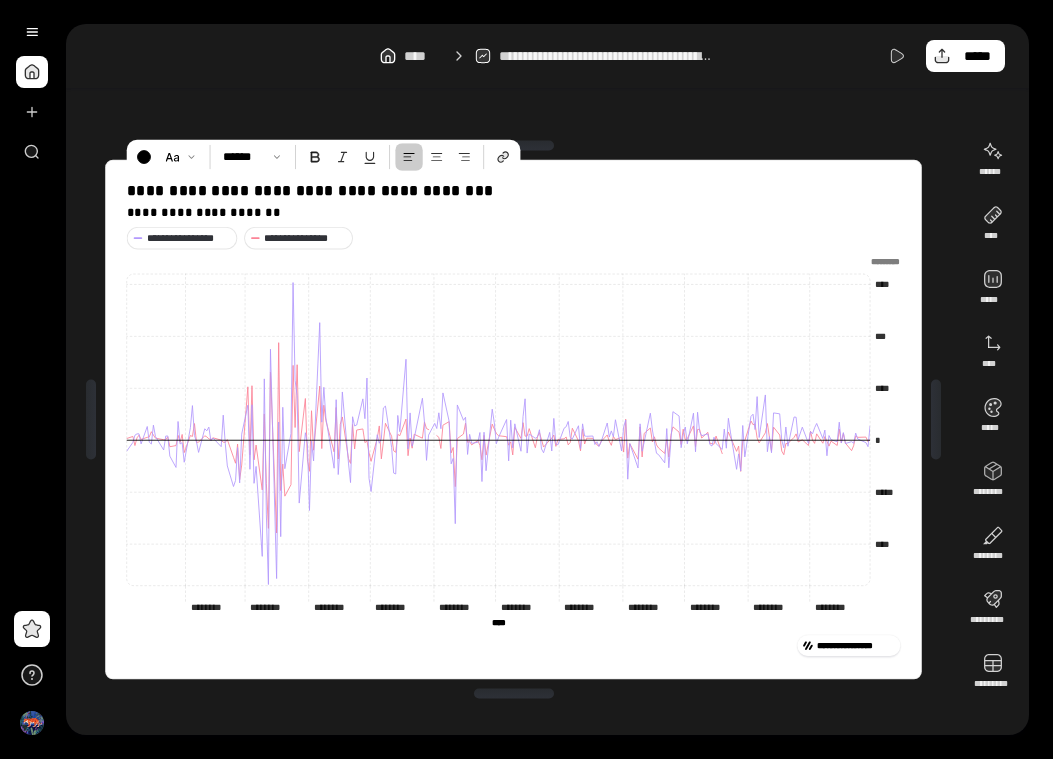click at bounding box center (880, 260) 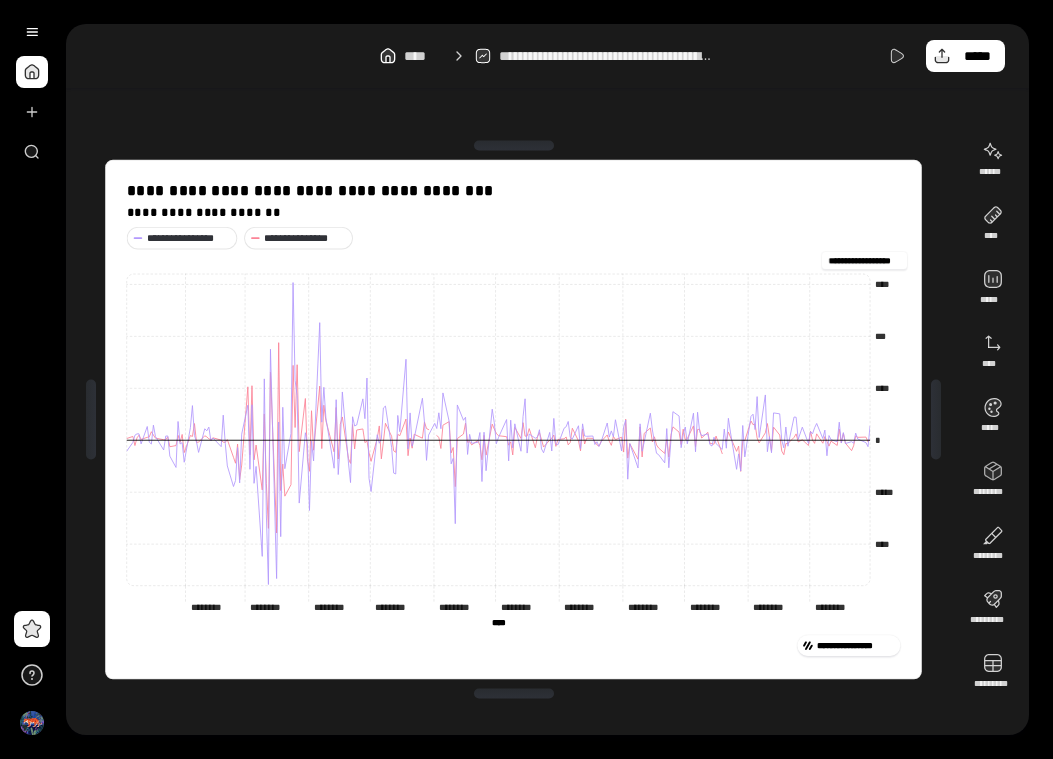 scroll, scrollTop: 0, scrollLeft: 0, axis: both 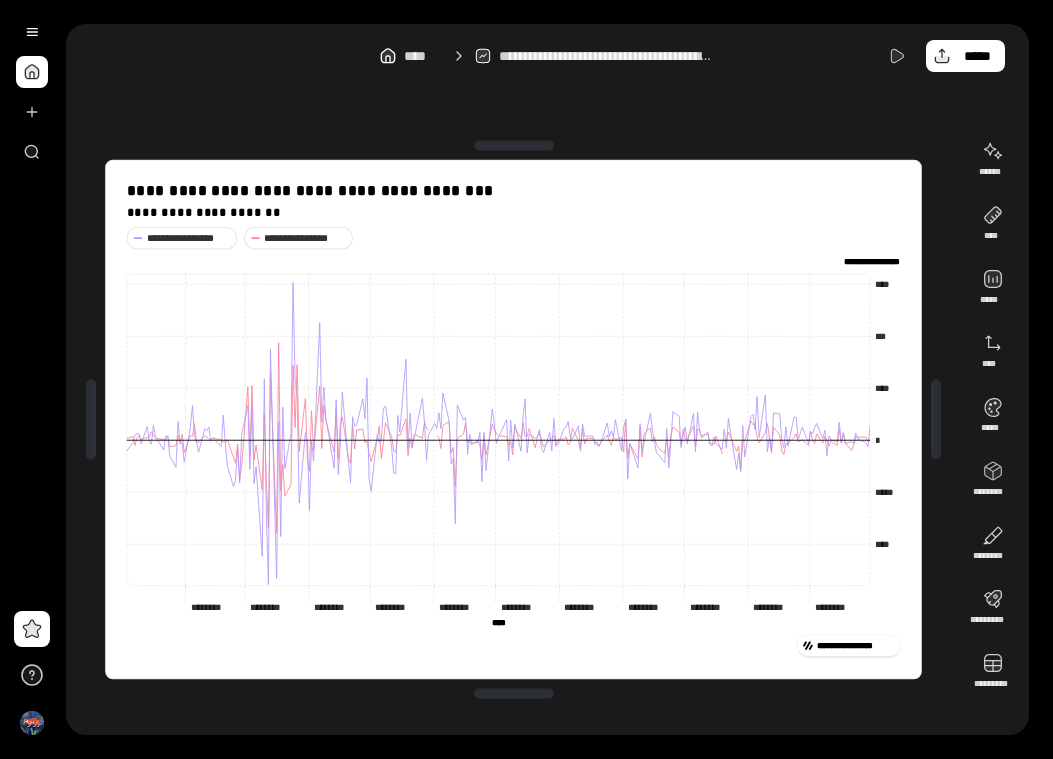 click on "**********" at bounding box center (514, 238) 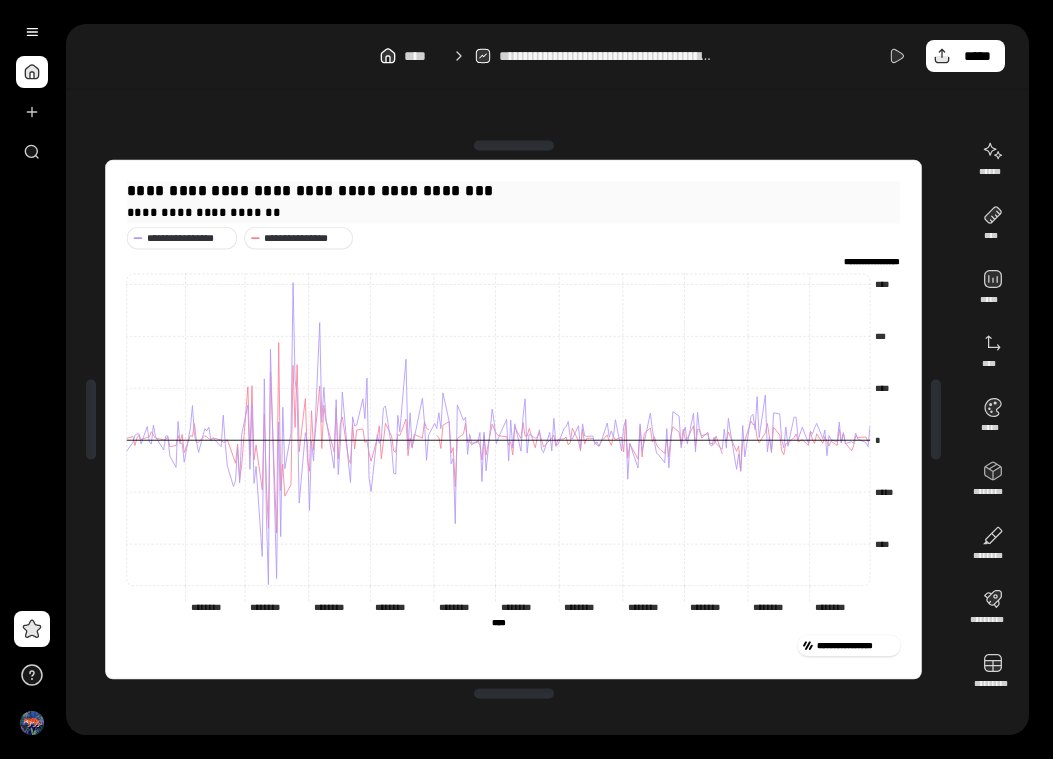 click on "**********" at bounding box center [514, 212] 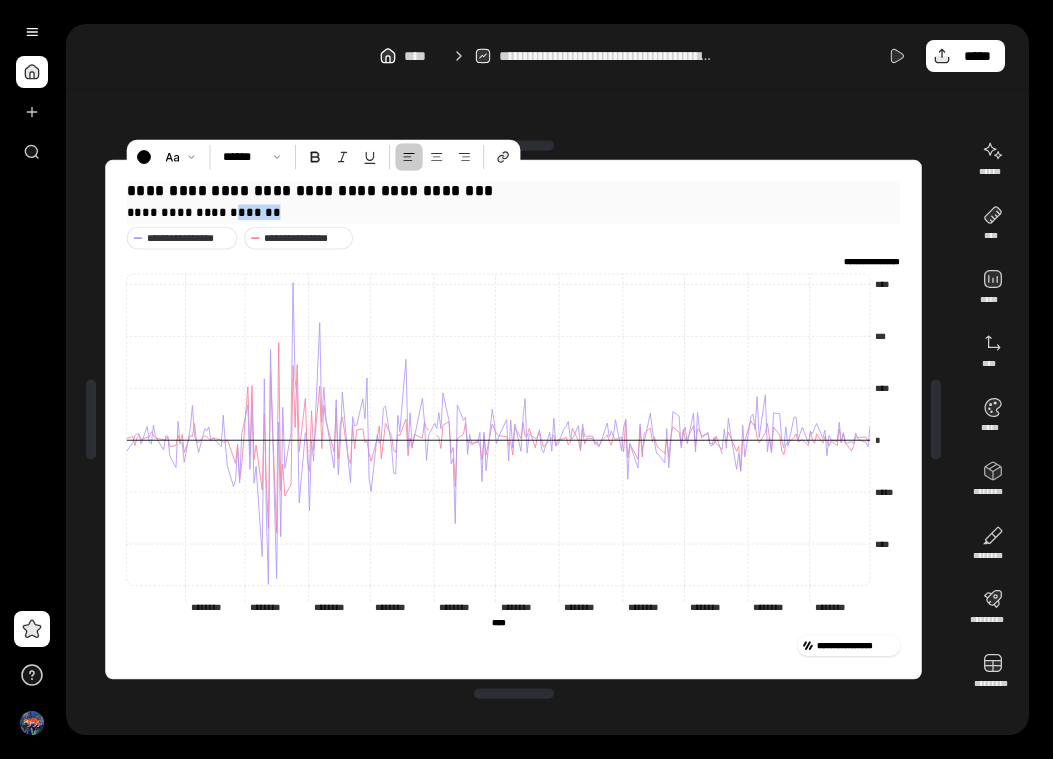 click on "**********" at bounding box center [514, 212] 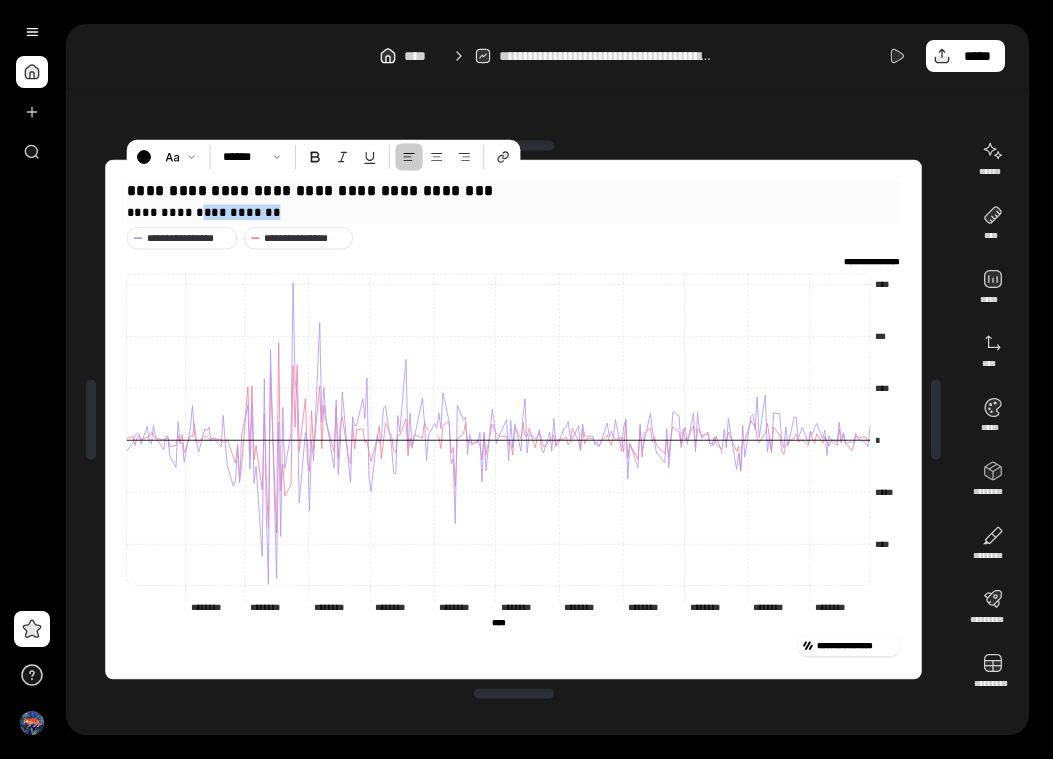 drag, startPoint x: 302, startPoint y: 206, endPoint x: 203, endPoint y: 213, distance: 99.24717 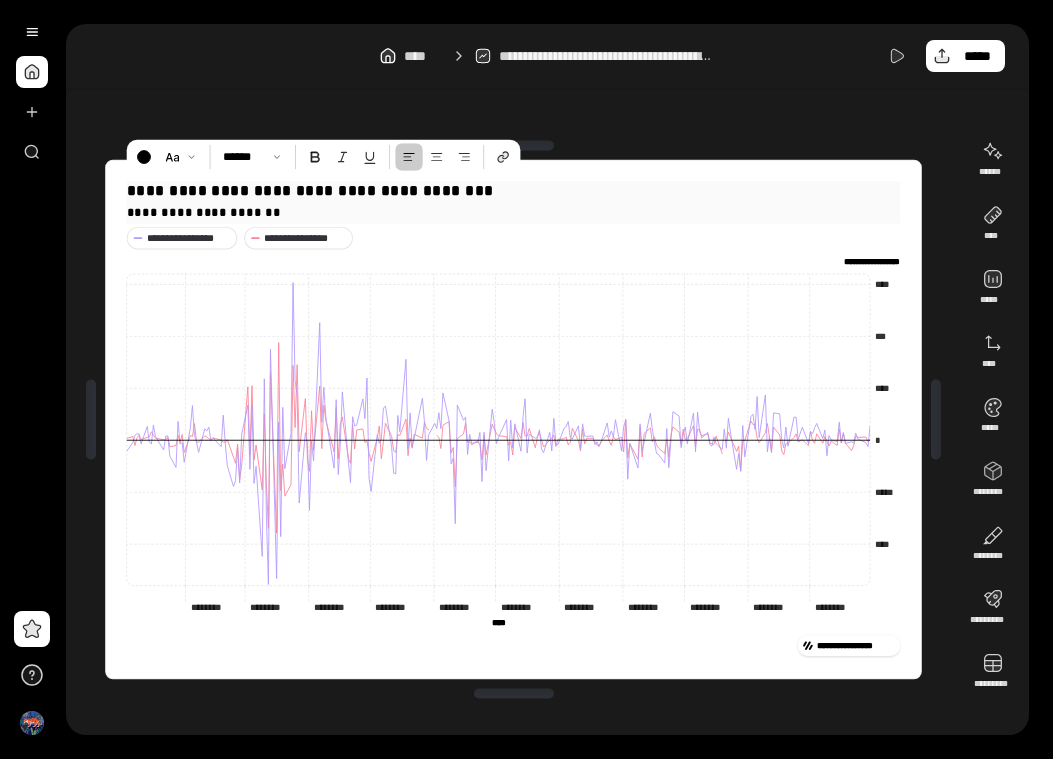 click on "**********" at bounding box center [514, 190] 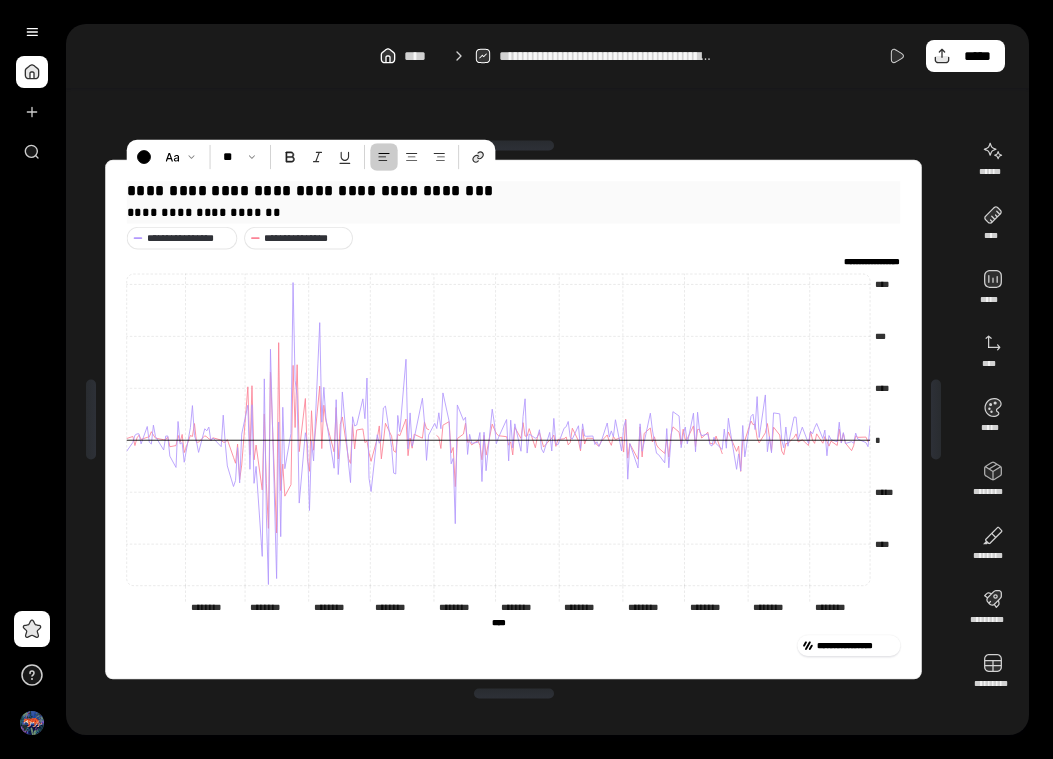 click on "**********" at bounding box center [514, 190] 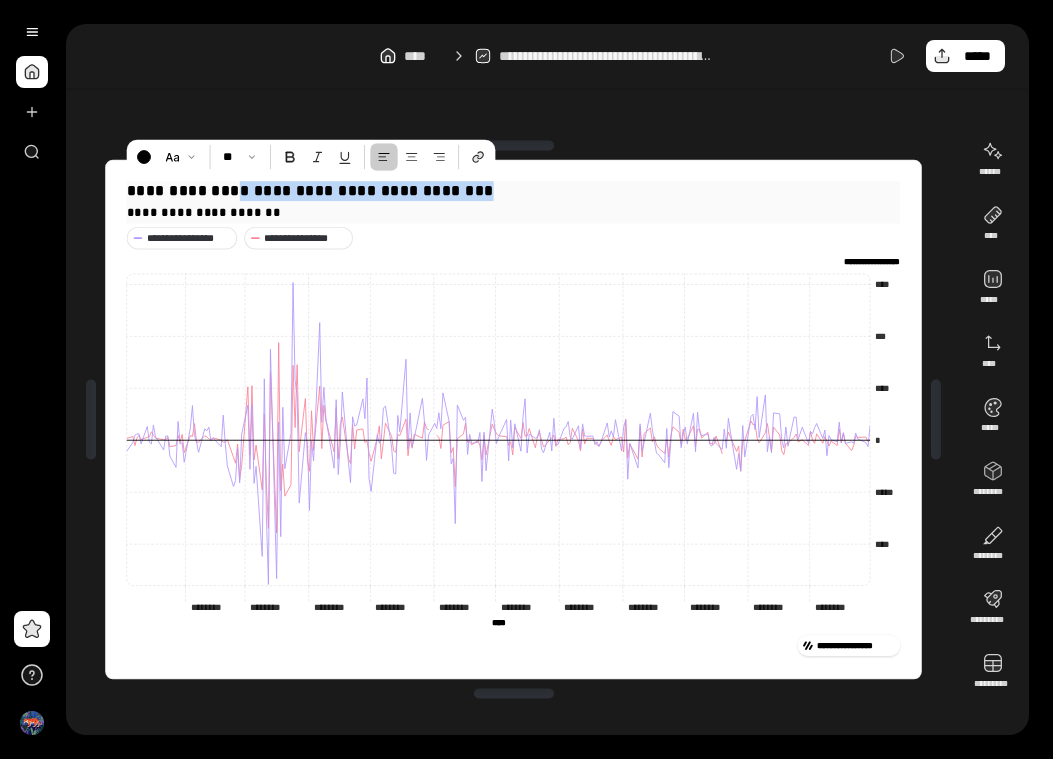 drag, startPoint x: 469, startPoint y: 192, endPoint x: 221, endPoint y: 196, distance: 248.03226 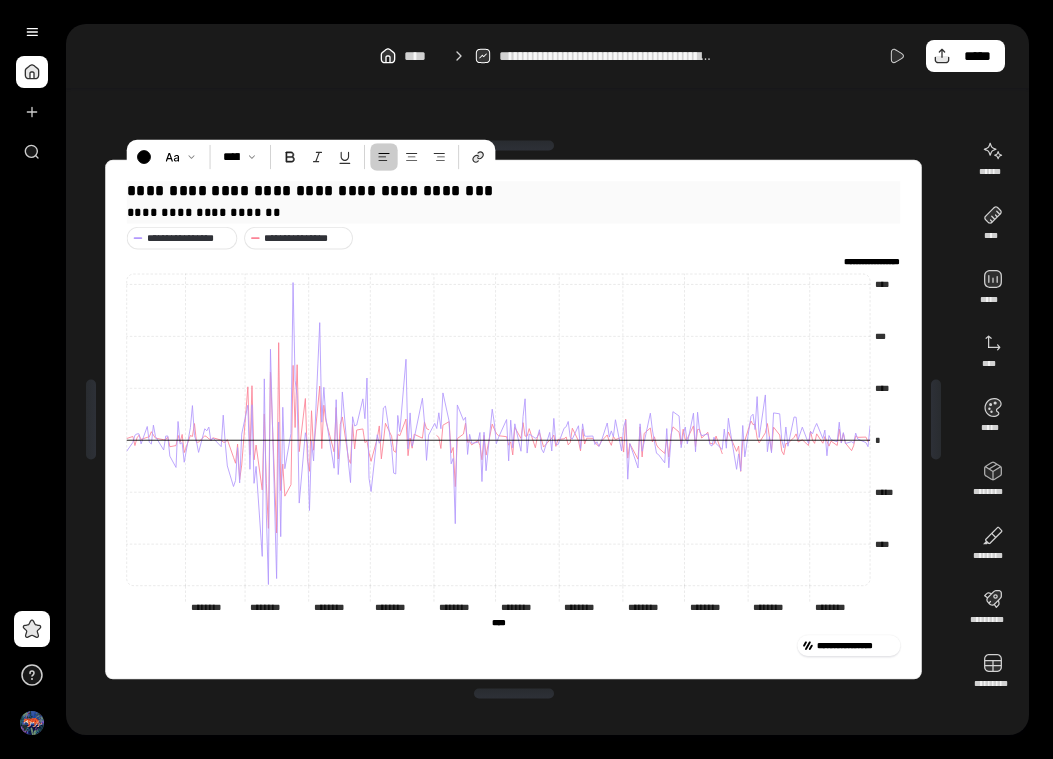 click on "**********" at bounding box center (514, 212) 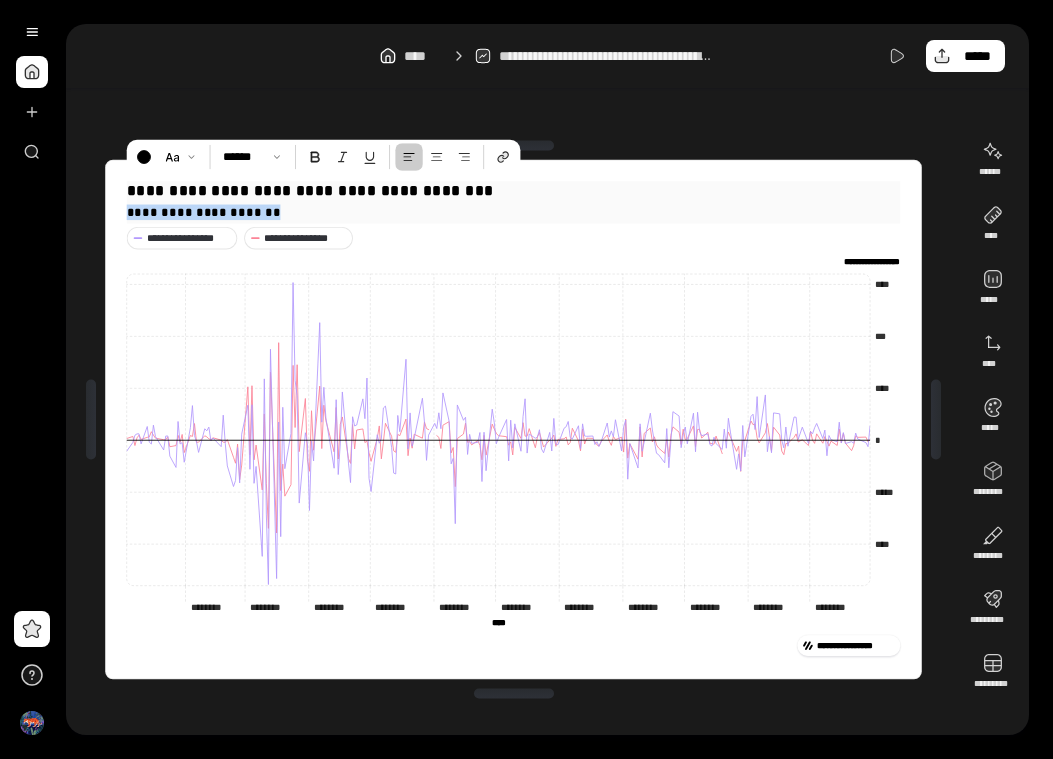 drag, startPoint x: 297, startPoint y: 209, endPoint x: 108, endPoint y: 216, distance: 189.12958 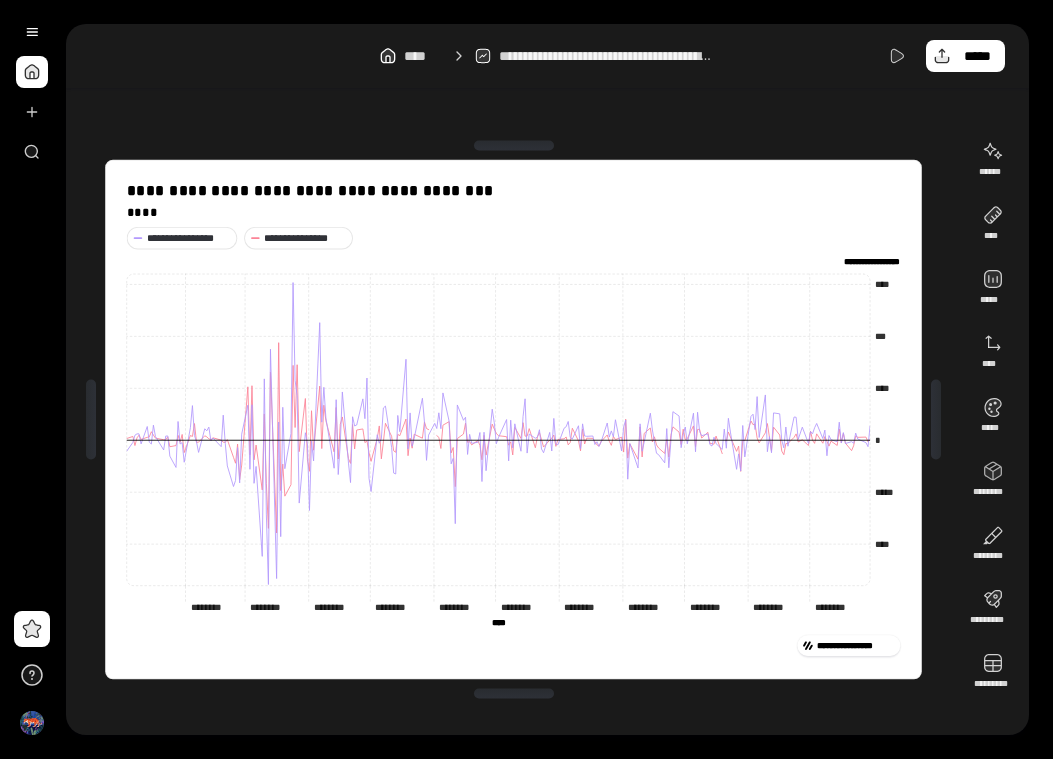 click on "**********" 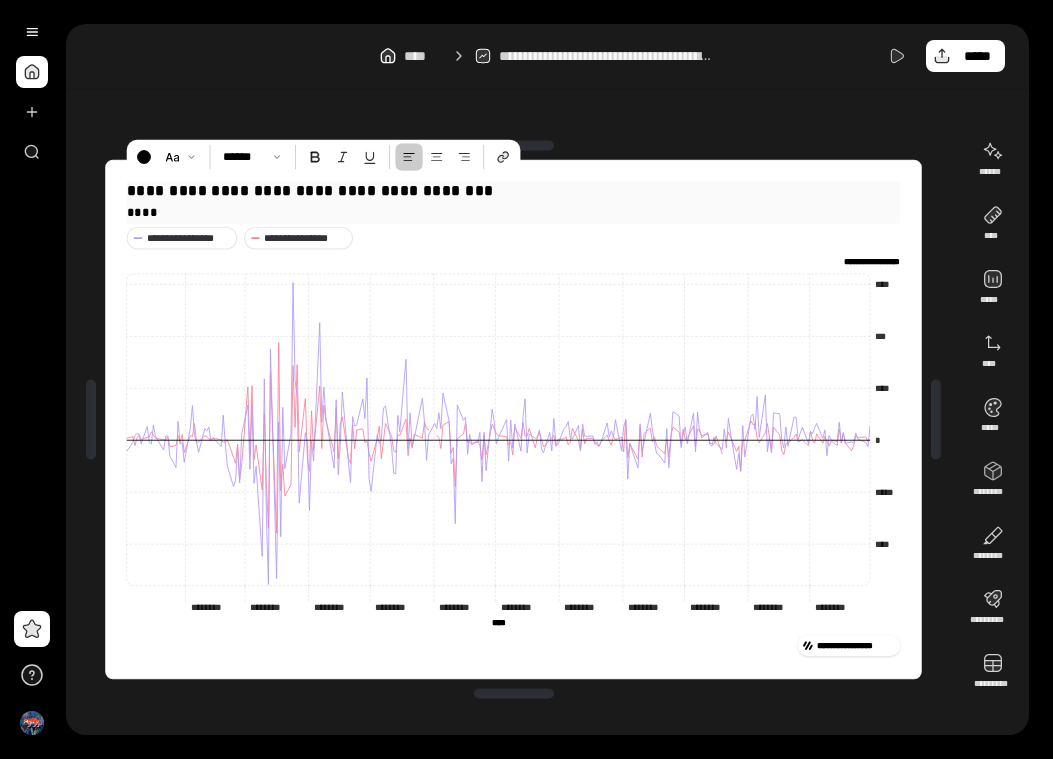 click on "****" at bounding box center [514, 212] 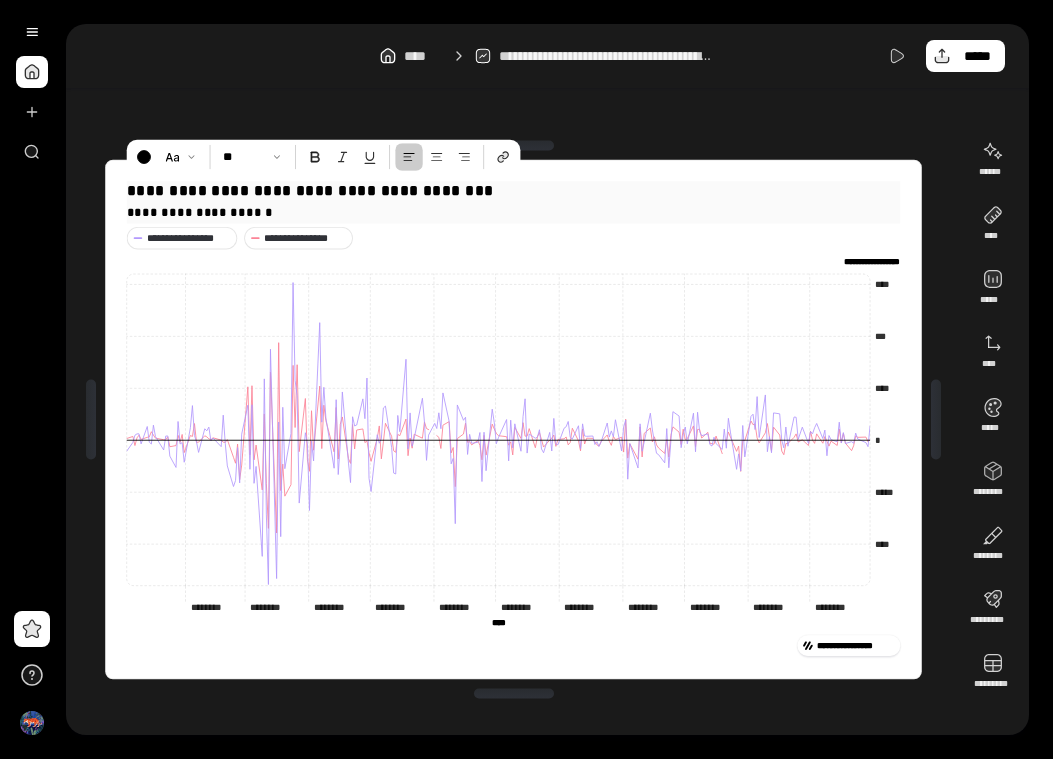 click on "**********" at bounding box center (514, 190) 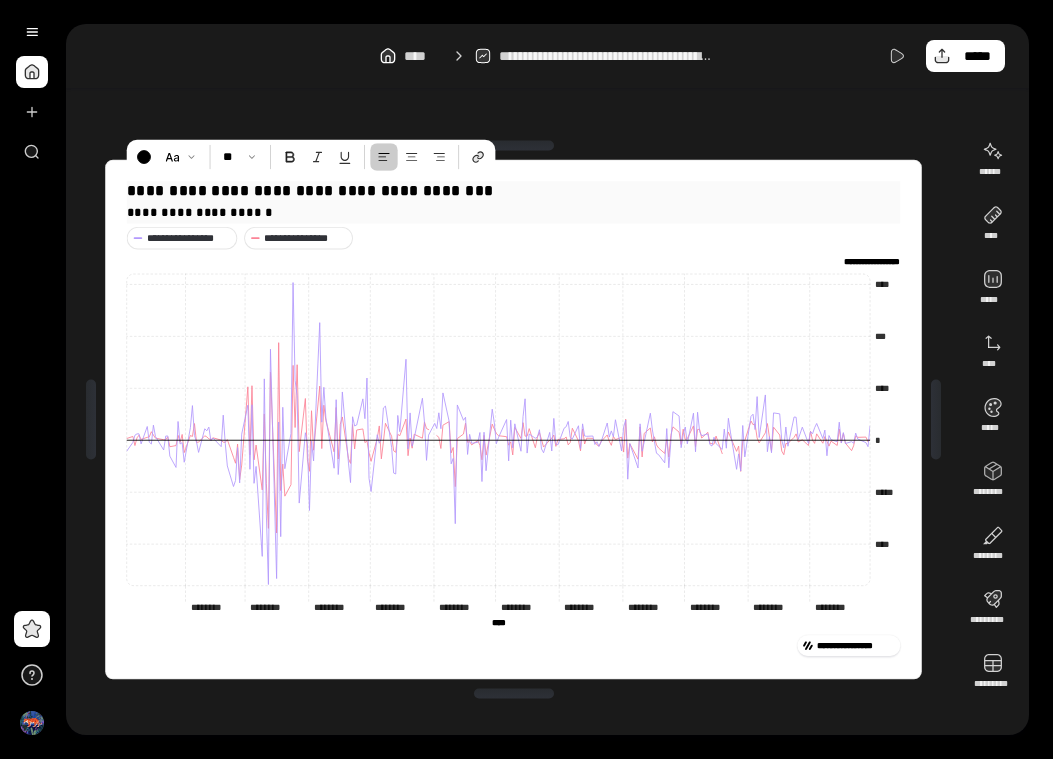 click on "**********" at bounding box center [514, 190] 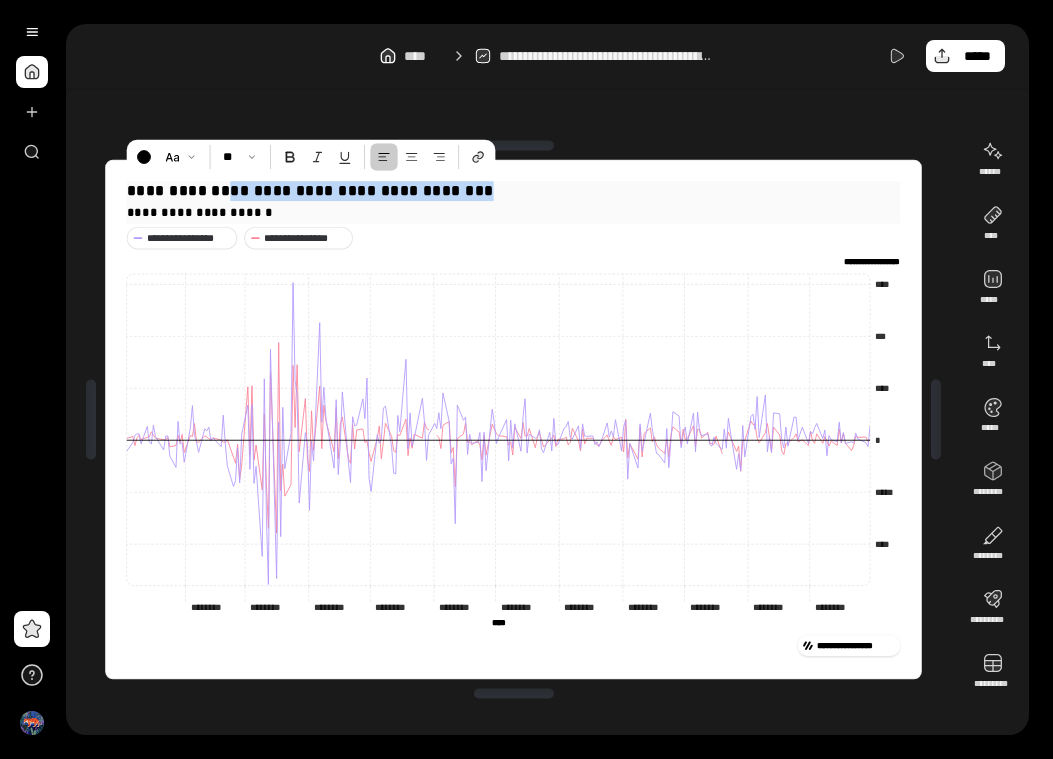 drag, startPoint x: 469, startPoint y: 189, endPoint x: 208, endPoint y: 183, distance: 261.06897 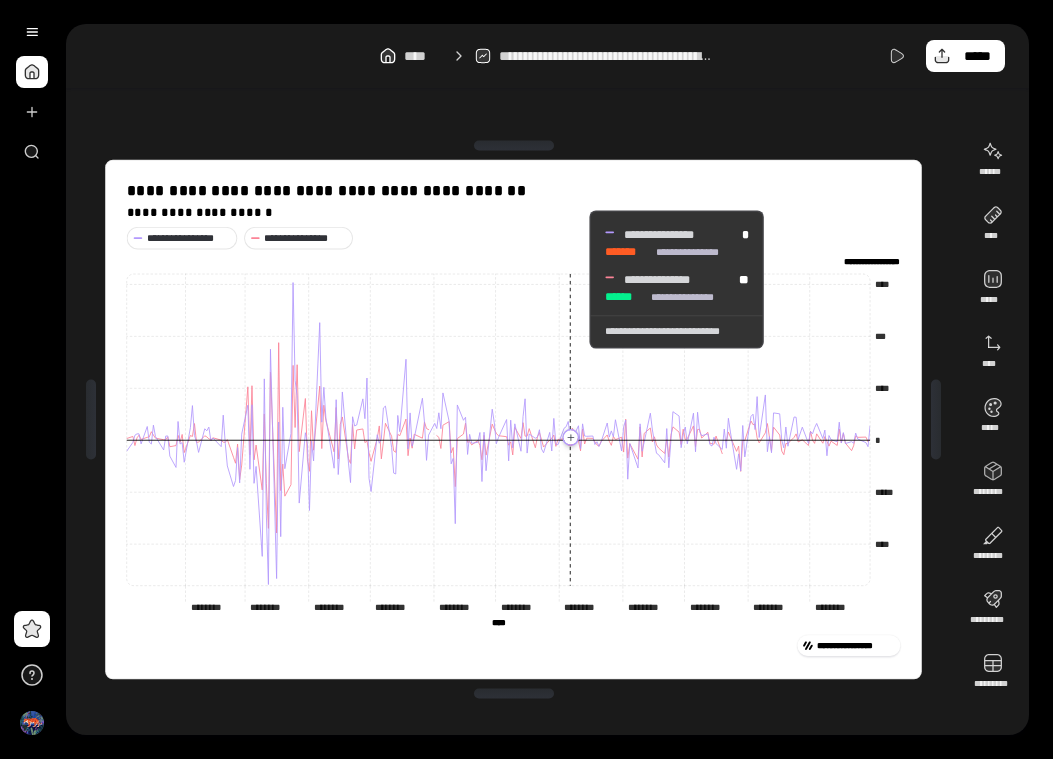 click 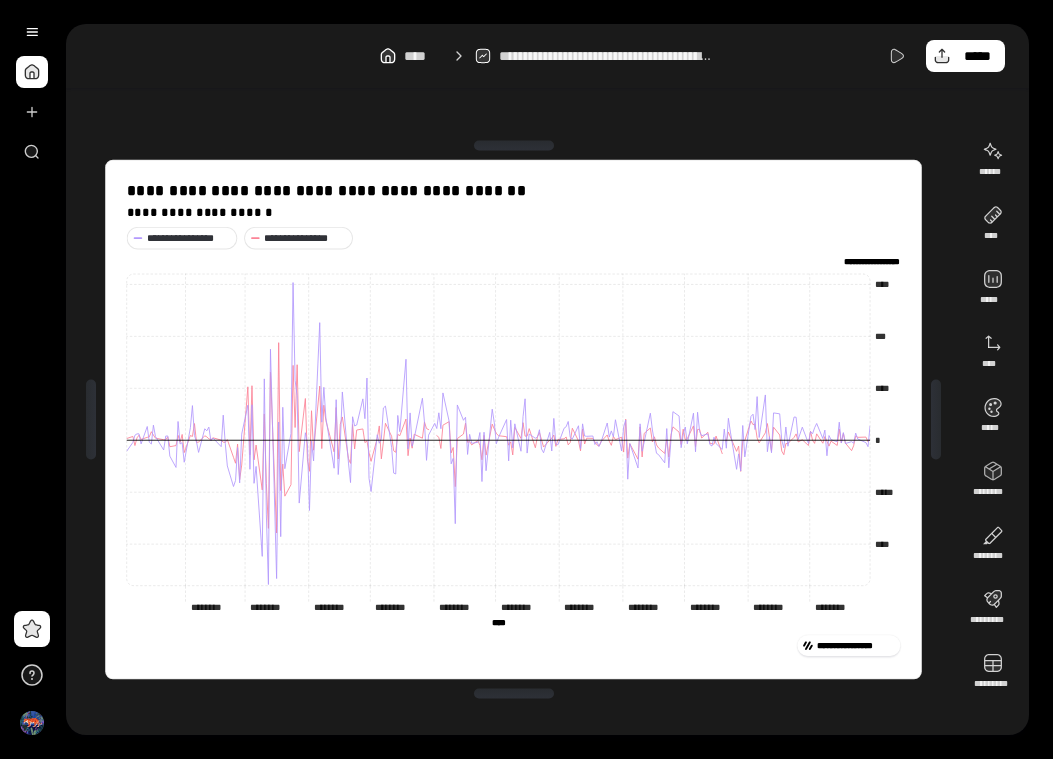 click on "**********" at bounding box center [514, 646] 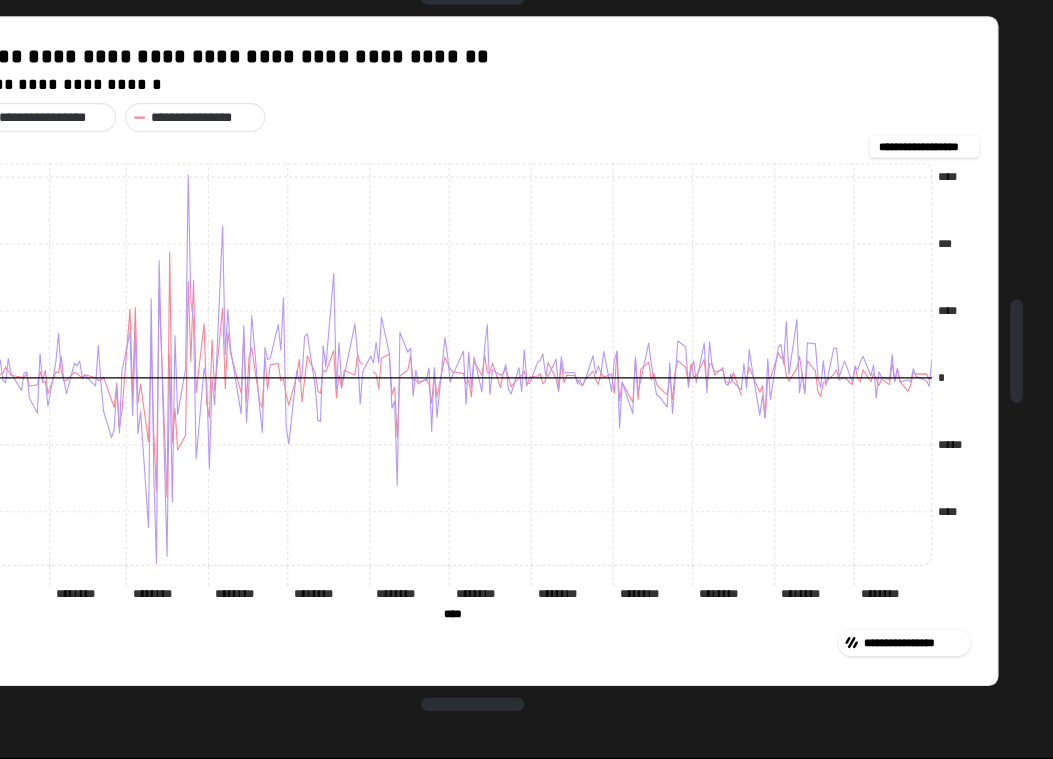 click on "**********" at bounding box center (865, 260) 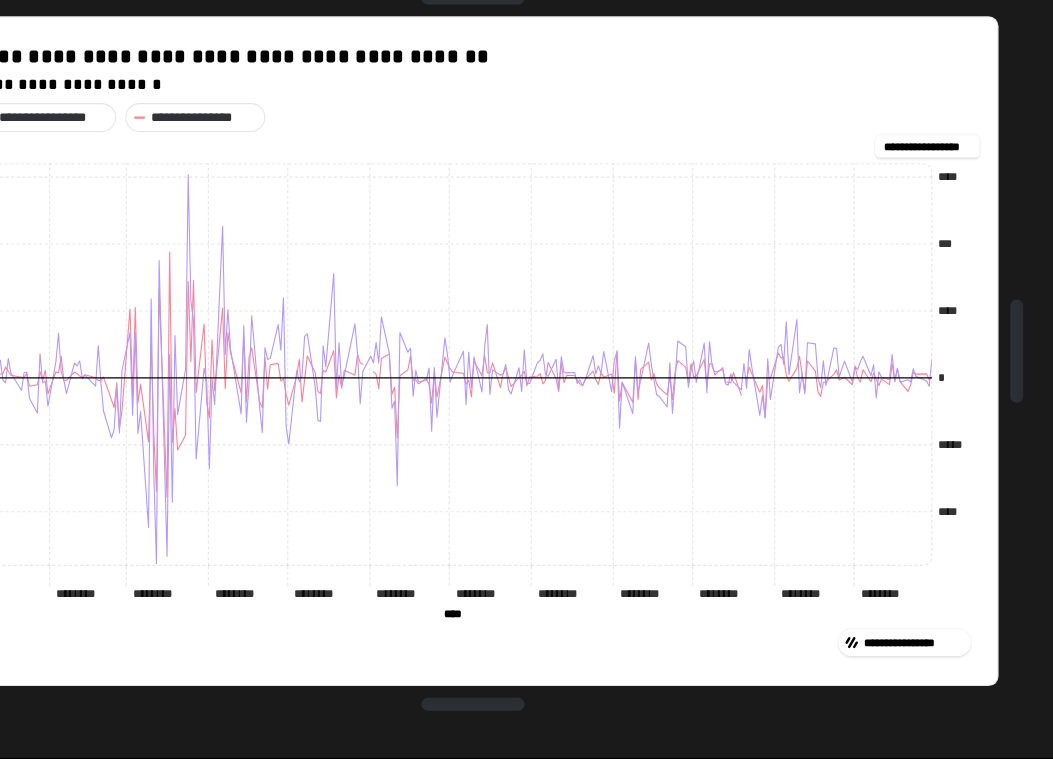 type on "**********" 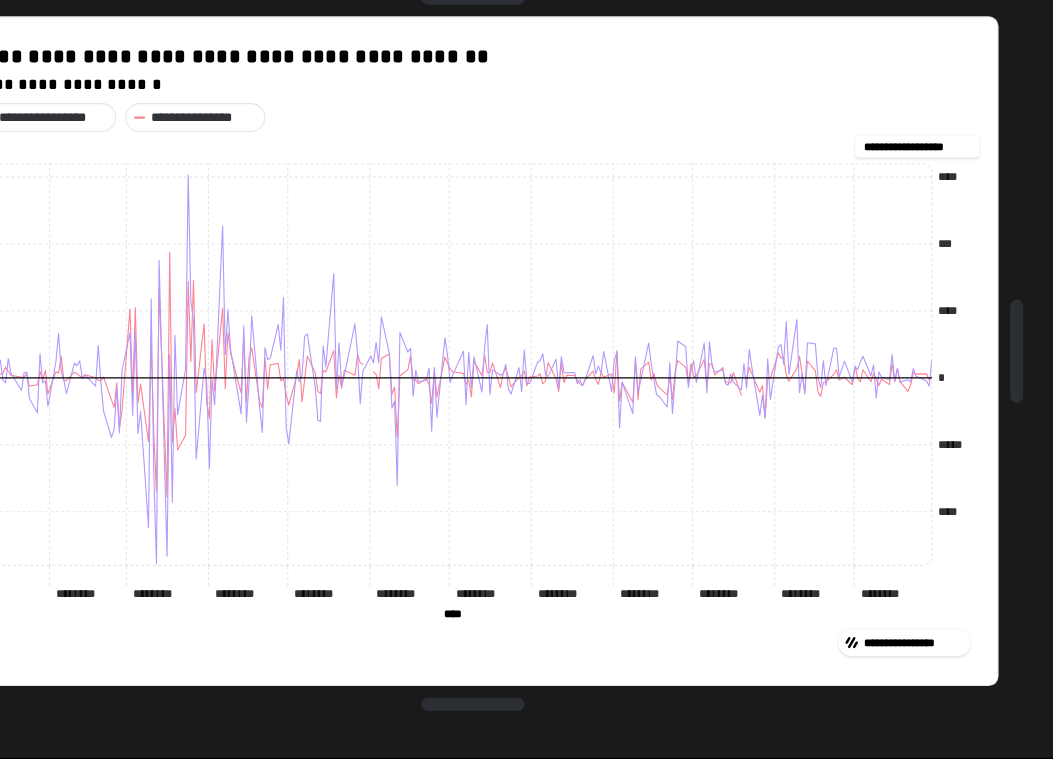 scroll, scrollTop: 0, scrollLeft: 0, axis: both 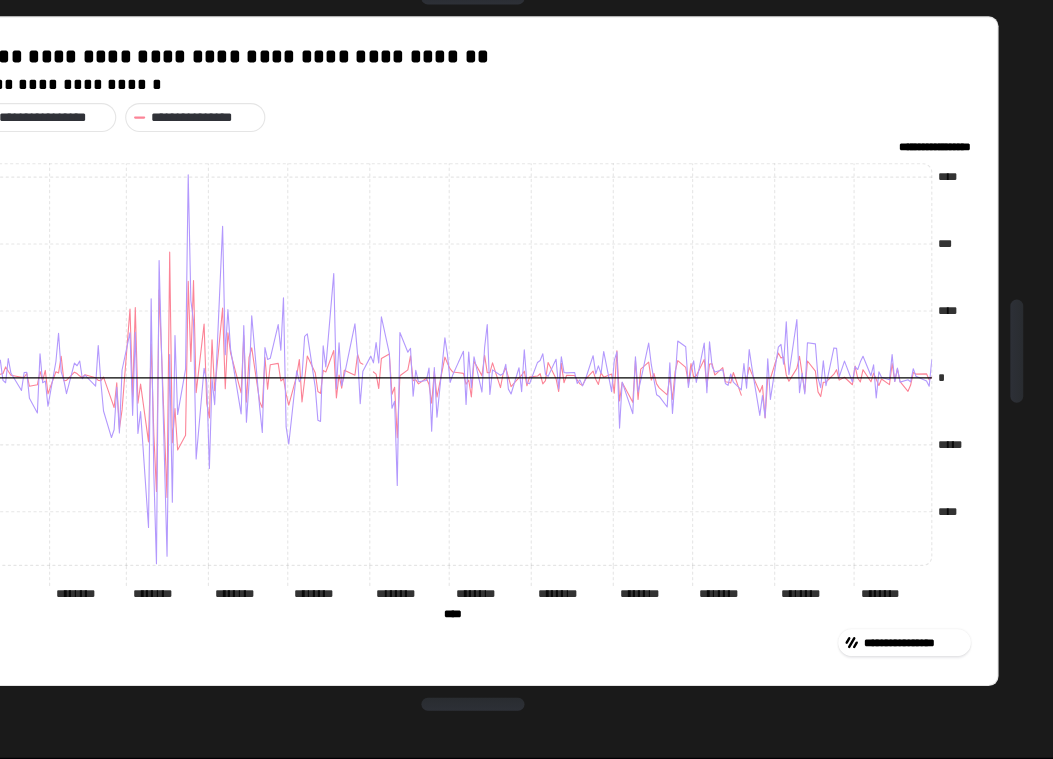 click on "**********" at bounding box center (514, 237) 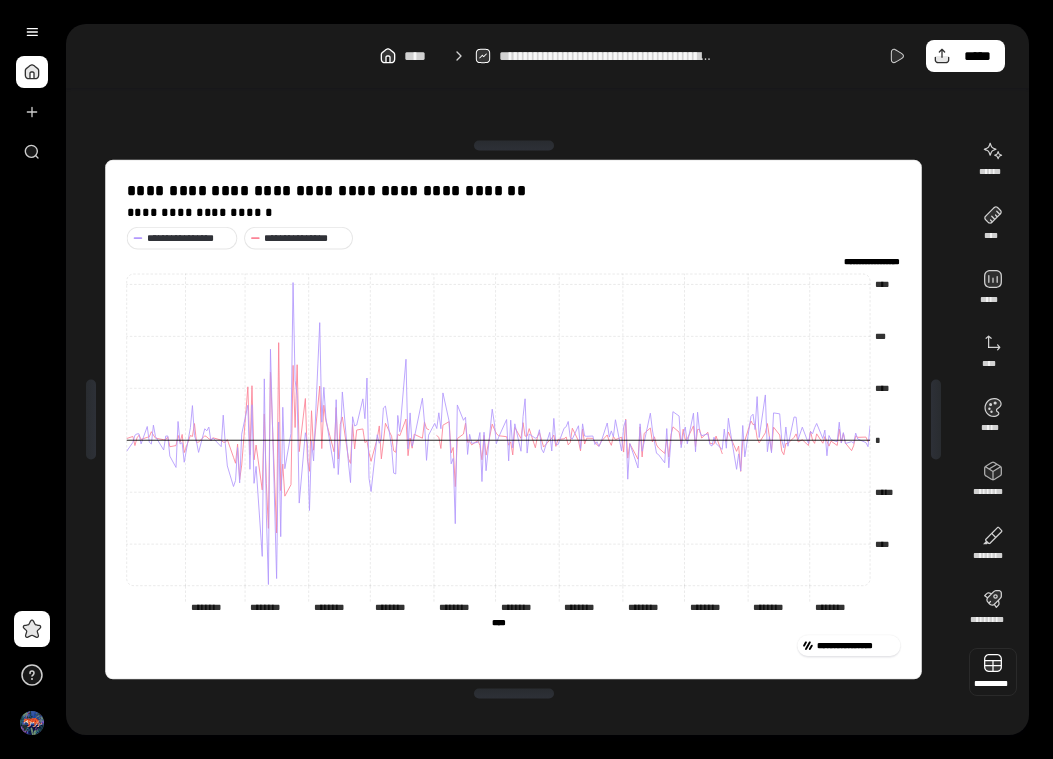 click at bounding box center (993, 672) 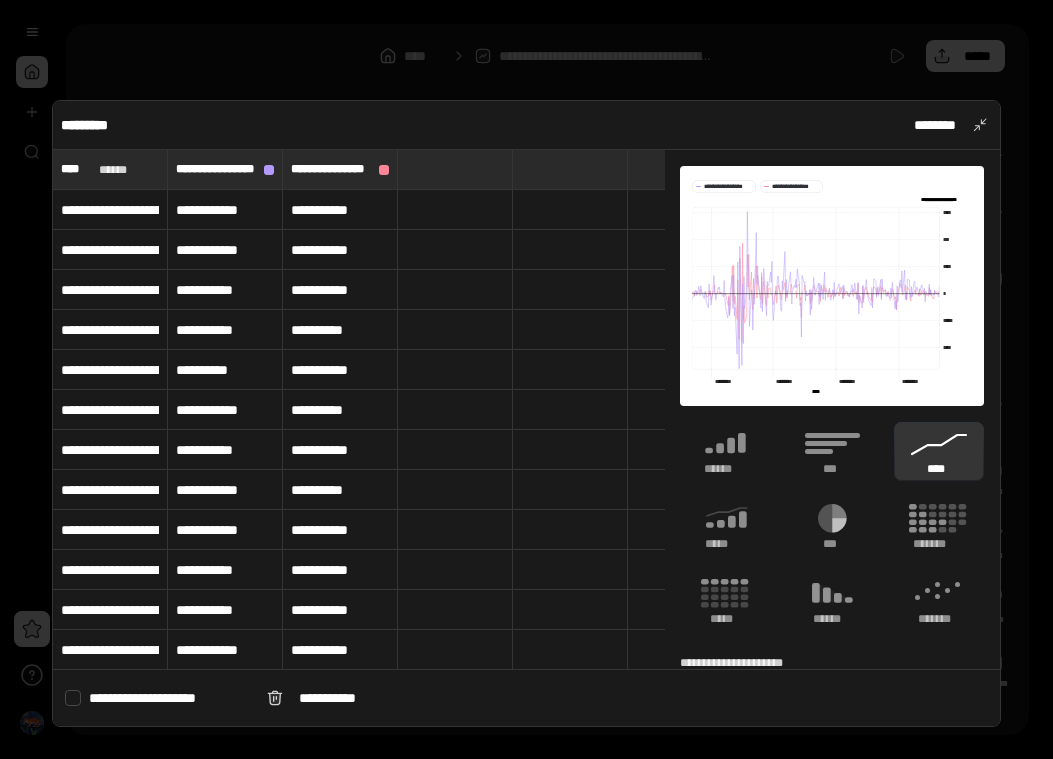 click at bounding box center [526, 379] 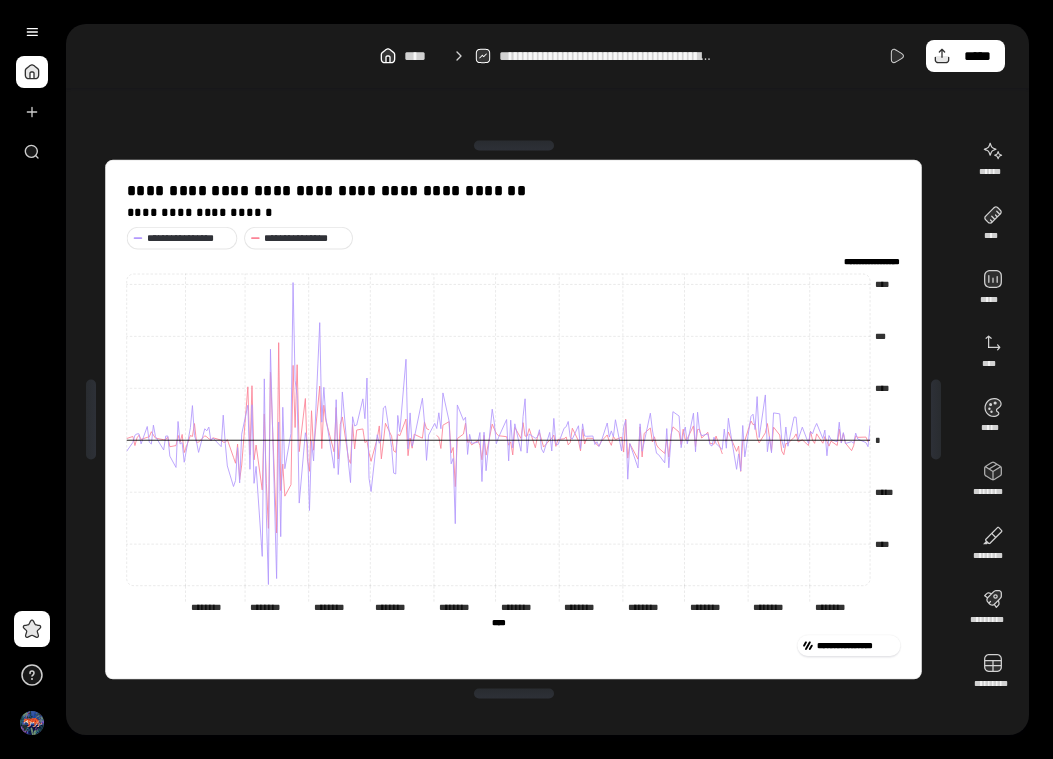 click on "**********" at bounding box center [513, 419] 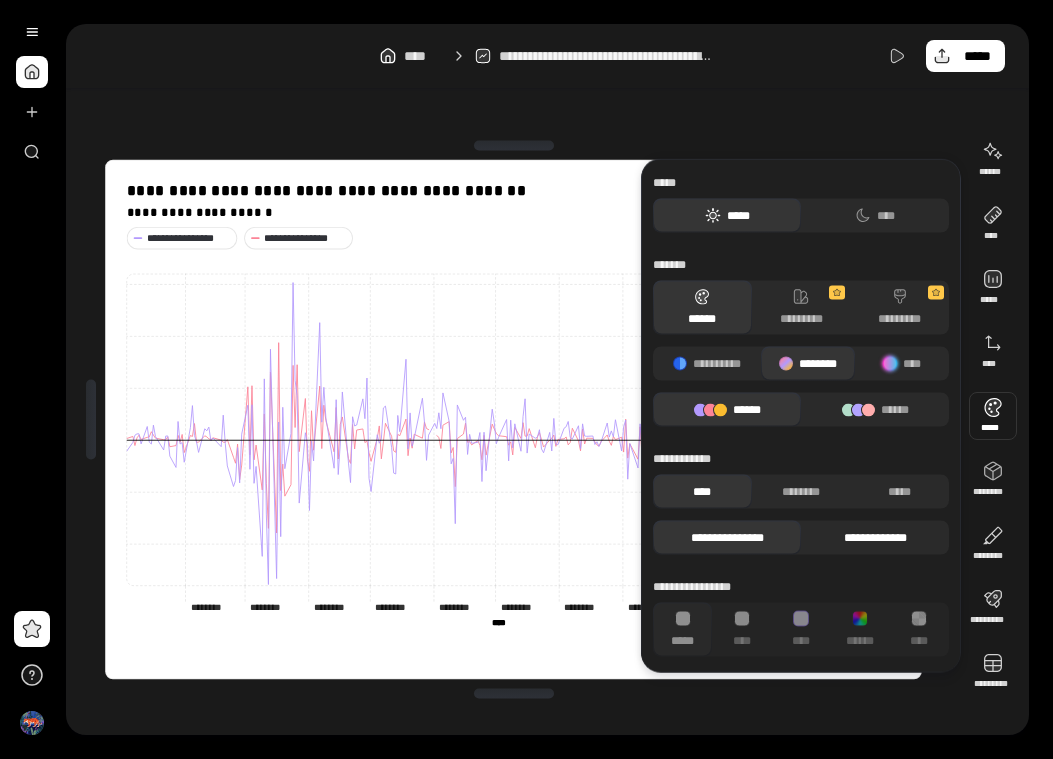 click on "**********" at bounding box center [875, 538] 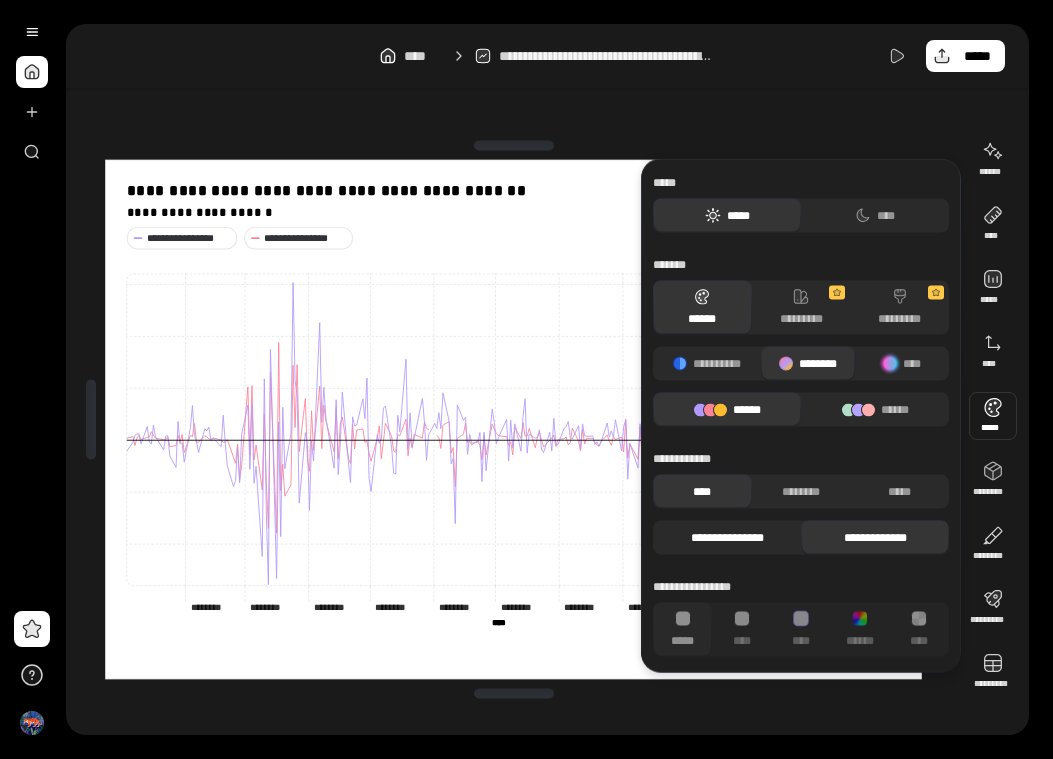 click on "**********" at bounding box center (727, 538) 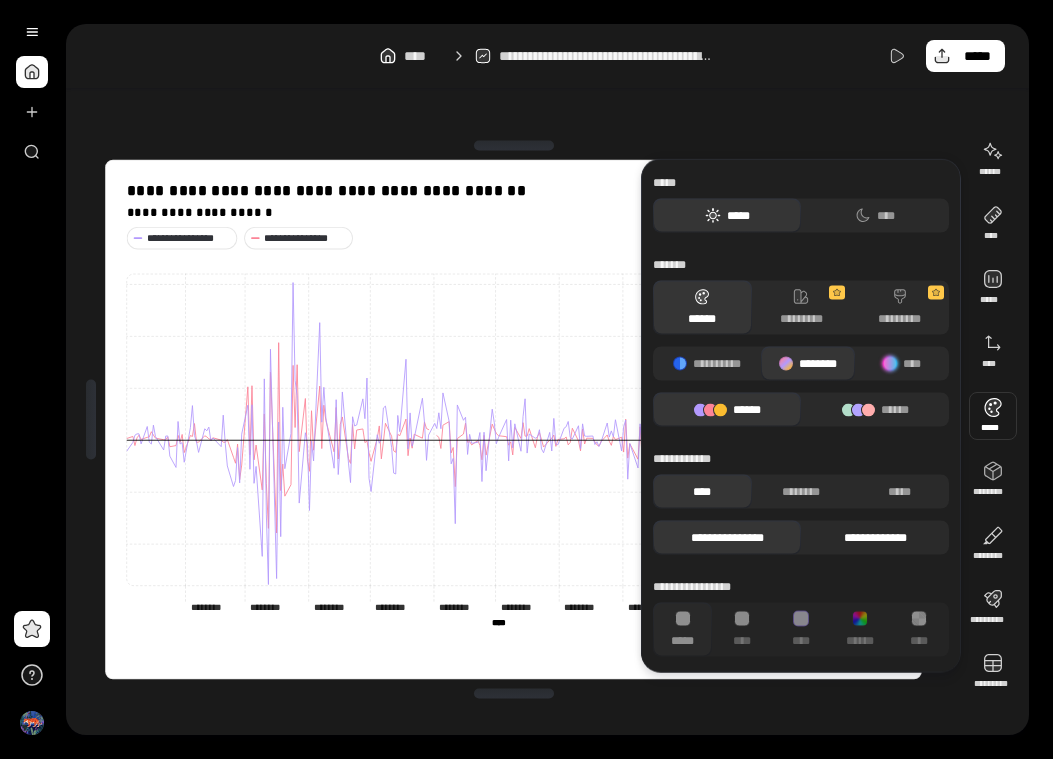 click on "**********" at bounding box center [875, 538] 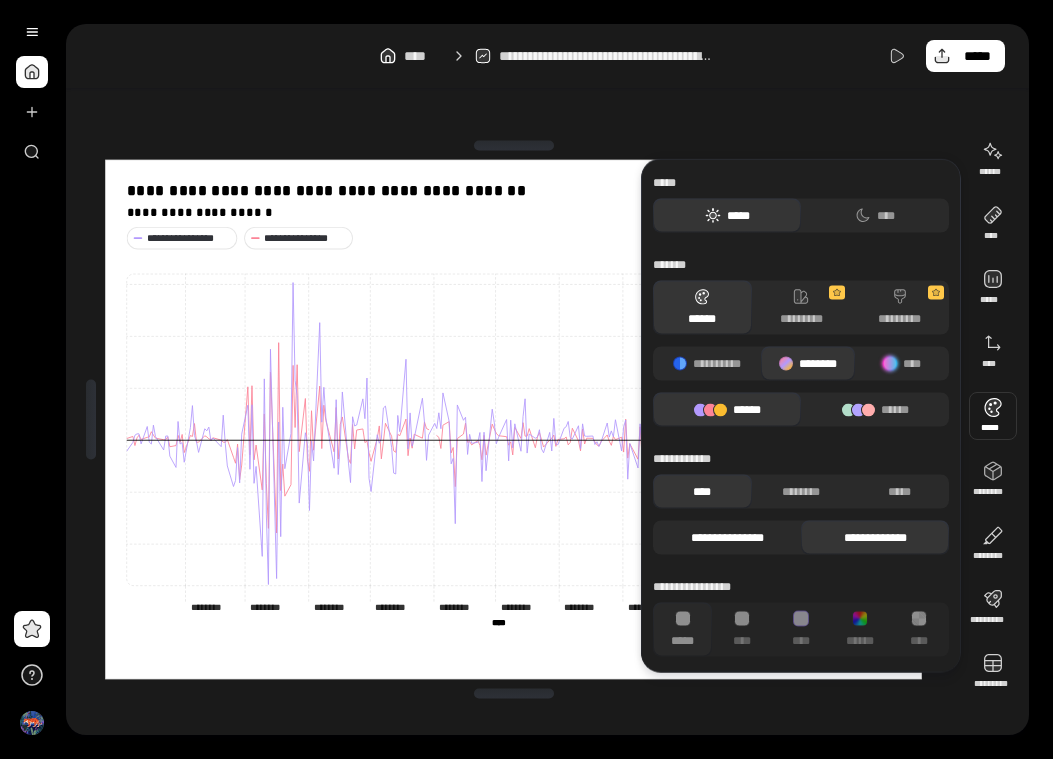 click on "**********" at bounding box center (727, 538) 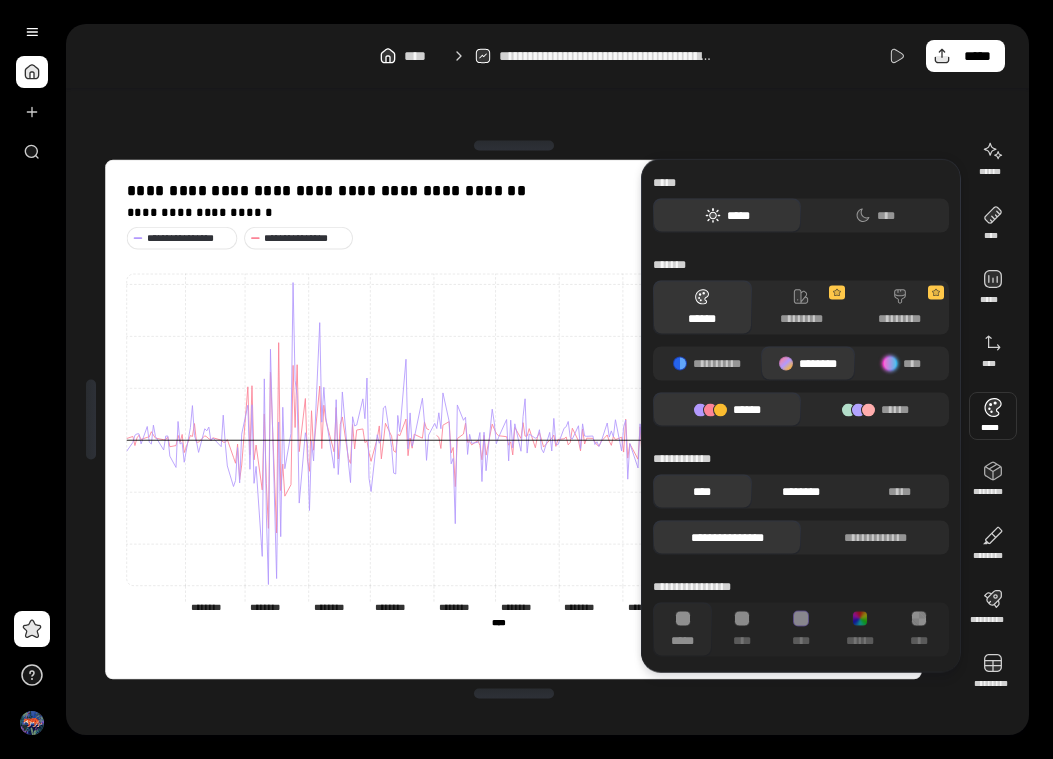 click on "********" at bounding box center (801, 492) 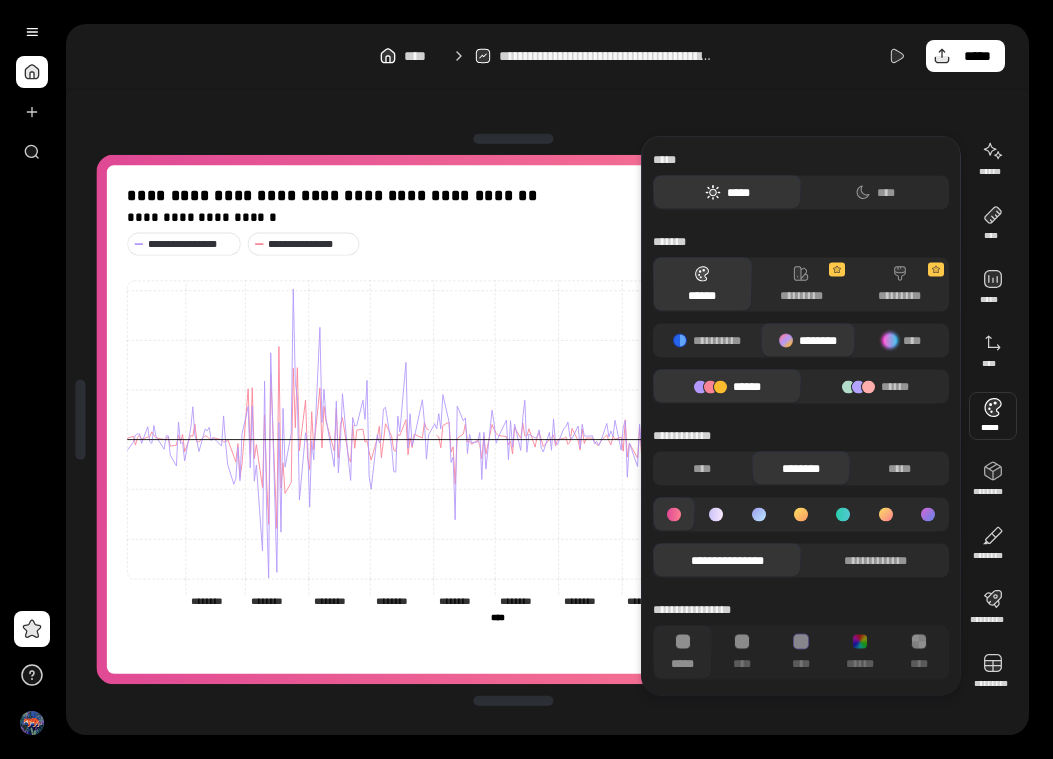 click on "**********" at bounding box center (801, 503) 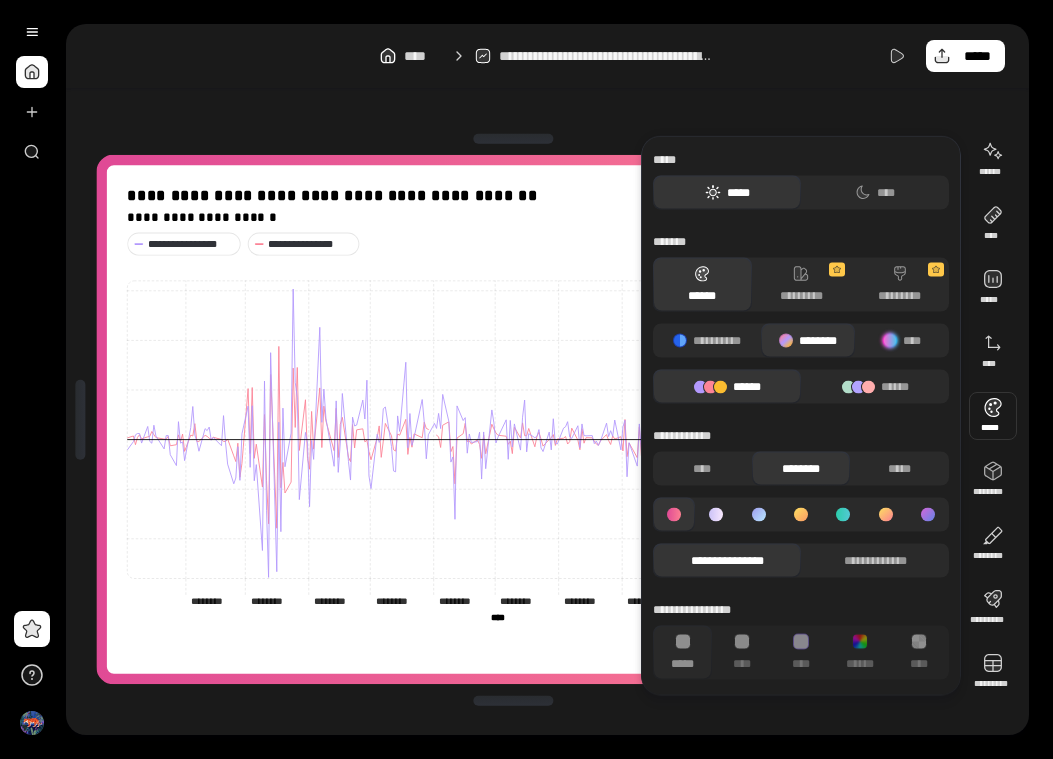 click on "********" at bounding box center [801, 469] 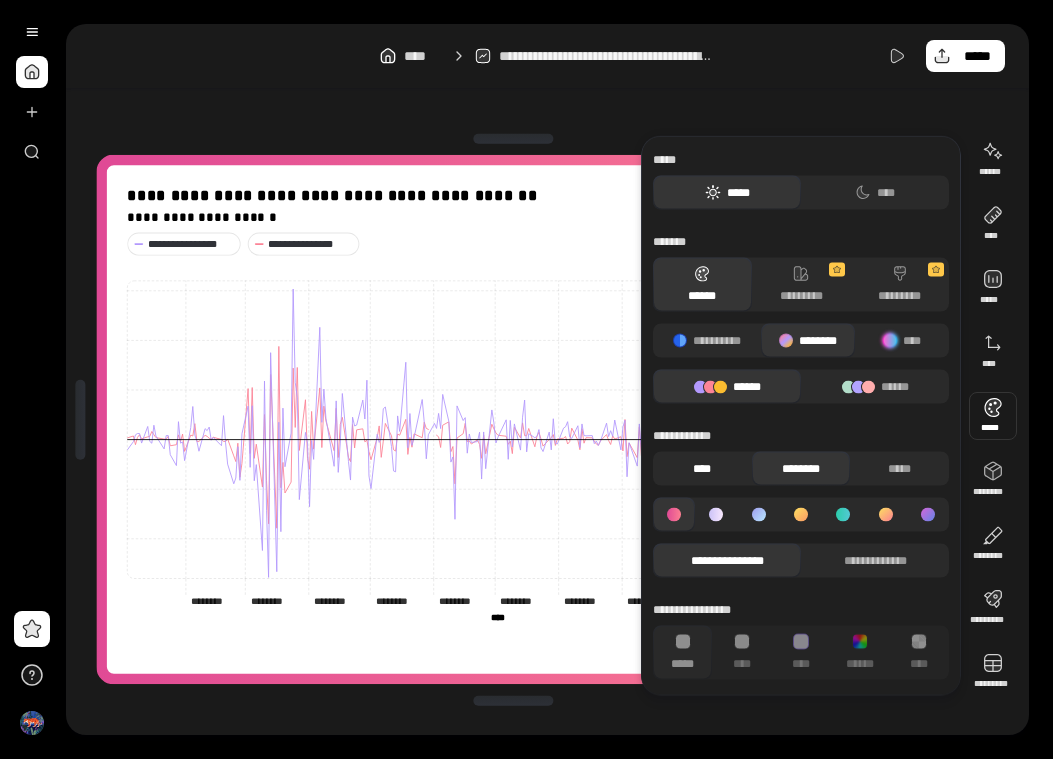 click on "****" at bounding box center [702, 469] 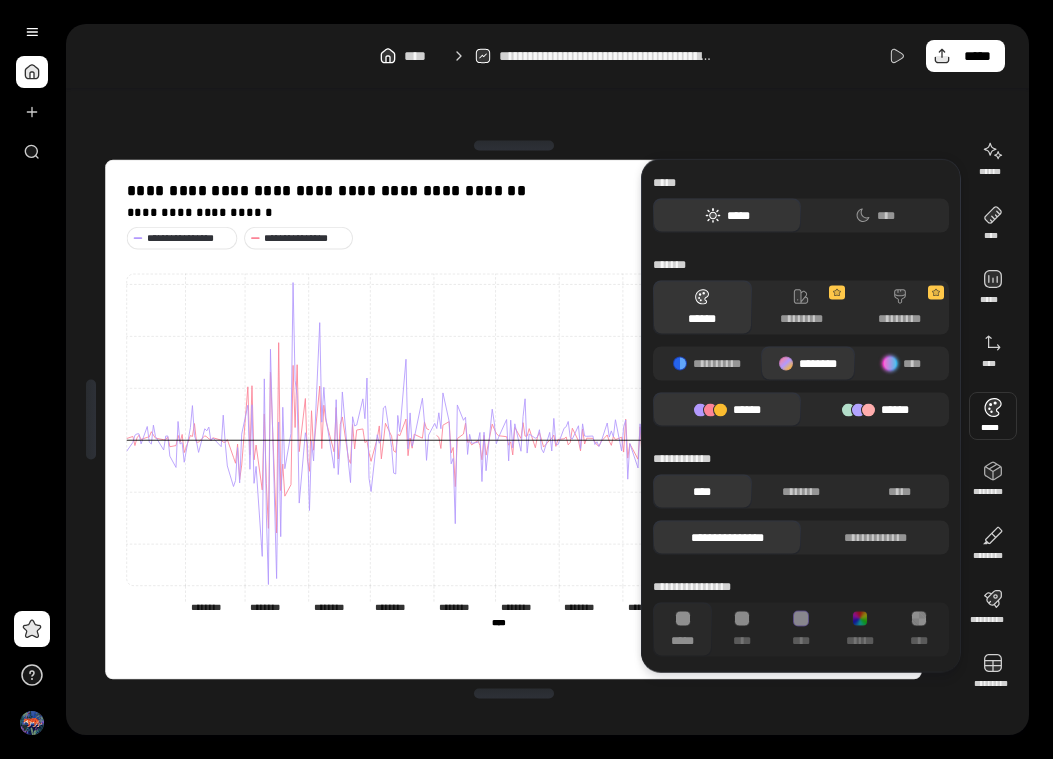 click 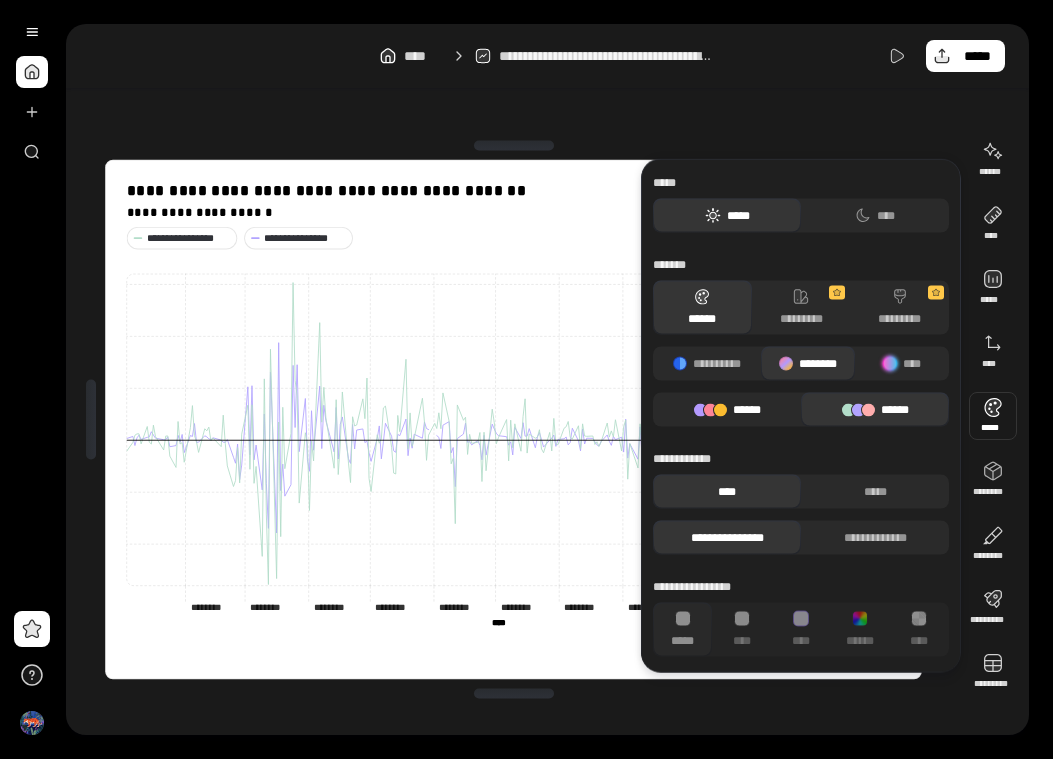 click on "******" at bounding box center (727, 410) 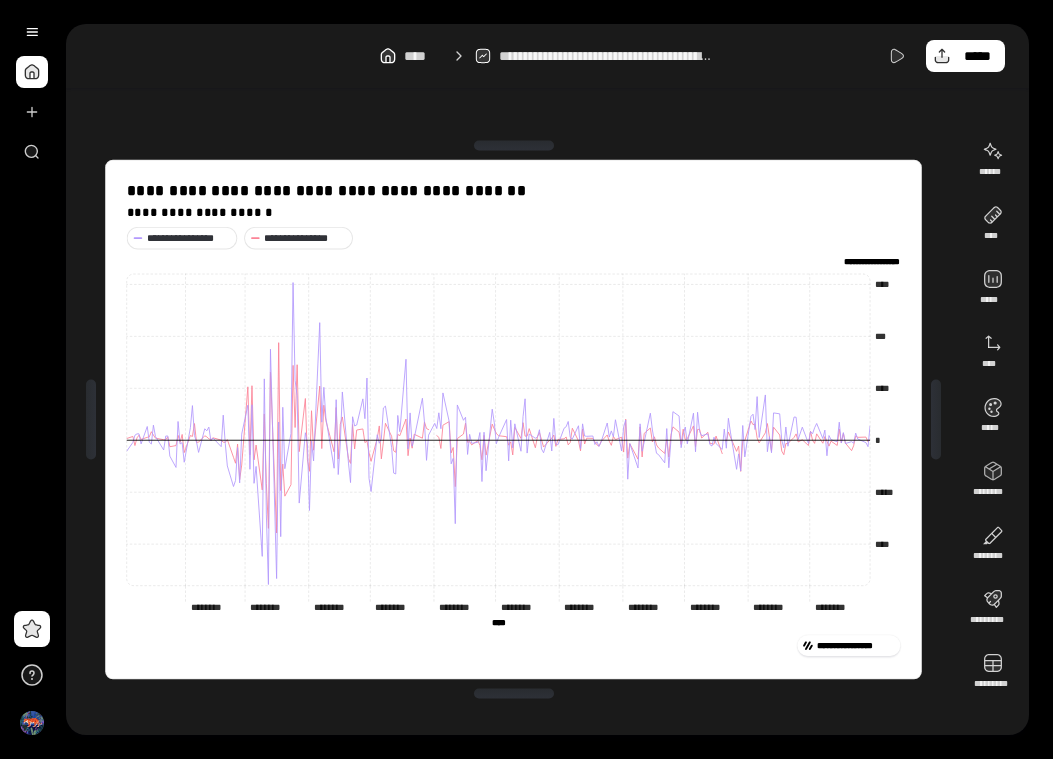 click on "**********" at bounding box center [513, 419] 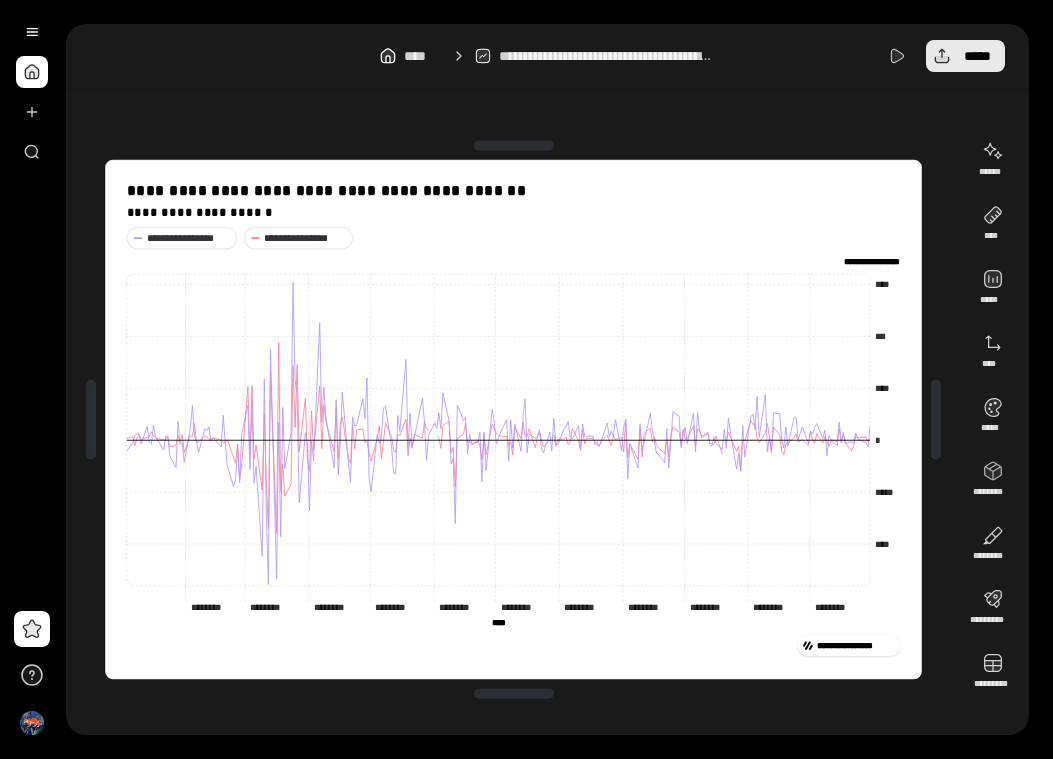 click on "*****" at bounding box center [965, 56] 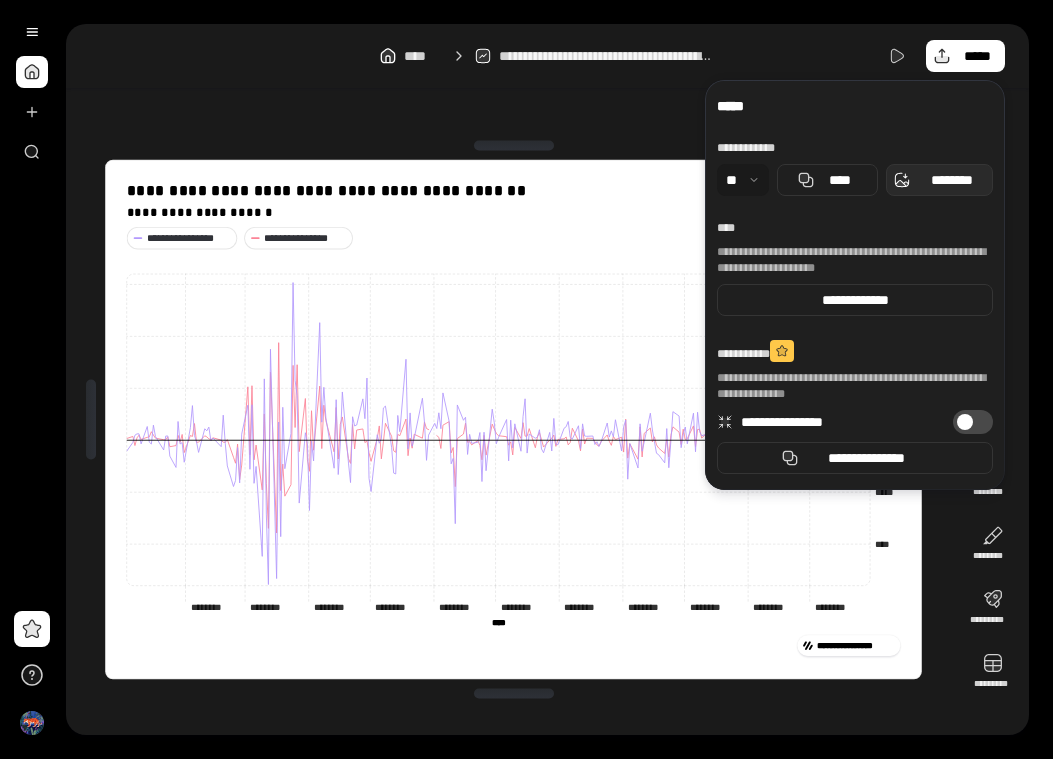 click on "********" at bounding box center (939, 180) 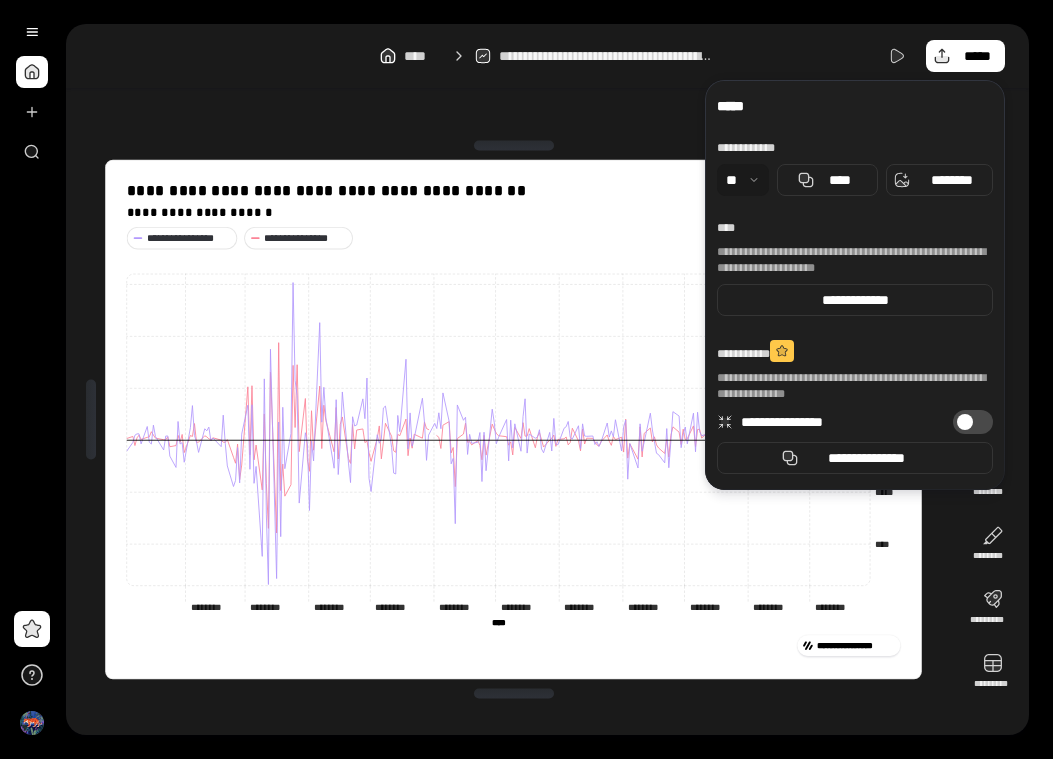 click on "**********" at bounding box center [513, 419] 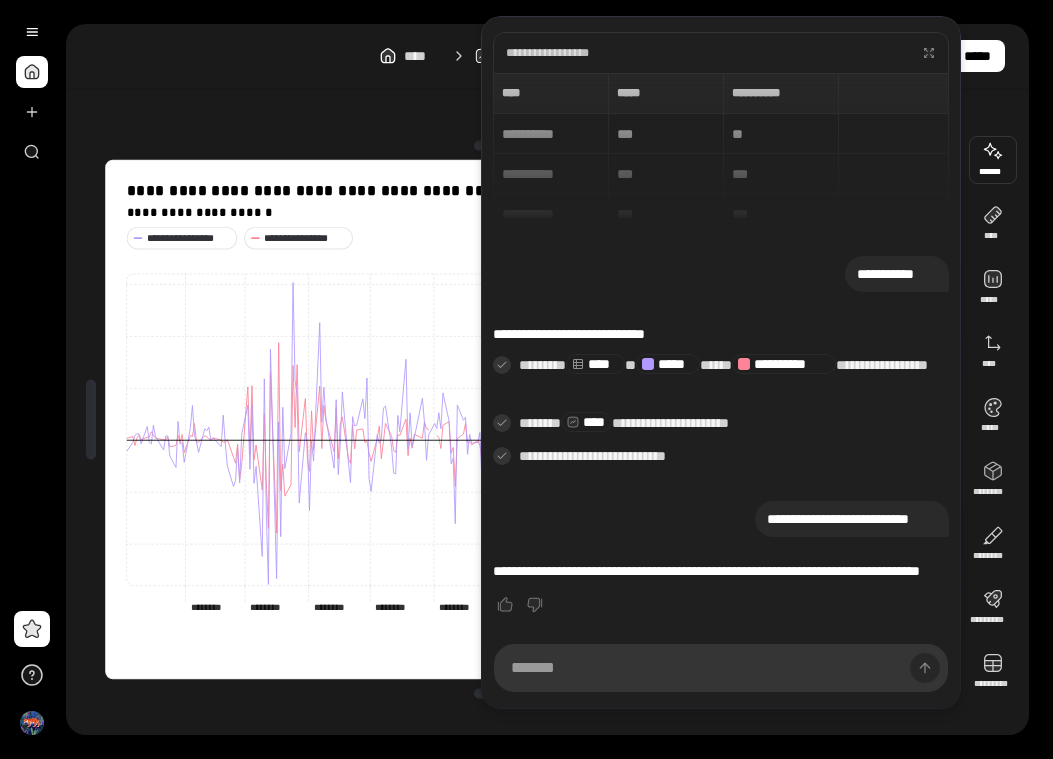 click at bounding box center (993, 160) 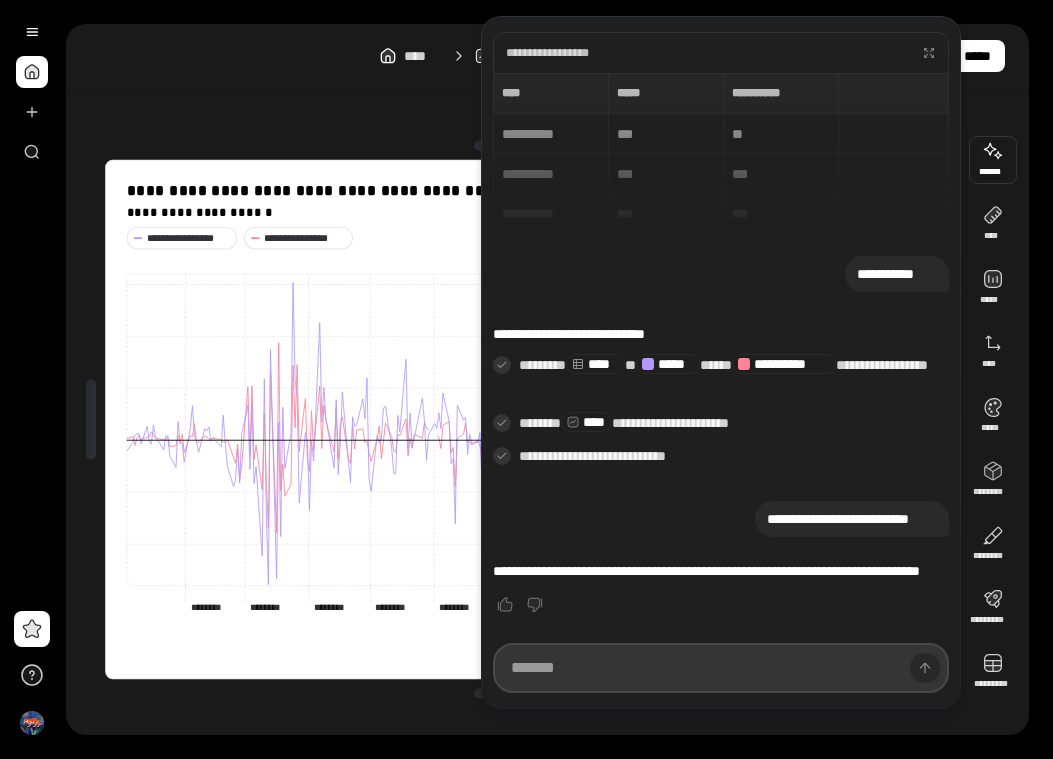 click at bounding box center [721, 668] 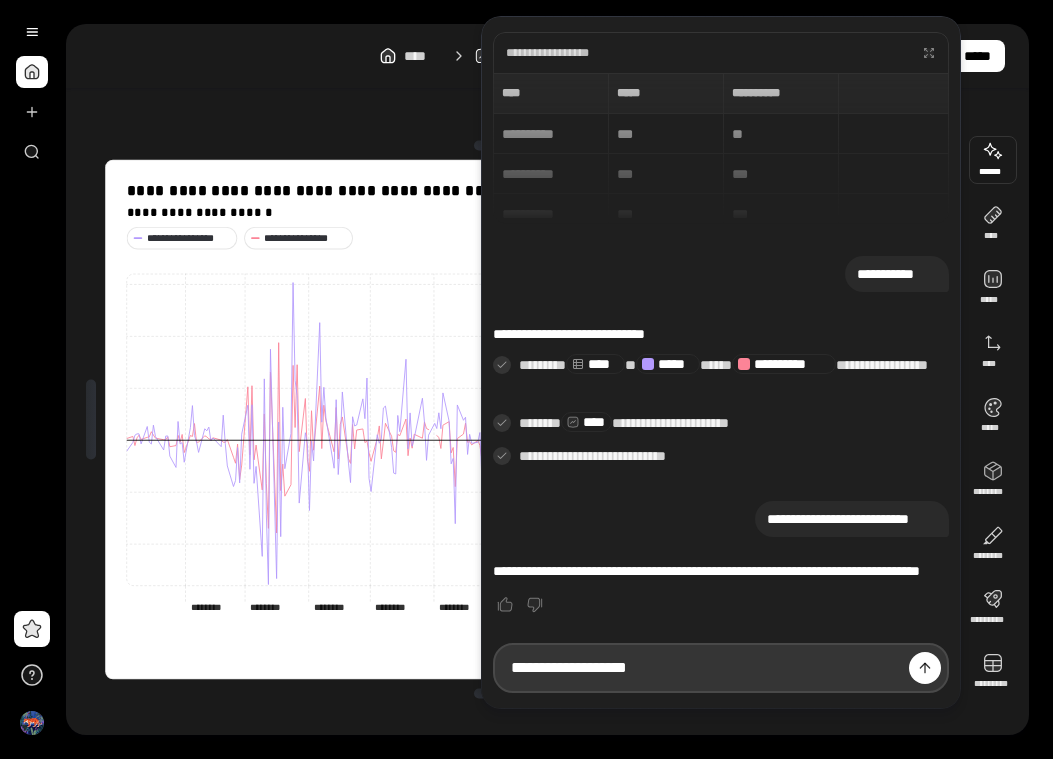 type on "**********" 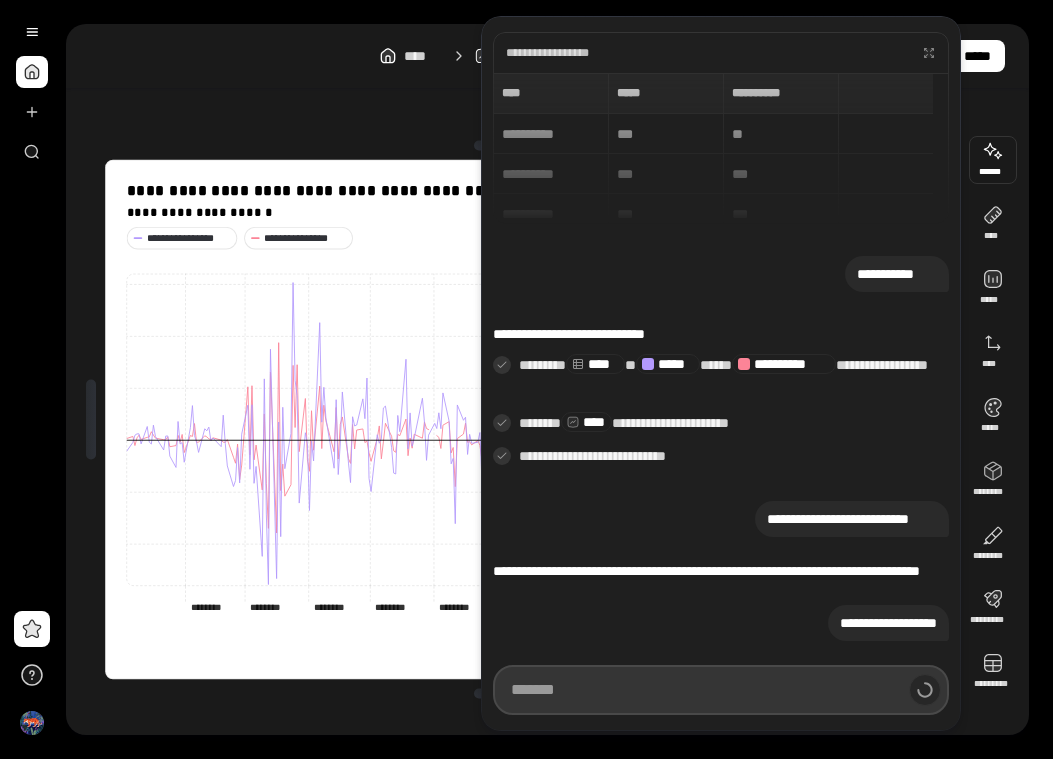 scroll, scrollTop: 8, scrollLeft: 0, axis: vertical 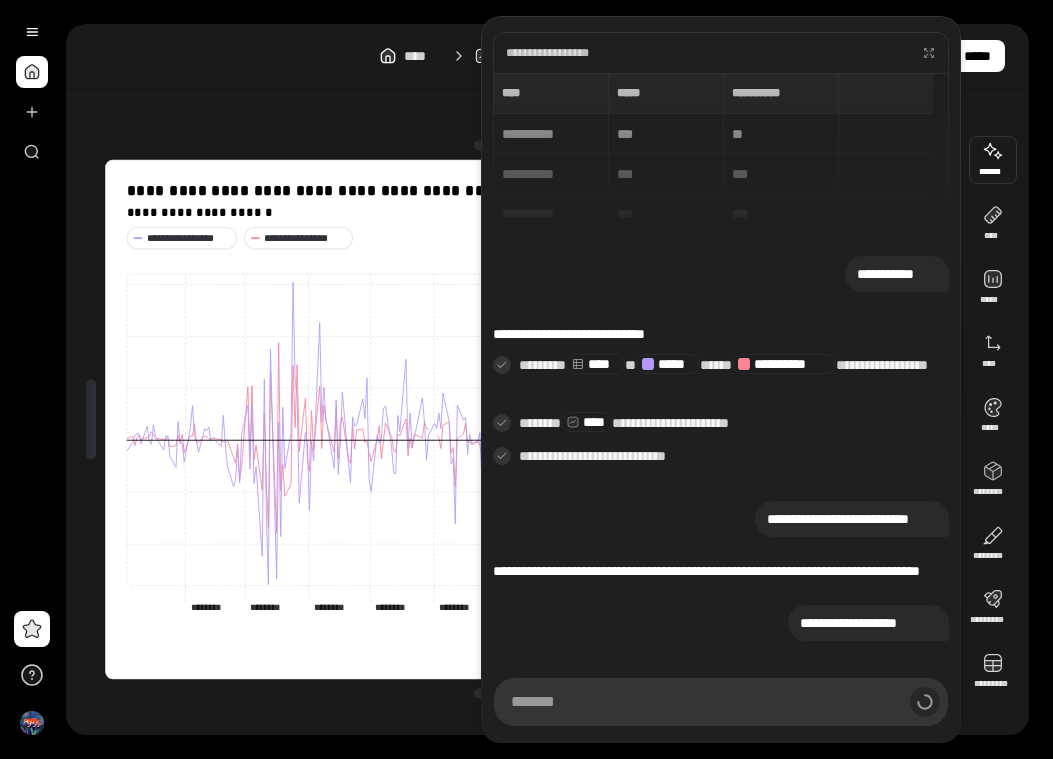 type on "**********" 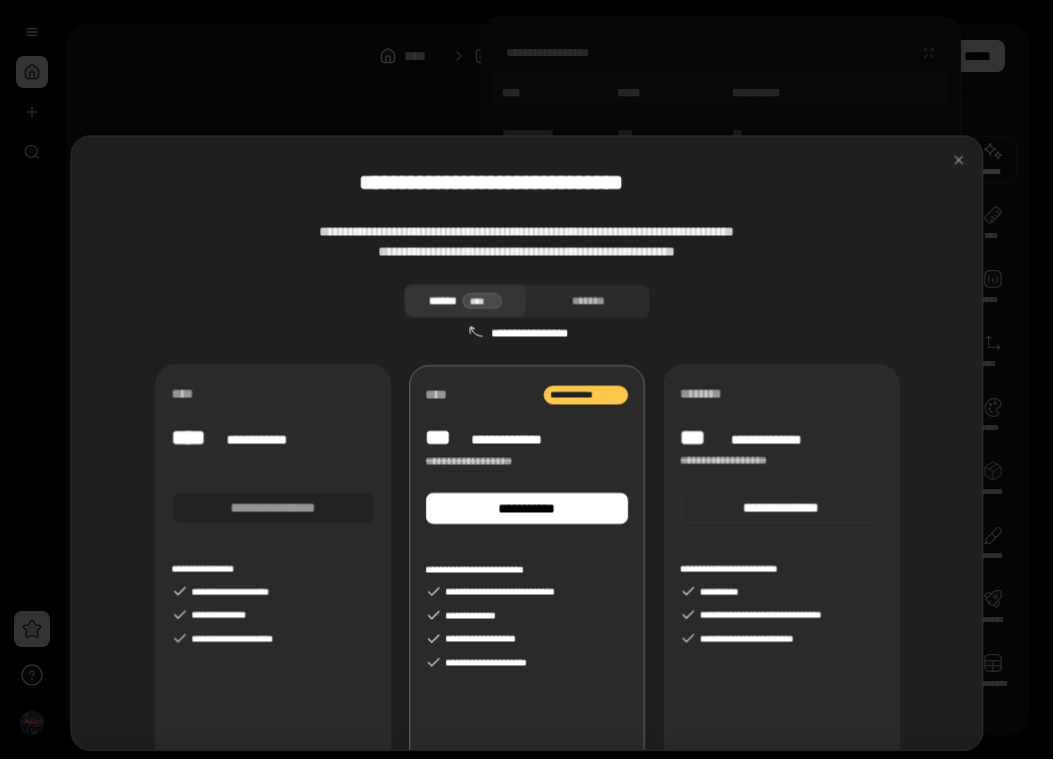 scroll, scrollTop: 0, scrollLeft: 0, axis: both 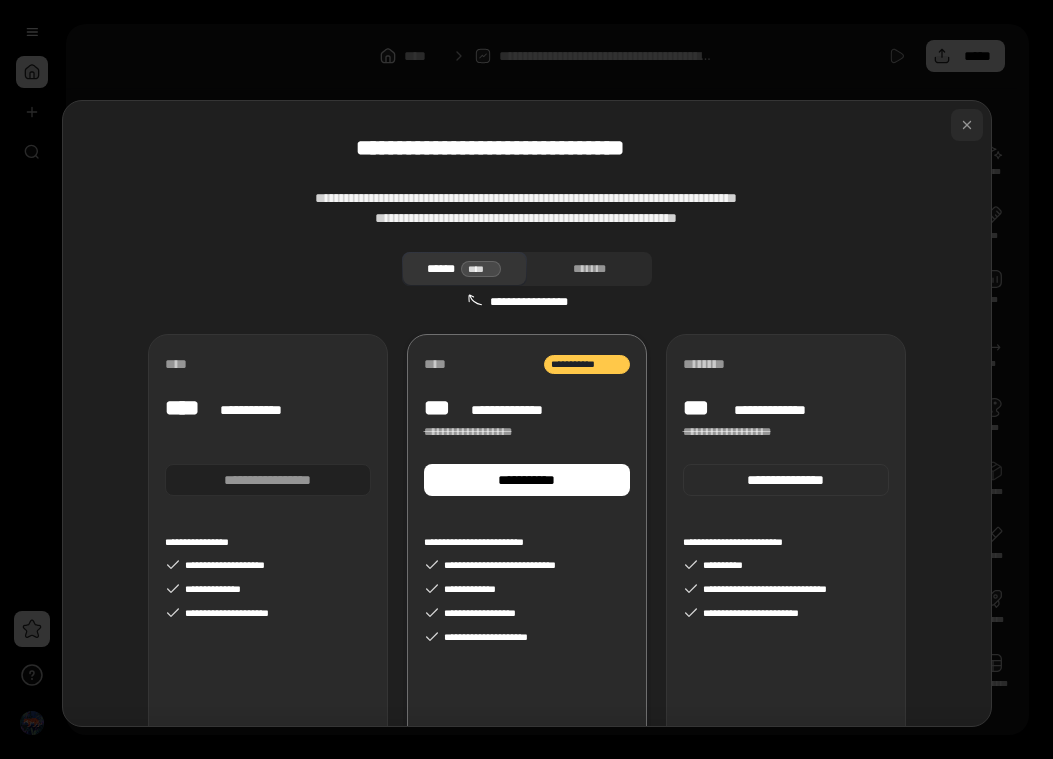 click at bounding box center [967, 125] 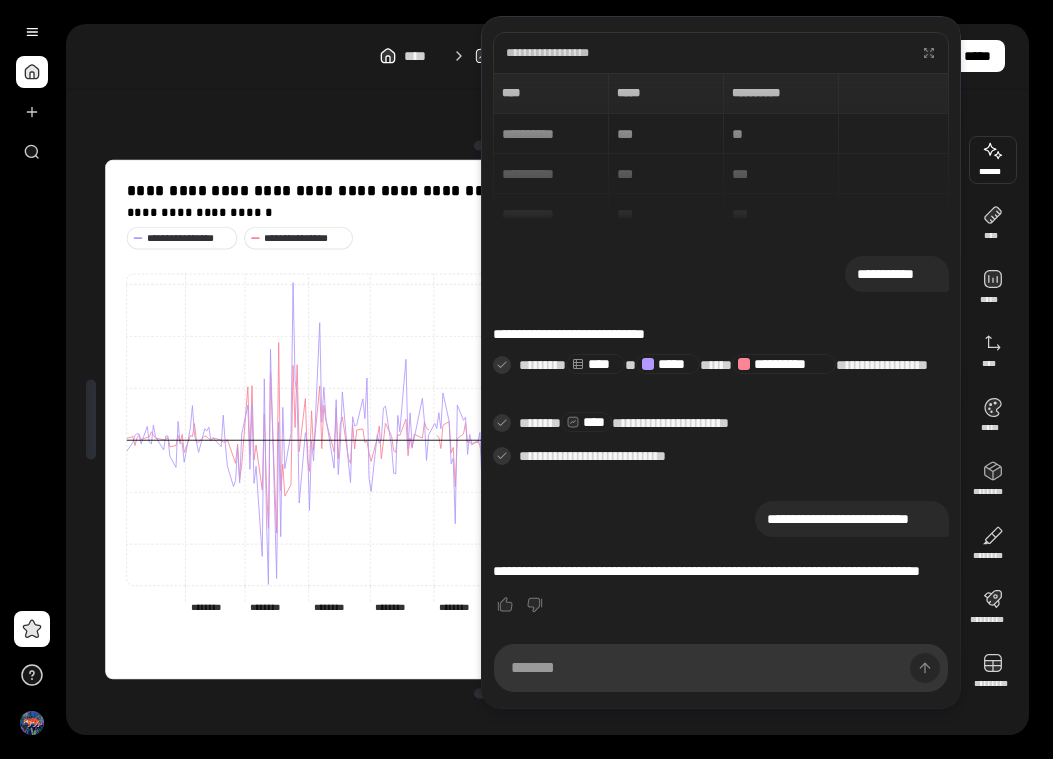 click on "**********" at bounding box center [513, 419] 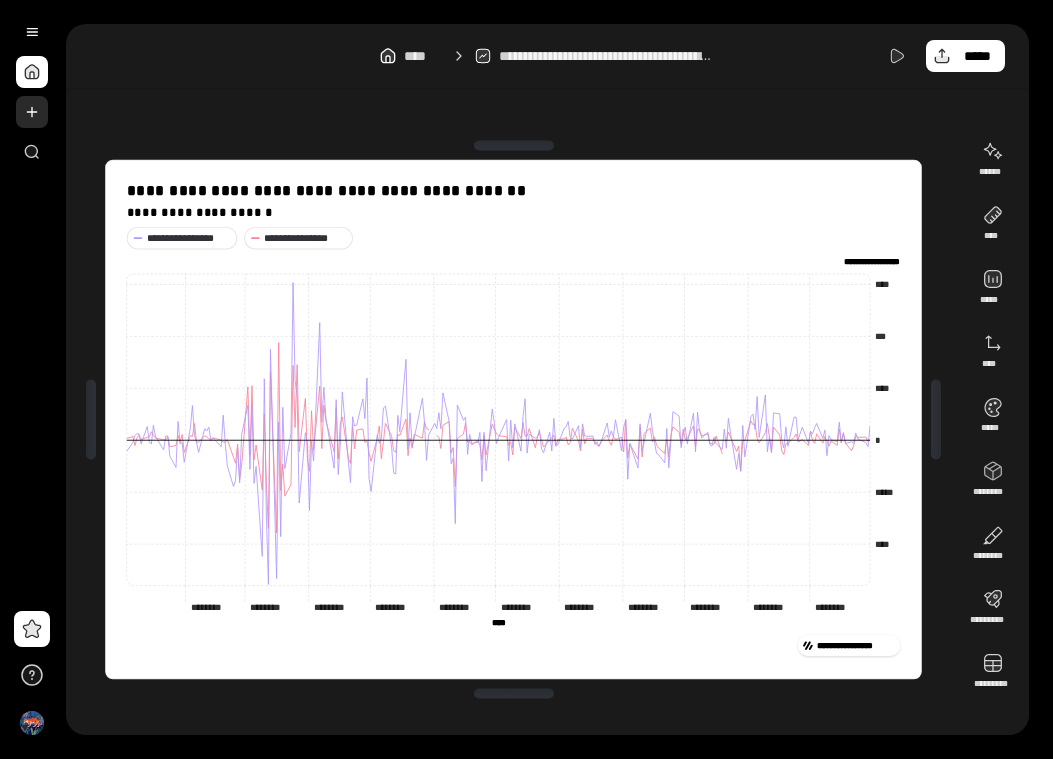 click at bounding box center (32, 112) 